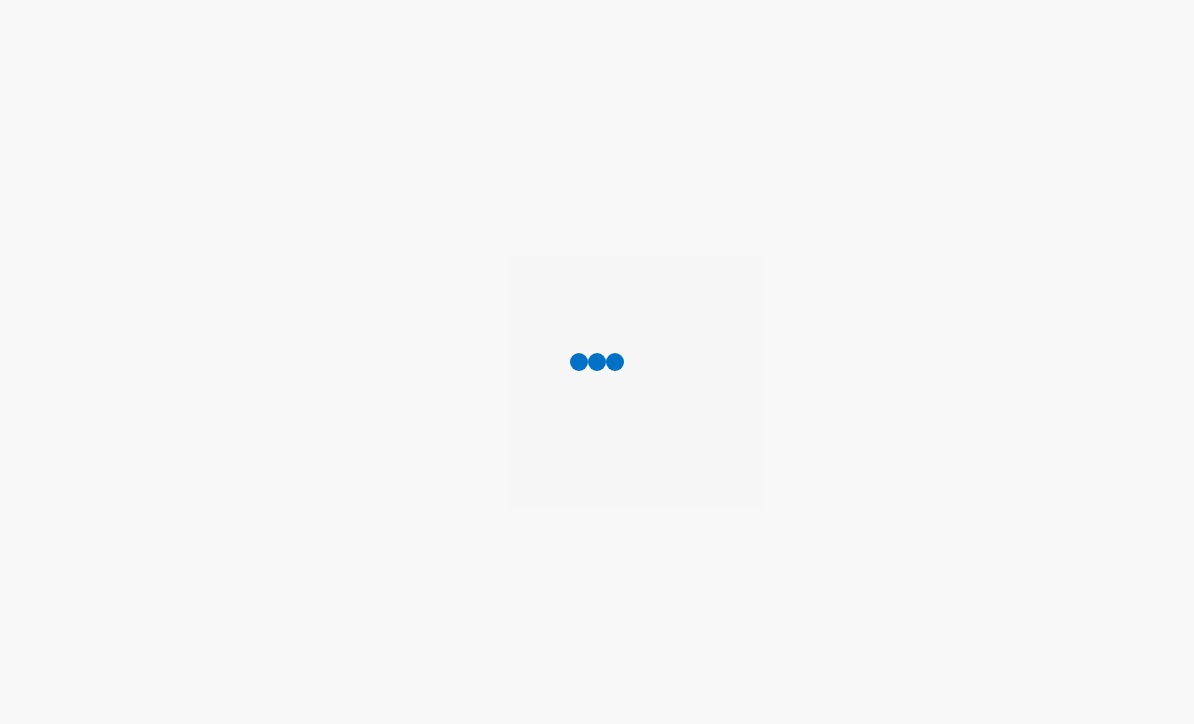 scroll, scrollTop: 0, scrollLeft: 0, axis: both 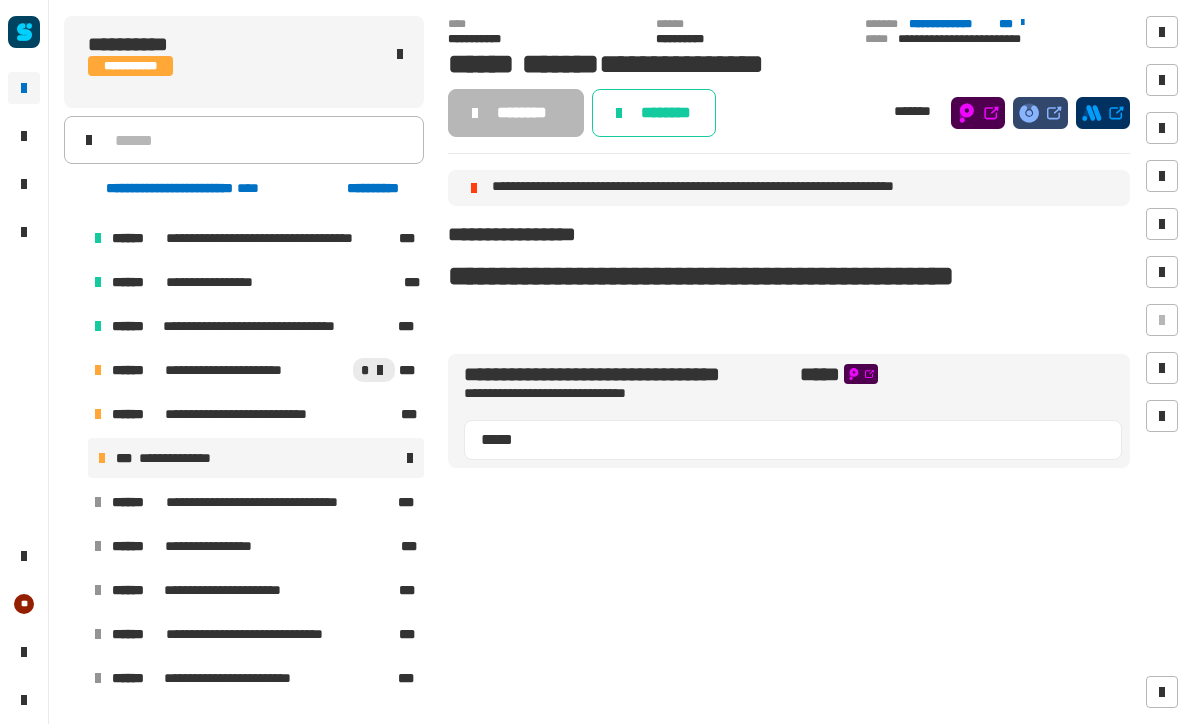 click on "**********" 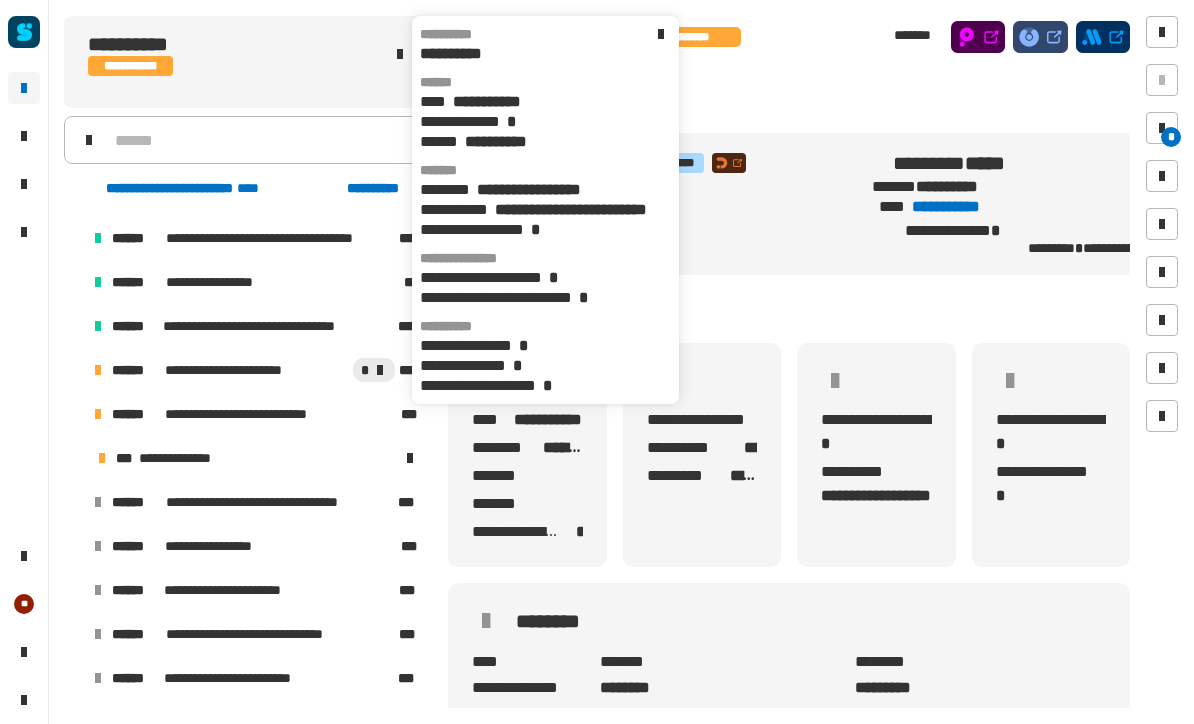 click on "**********" 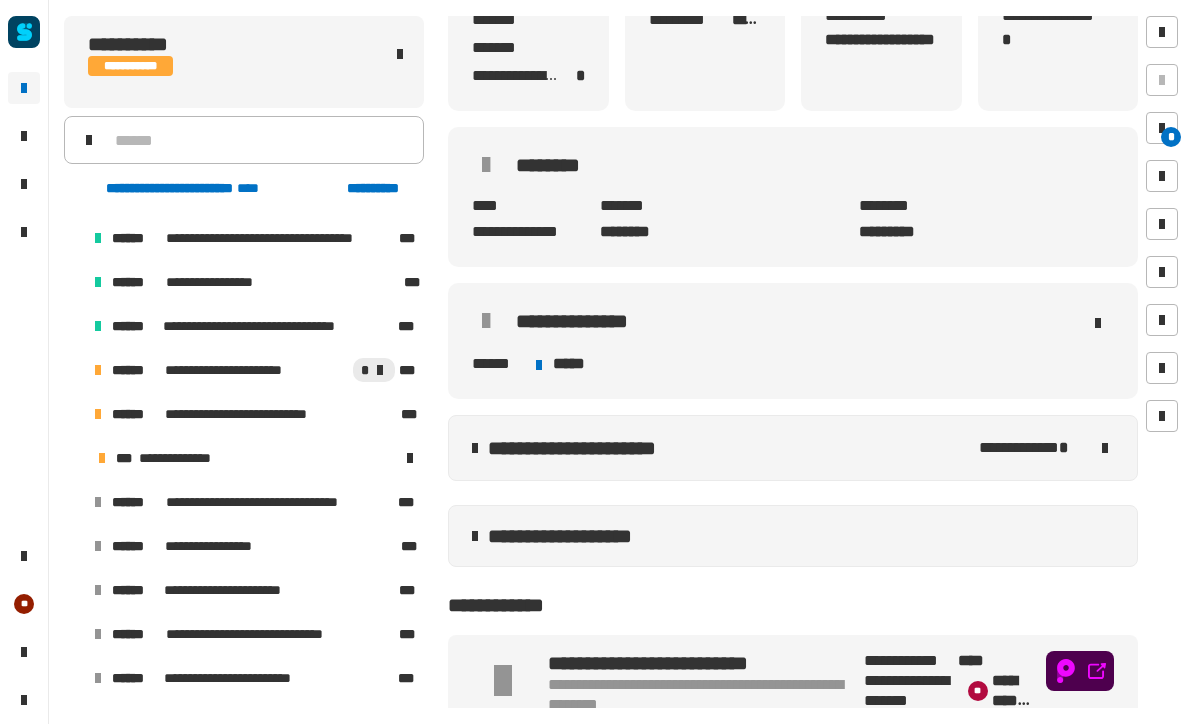 scroll, scrollTop: 455, scrollLeft: 0, axis: vertical 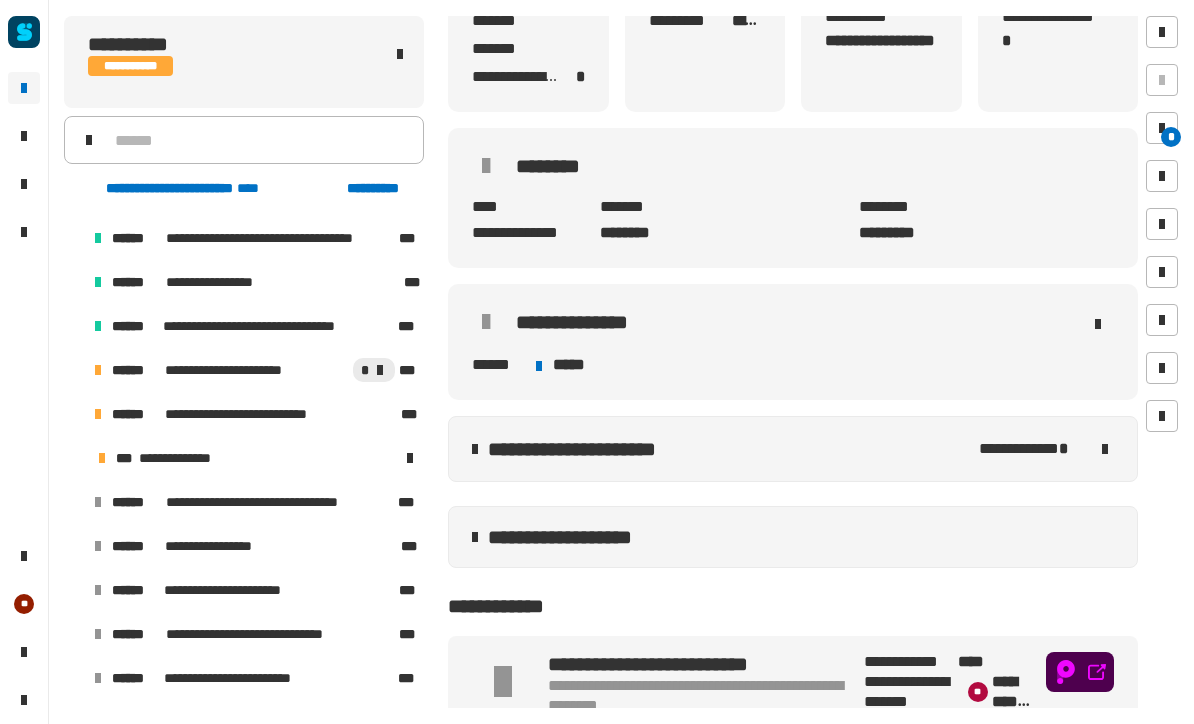 click on "**********" at bounding box center [256, 458] 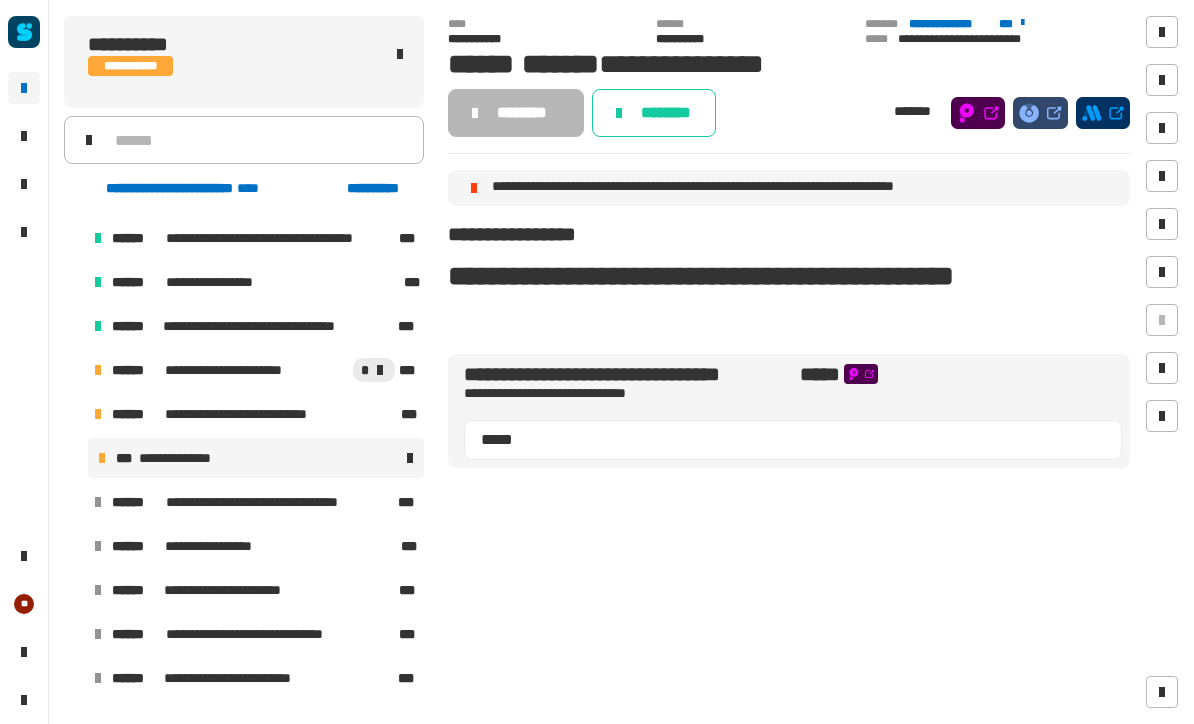 click on "********" 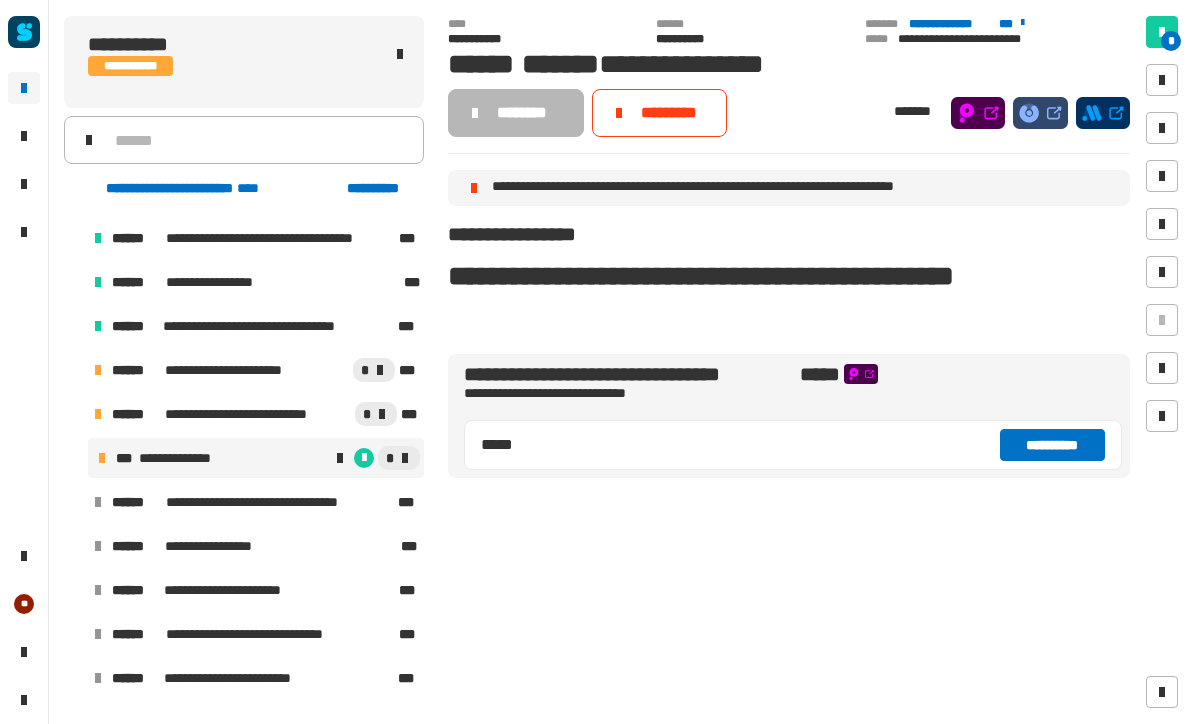 click on "**********" 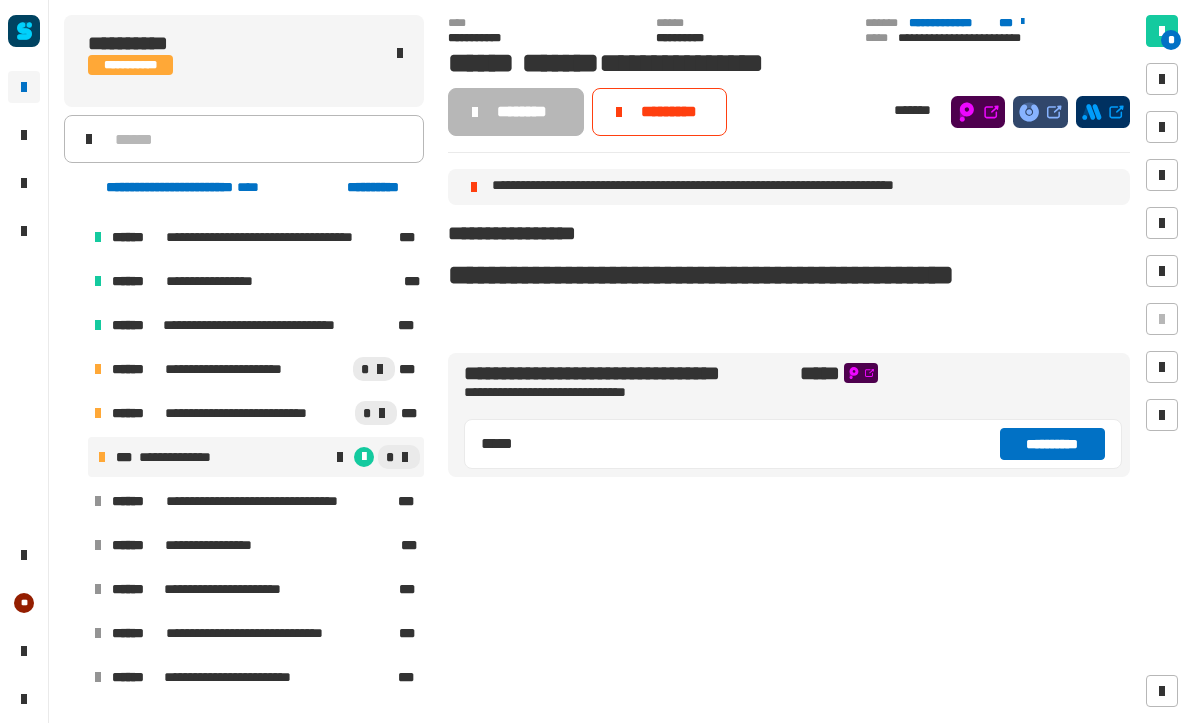click on "**********" 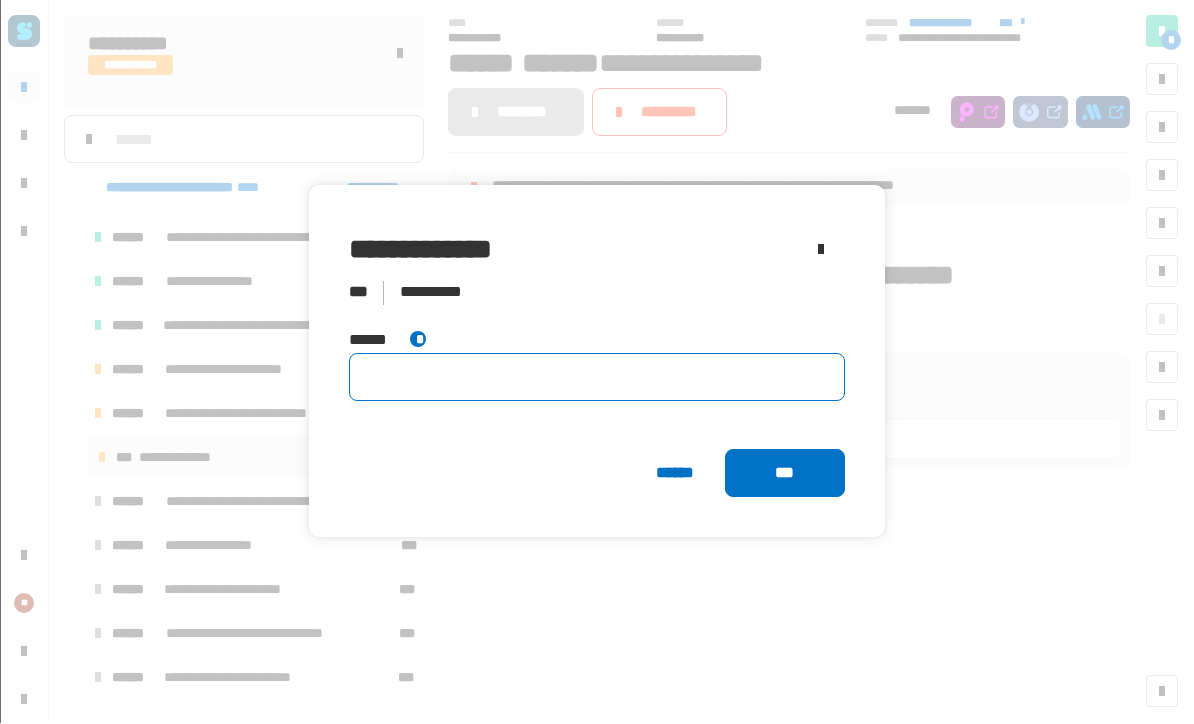 click 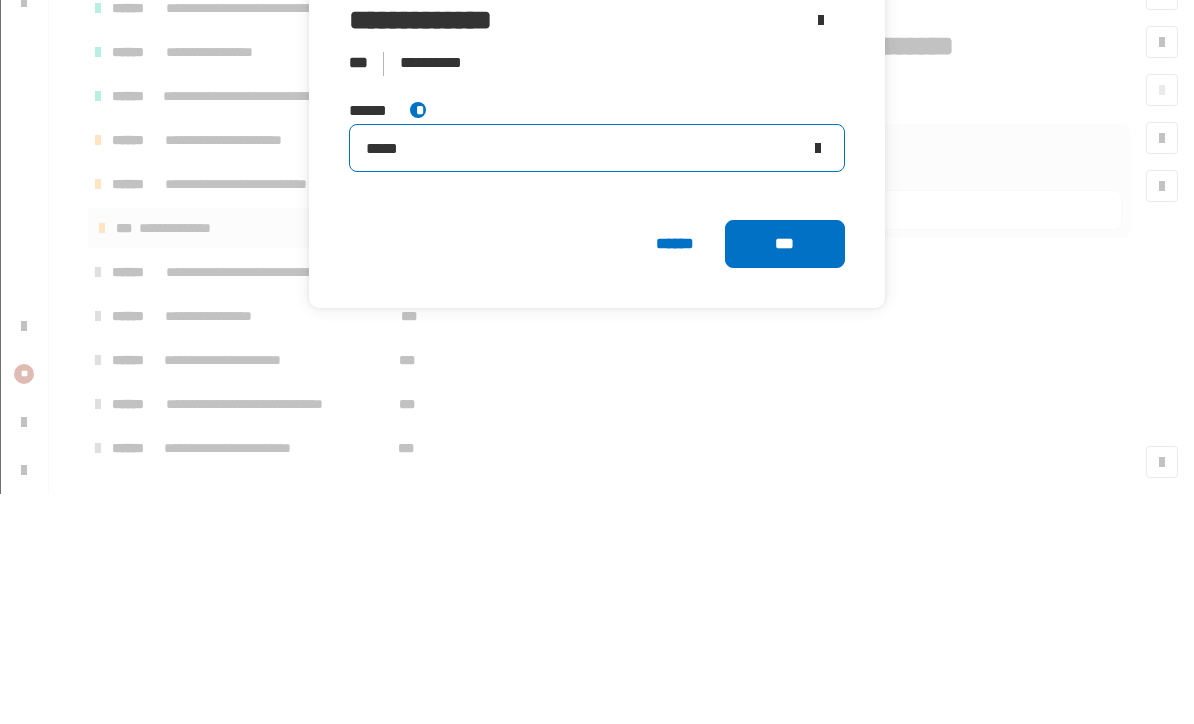 type on "*****" 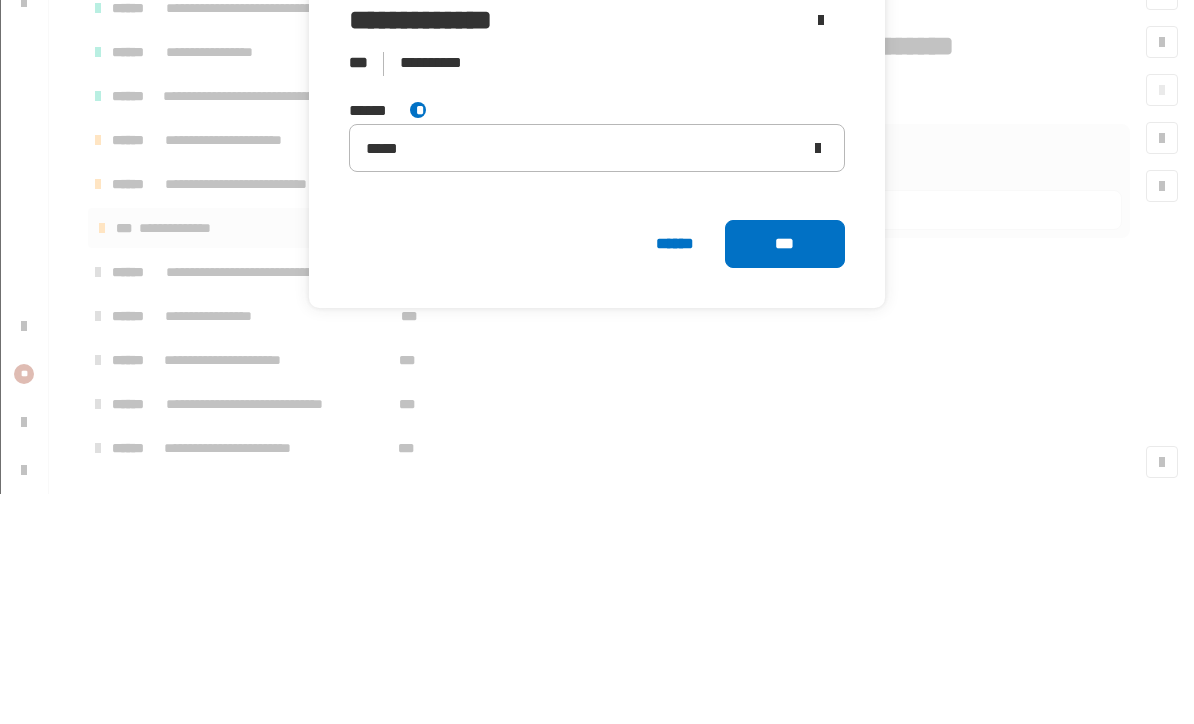 click on "***" 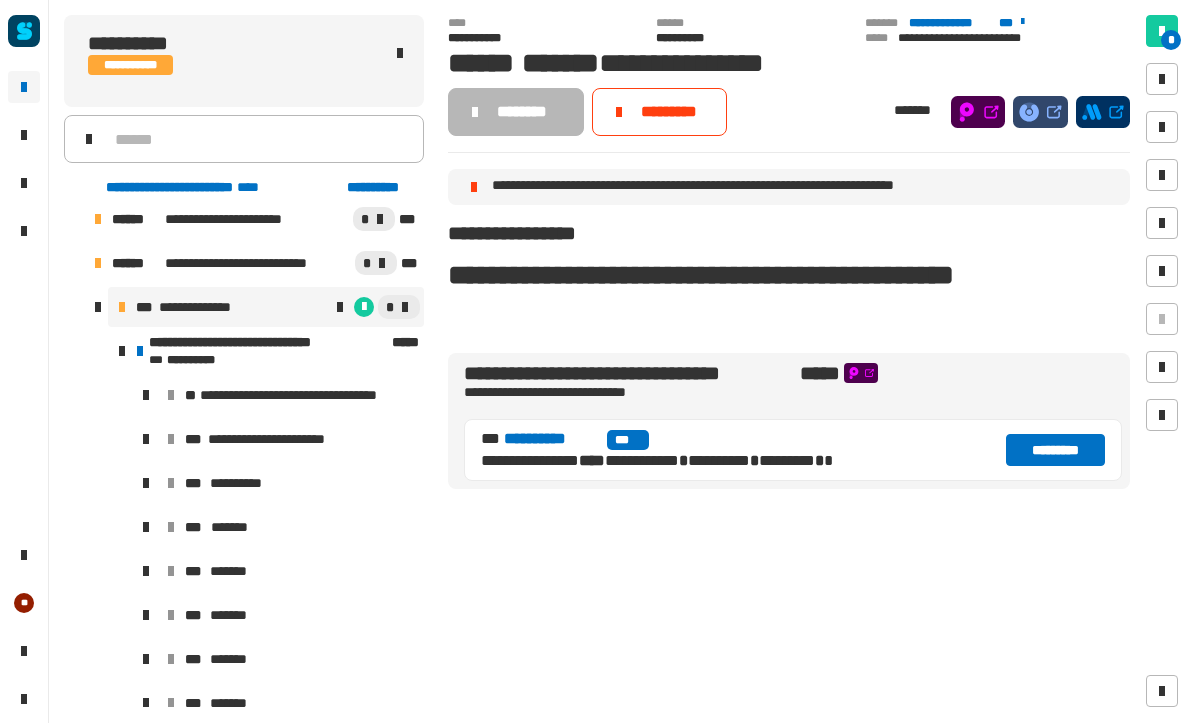 scroll, scrollTop: 1814, scrollLeft: 0, axis: vertical 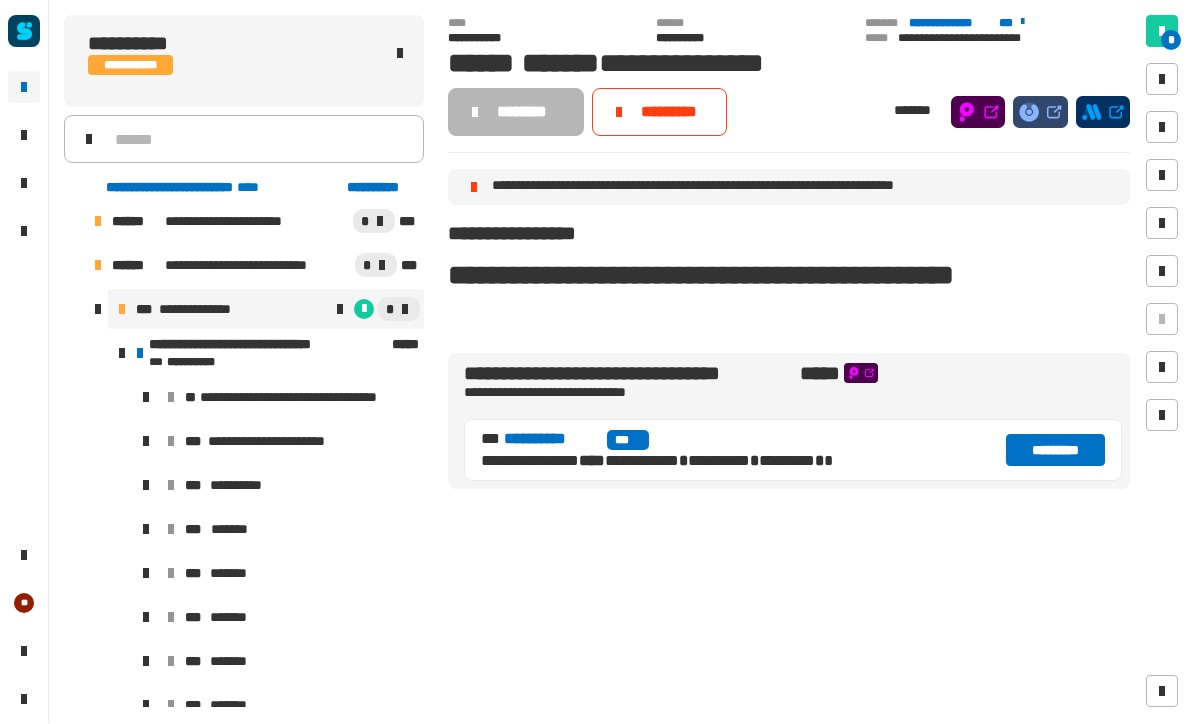 click on "*********" 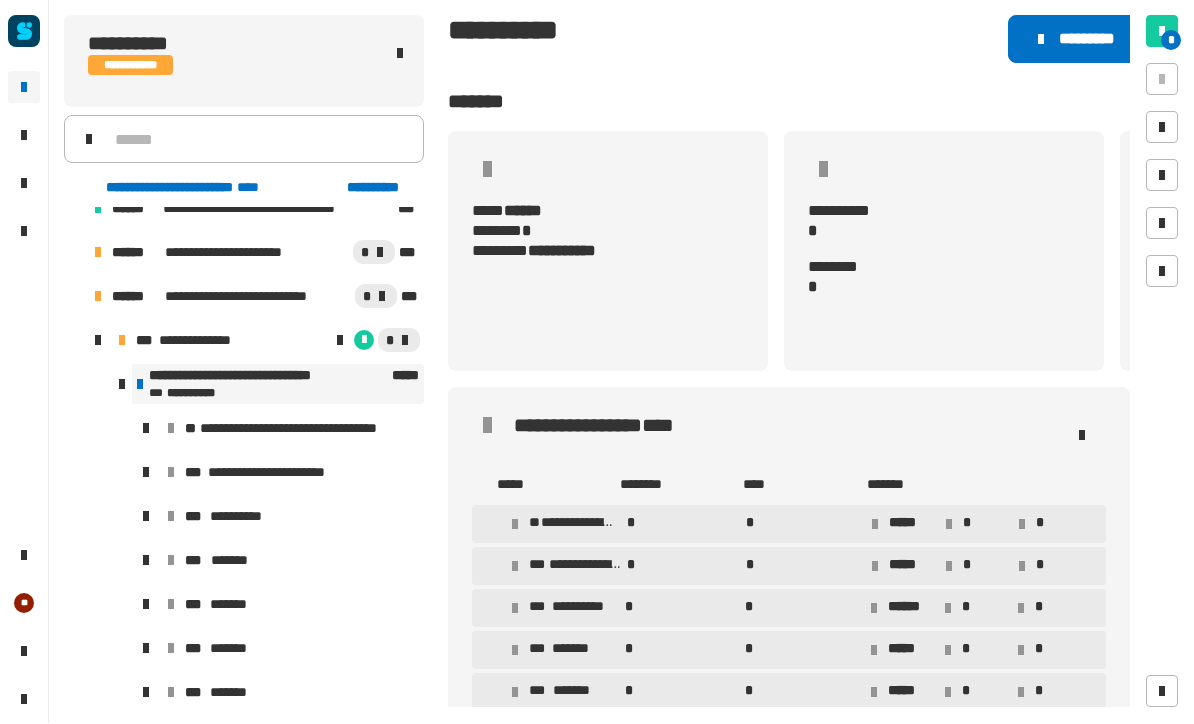scroll, scrollTop: 1760, scrollLeft: 0, axis: vertical 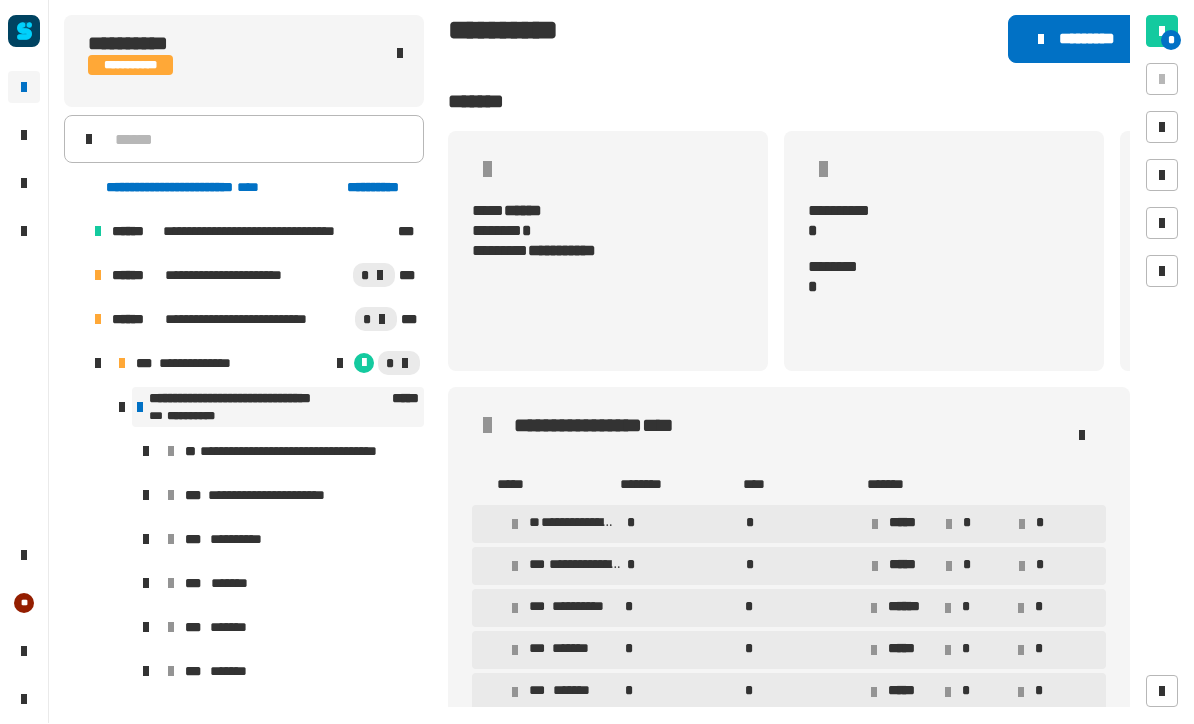 click on "*********" 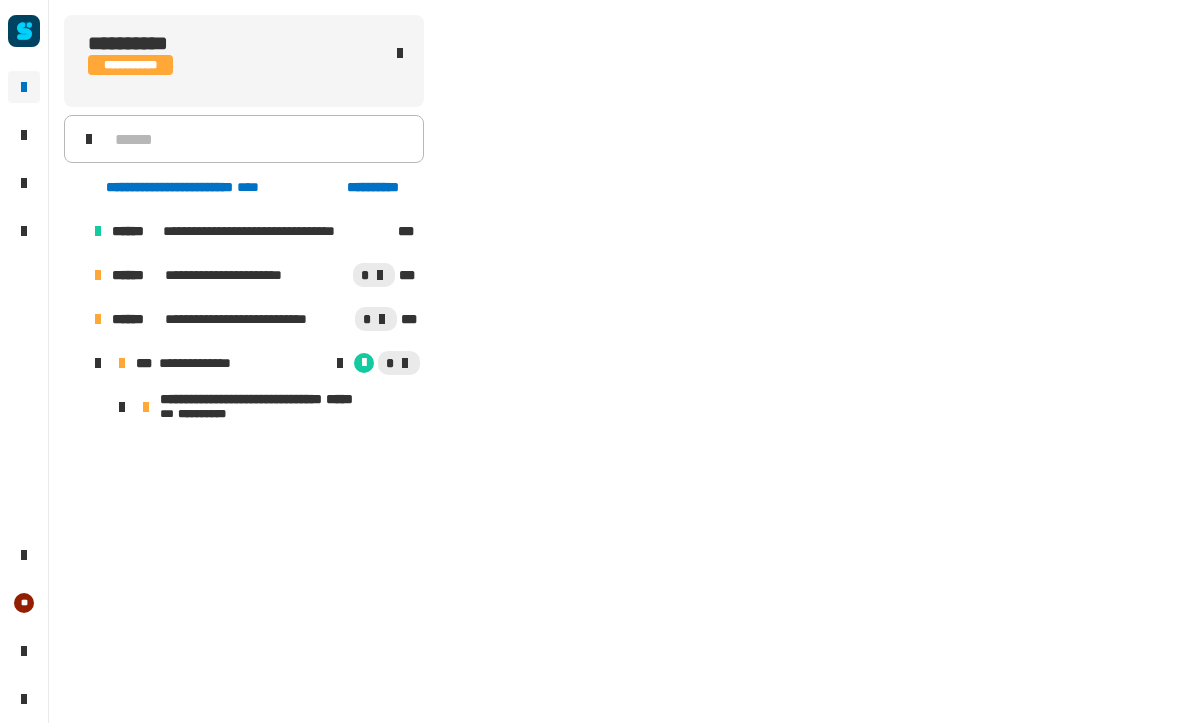 scroll, scrollTop: 1688, scrollLeft: 0, axis: vertical 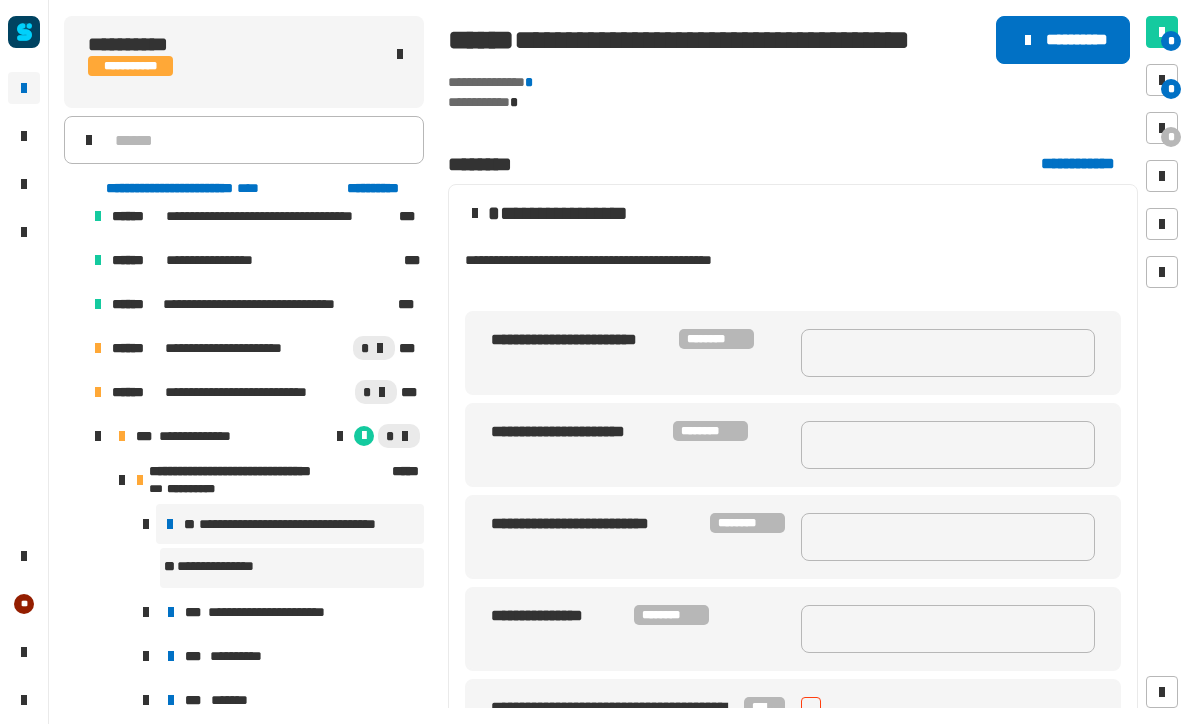click on "**********" 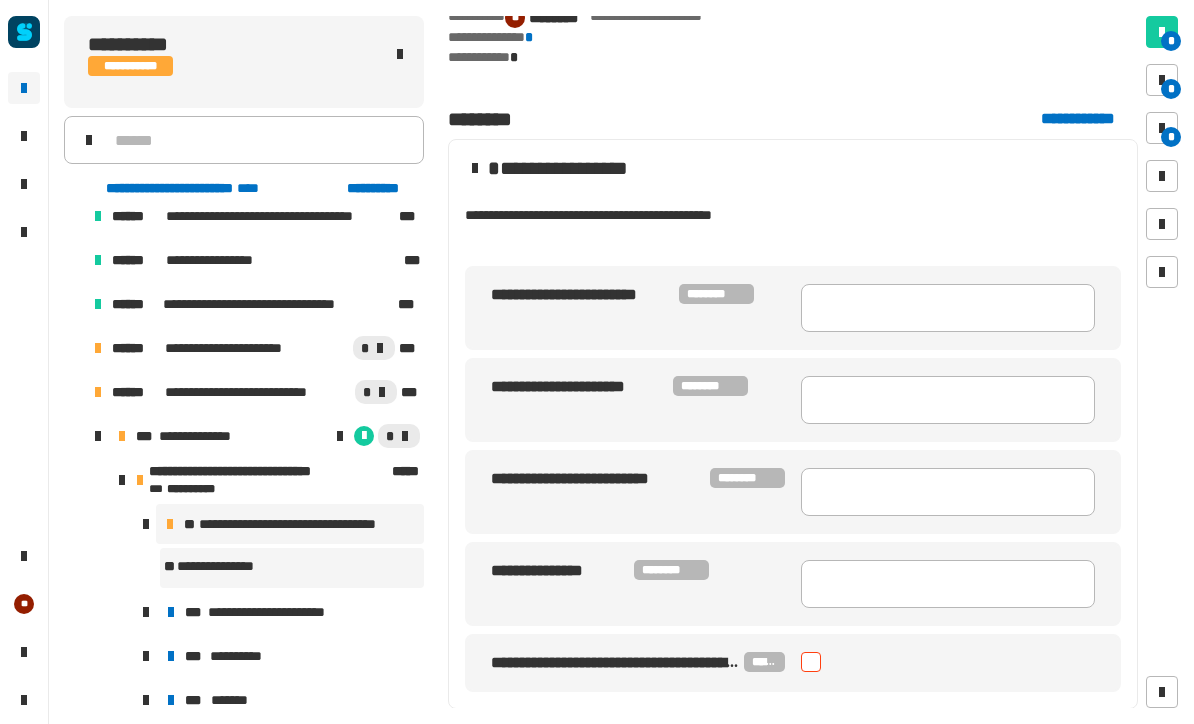 scroll, scrollTop: 64, scrollLeft: 0, axis: vertical 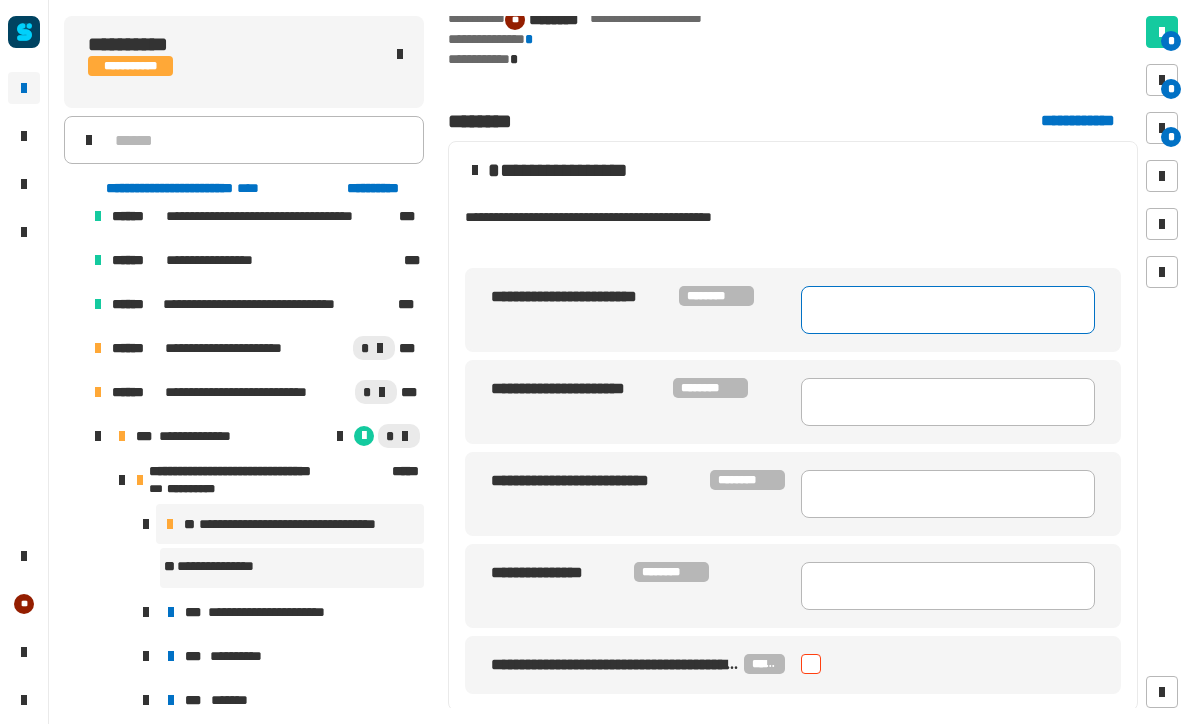 click at bounding box center (948, 310) 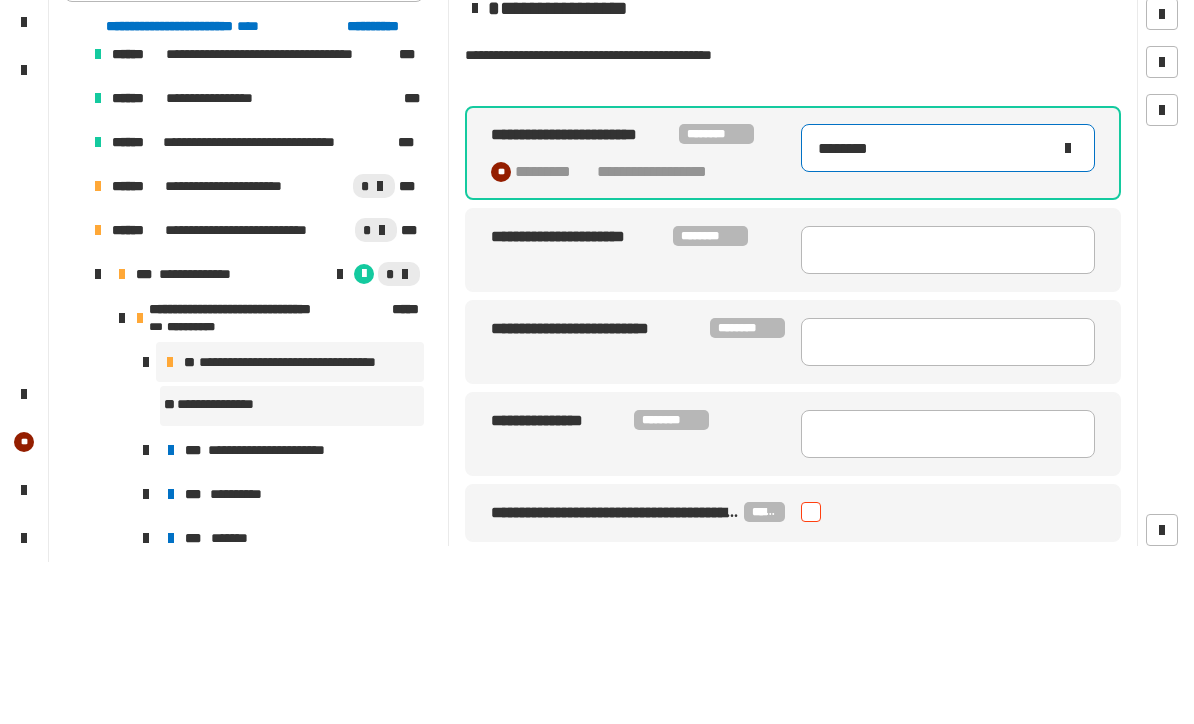 type on "********" 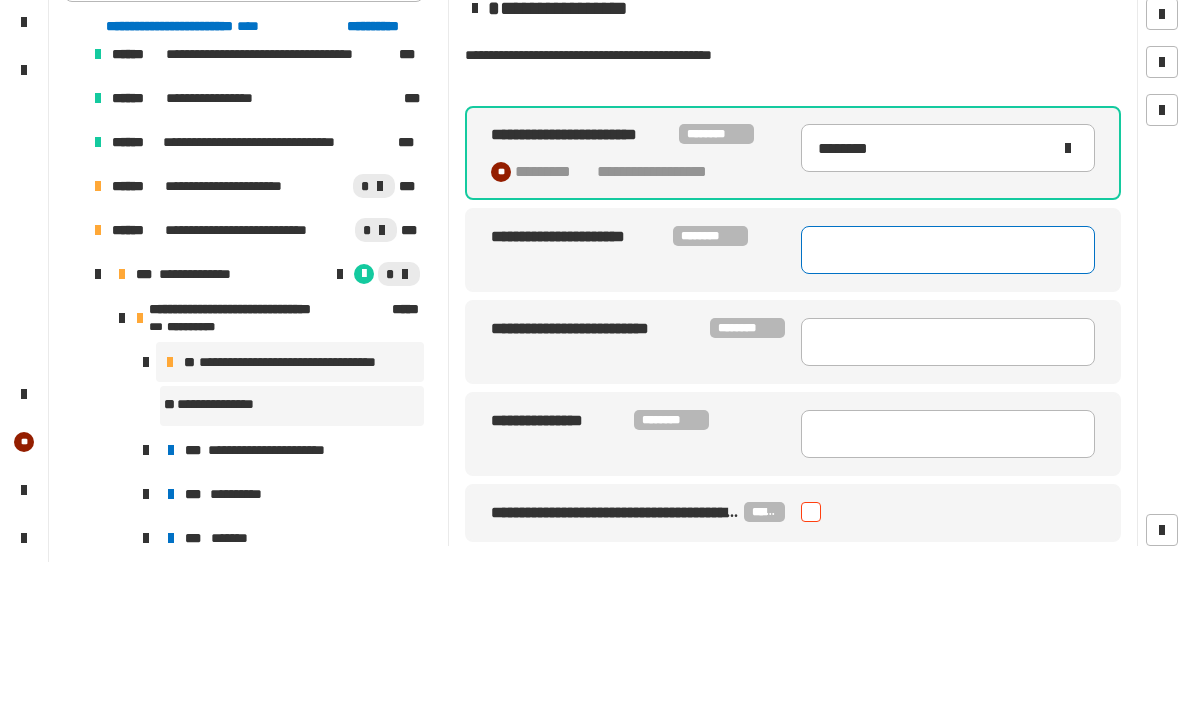 click at bounding box center (948, 412) 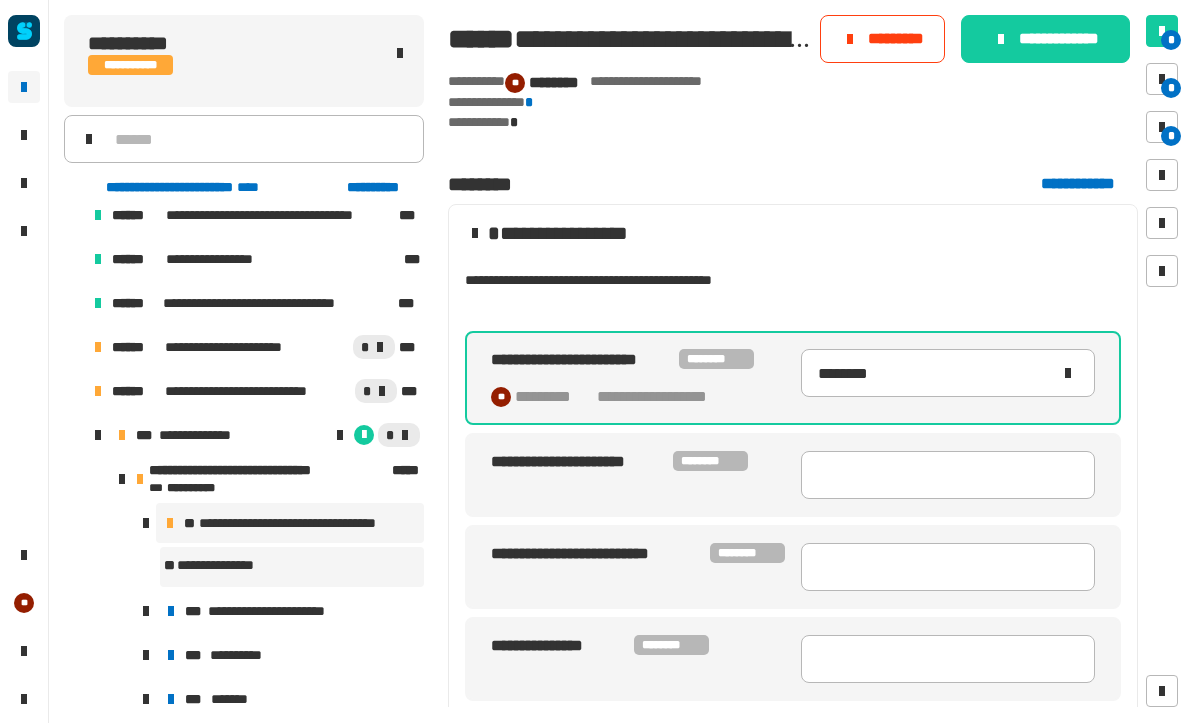 scroll, scrollTop: 0, scrollLeft: 0, axis: both 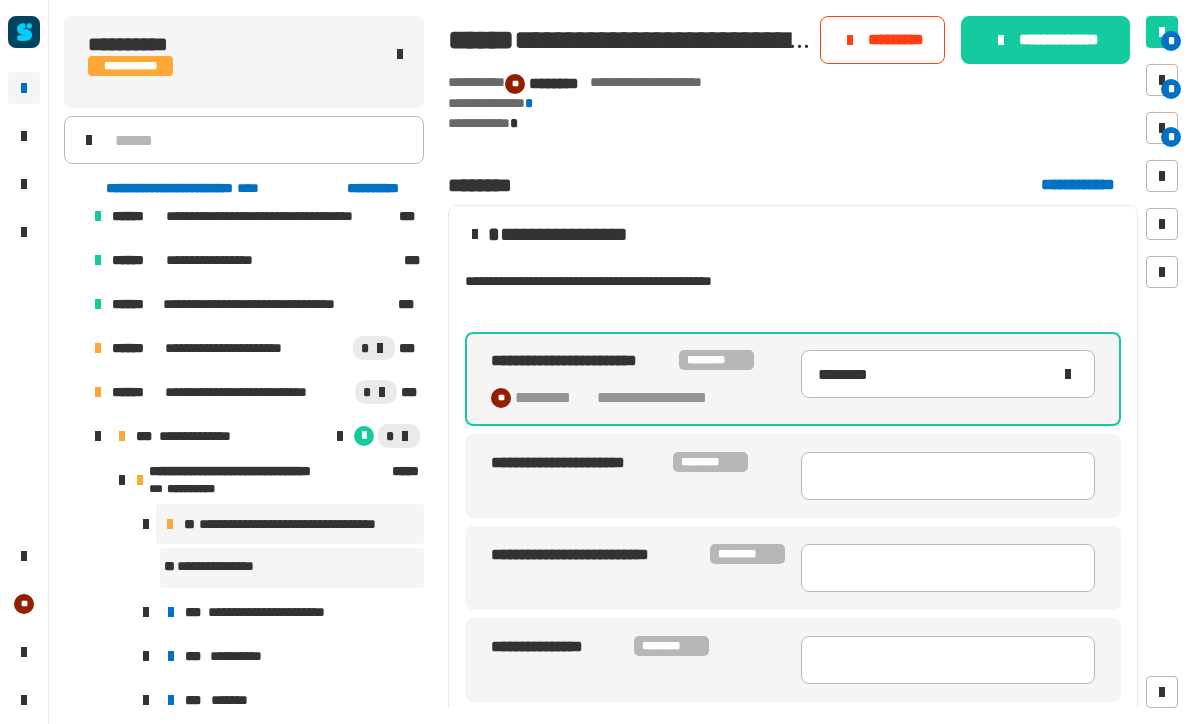 click on "**********" 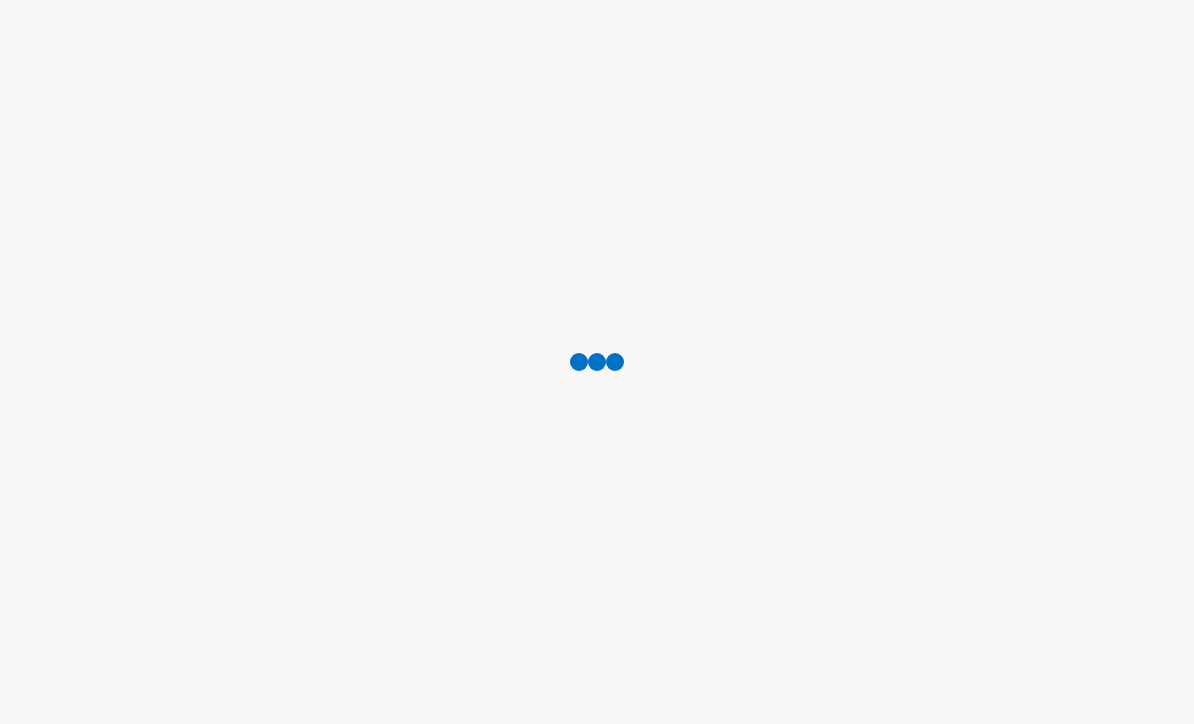 scroll, scrollTop: 0, scrollLeft: 0, axis: both 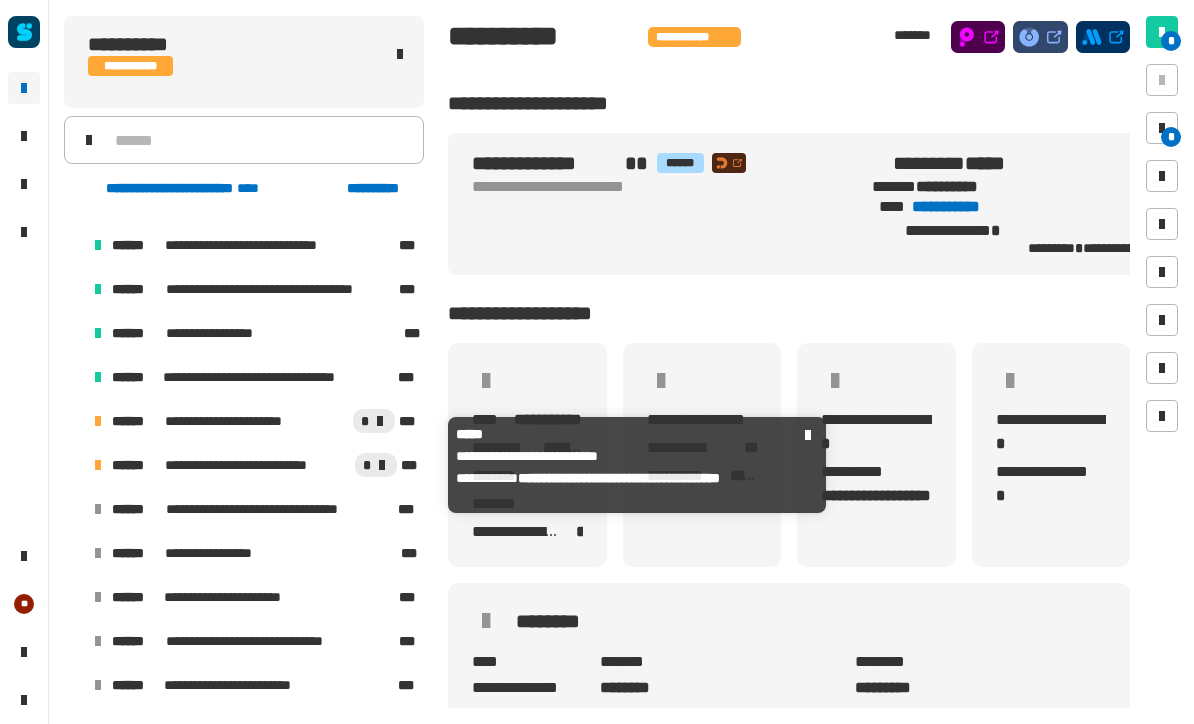 click on "**********" at bounding box center (254, 465) 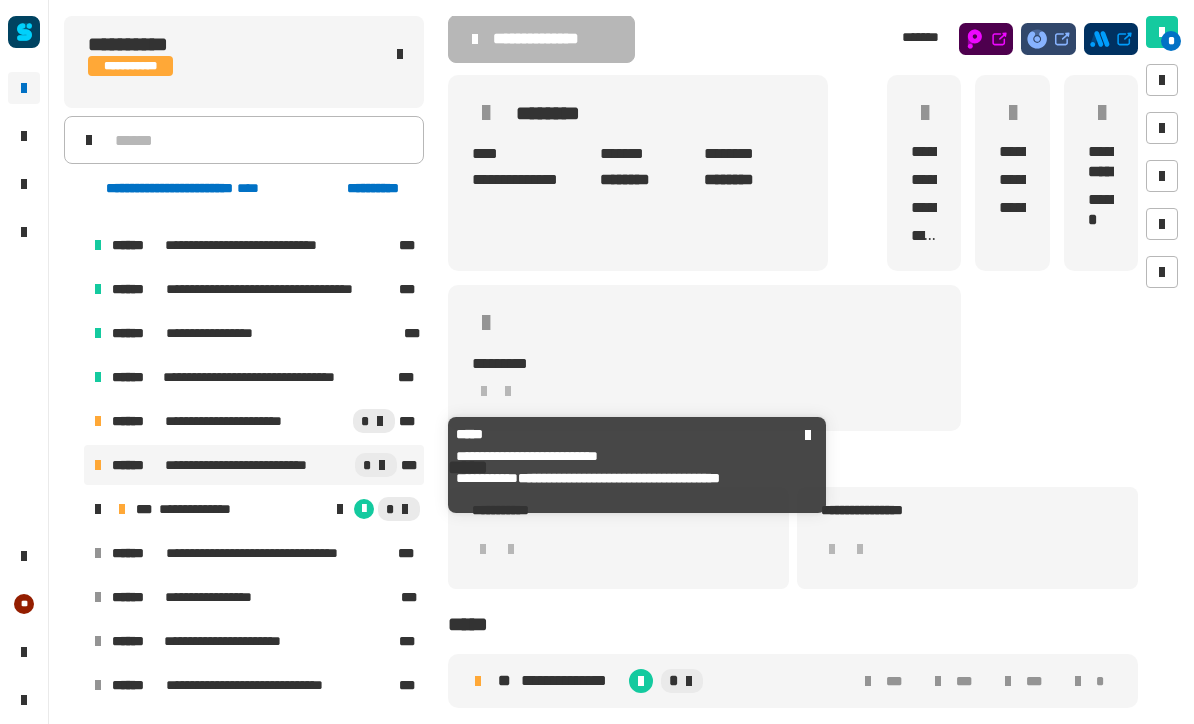 scroll, scrollTop: 79, scrollLeft: 0, axis: vertical 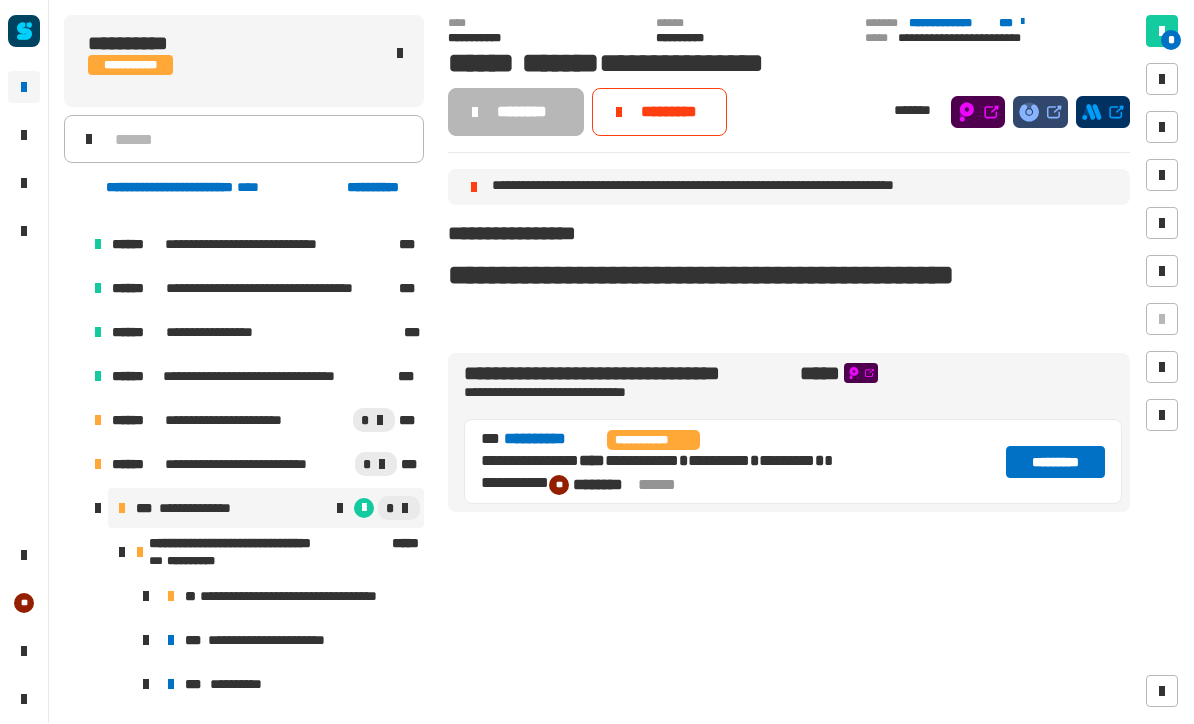 click on "**********" at bounding box center [303, 597] 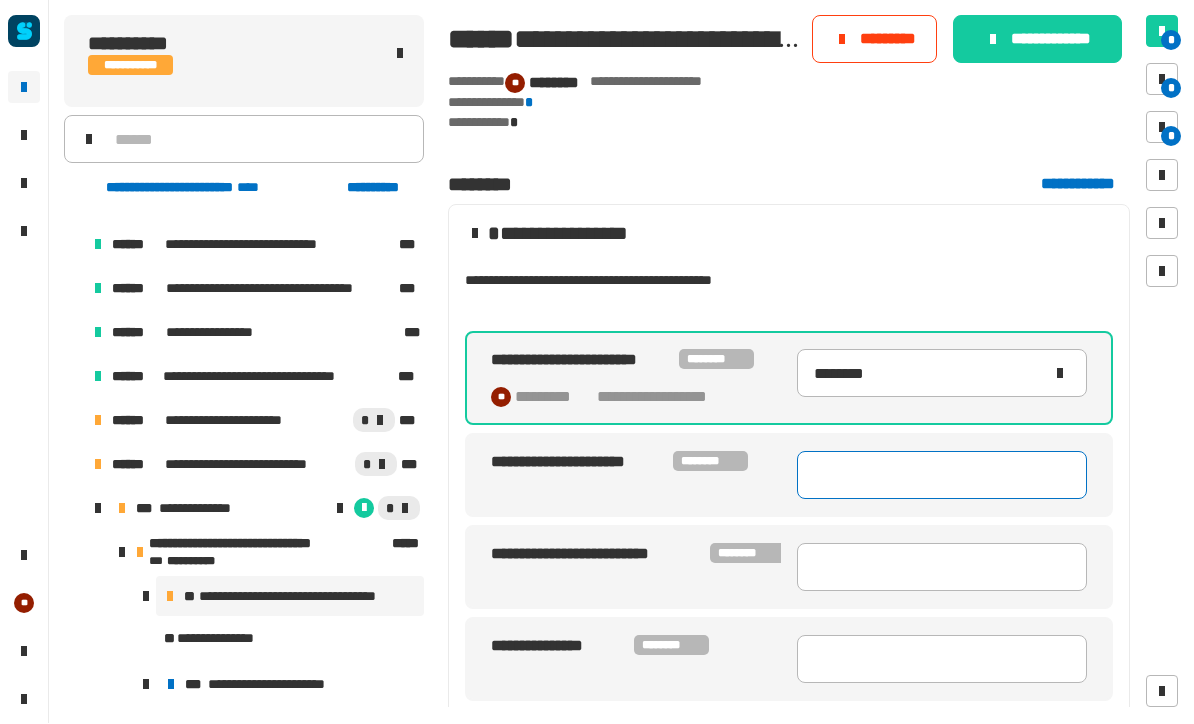 click at bounding box center (942, 476) 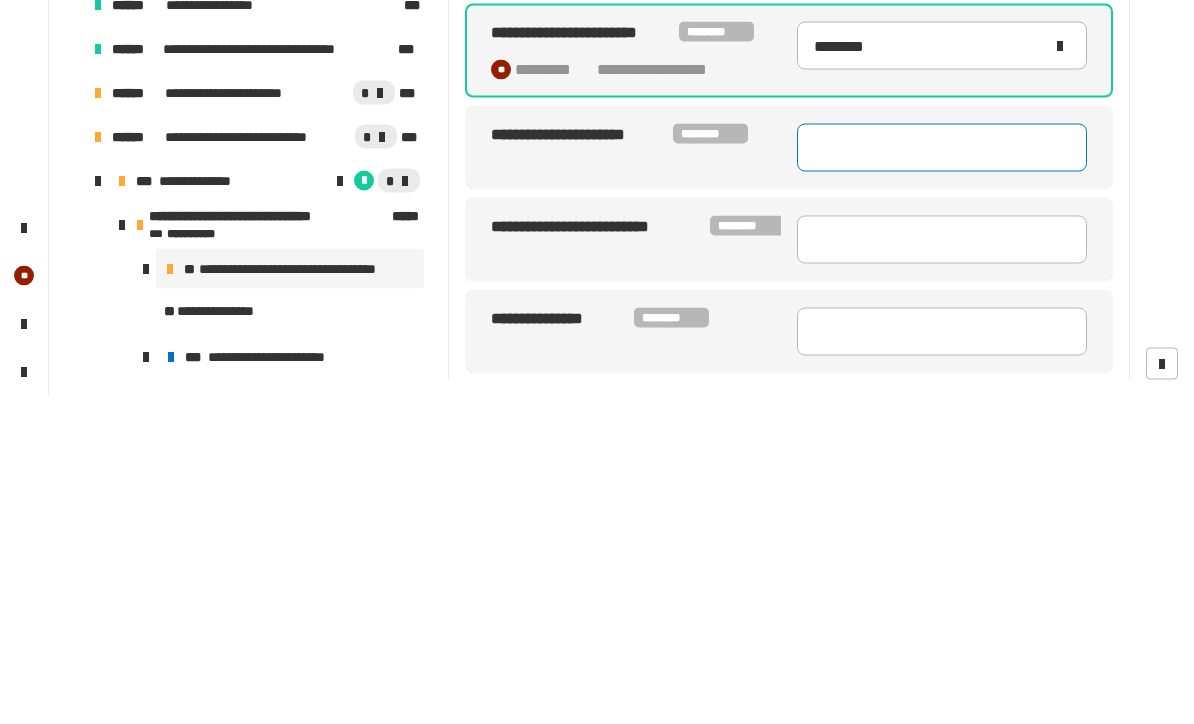 paste on "**********" 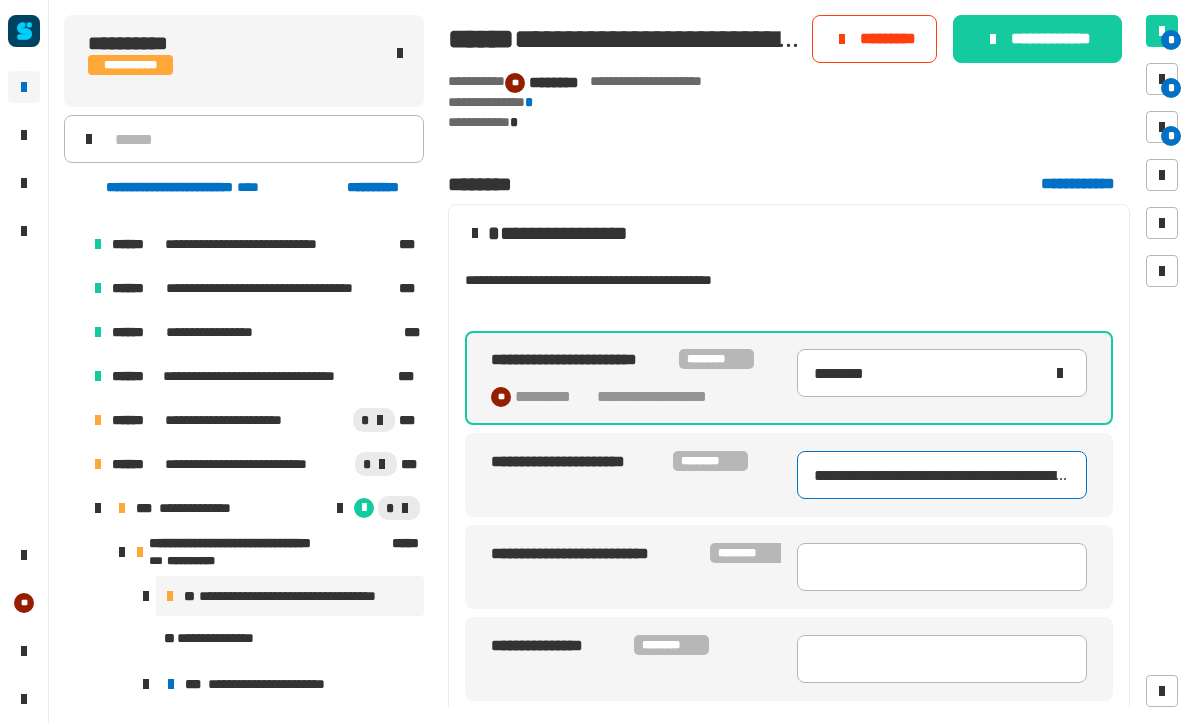 type on "**********" 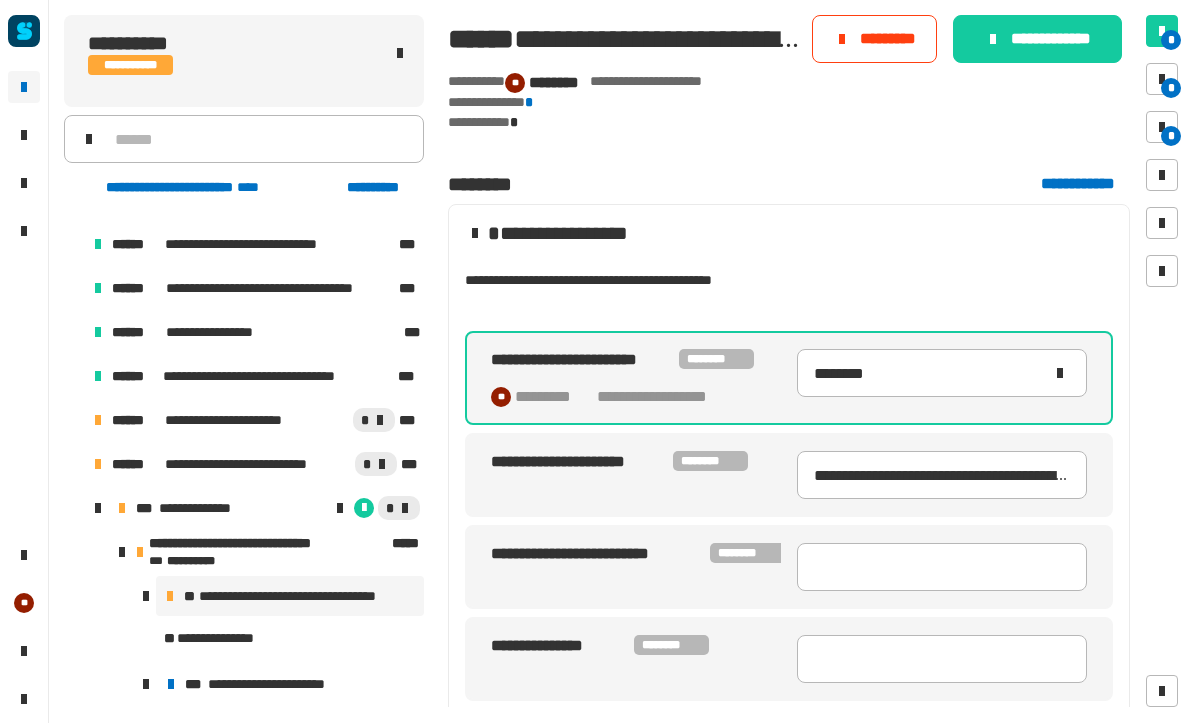 click on "**********" 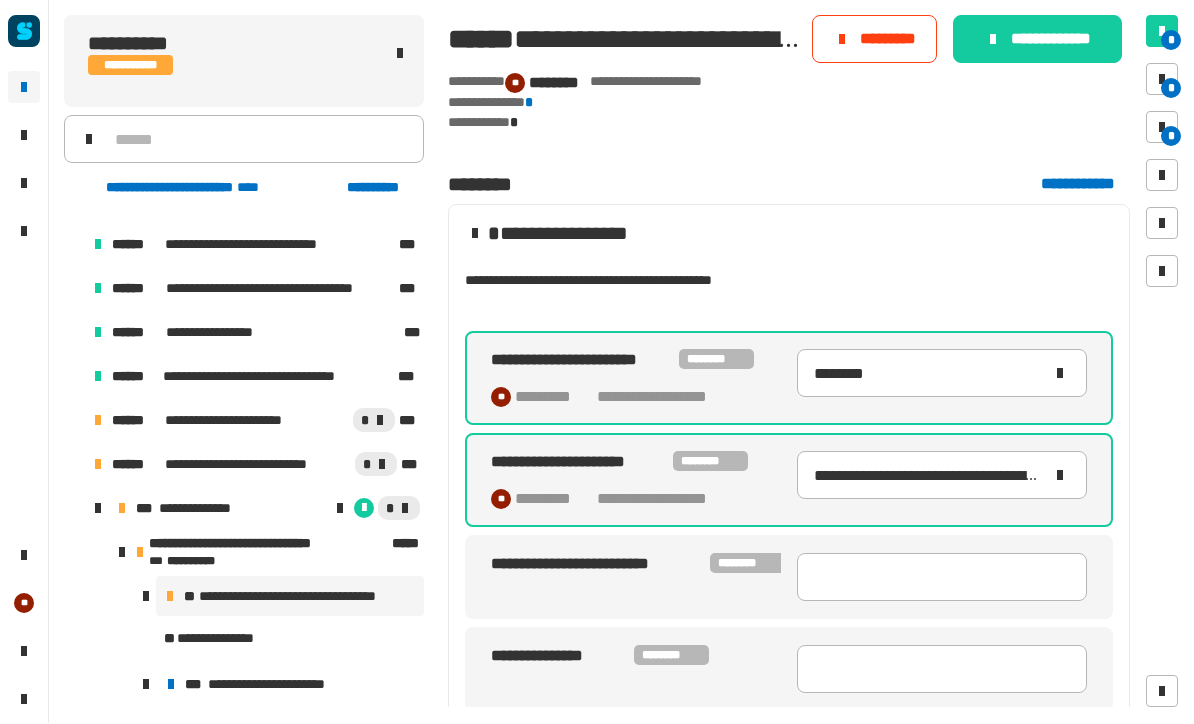 click on "**********" 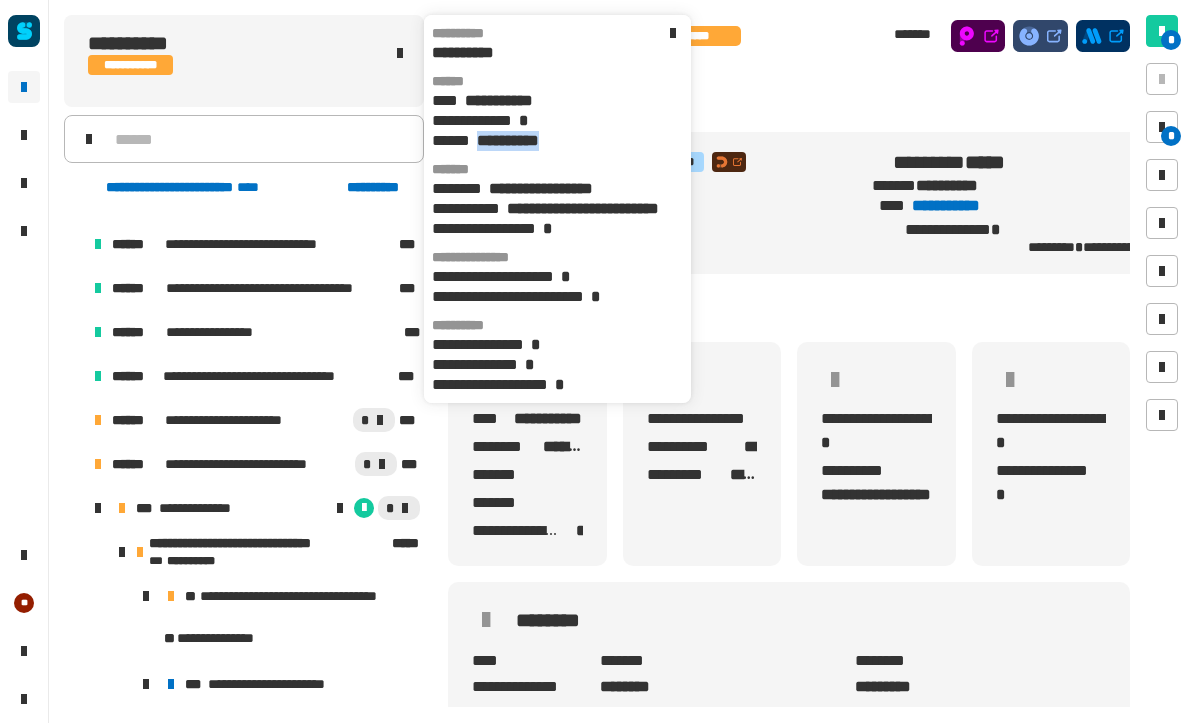 copy on "**********" 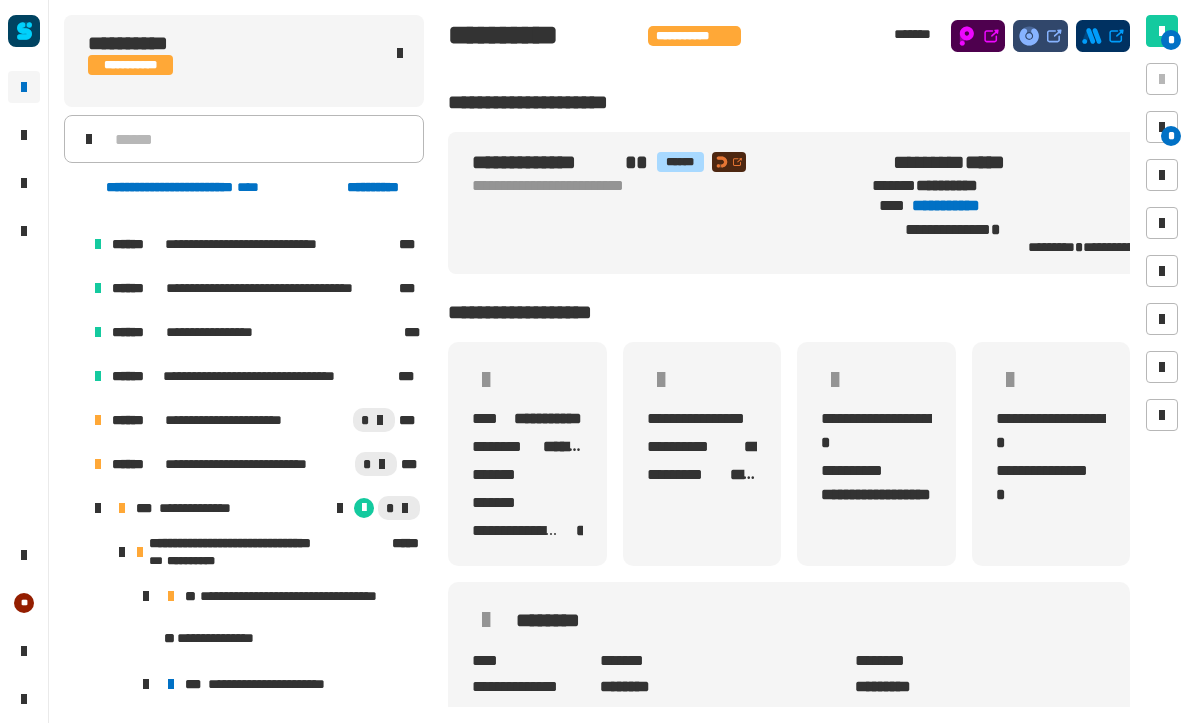 click on "**********" at bounding box center [303, 597] 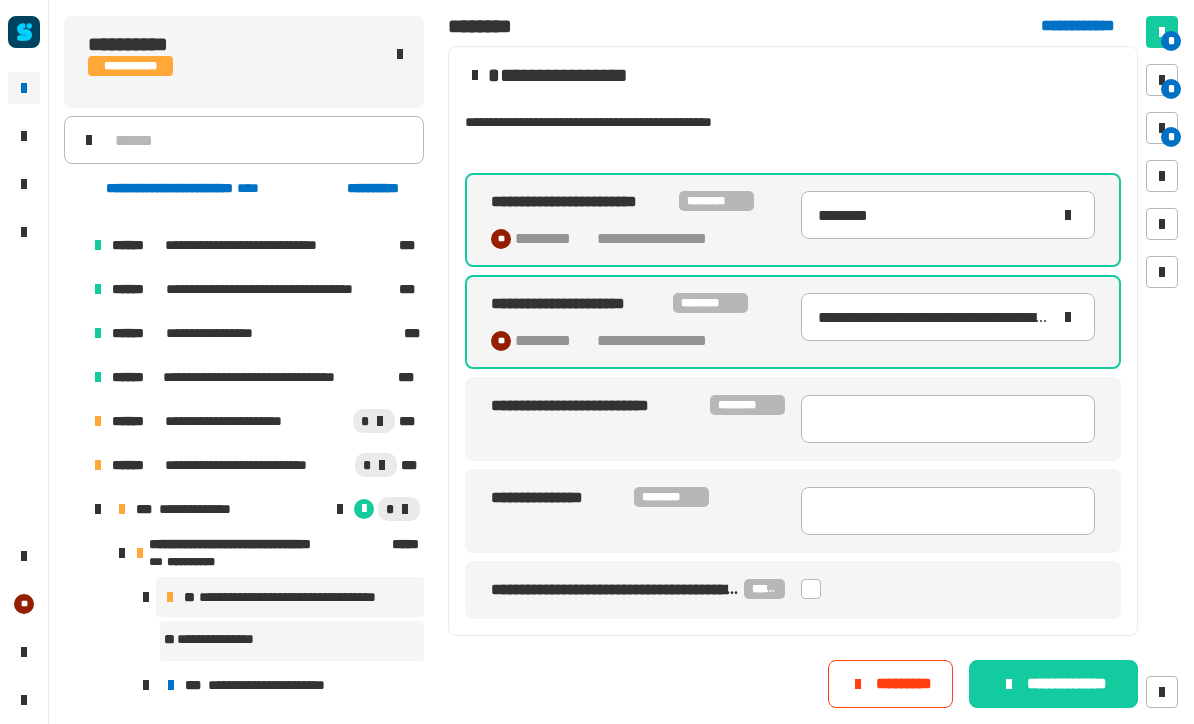 scroll, scrollTop: 159, scrollLeft: 0, axis: vertical 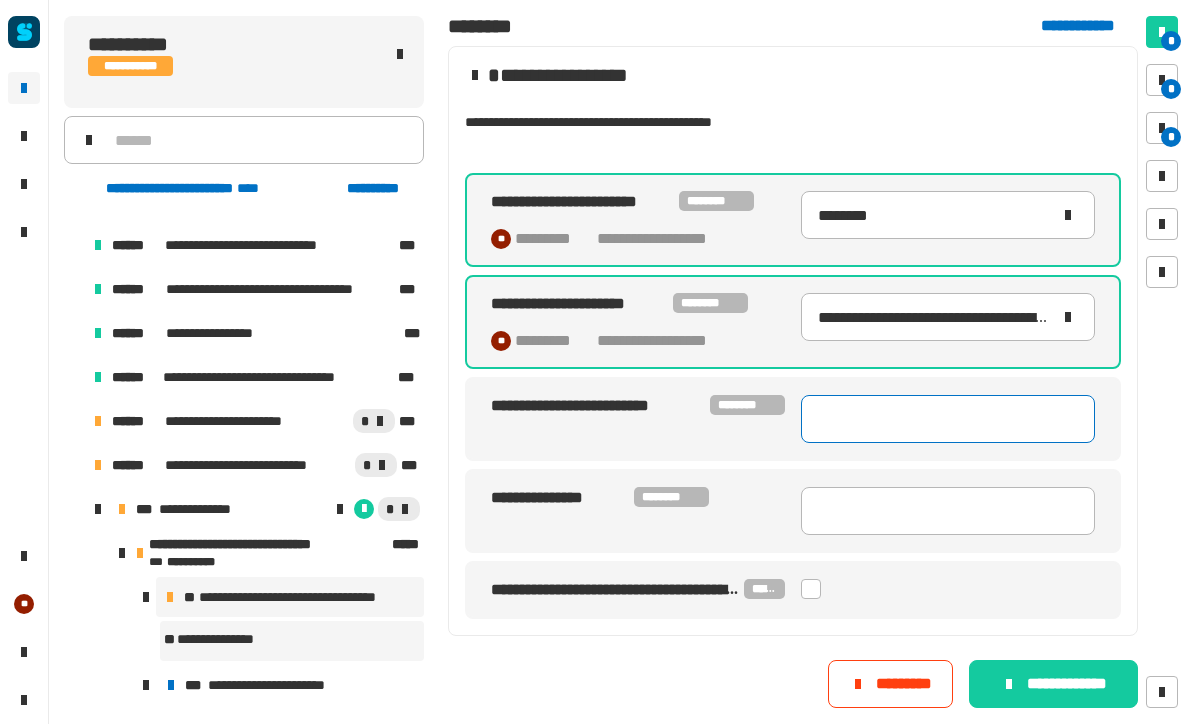 click at bounding box center (948, 419) 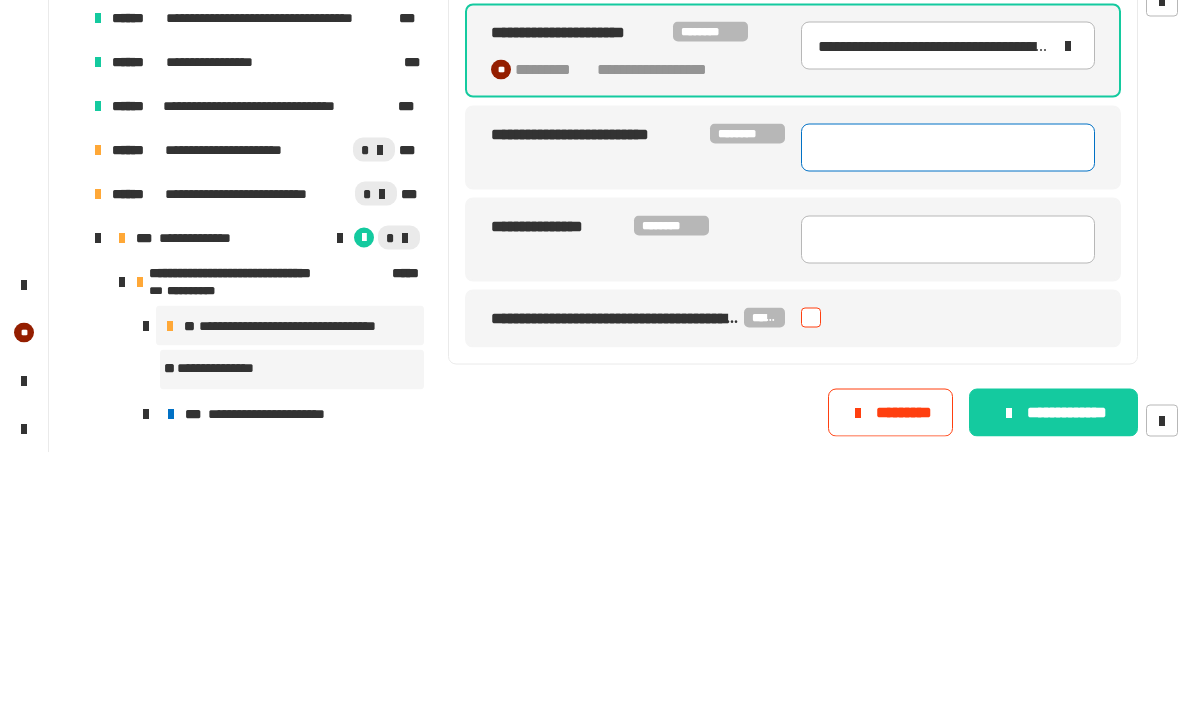 click at bounding box center [948, 419] 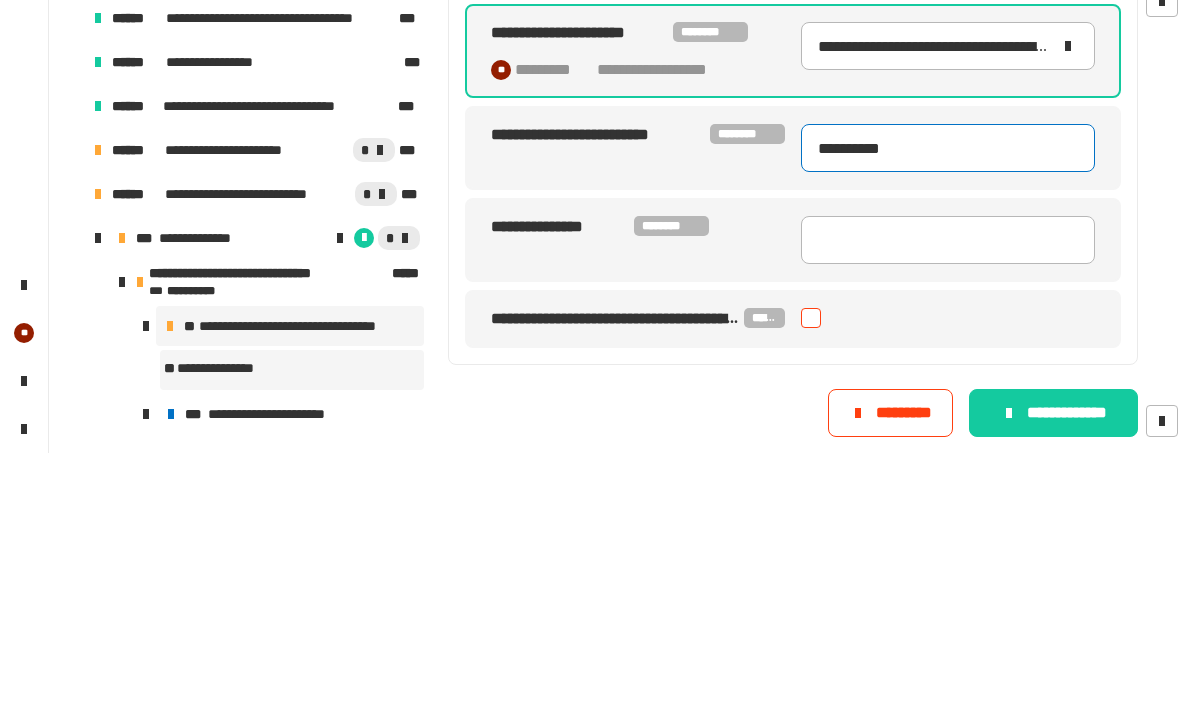 type on "**********" 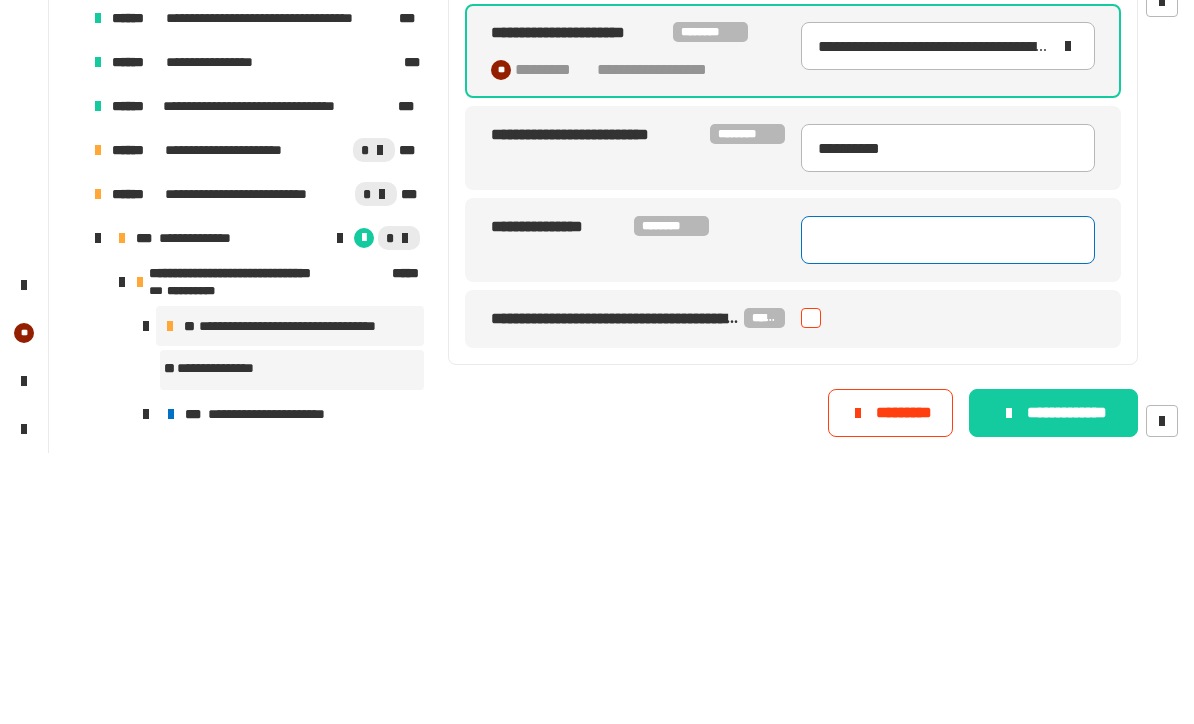 click at bounding box center (948, 511) 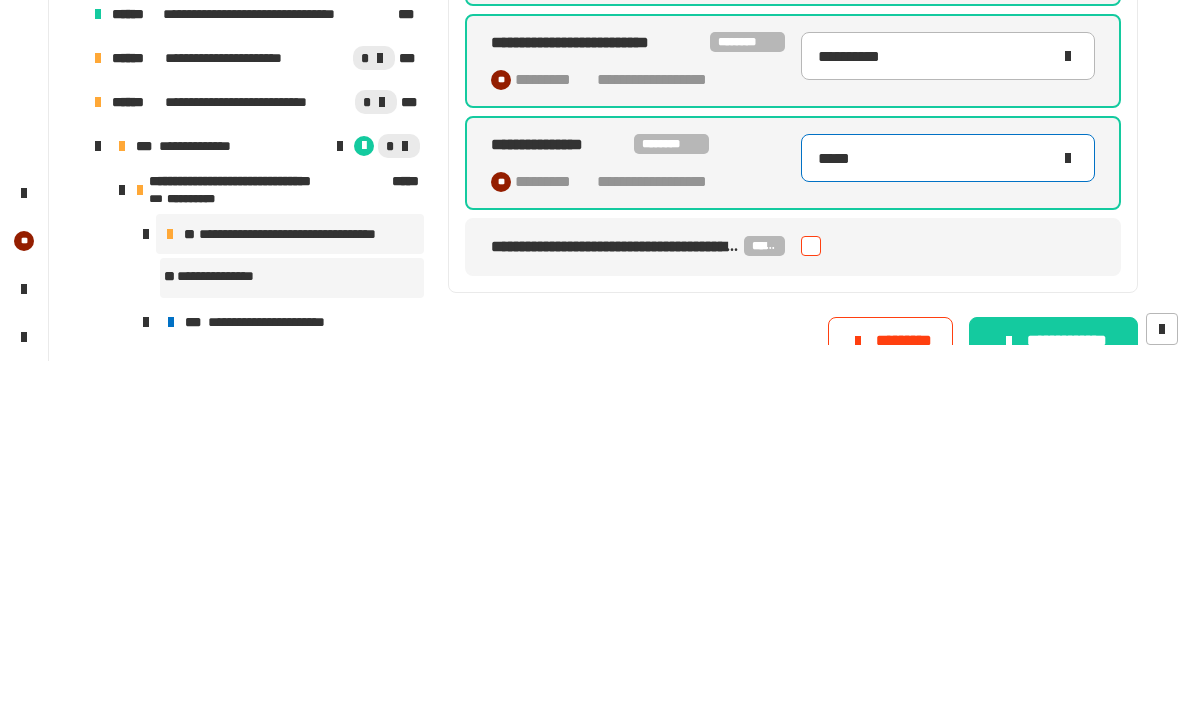 type on "*****" 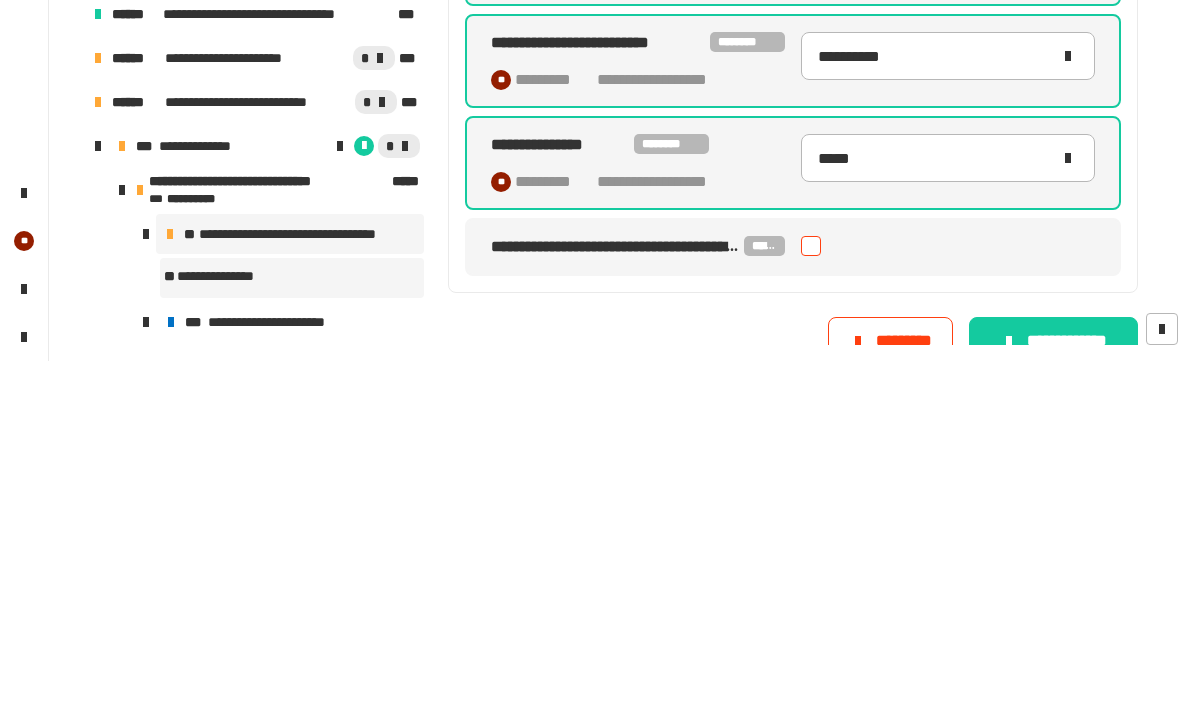 click on "**********" at bounding box center [793, 610] 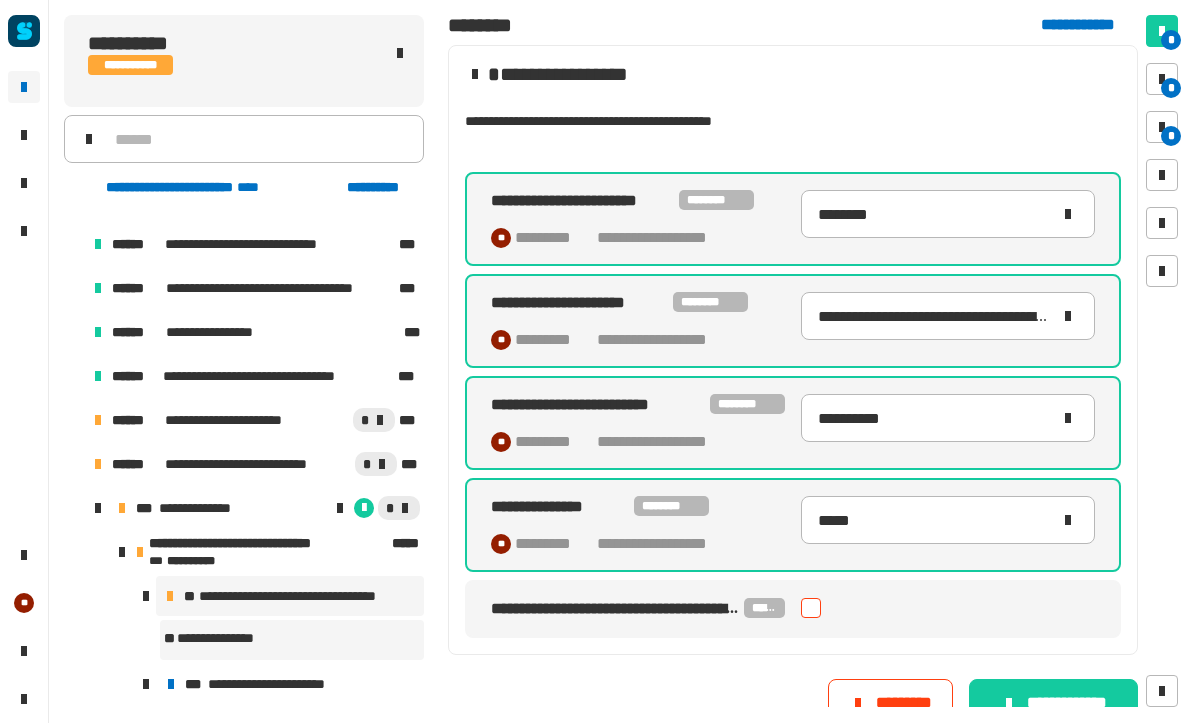 click at bounding box center [811, 609] 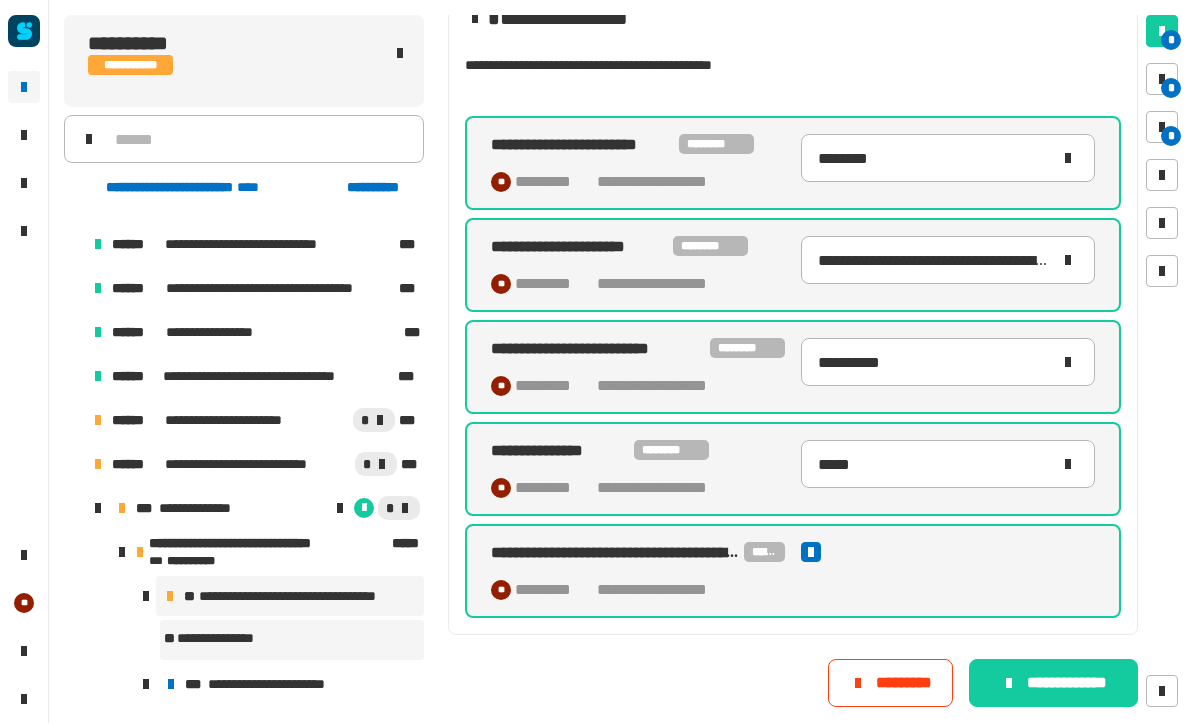 scroll, scrollTop: 215, scrollLeft: 0, axis: vertical 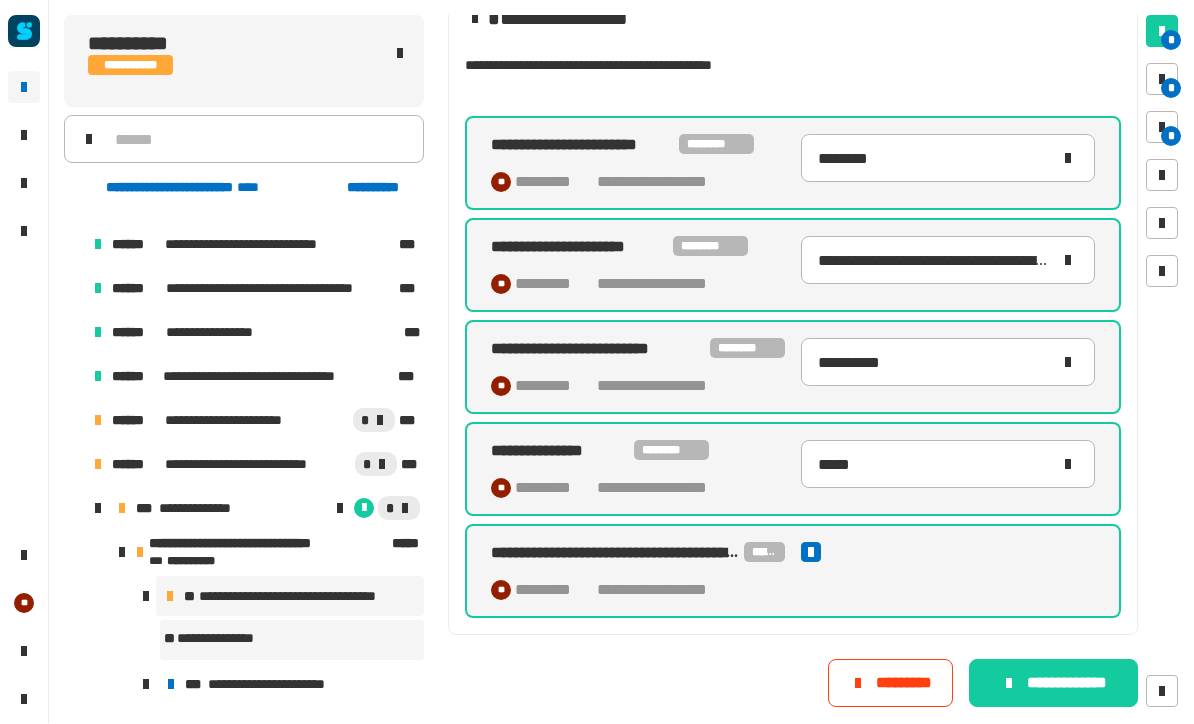 click on "**********" 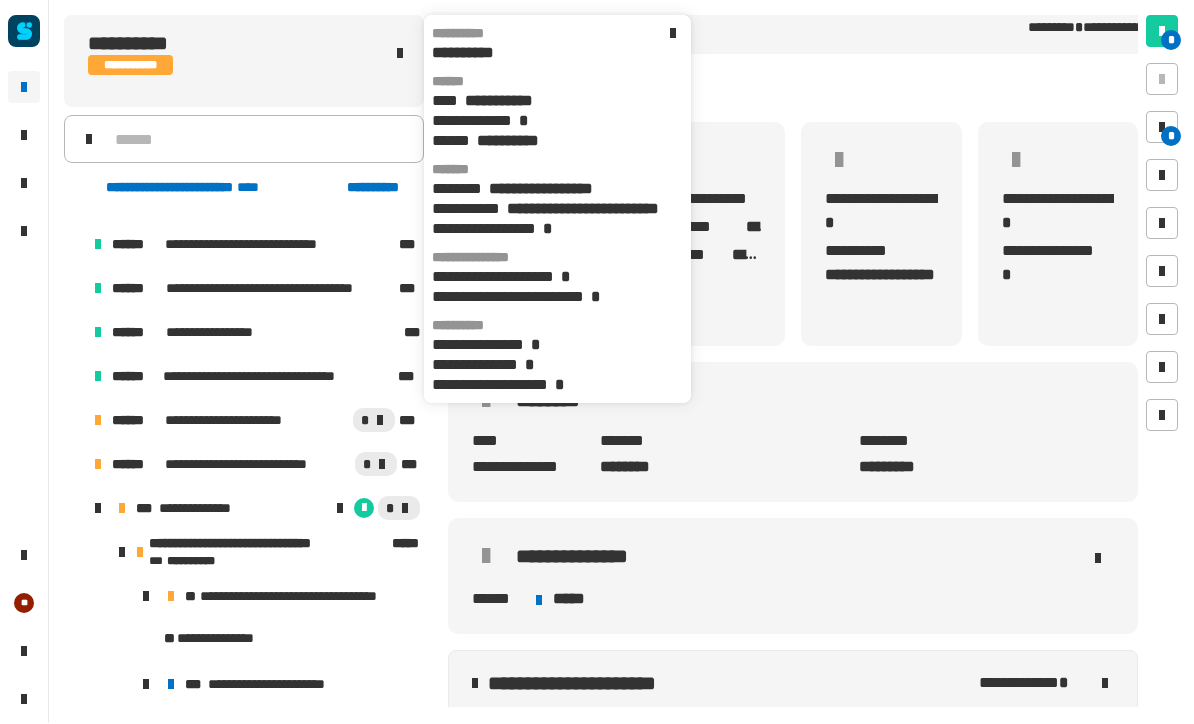 scroll, scrollTop: 219, scrollLeft: 0, axis: vertical 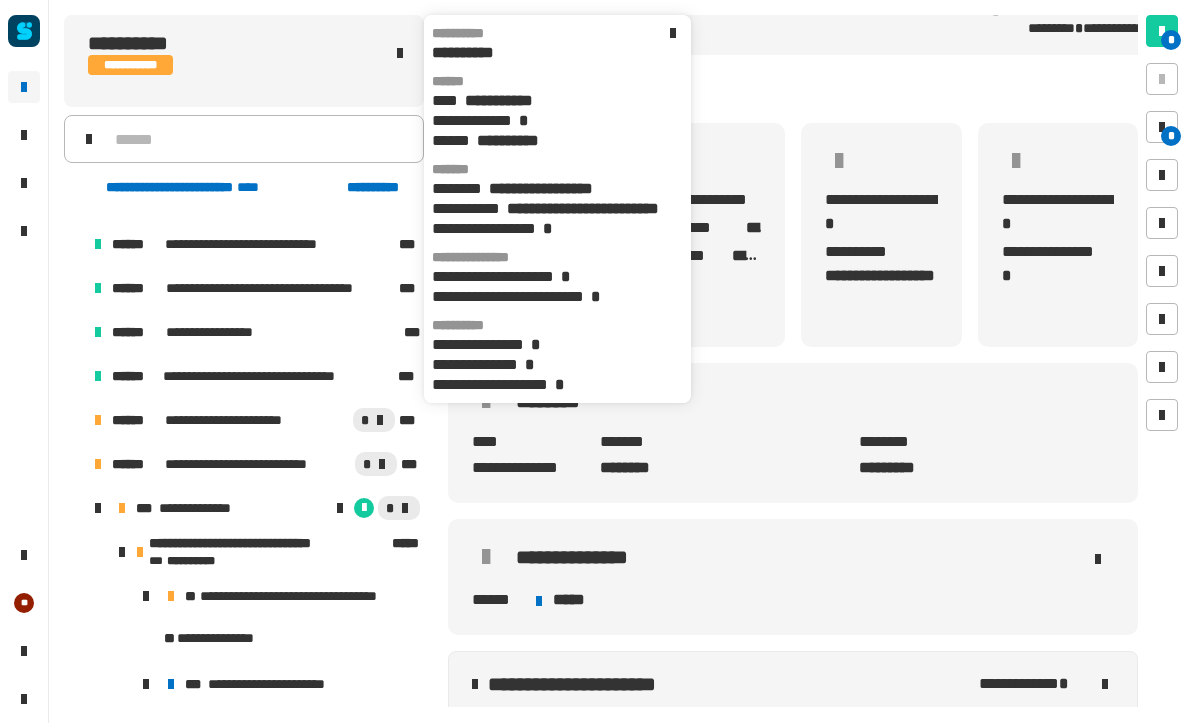 click on "**********" at bounding box center [290, 597] 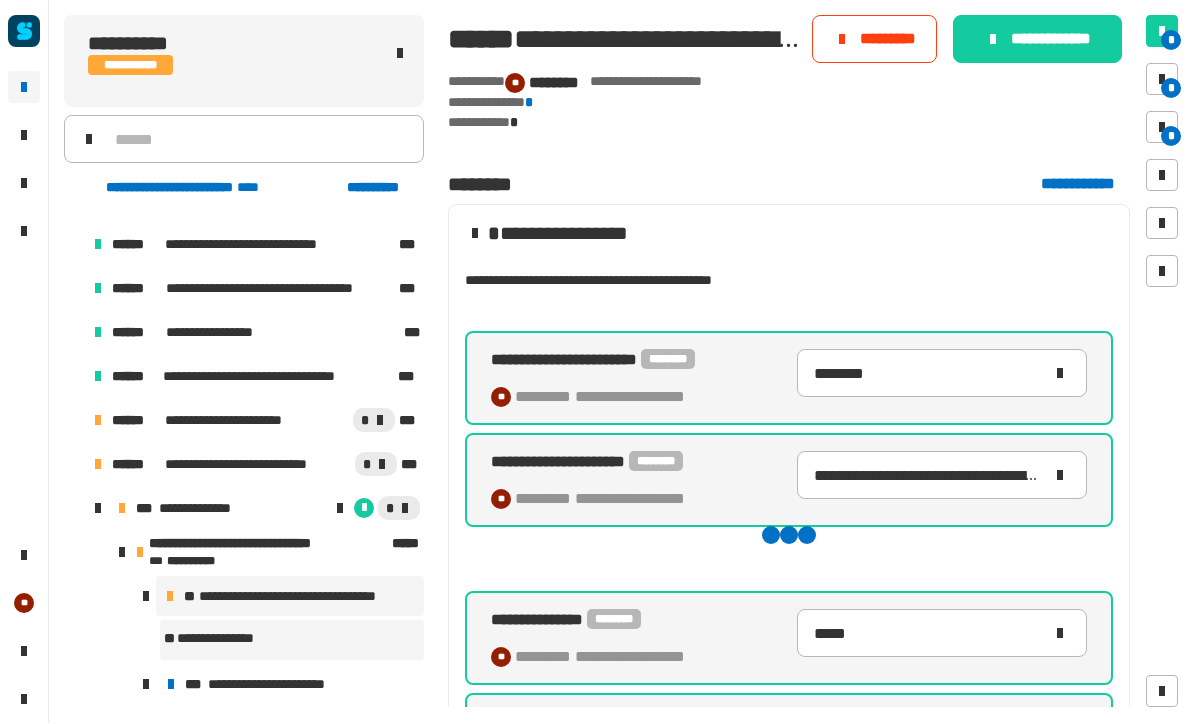 type on "********" 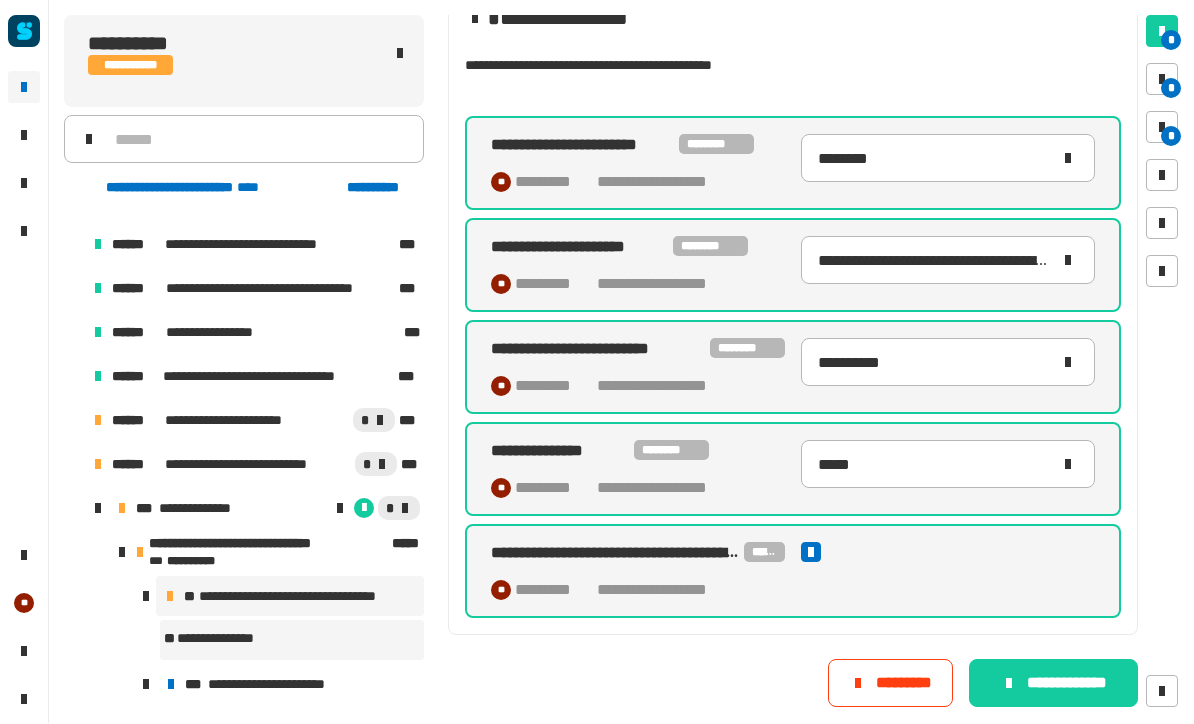 scroll, scrollTop: 215, scrollLeft: 0, axis: vertical 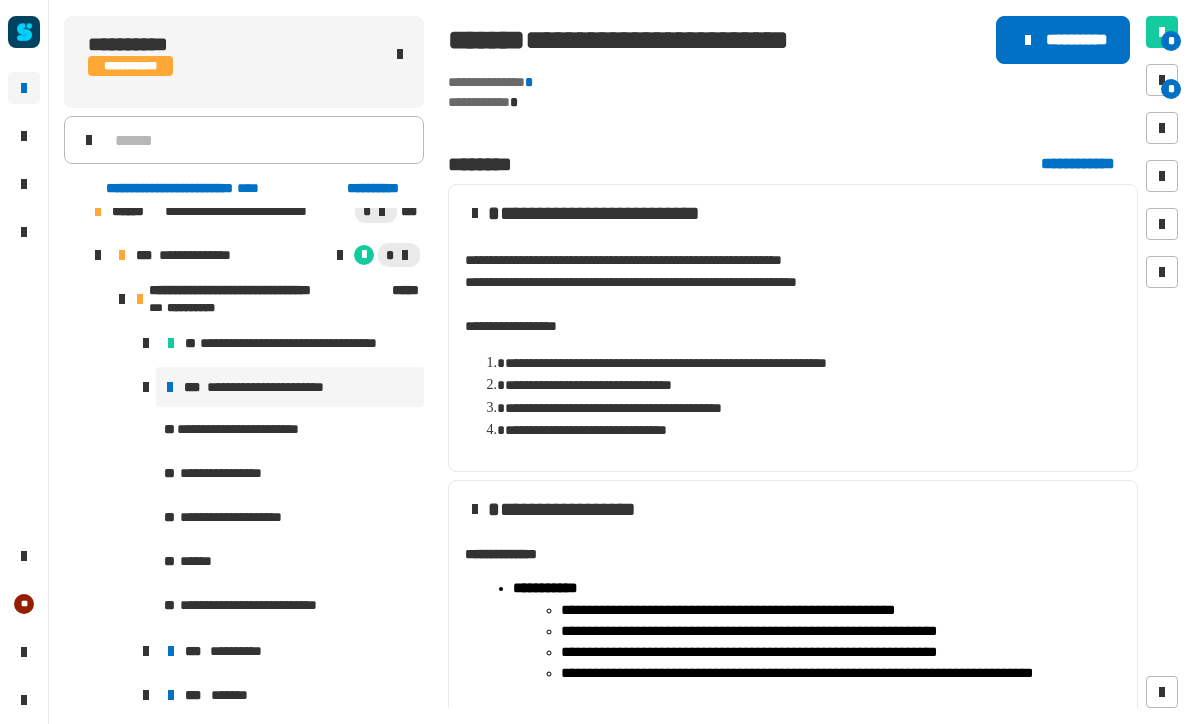 click on "**********" 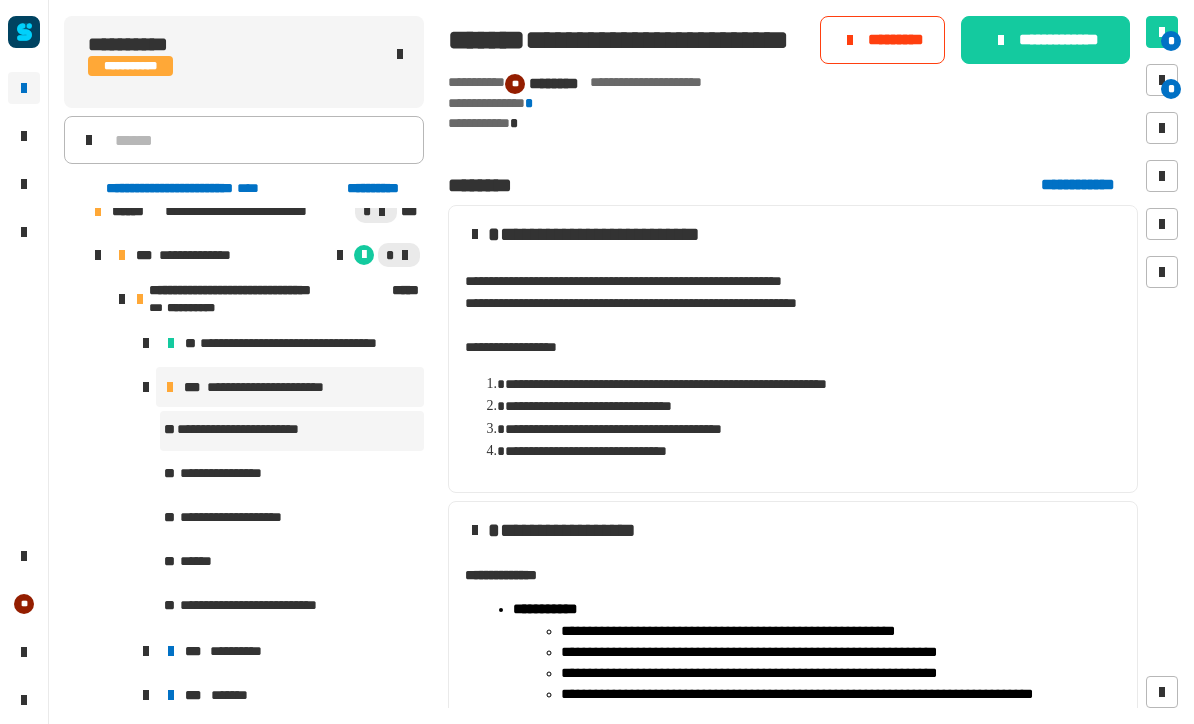 scroll, scrollTop: 0, scrollLeft: 0, axis: both 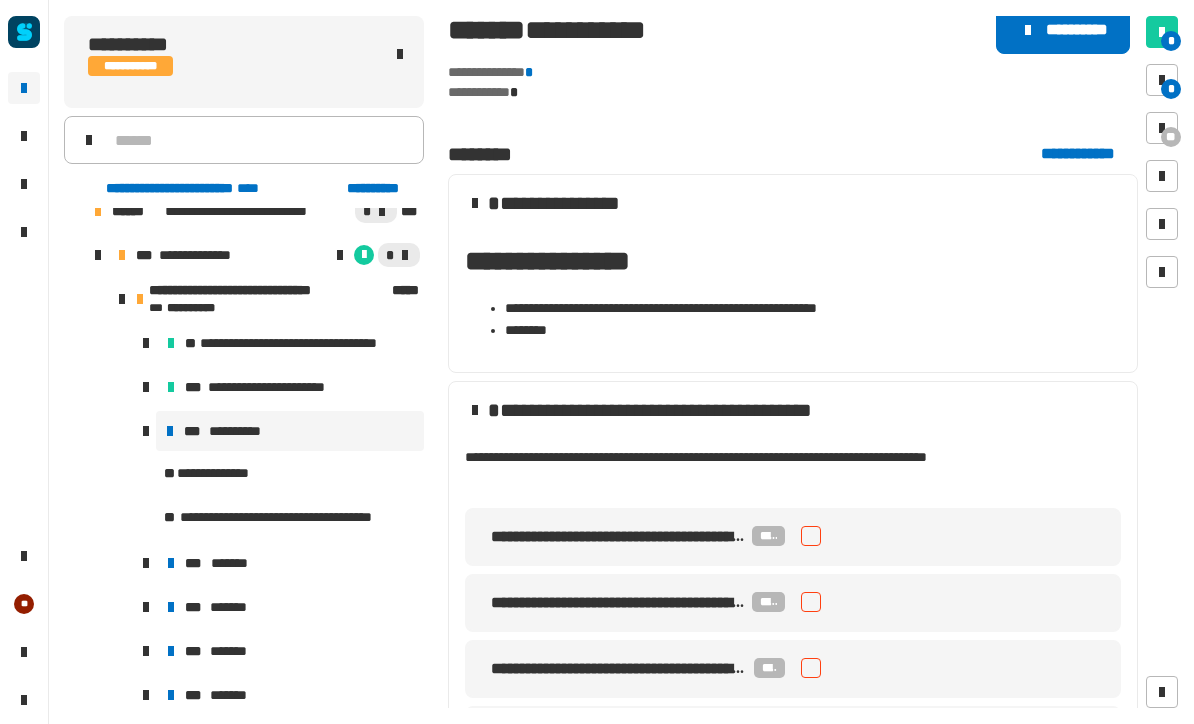 click on "**********" 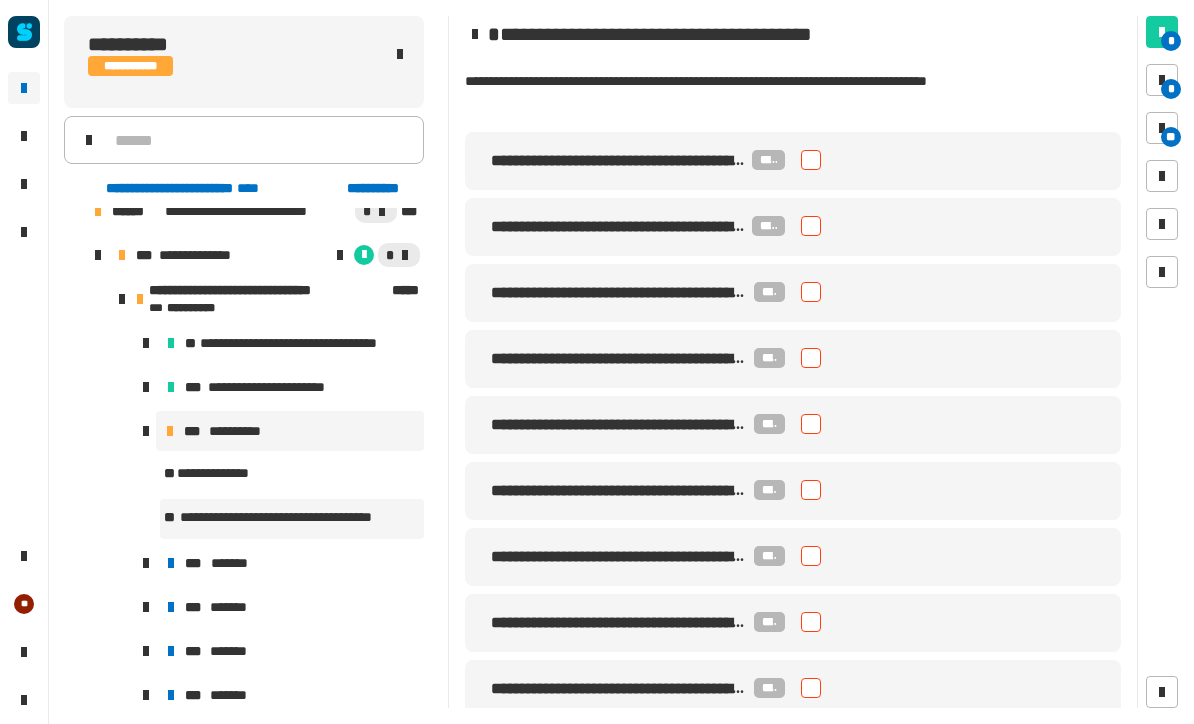 scroll, scrollTop: 334, scrollLeft: 0, axis: vertical 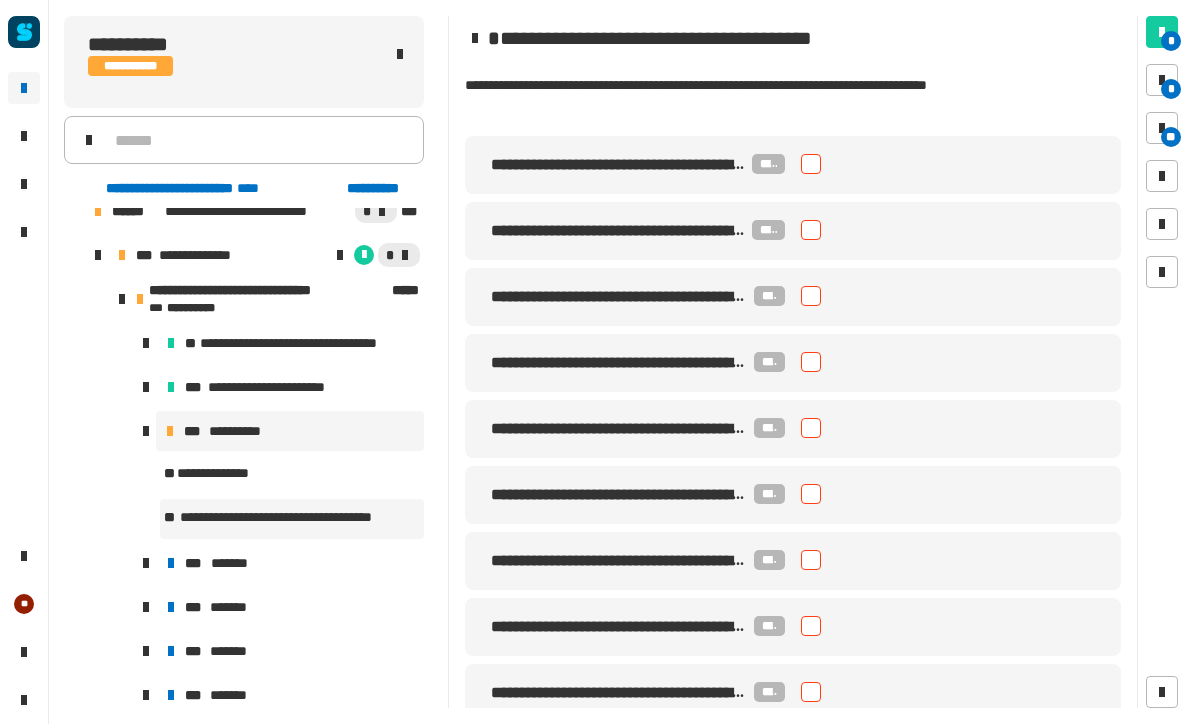 click at bounding box center (811, 164) 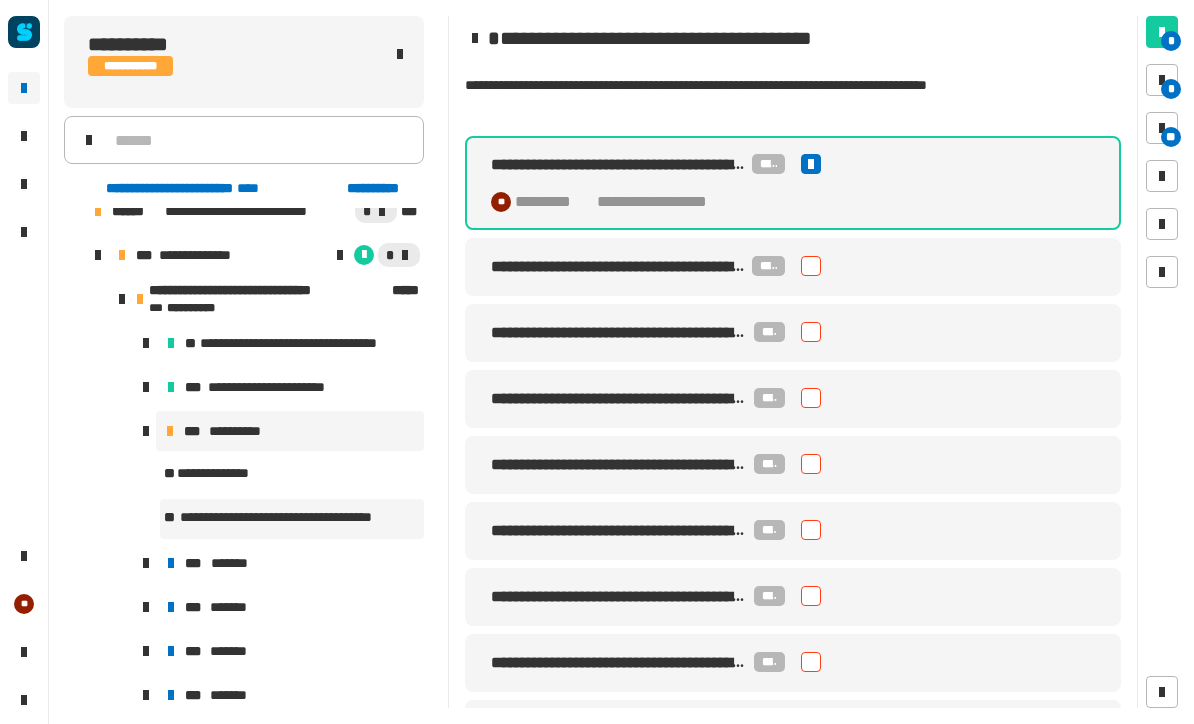 click on "**********" at bounding box center [793, 267] 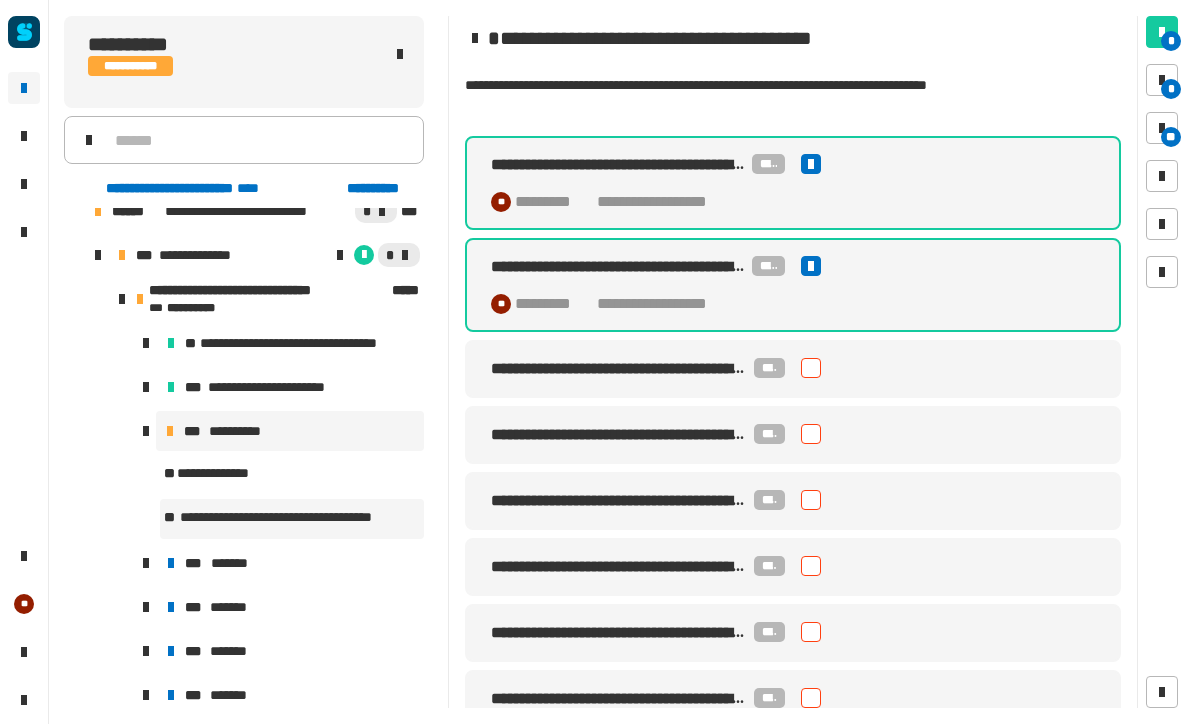 click at bounding box center [811, 368] 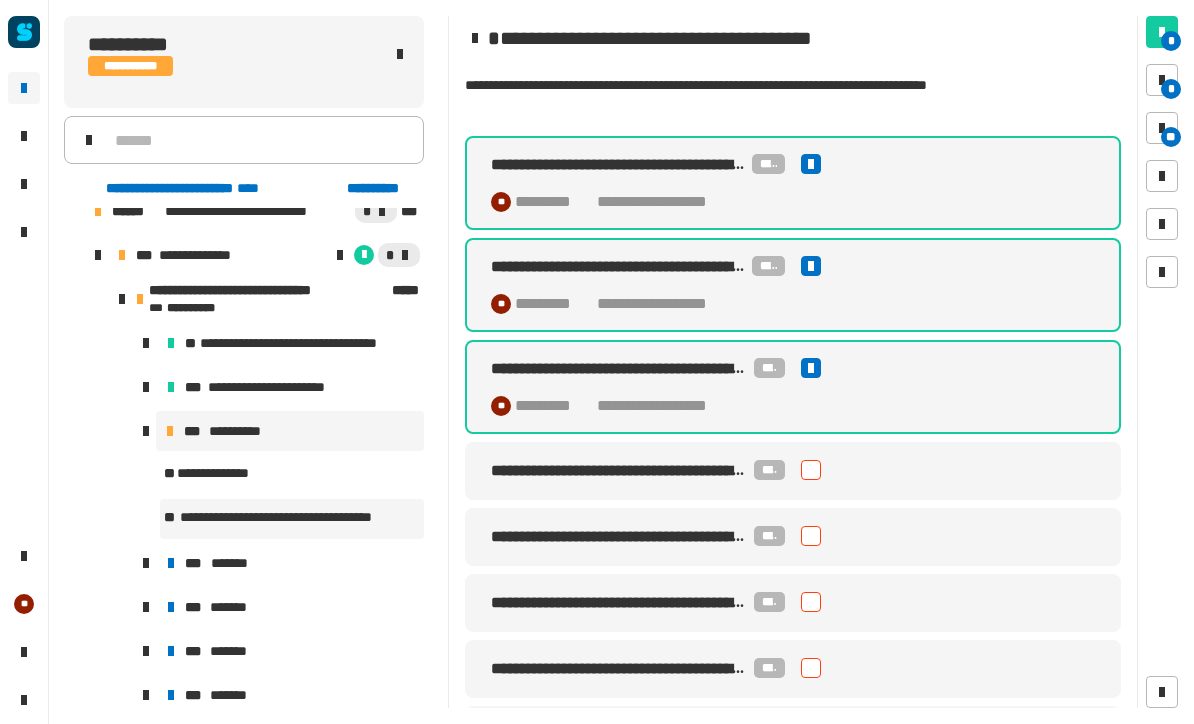 click on "**********" at bounding box center (793, 471) 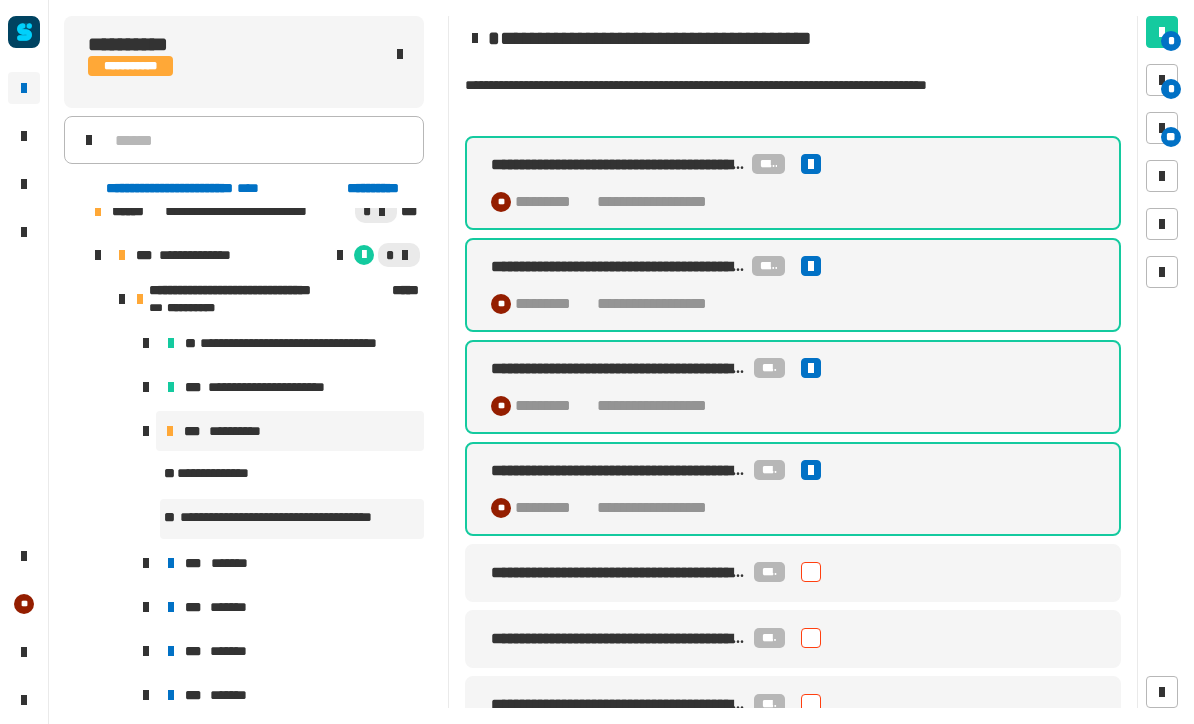 click on "**********" at bounding box center (793, 573) 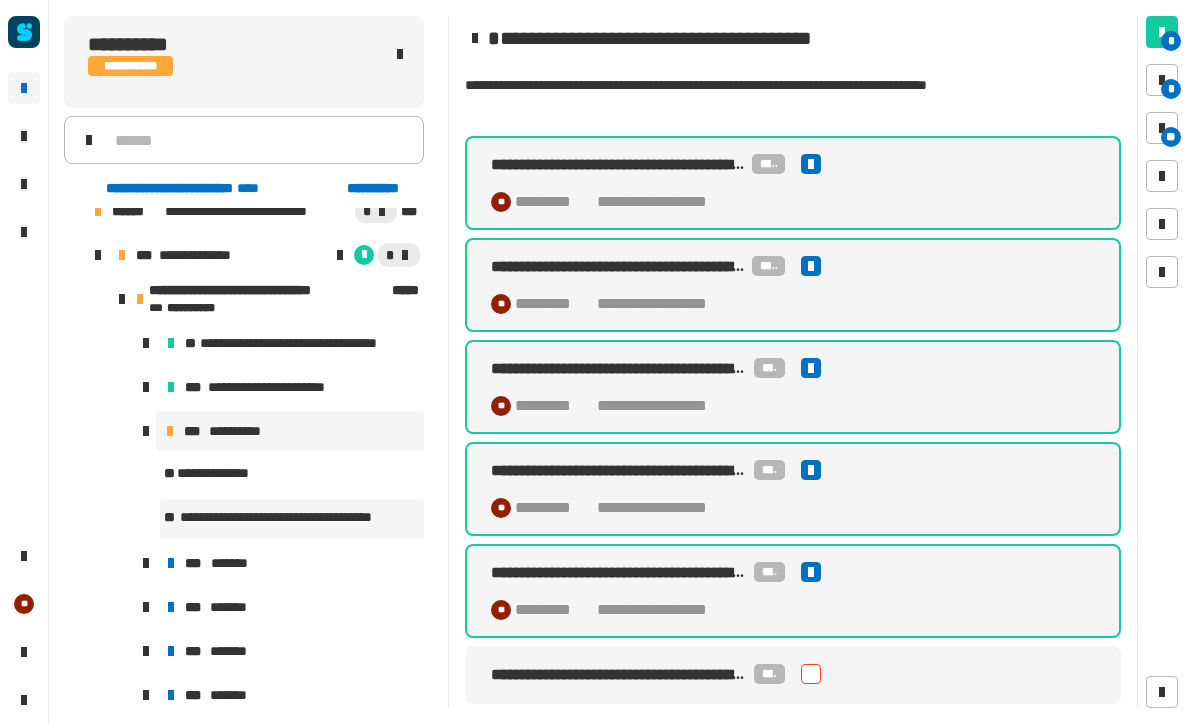 click on "**********" at bounding box center [793, 799] 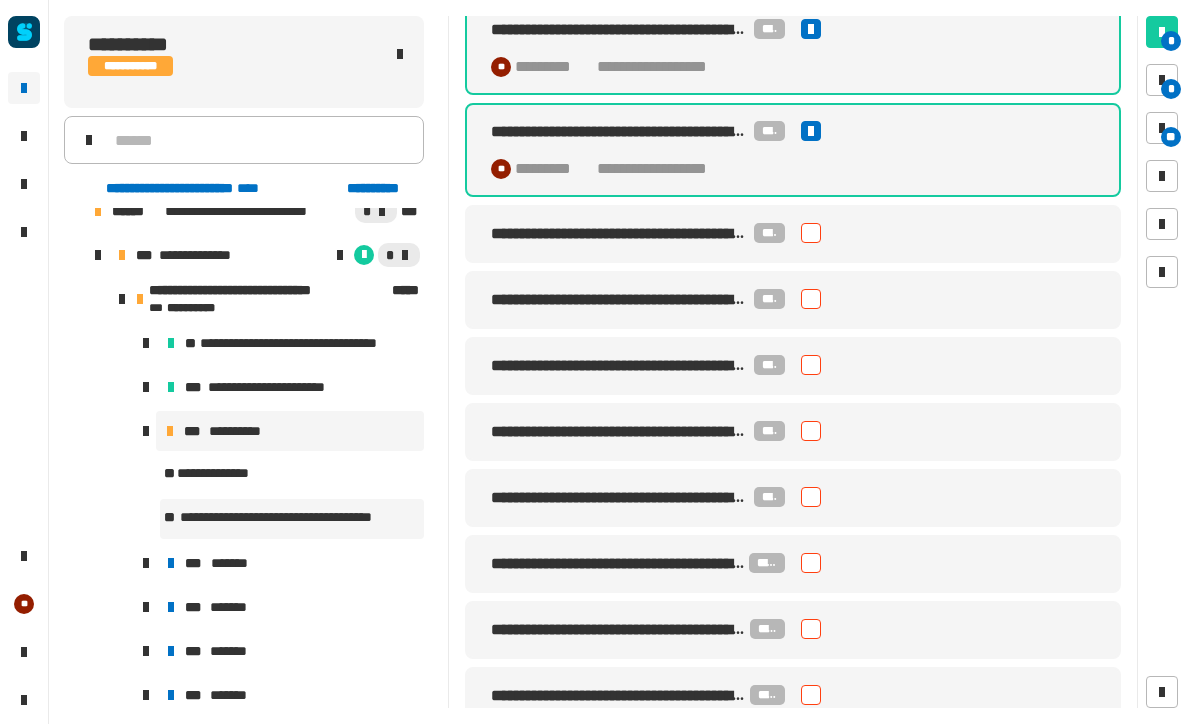 scroll, scrollTop: 778, scrollLeft: 0, axis: vertical 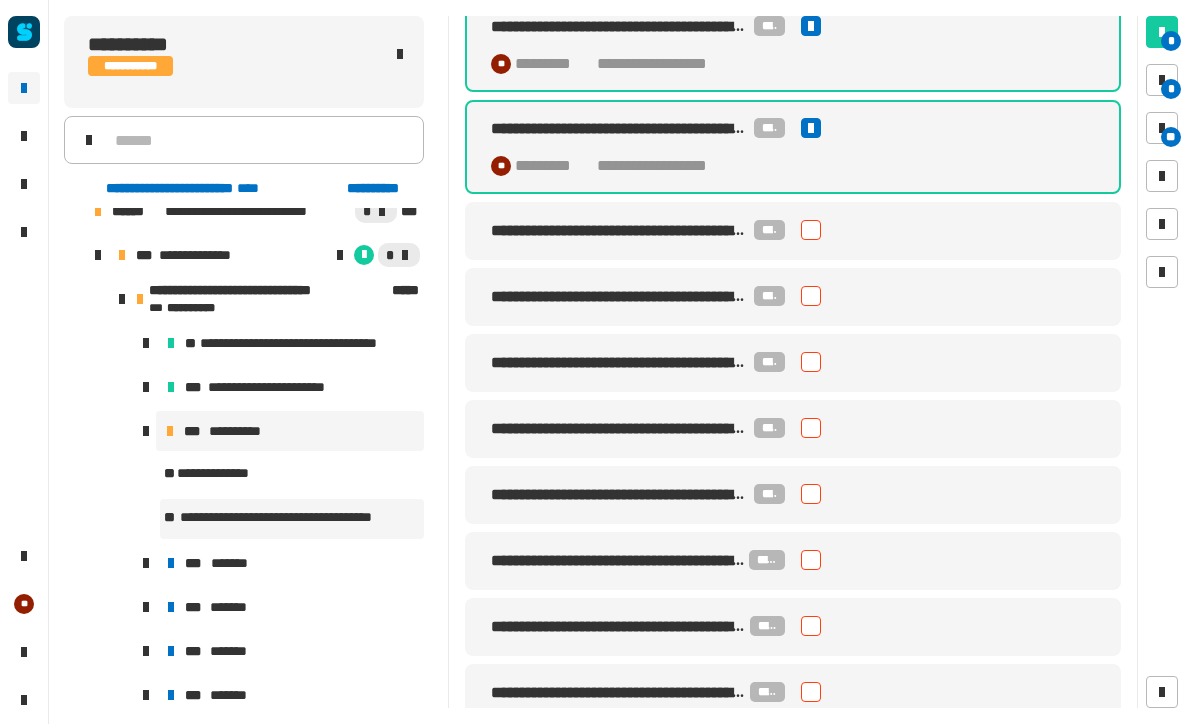 click at bounding box center (811, 230) 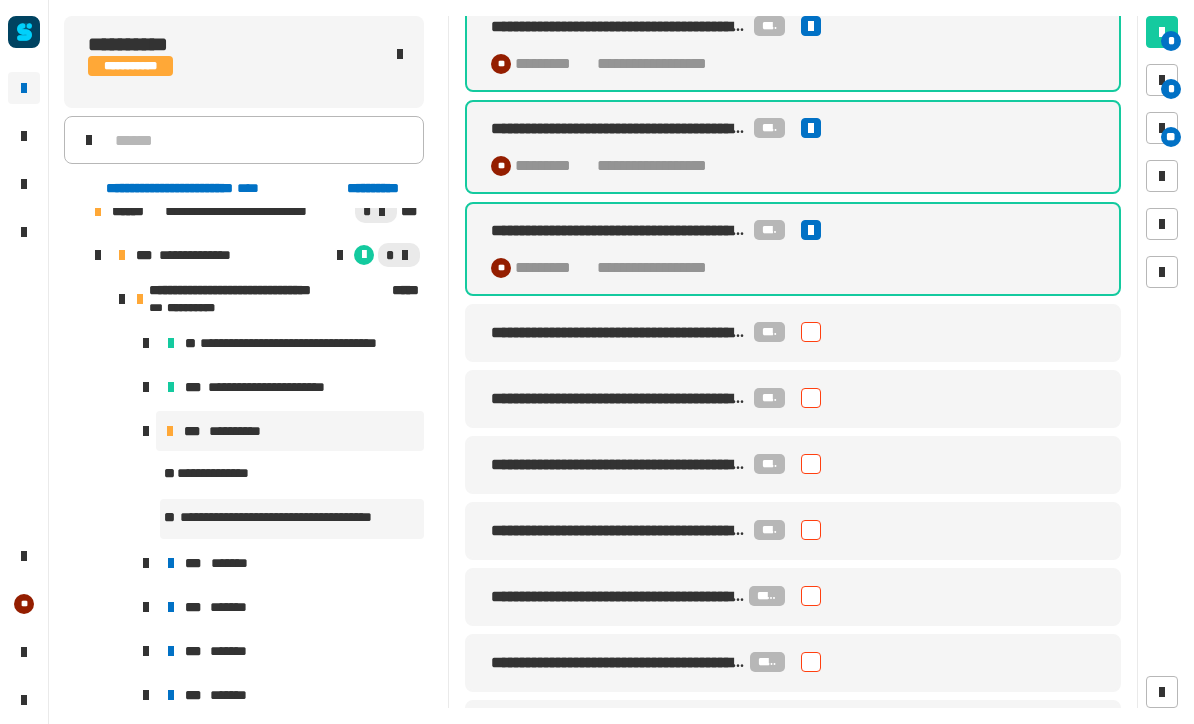 click at bounding box center (811, 332) 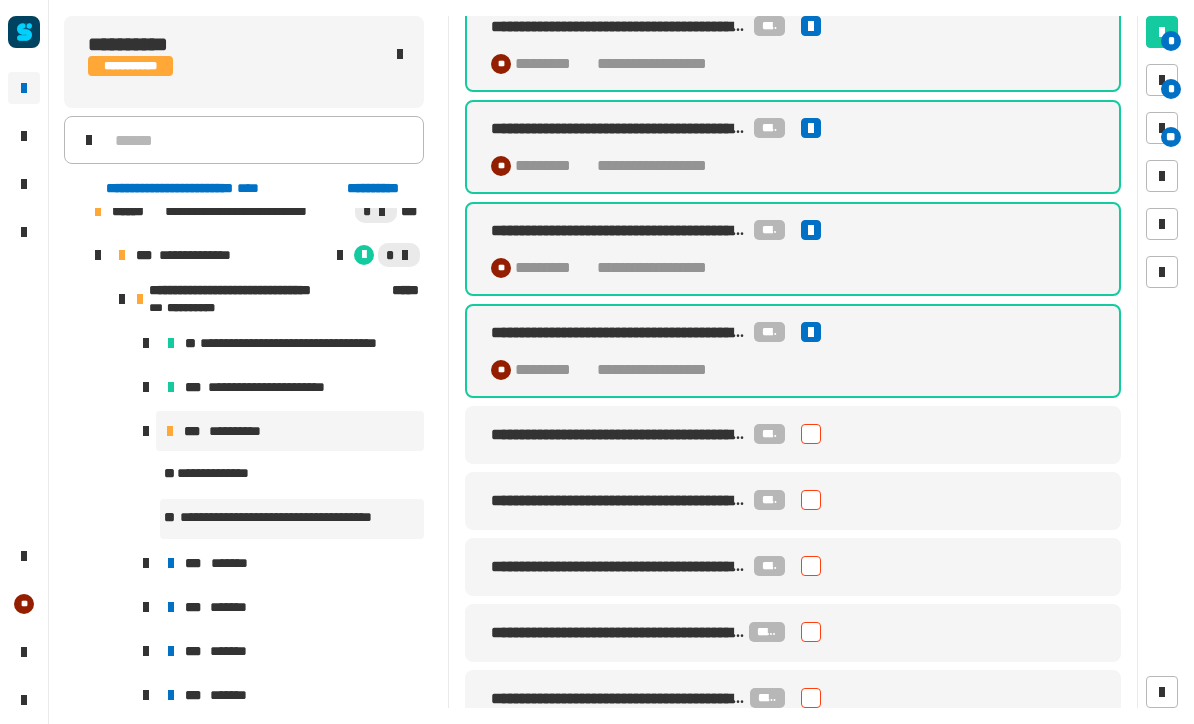 click at bounding box center [811, 434] 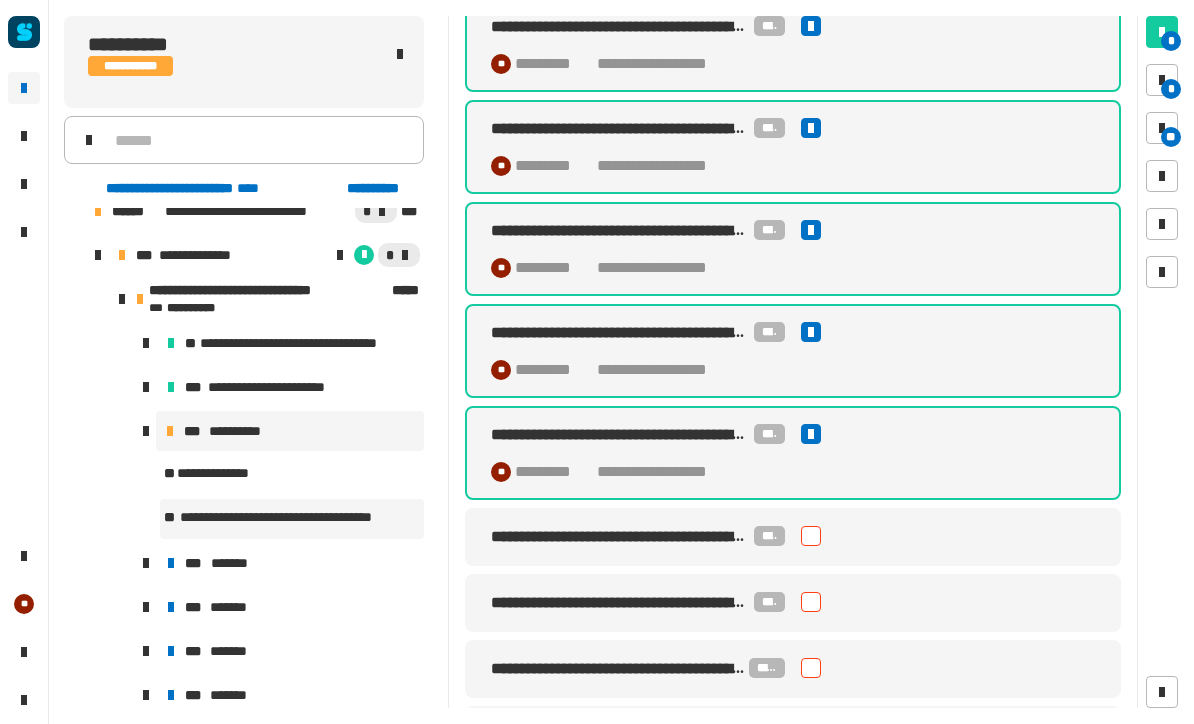 click at bounding box center [811, 536] 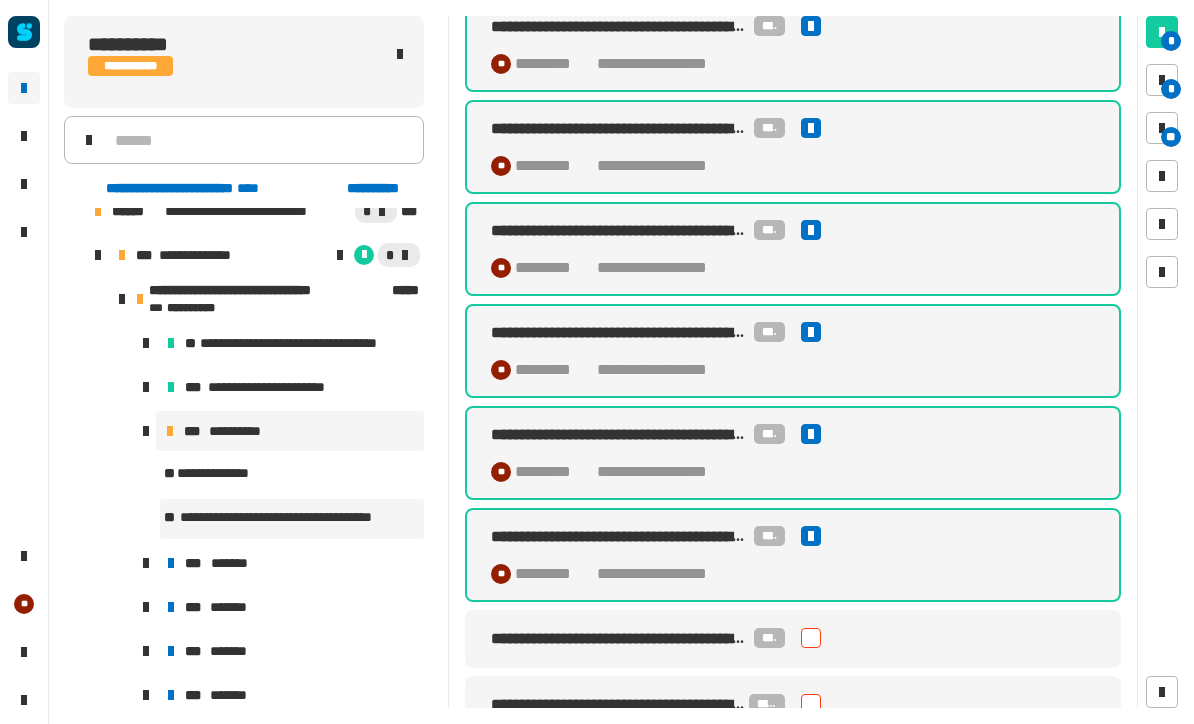 click at bounding box center [811, 638] 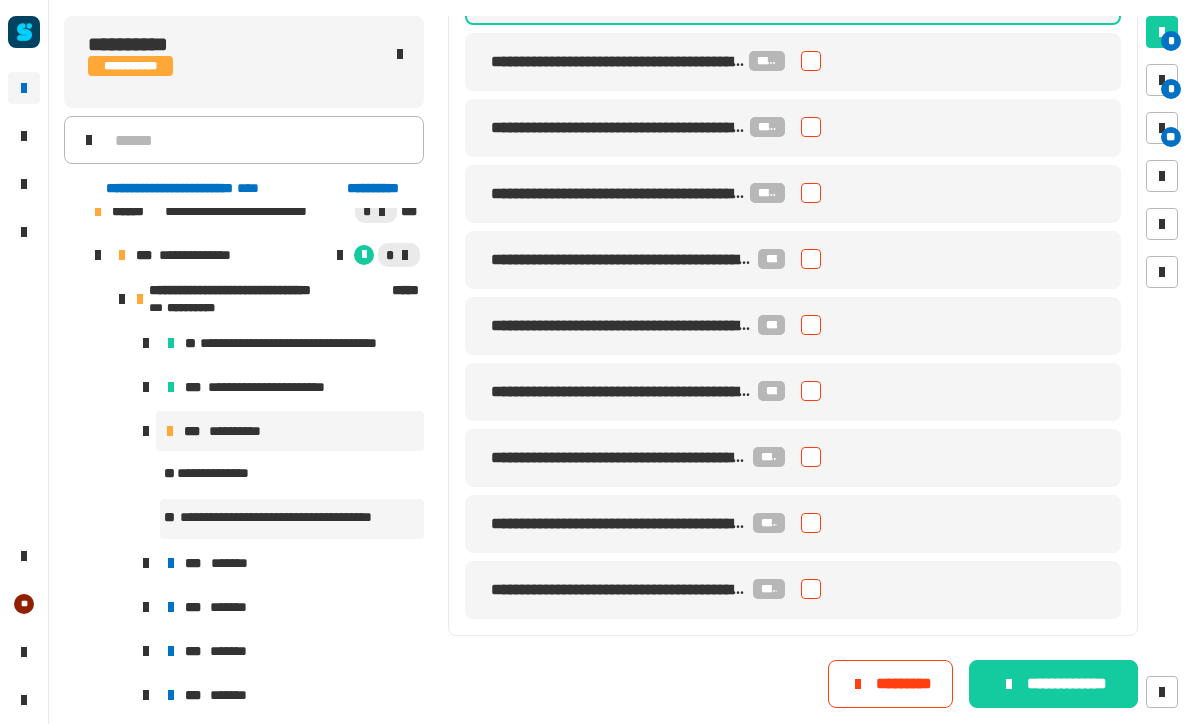 scroll, scrollTop: 1391, scrollLeft: 0, axis: vertical 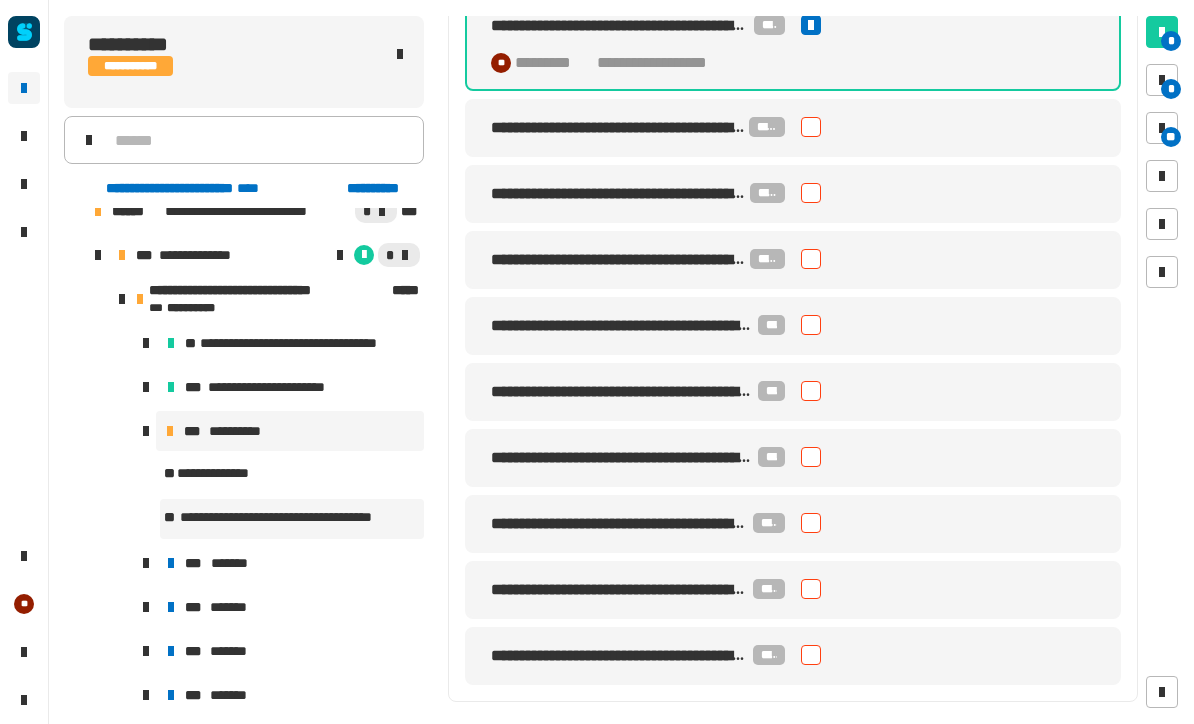 click at bounding box center [811, 127] 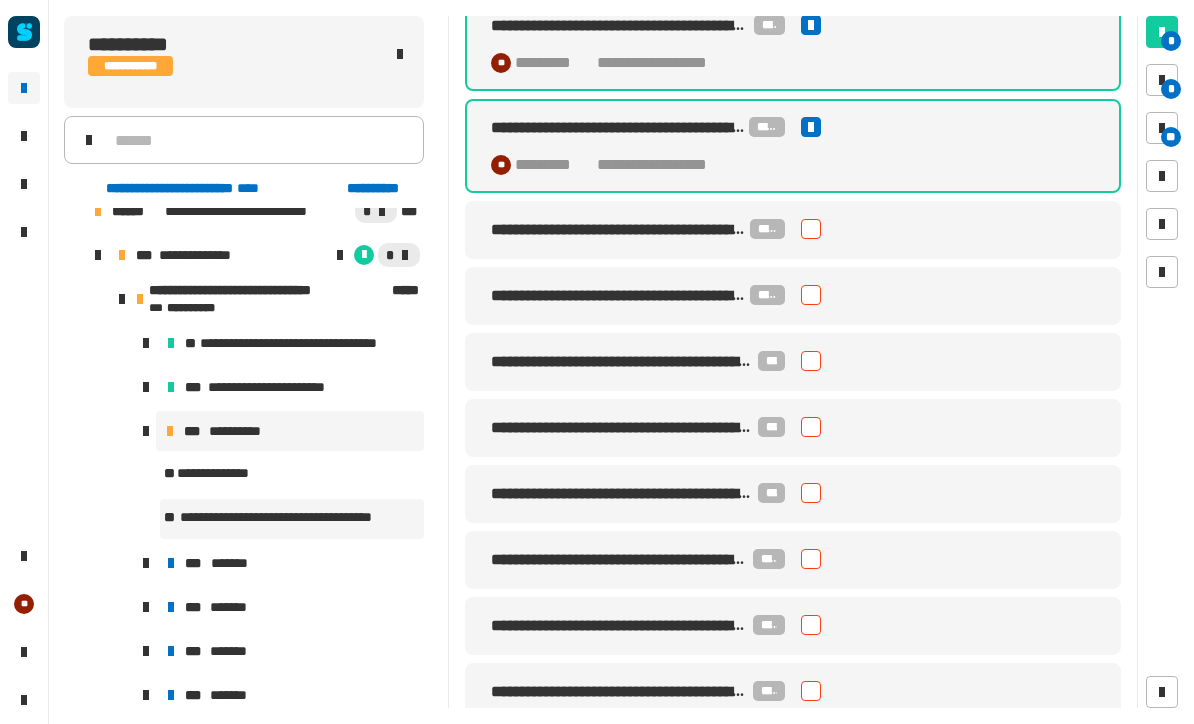 click at bounding box center (811, 229) 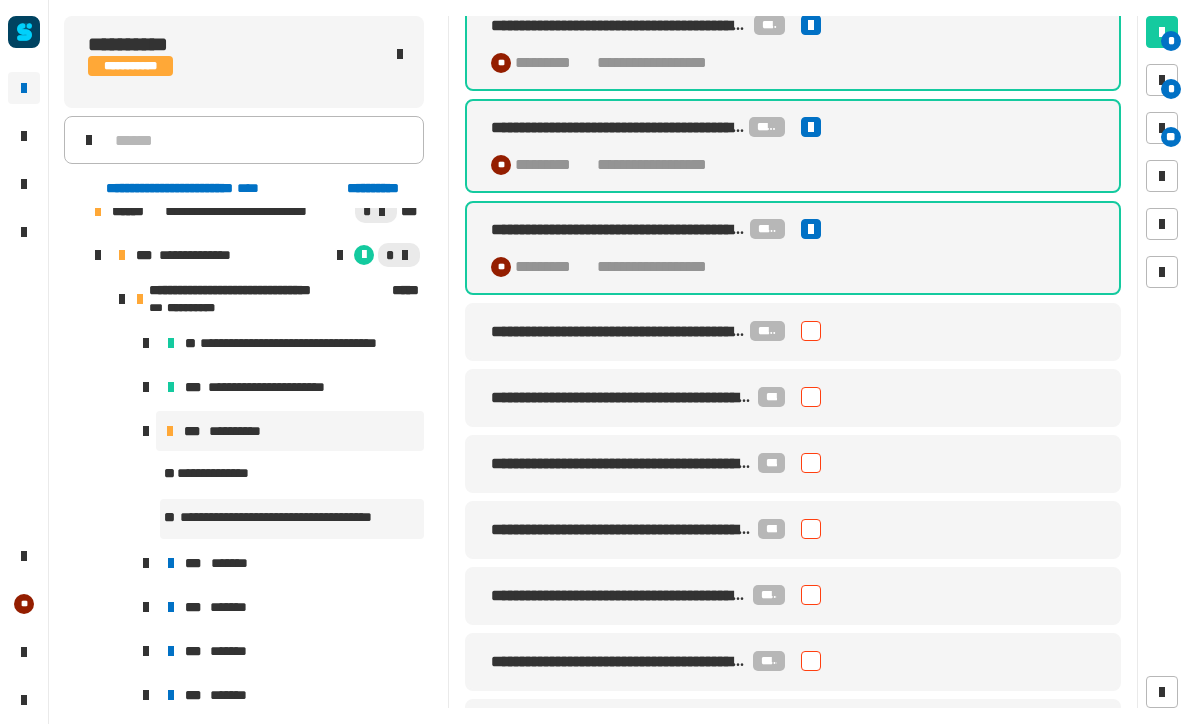click at bounding box center [811, 331] 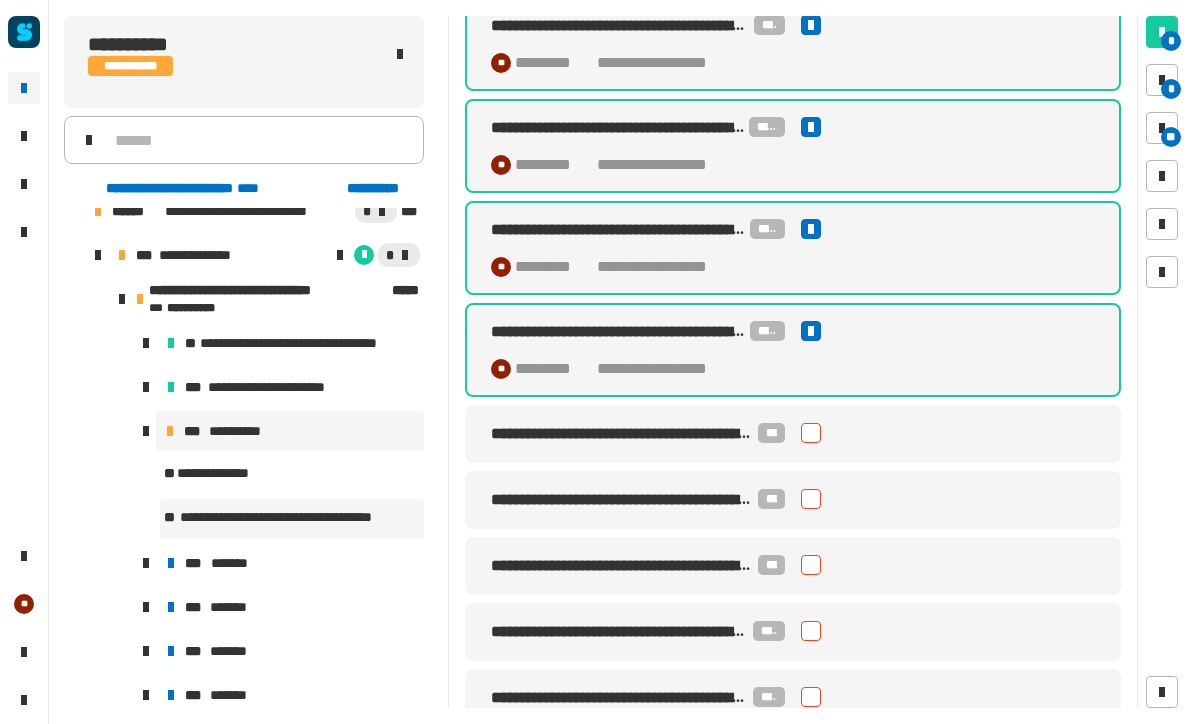 click at bounding box center [811, 433] 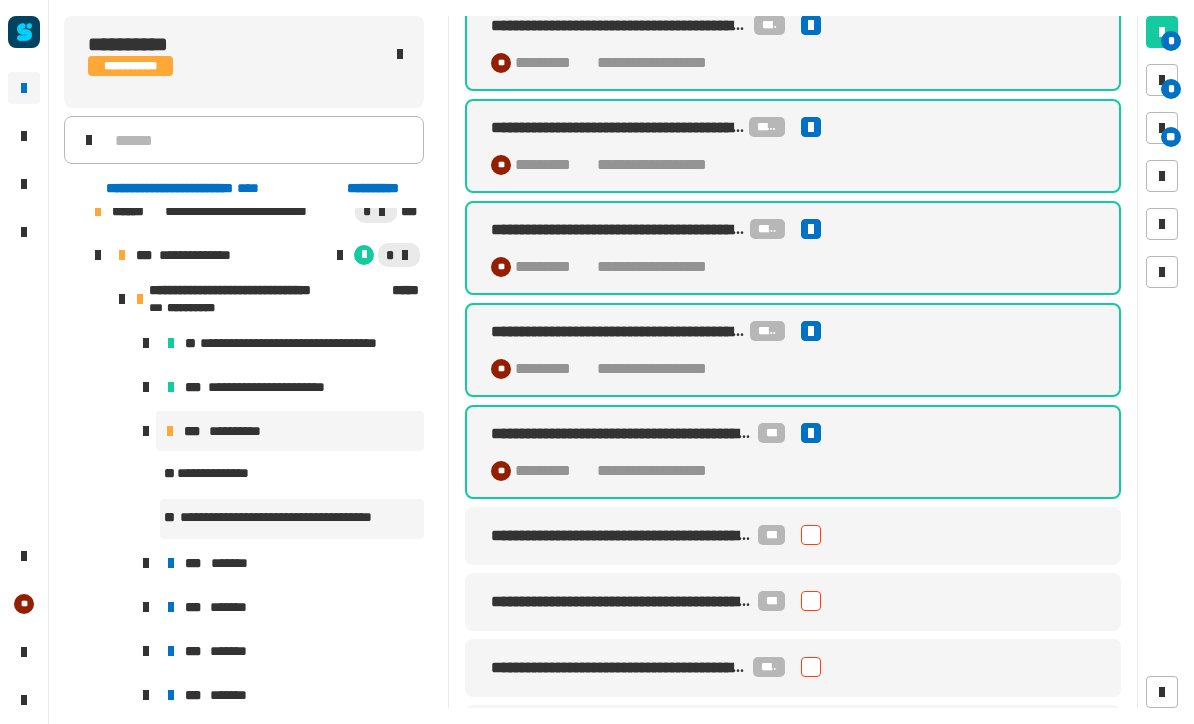 click at bounding box center [811, 535] 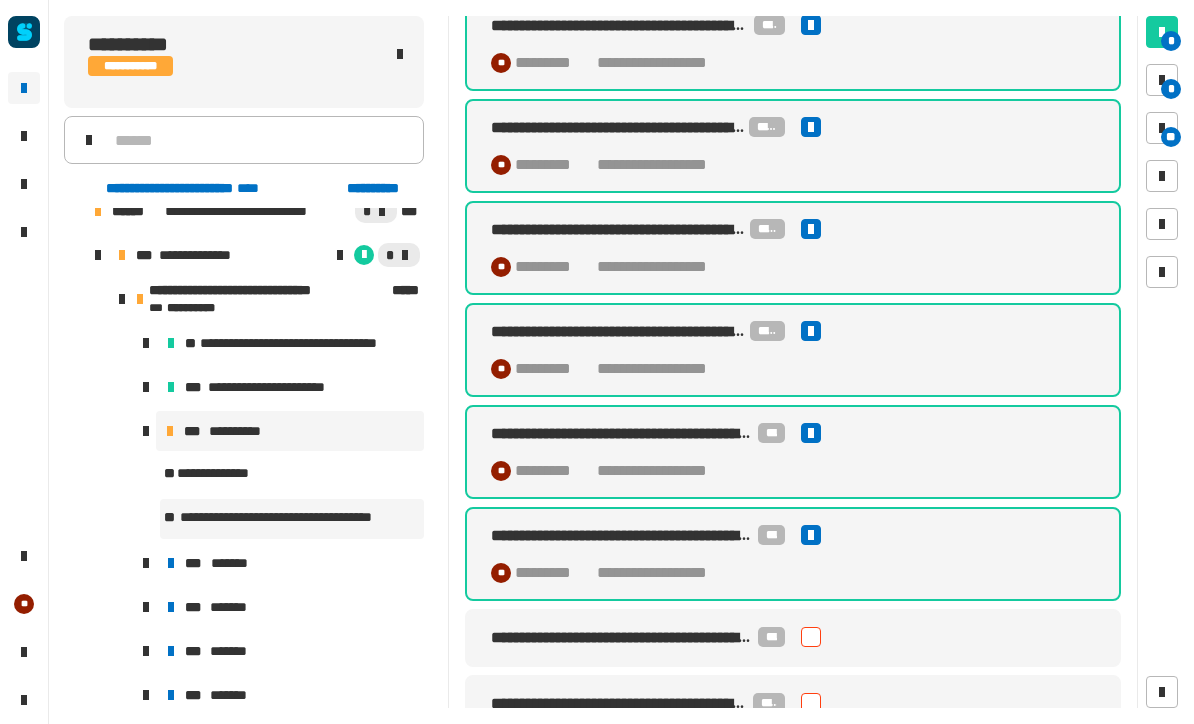 click at bounding box center [811, 637] 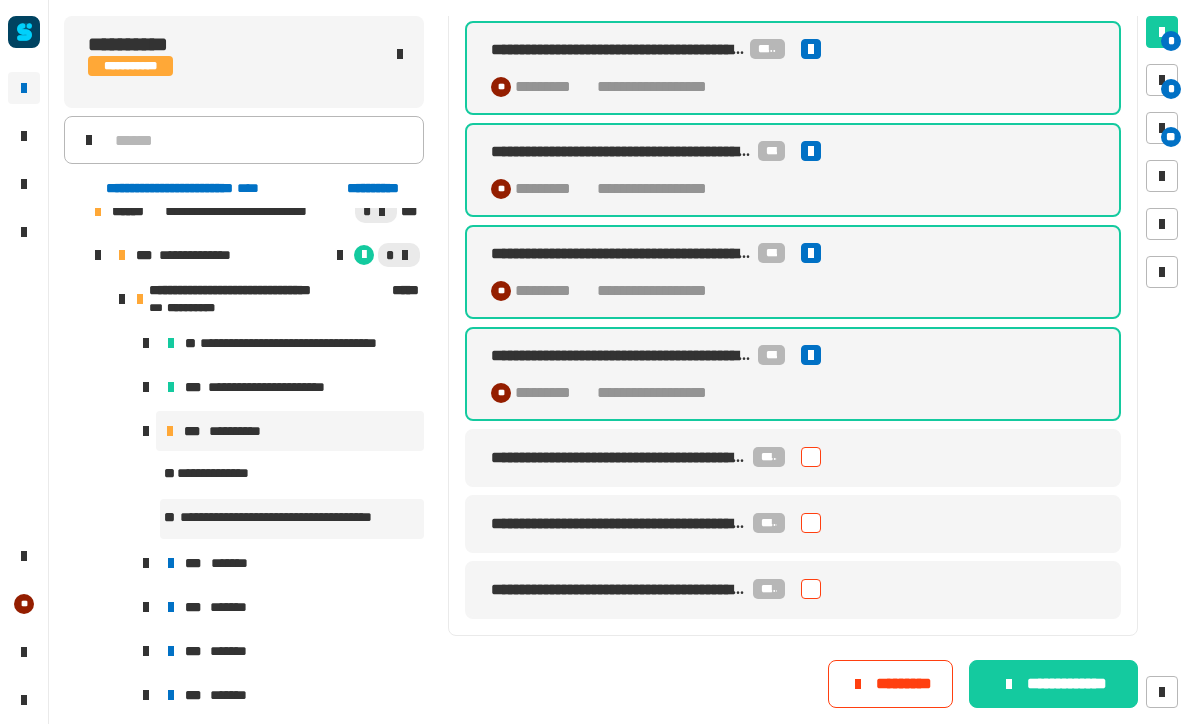 scroll, scrollTop: 1673, scrollLeft: 0, axis: vertical 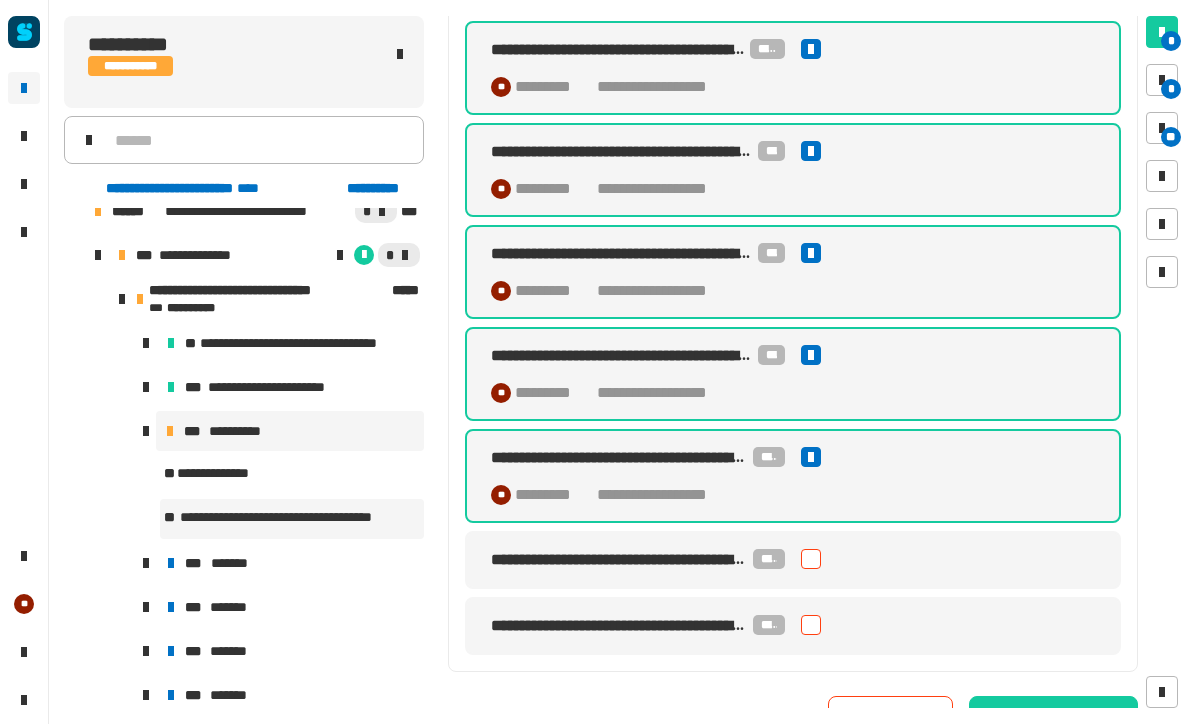 click at bounding box center [811, 559] 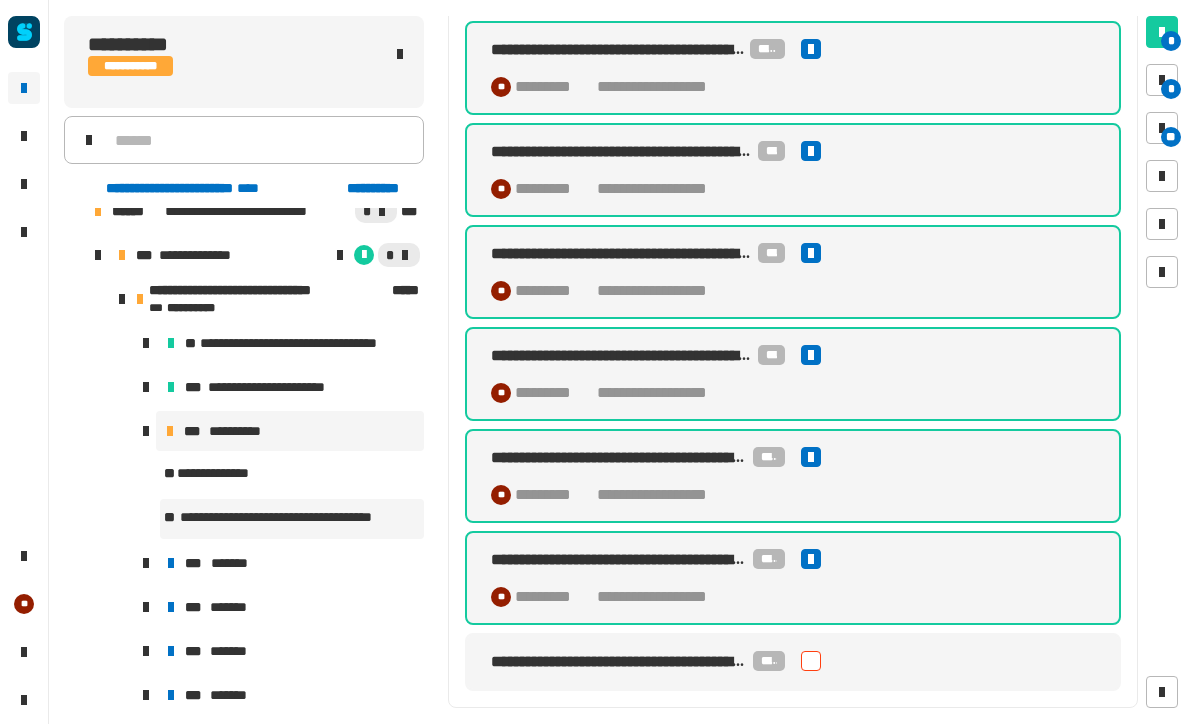 click at bounding box center [811, 661] 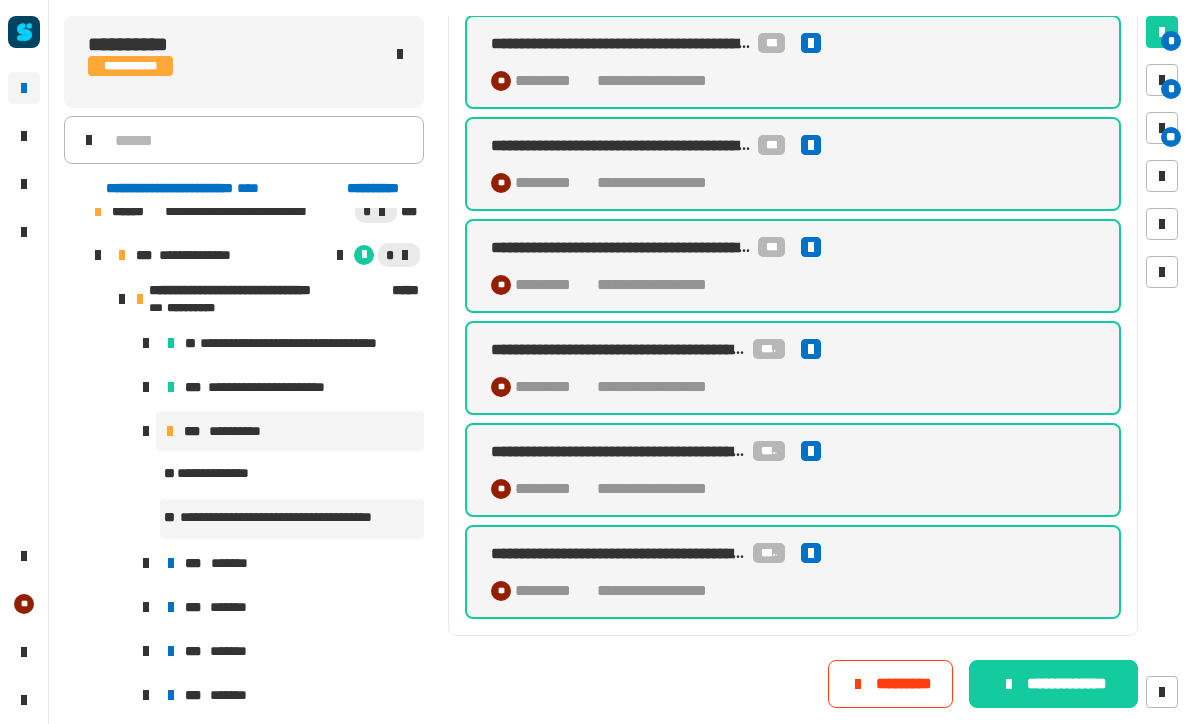 scroll, scrollTop: 1781, scrollLeft: 0, axis: vertical 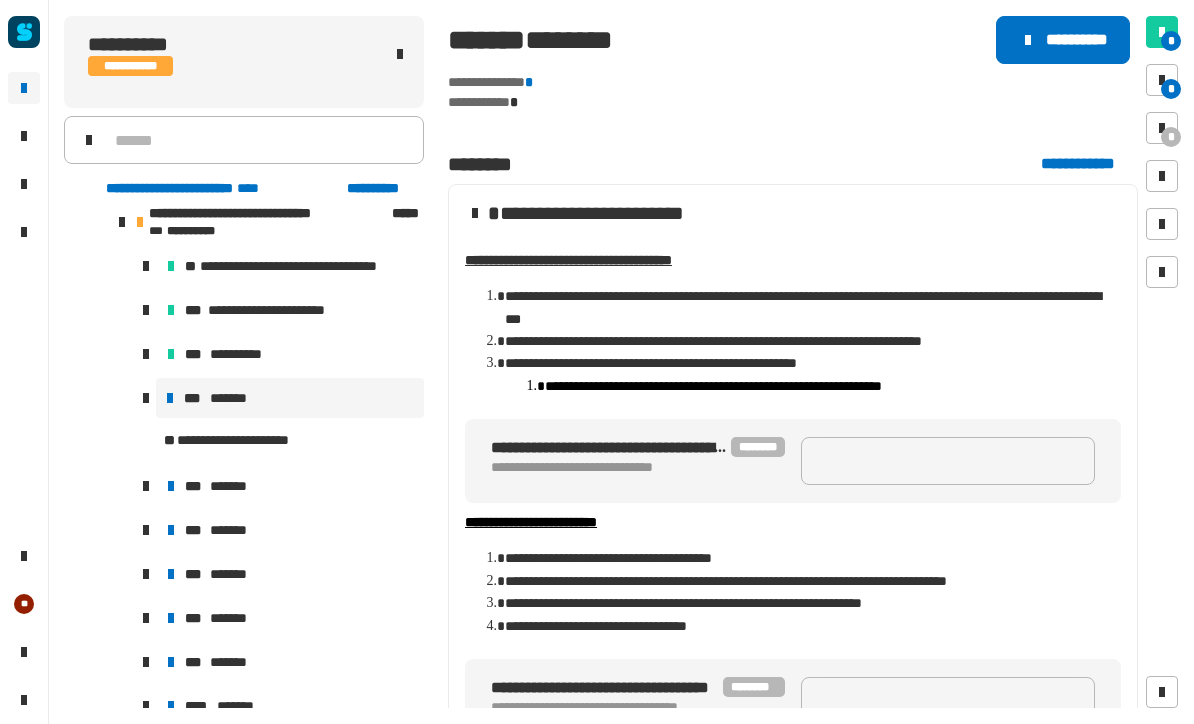 click on "**********" 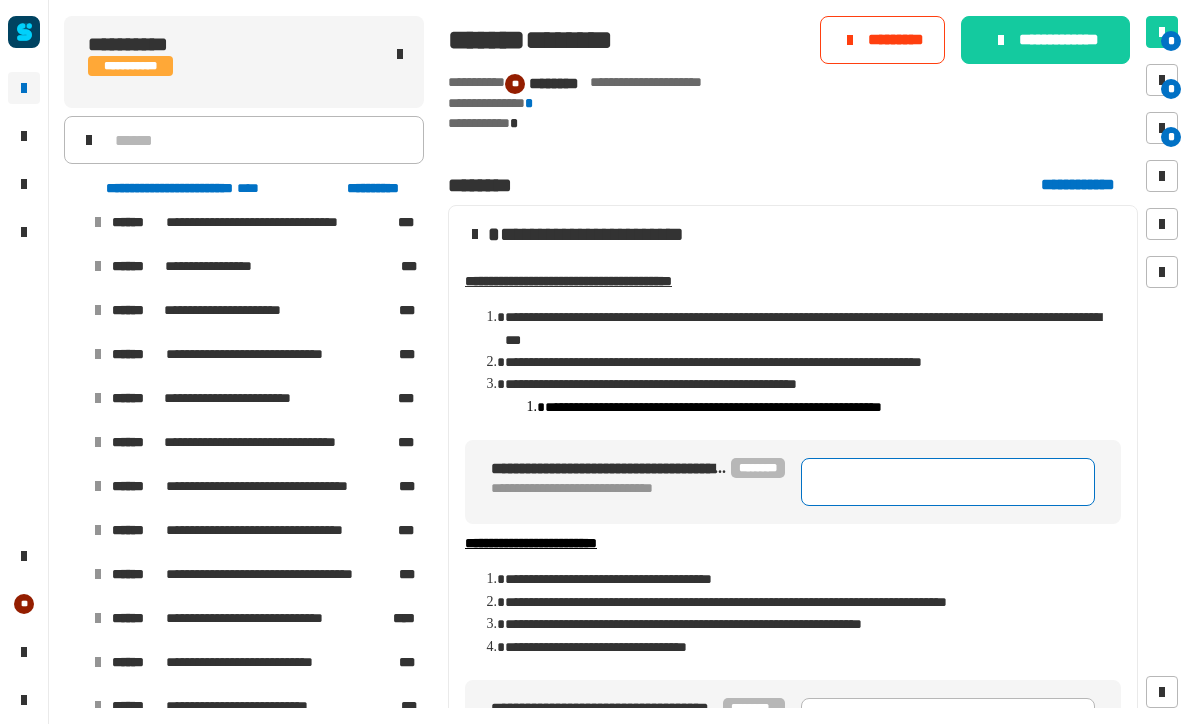 click at bounding box center [948, 482] 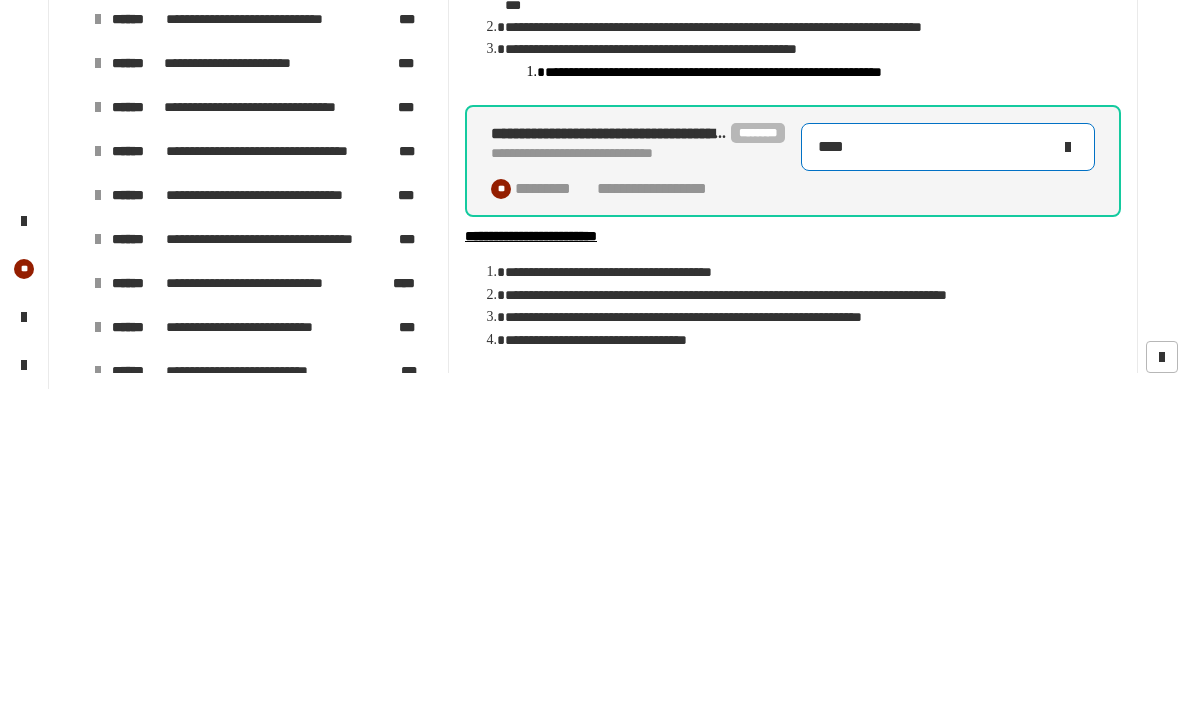 type on "****" 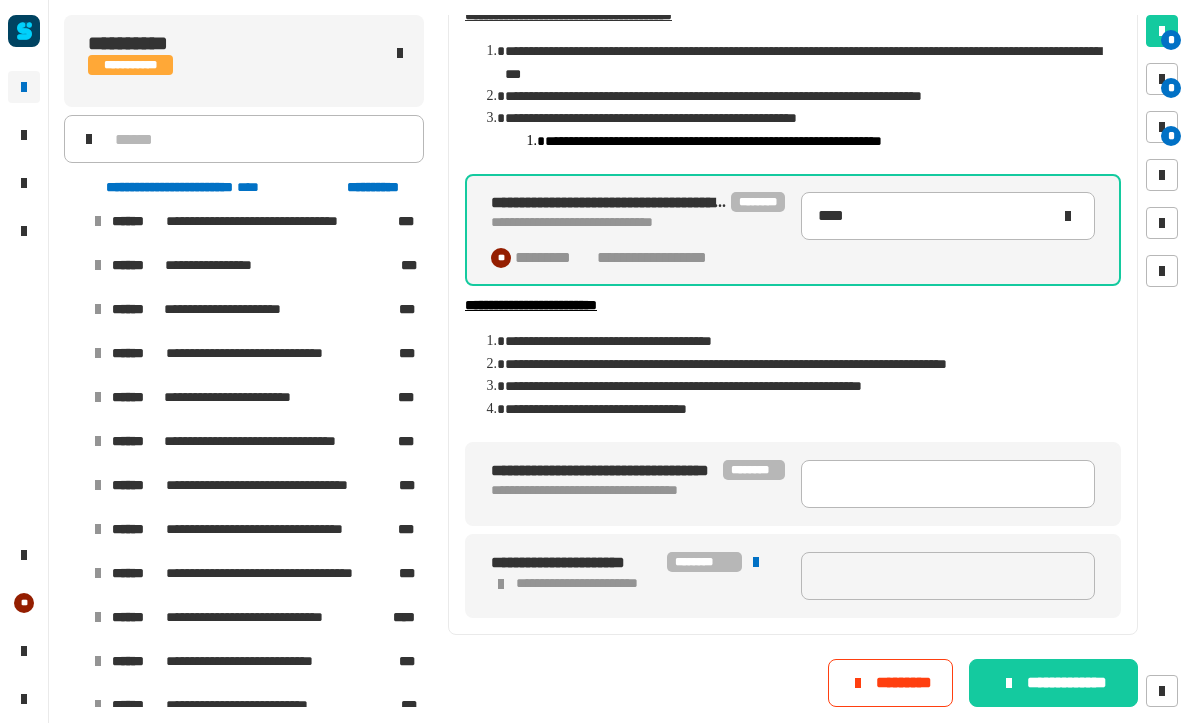 scroll, scrollTop: 266, scrollLeft: 0, axis: vertical 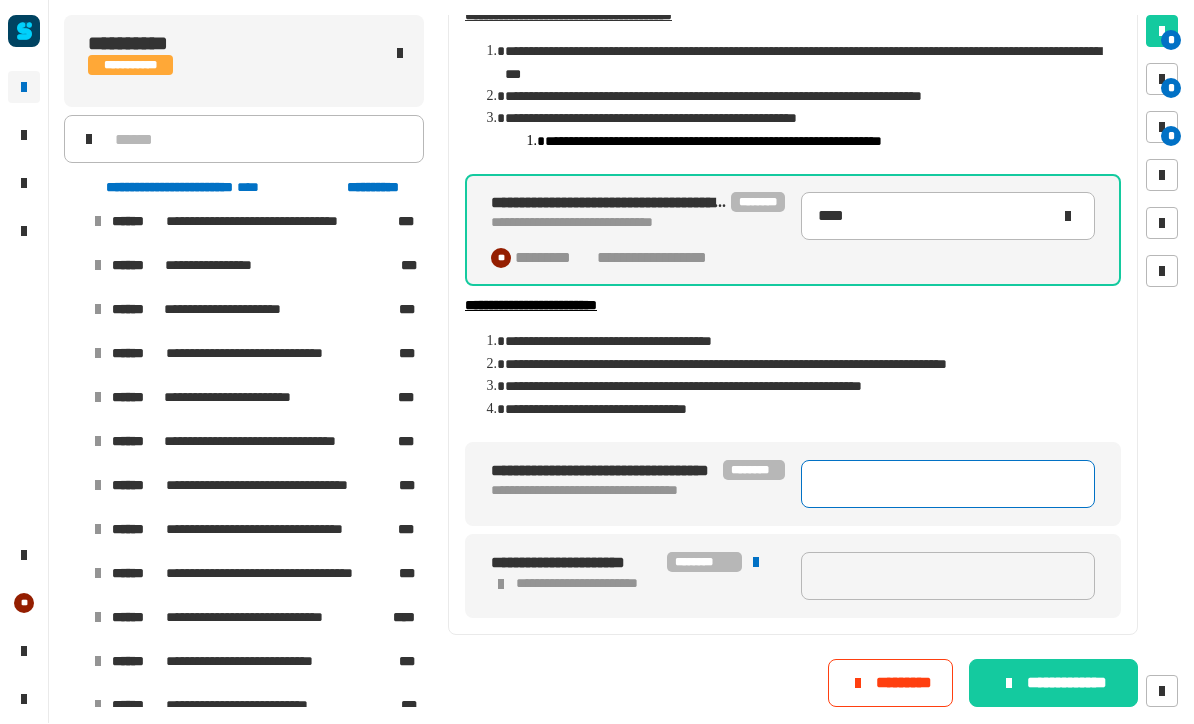 click at bounding box center [948, 485] 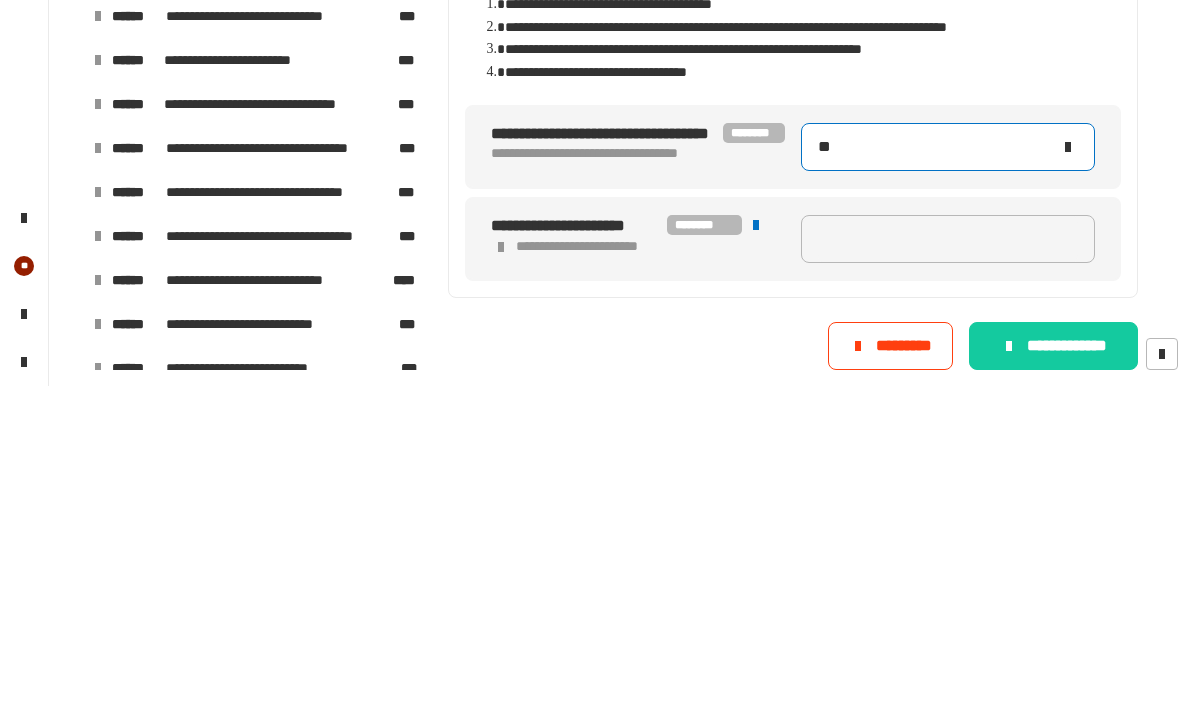 type on "****" 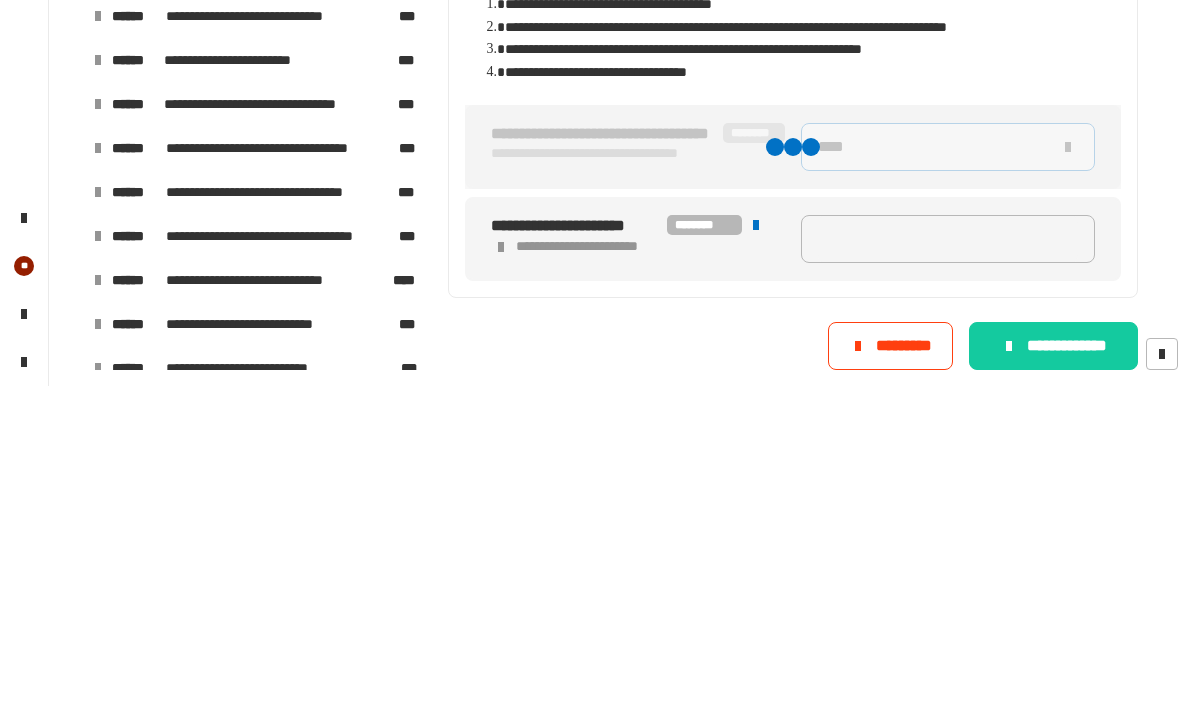 type on "****" 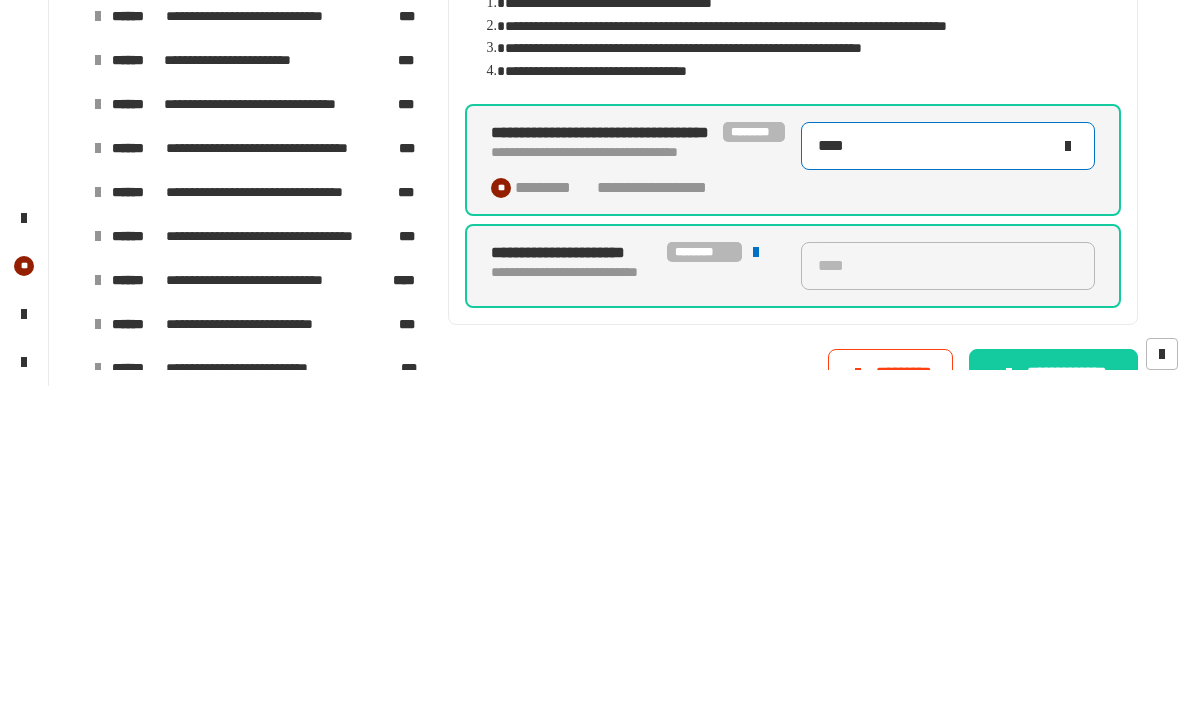 type on "****" 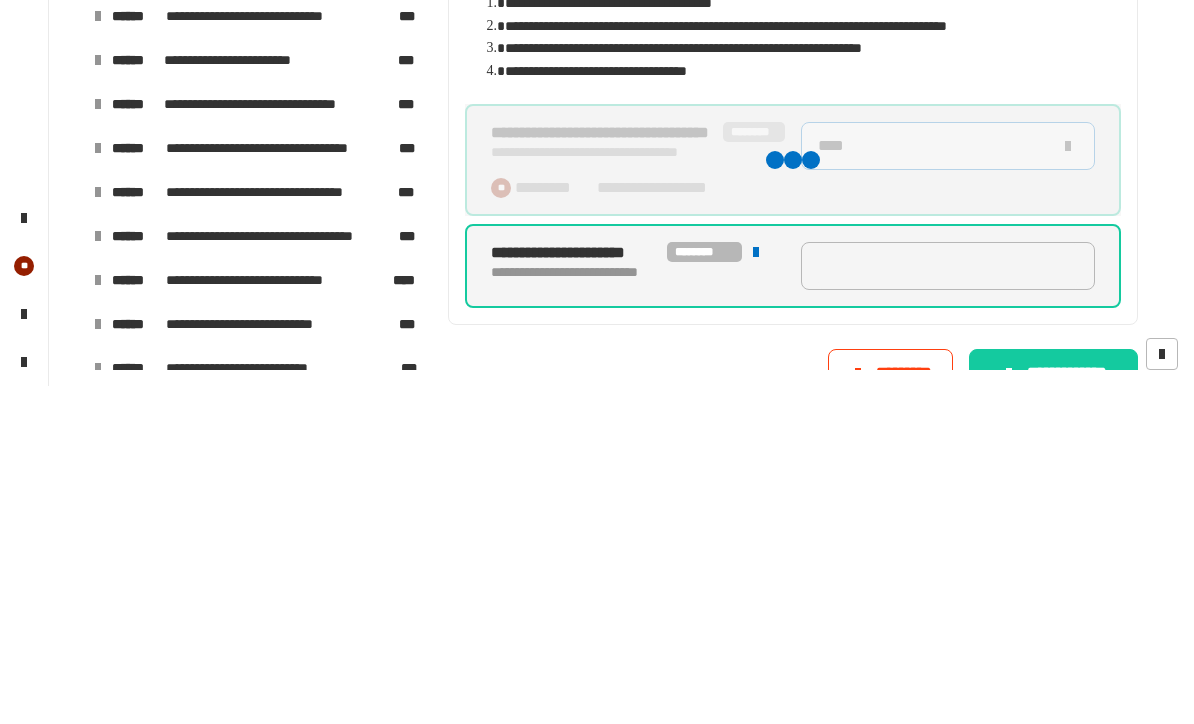 type on "****" 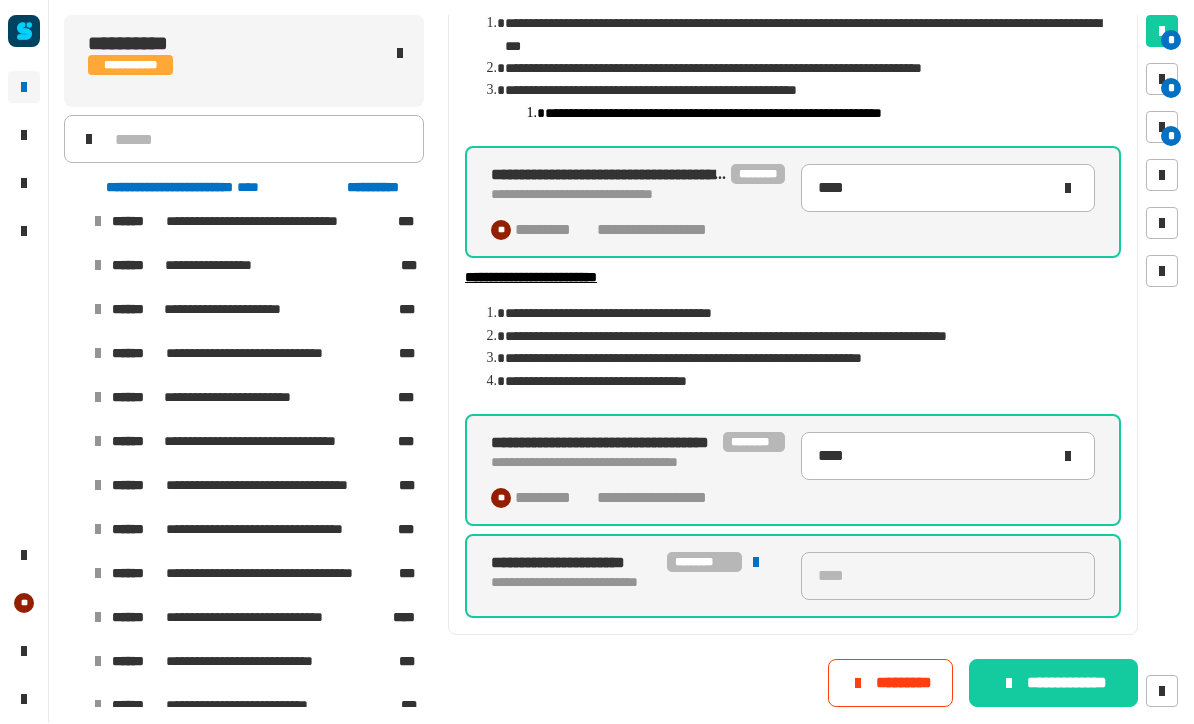 scroll, scrollTop: 294, scrollLeft: 0, axis: vertical 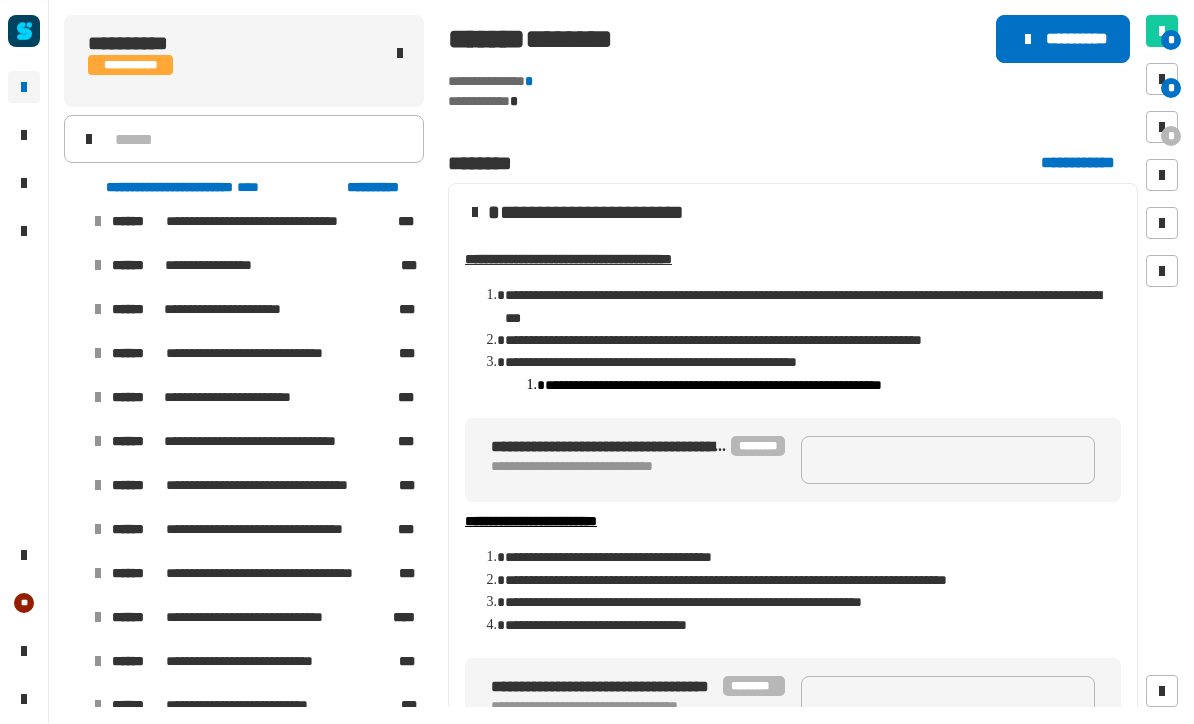 click on "**********" 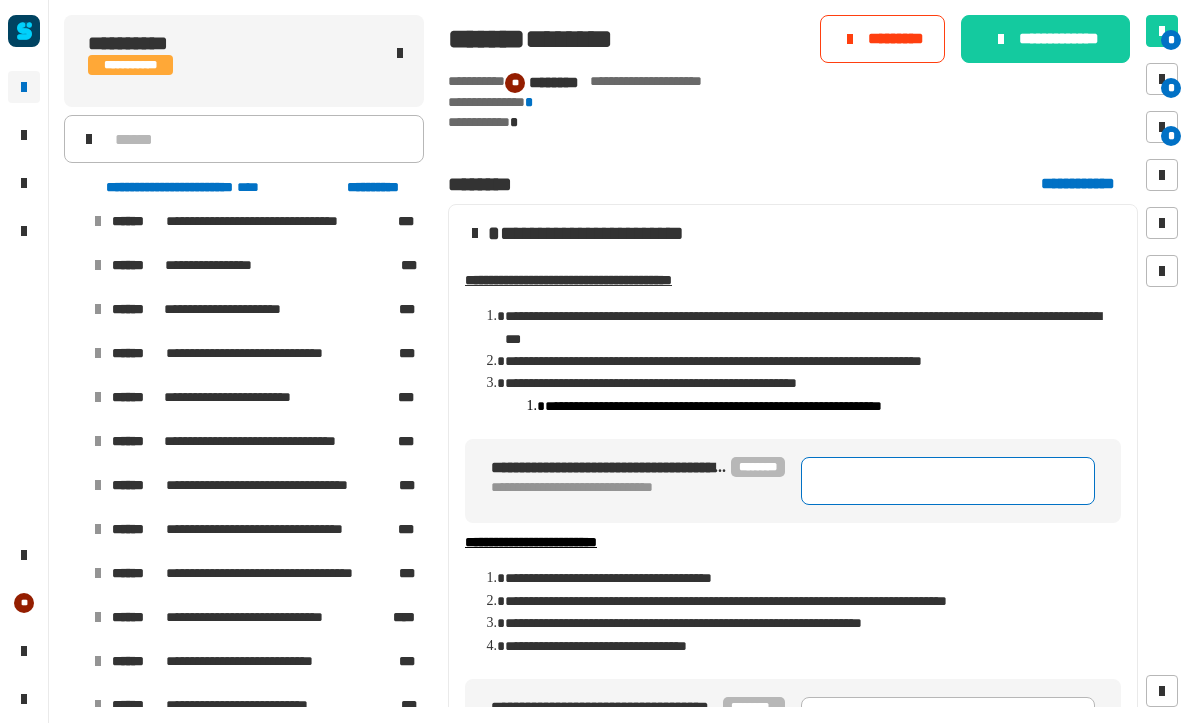 click at bounding box center (948, 482) 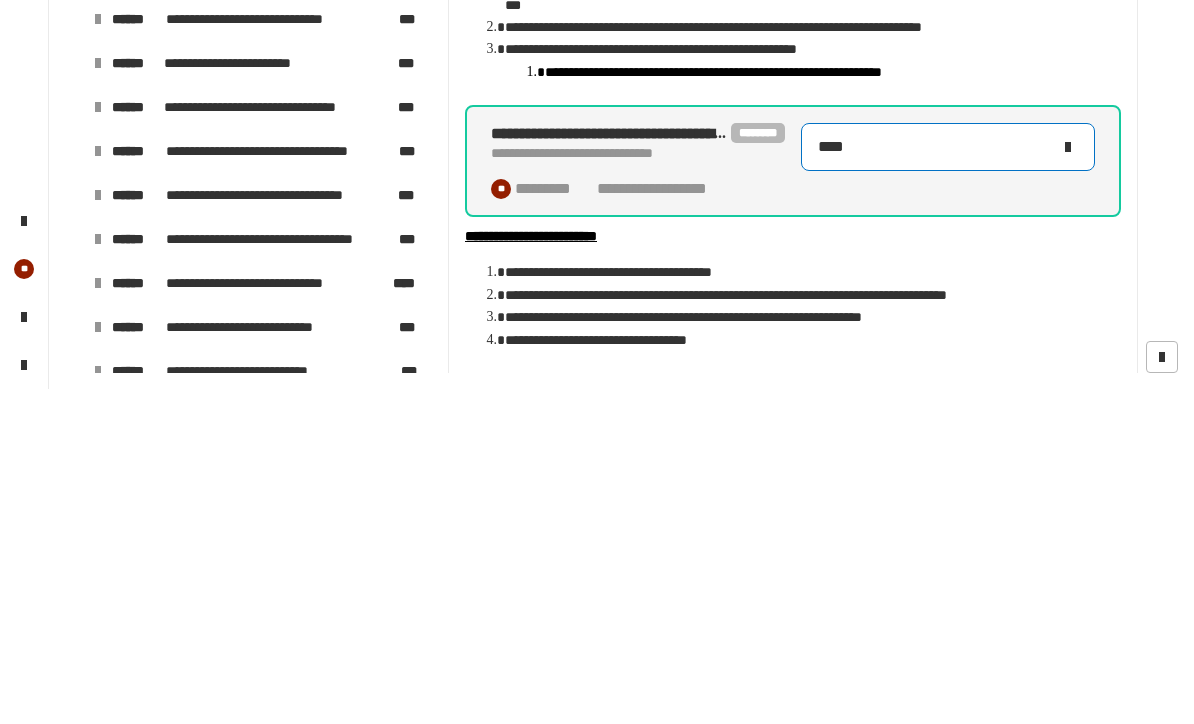 type on "****" 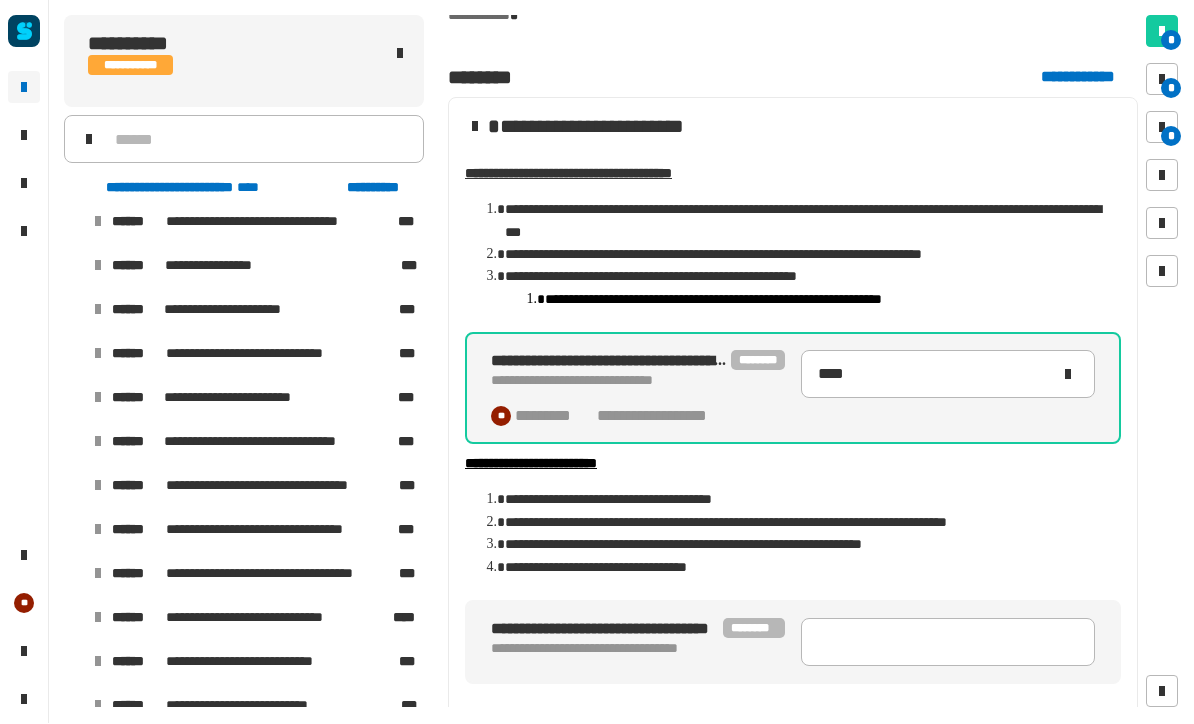 scroll, scrollTop: 139, scrollLeft: 0, axis: vertical 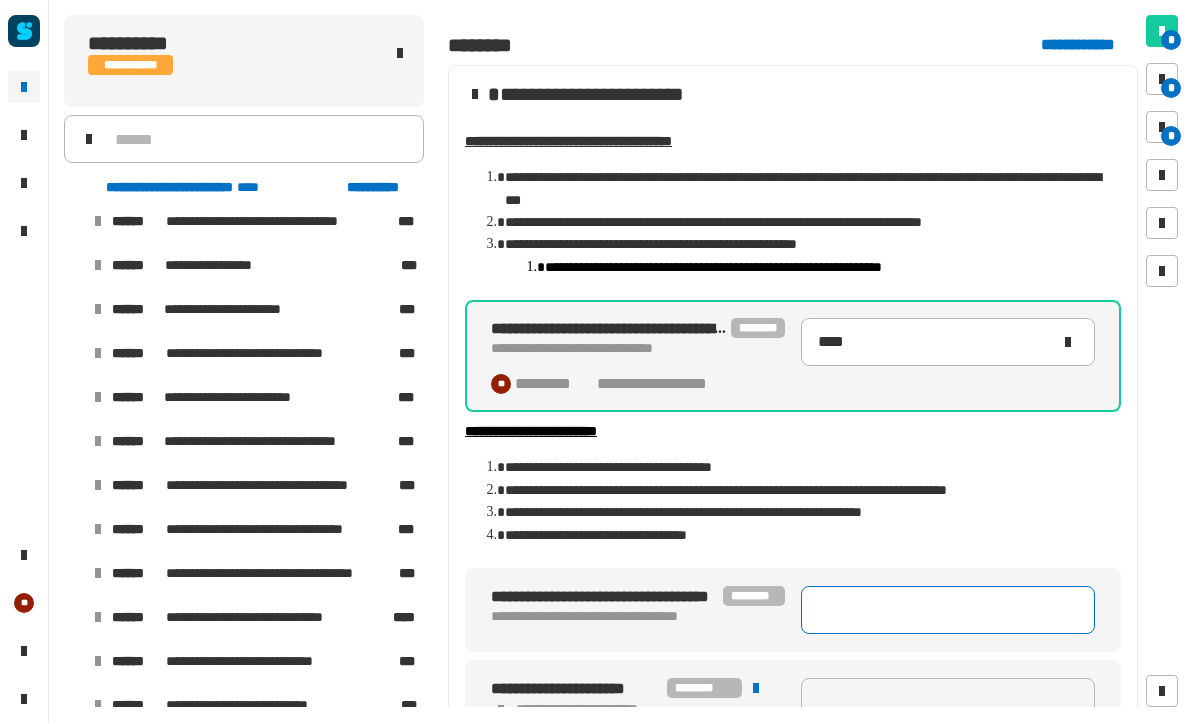 click at bounding box center [948, 611] 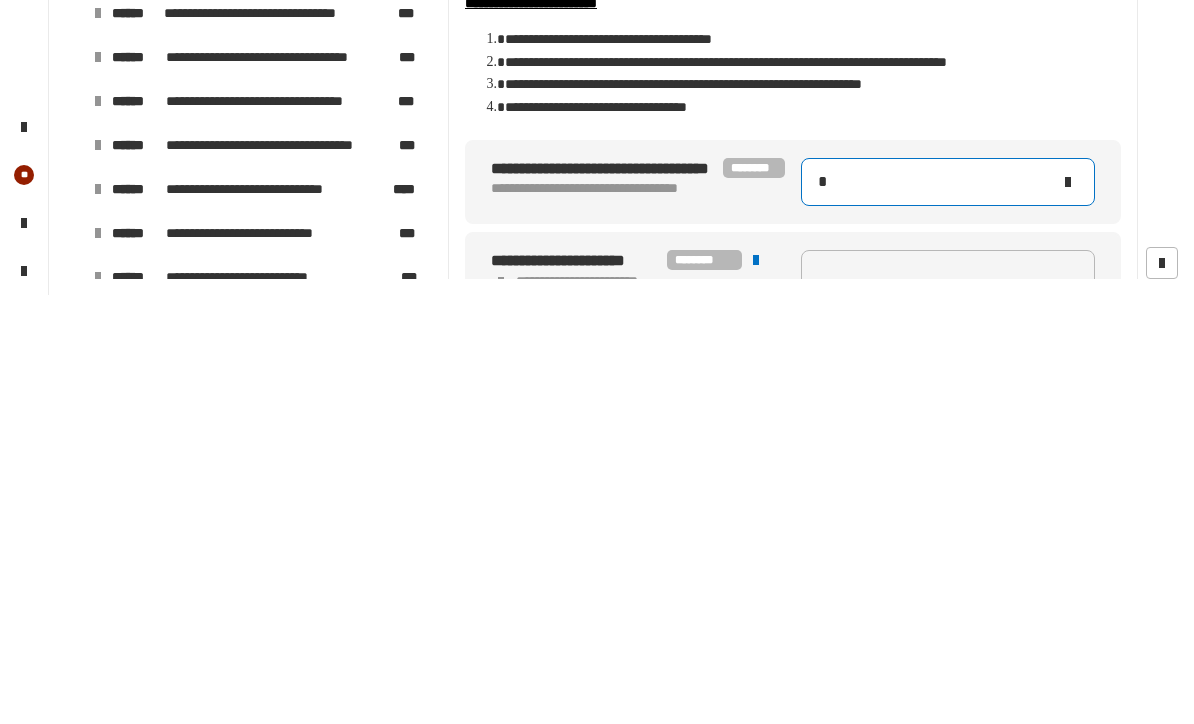 scroll, scrollTop: 1, scrollLeft: 0, axis: vertical 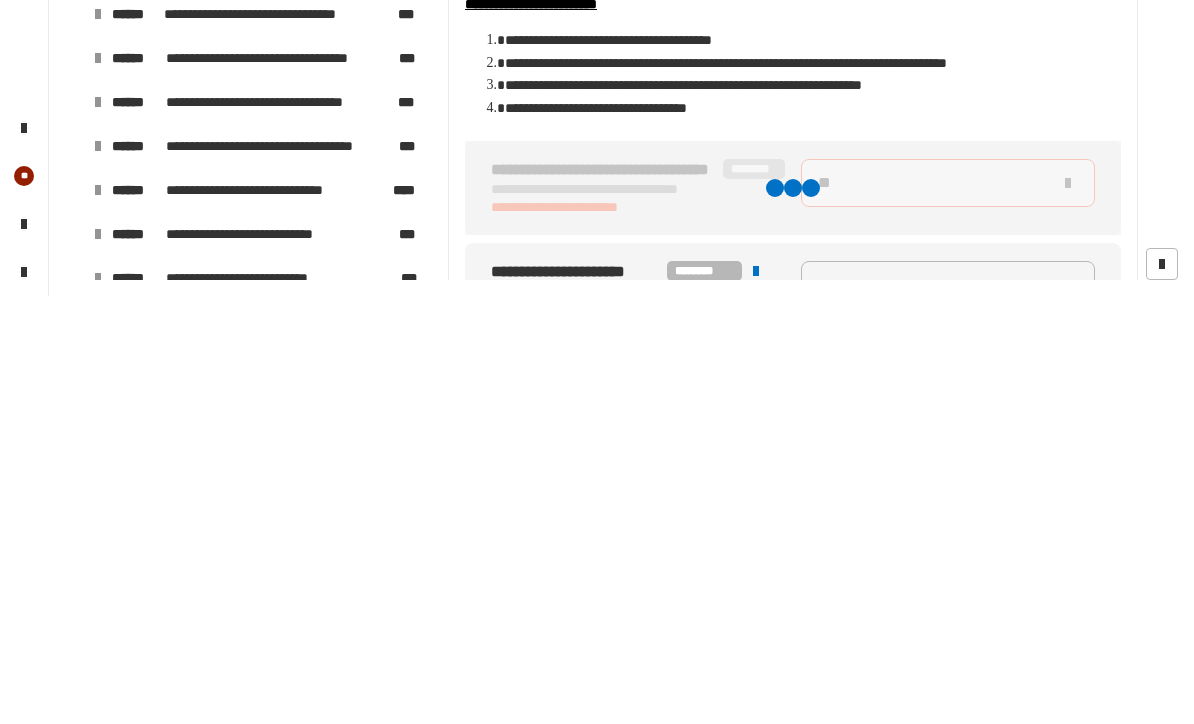 type on "***" 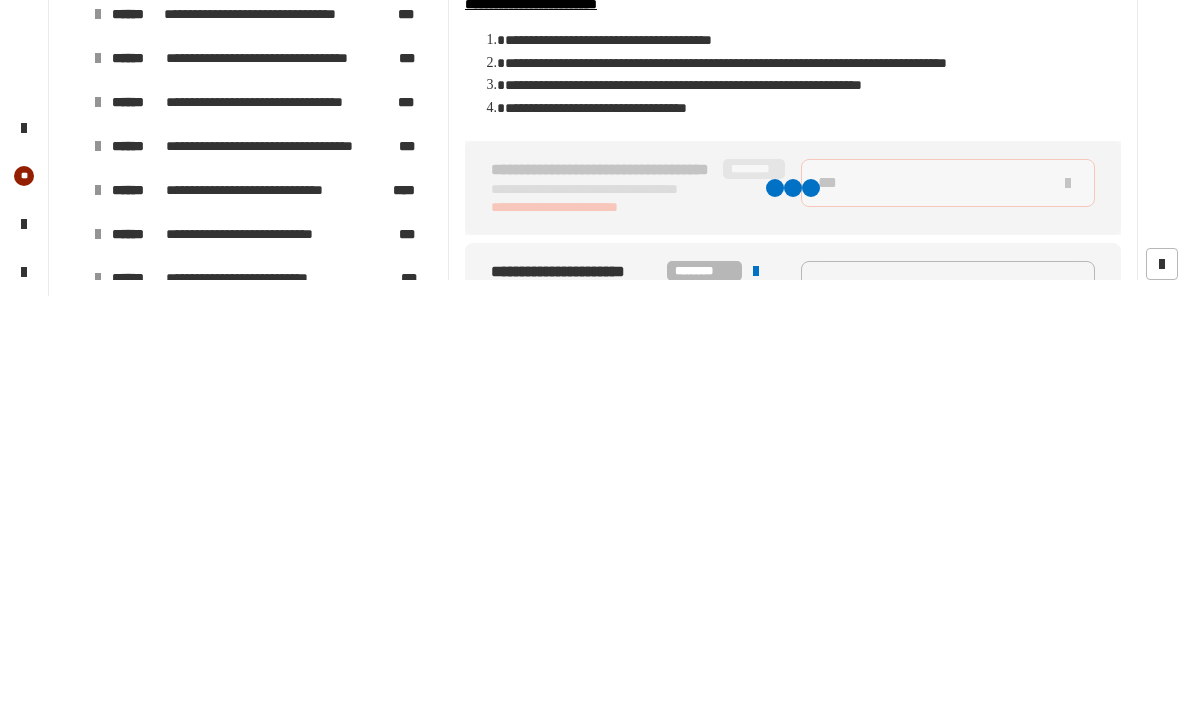type on "****" 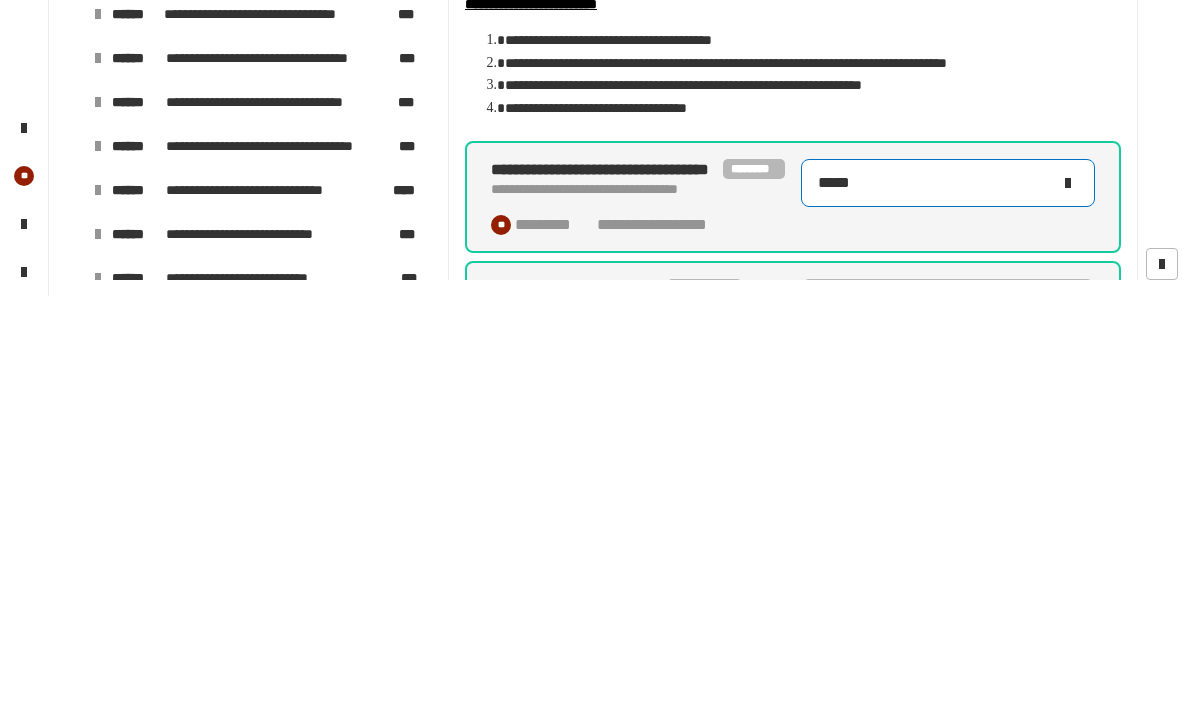 type on "*****" 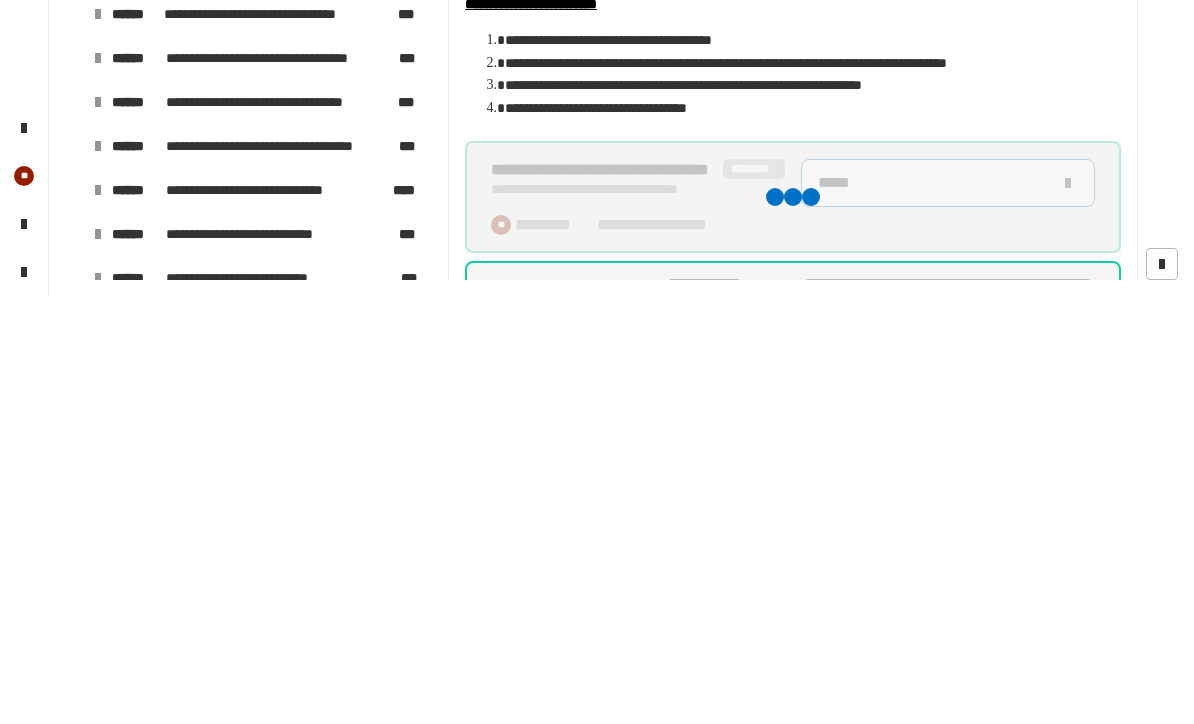 type on "*****" 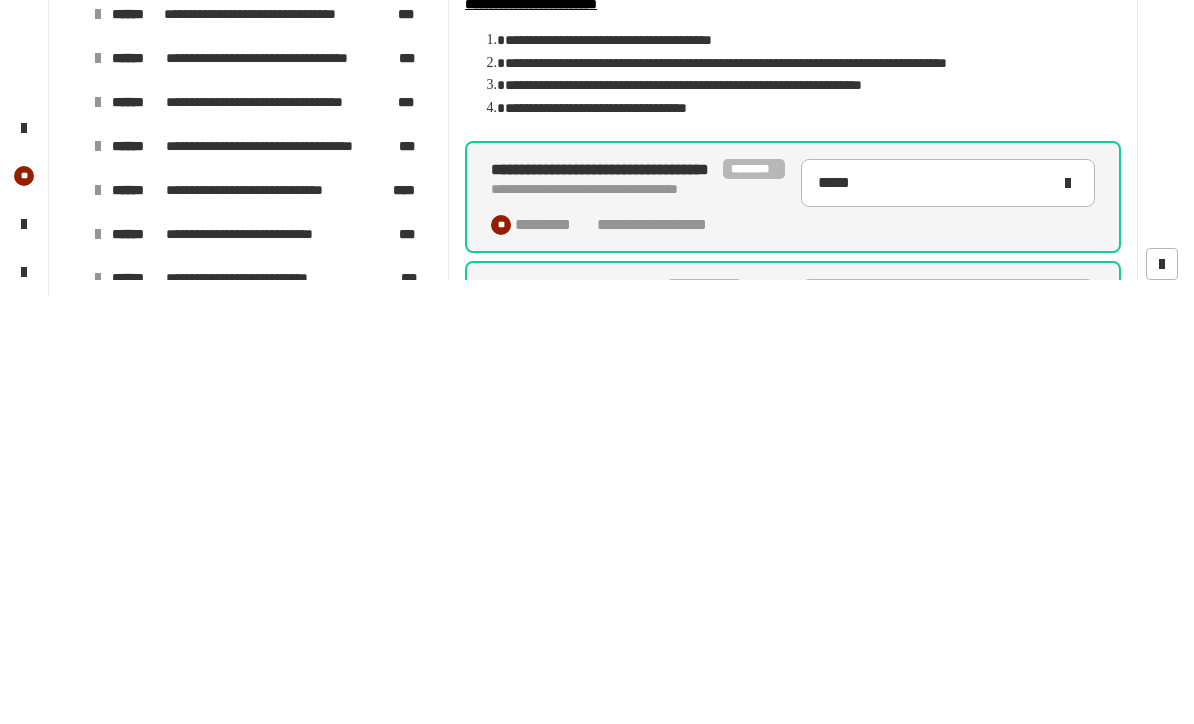 scroll, scrollTop: 0, scrollLeft: 0, axis: both 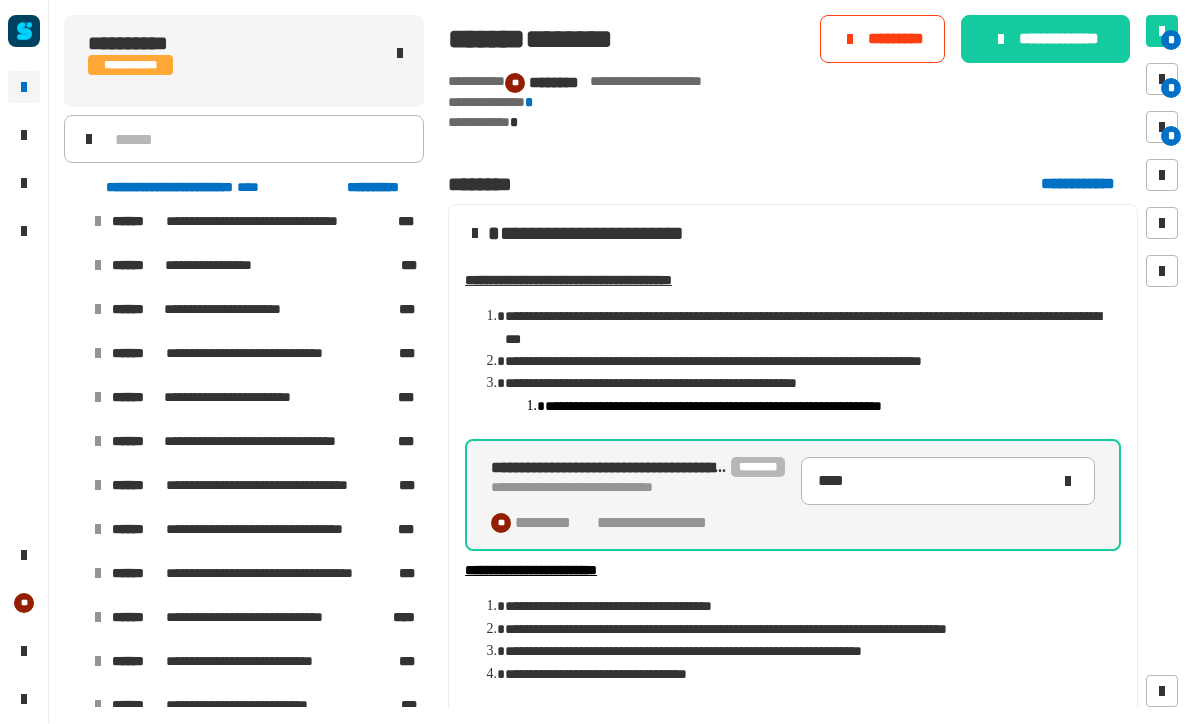 click on "**********" 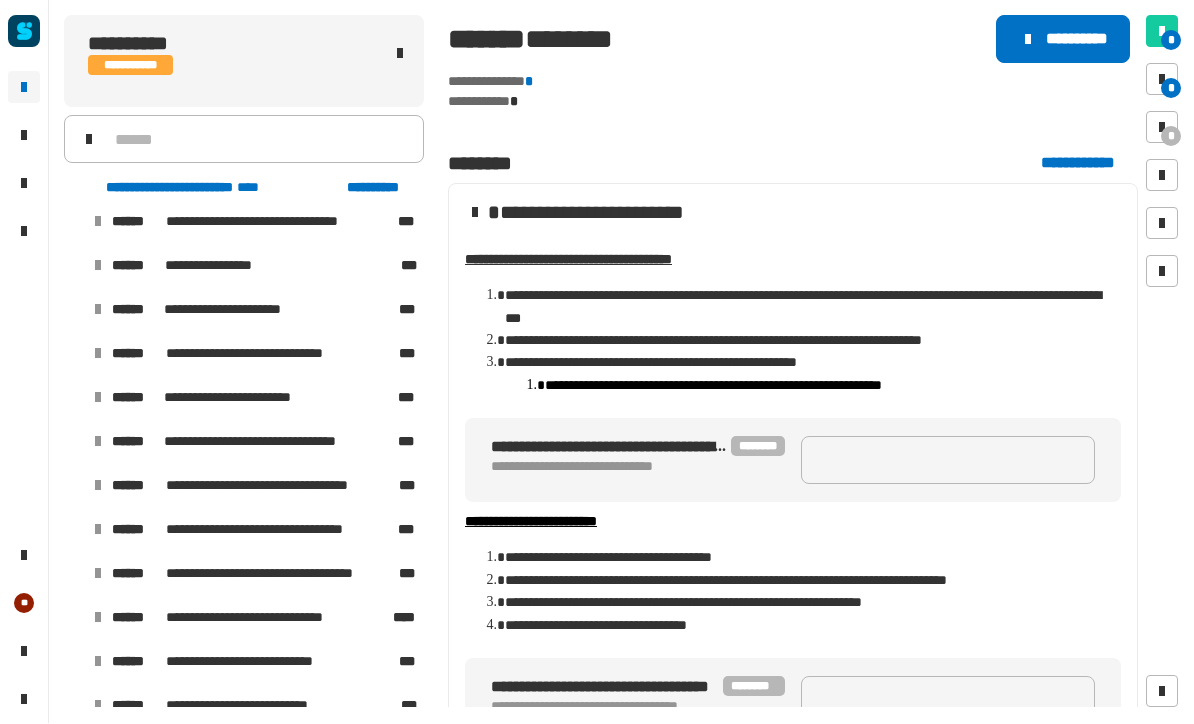 click on "**********" 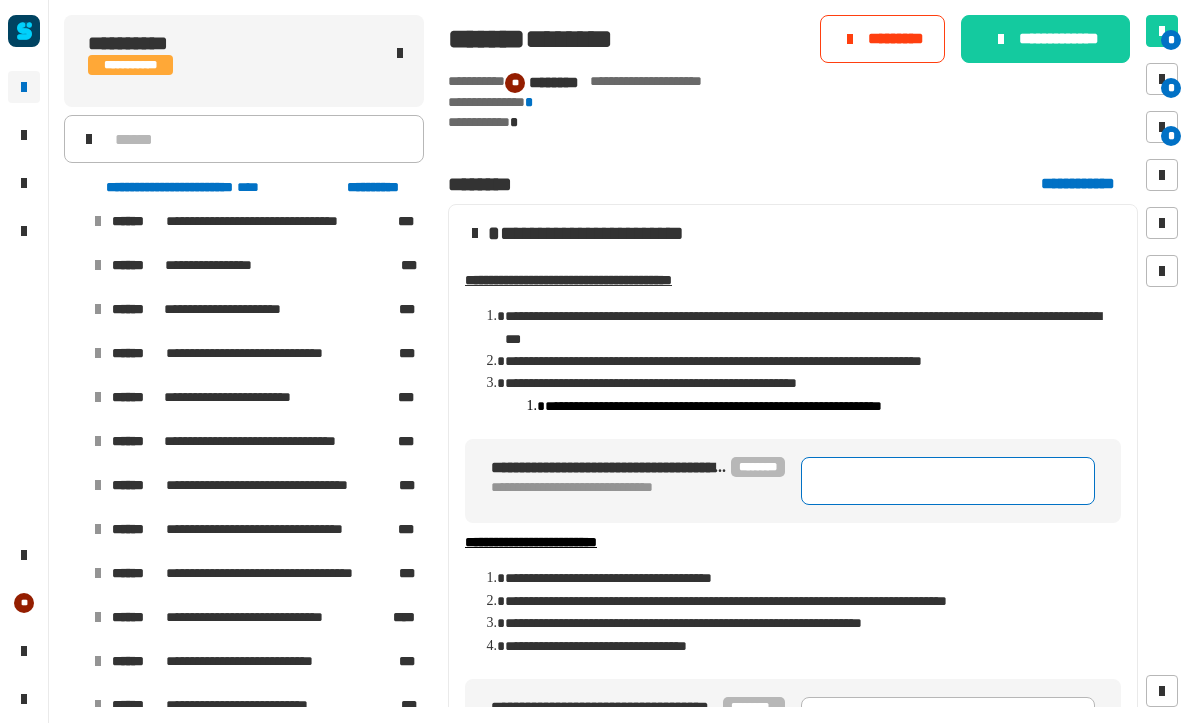 click at bounding box center [948, 482] 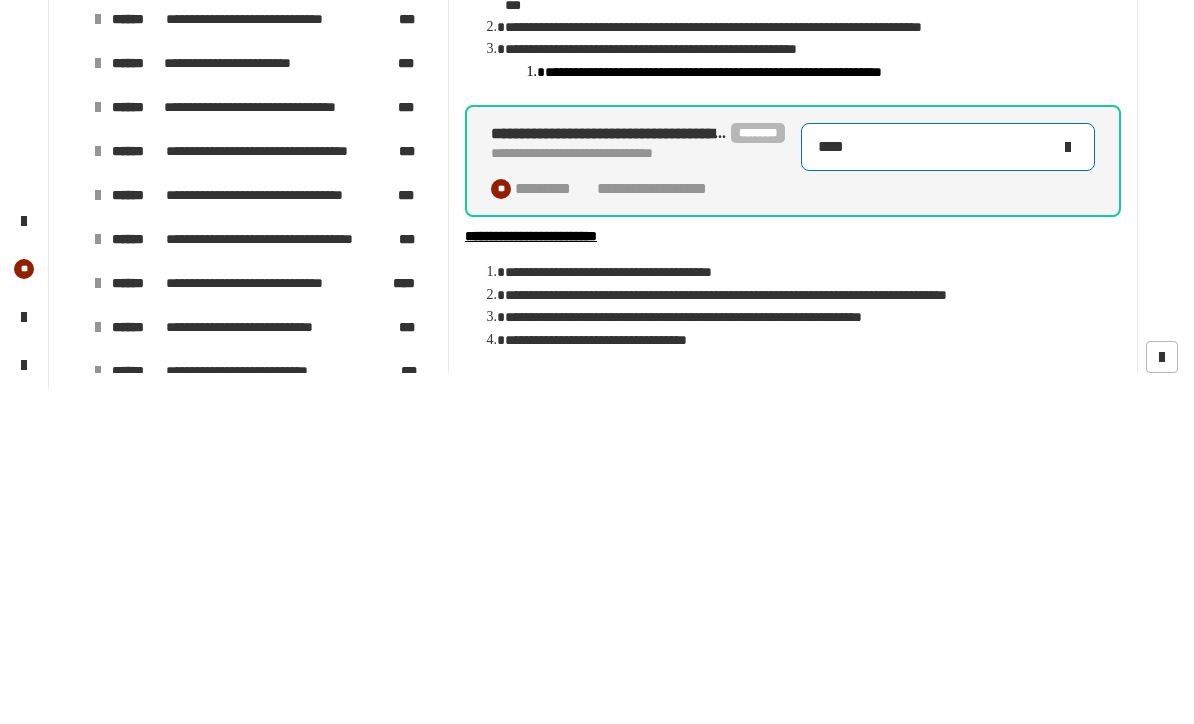 type on "****" 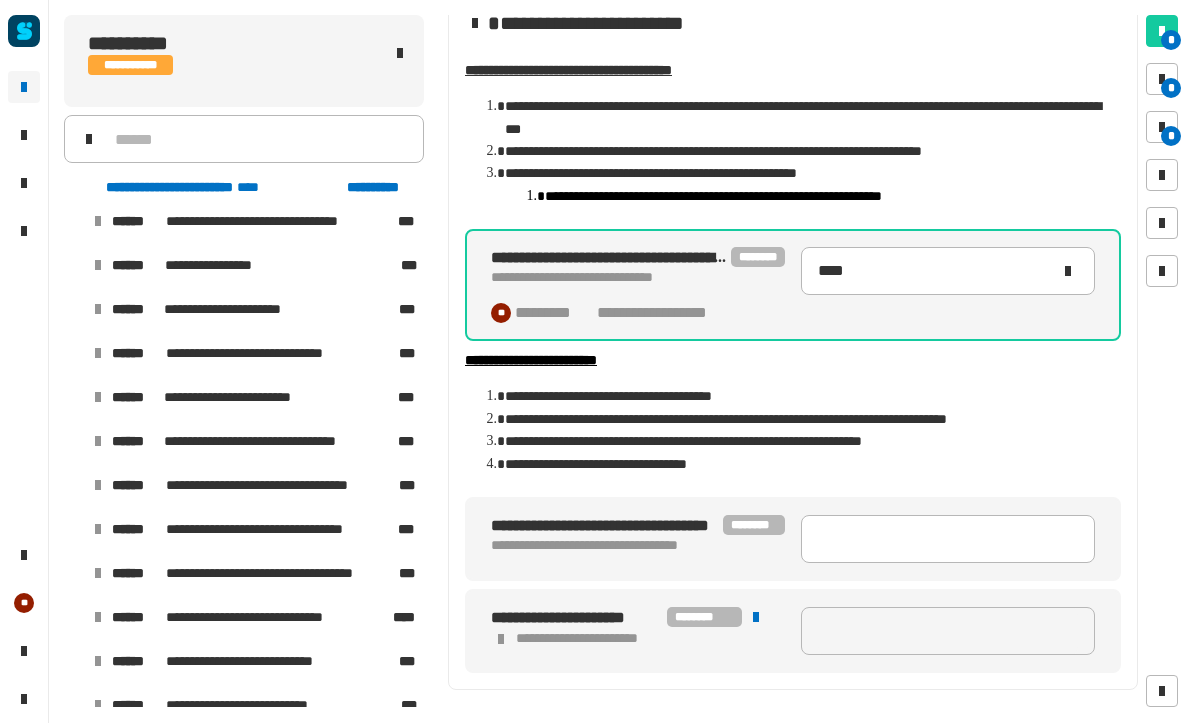 scroll, scrollTop: 209, scrollLeft: 0, axis: vertical 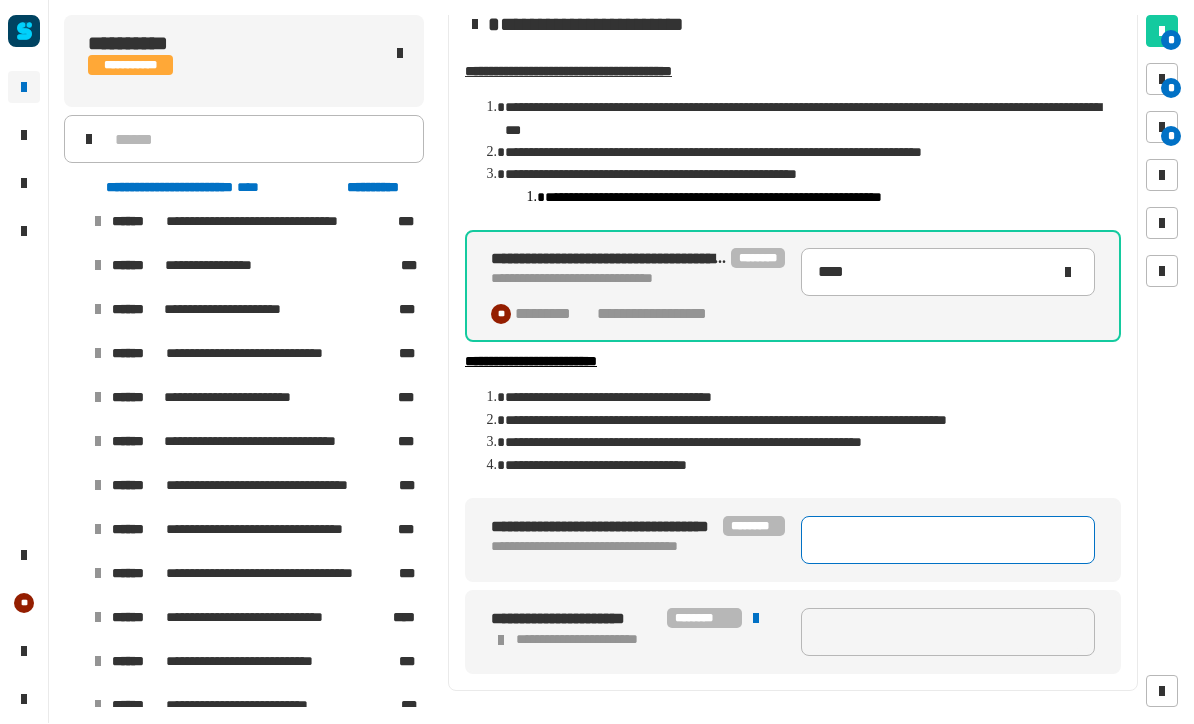 click at bounding box center (948, 541) 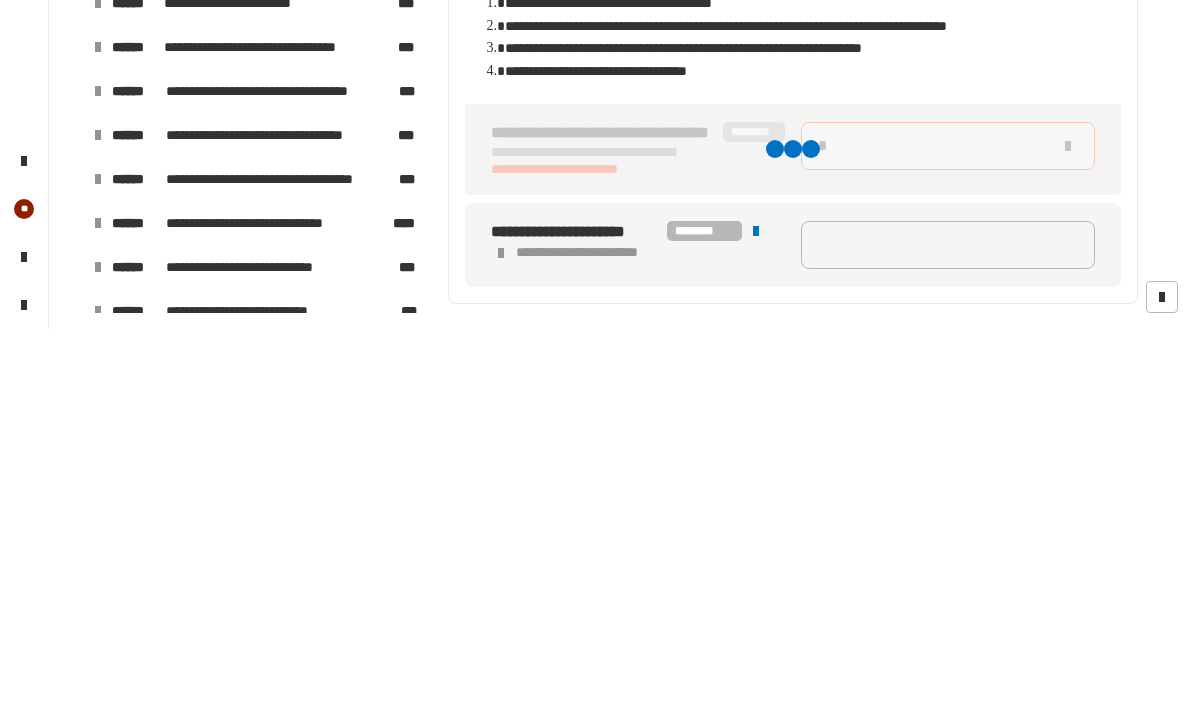 type on "**" 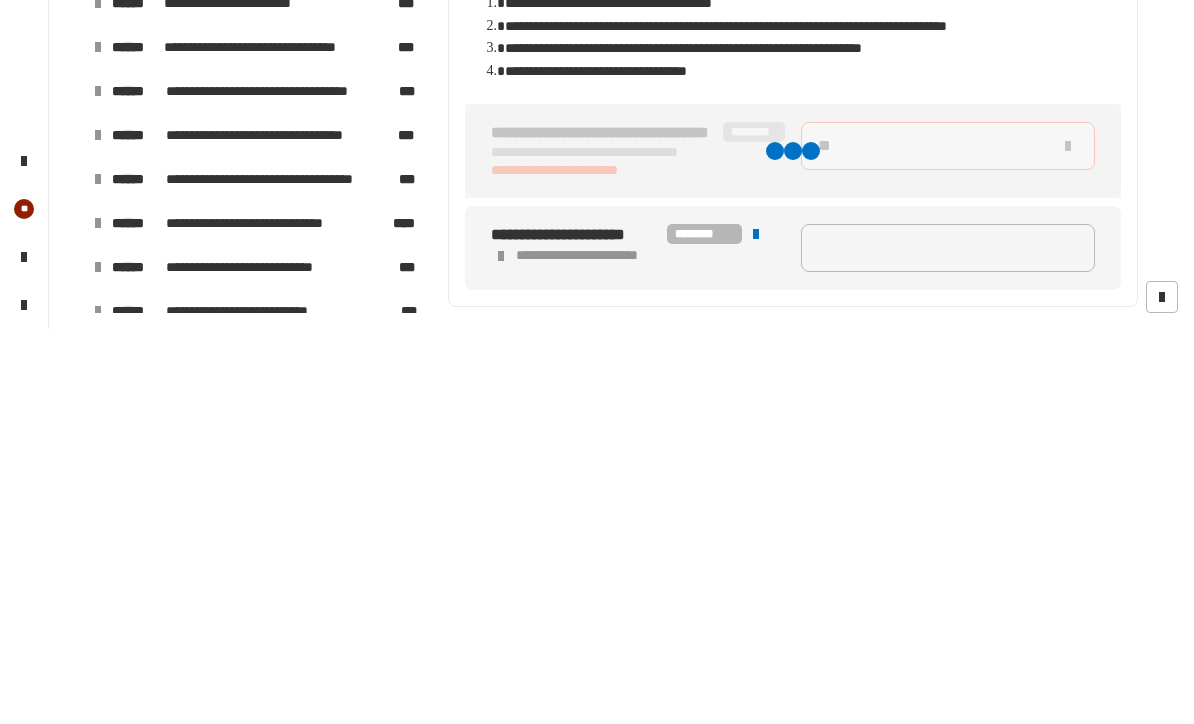 type on "****" 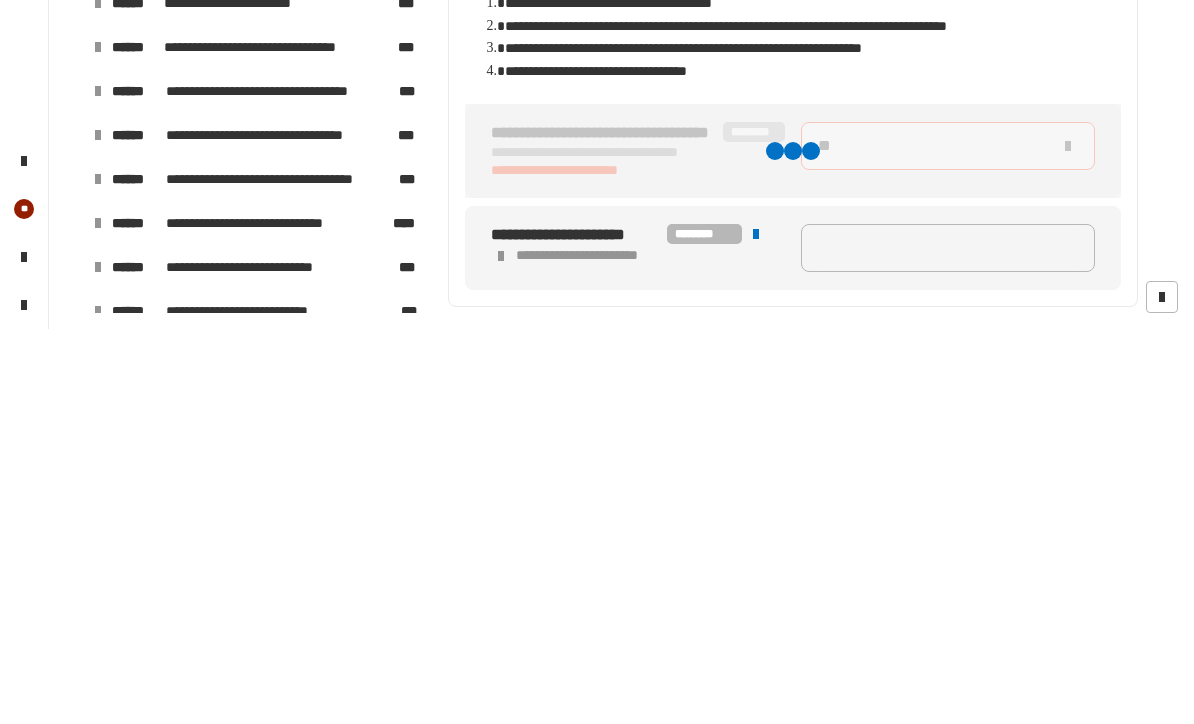 type on "*****" 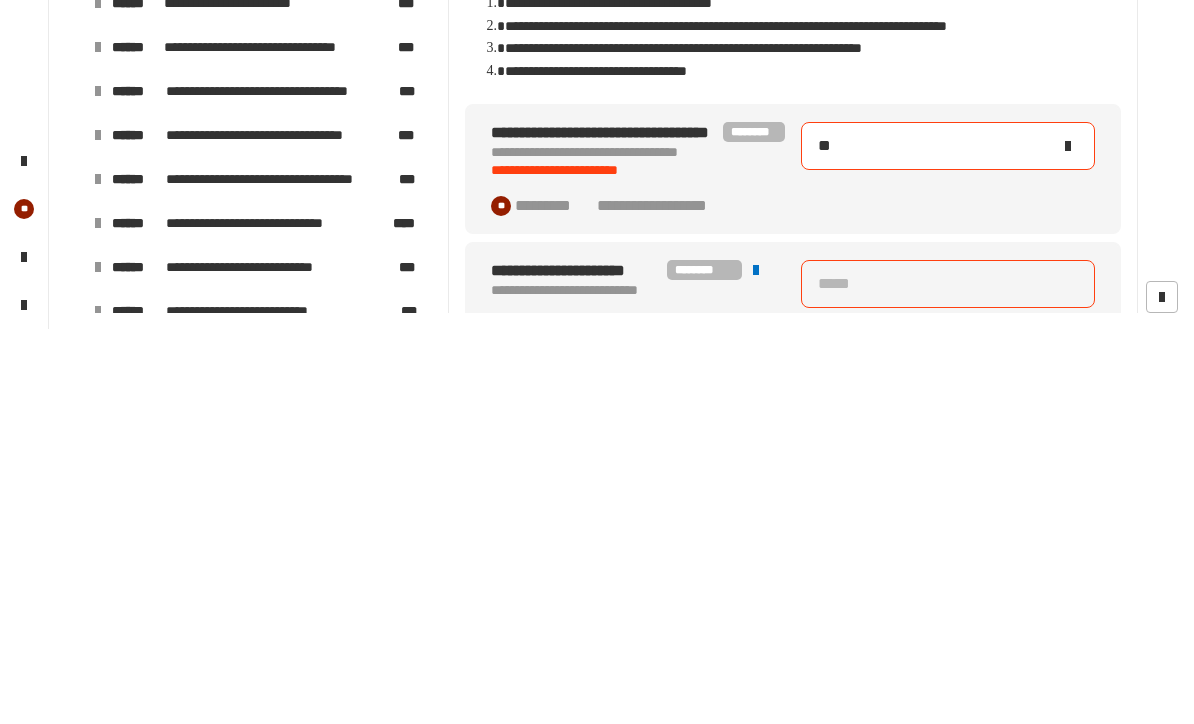 type on "***" 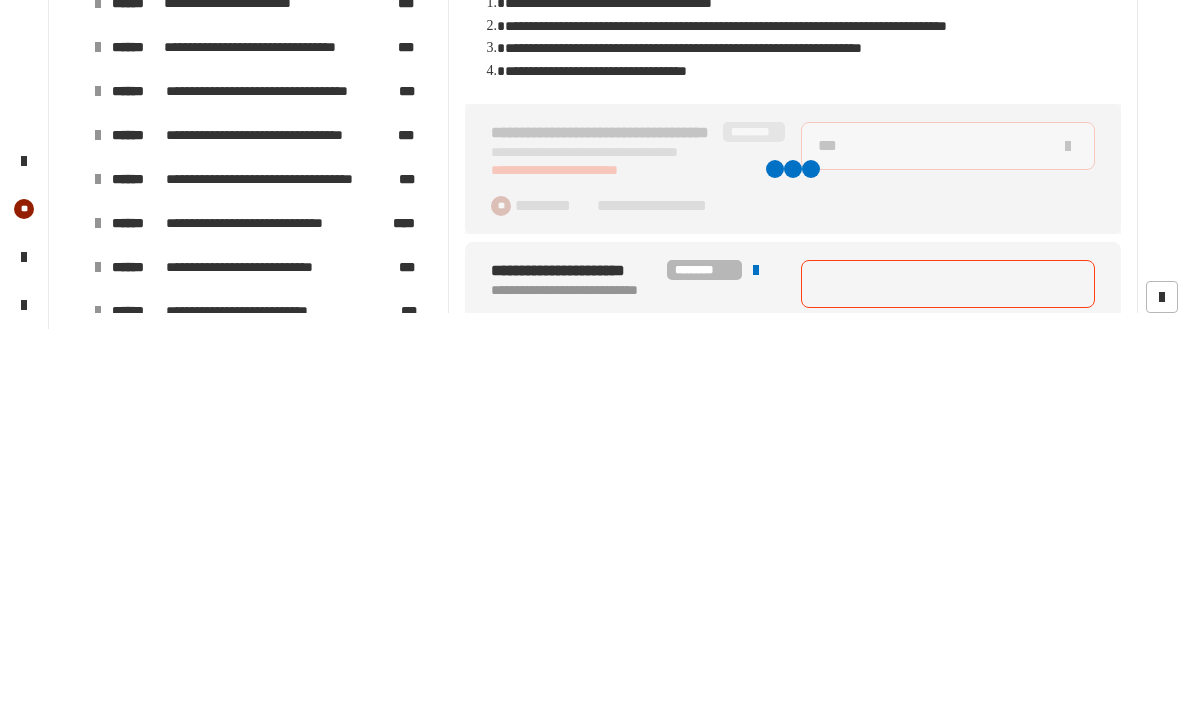 type on "*****" 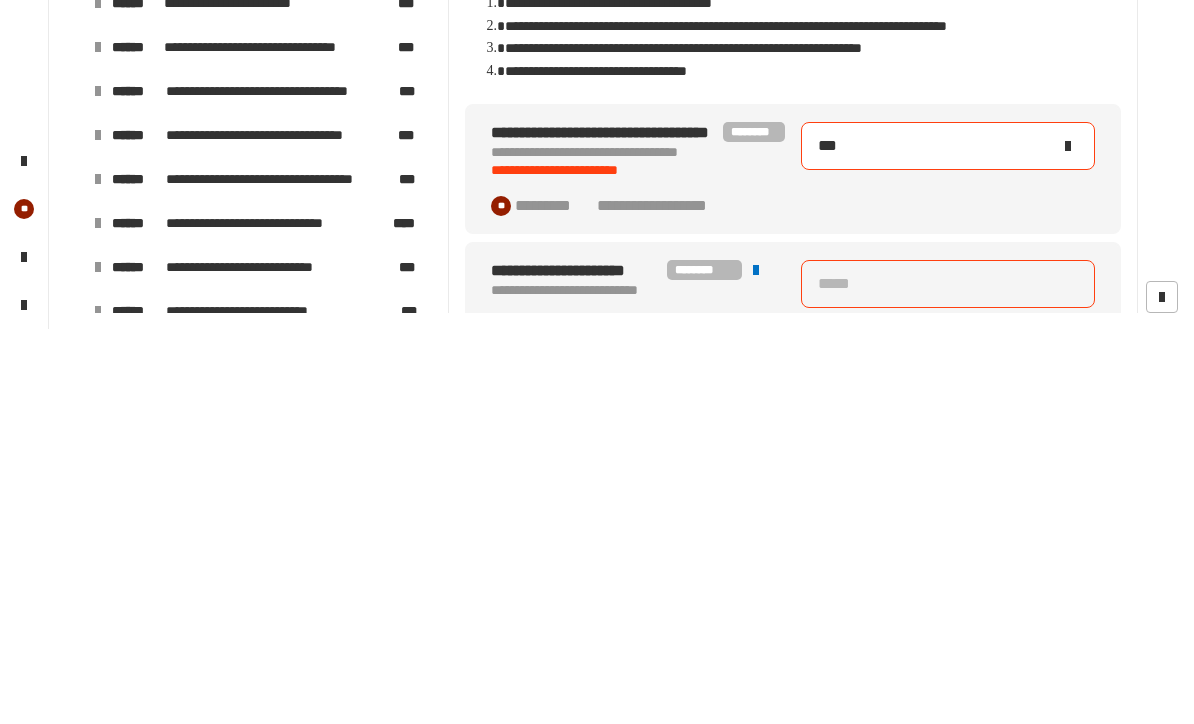 type on "*****" 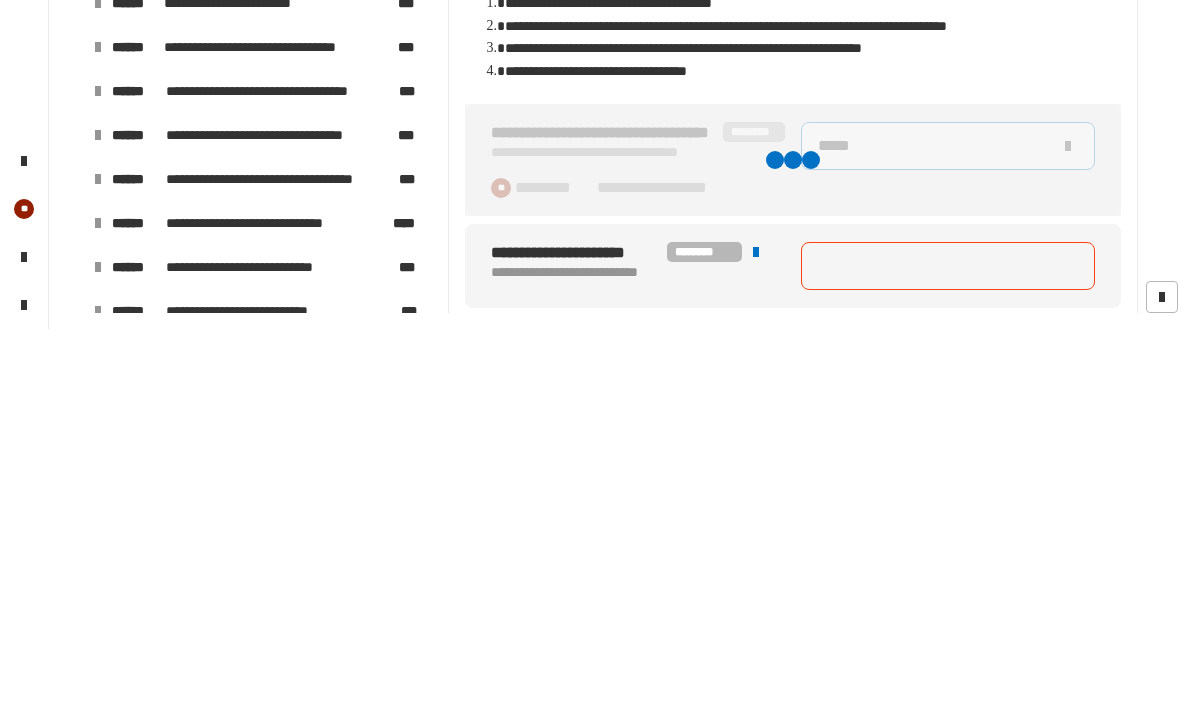 type on "*****" 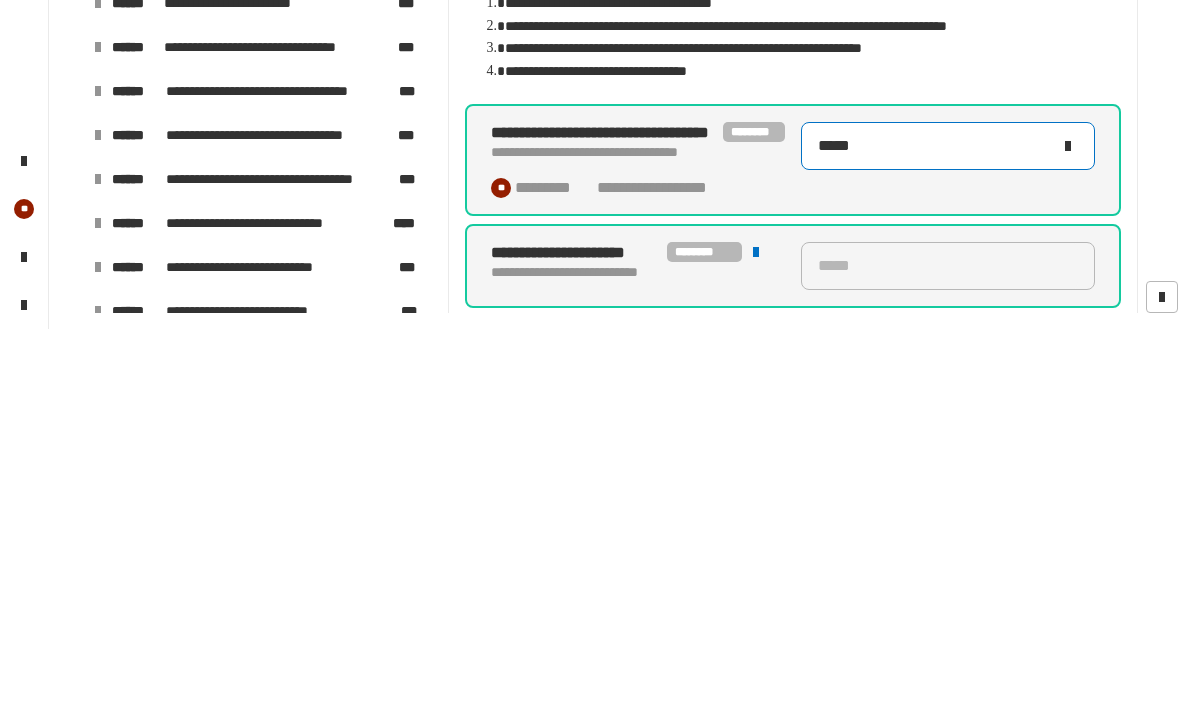 type on "*****" 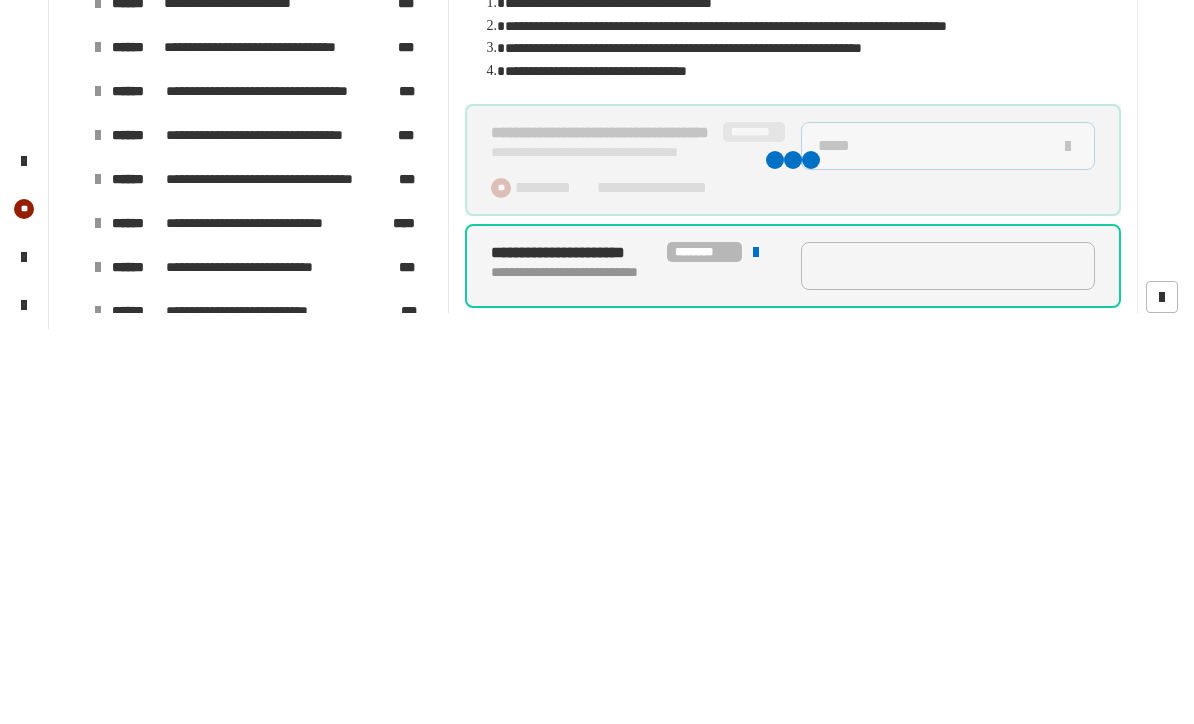 type on "*****" 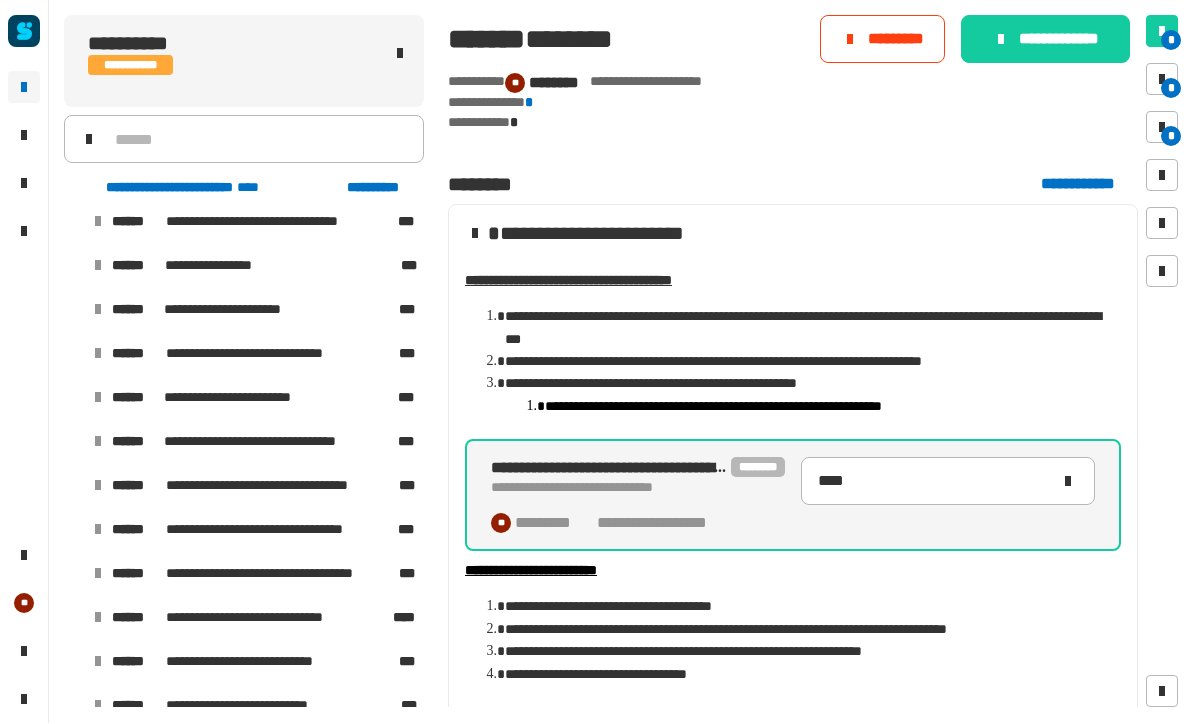 scroll, scrollTop: 0, scrollLeft: 0, axis: both 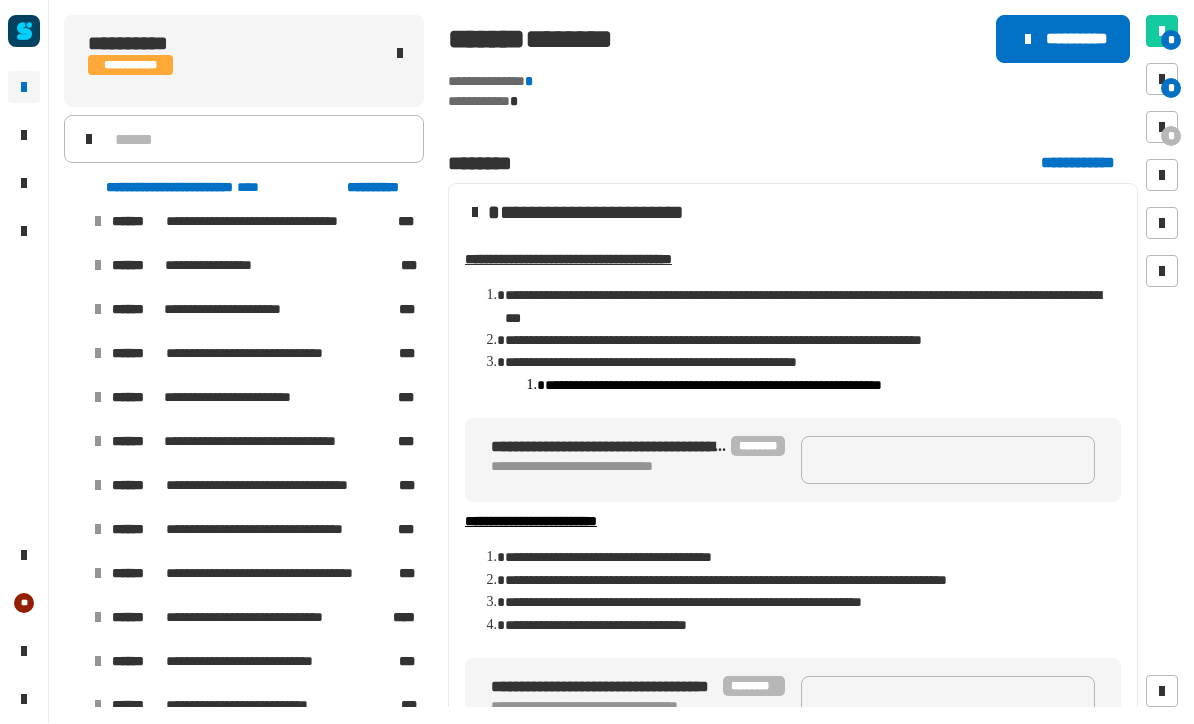 click on "**********" 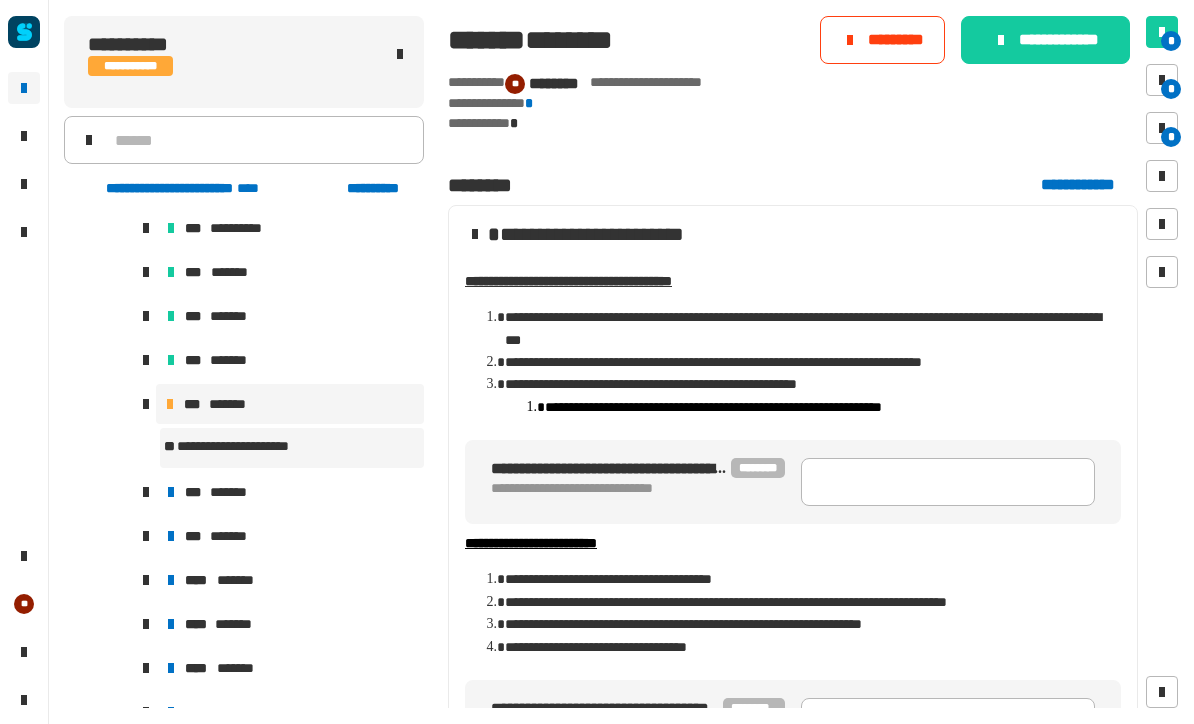 scroll, scrollTop: 2070, scrollLeft: 0, axis: vertical 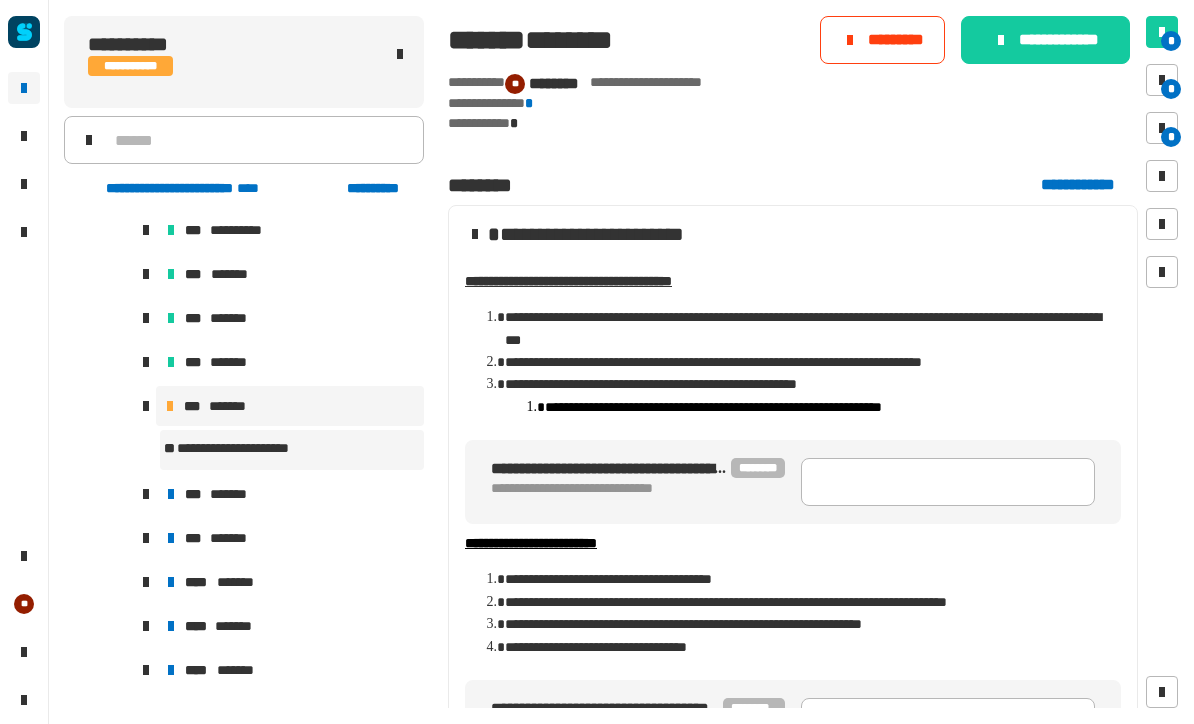 click on "**********" 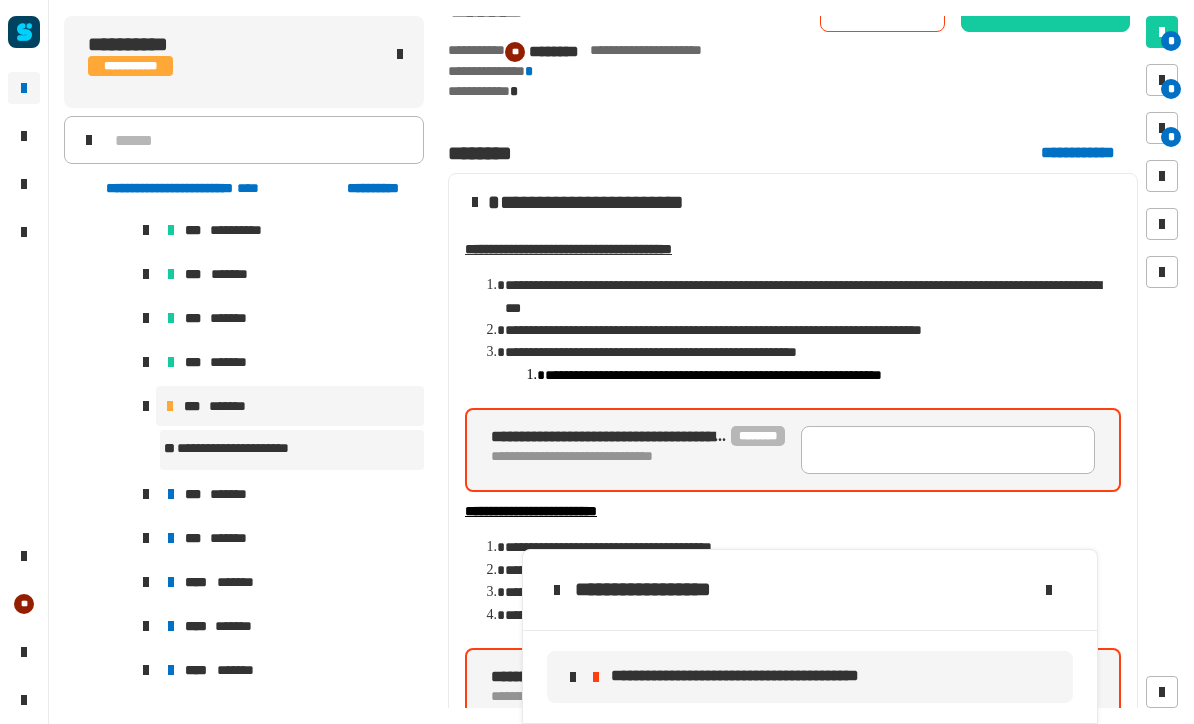 scroll, scrollTop: 46, scrollLeft: 0, axis: vertical 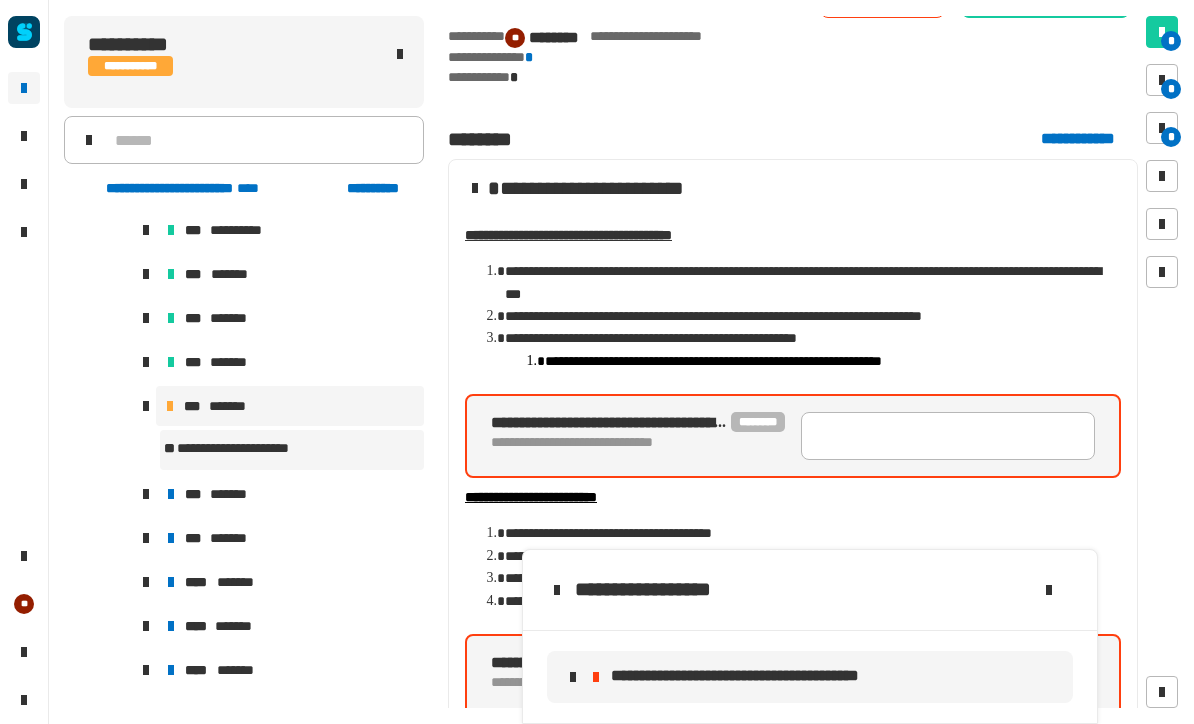 click 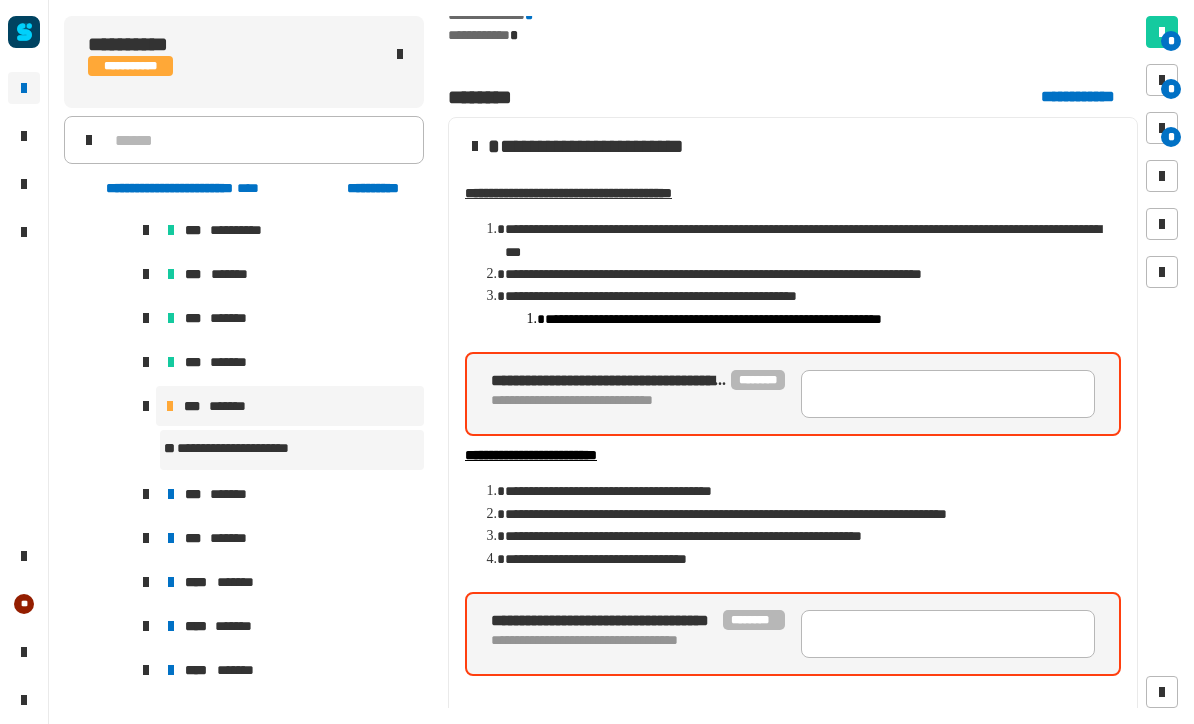 scroll, scrollTop: 114, scrollLeft: 0, axis: vertical 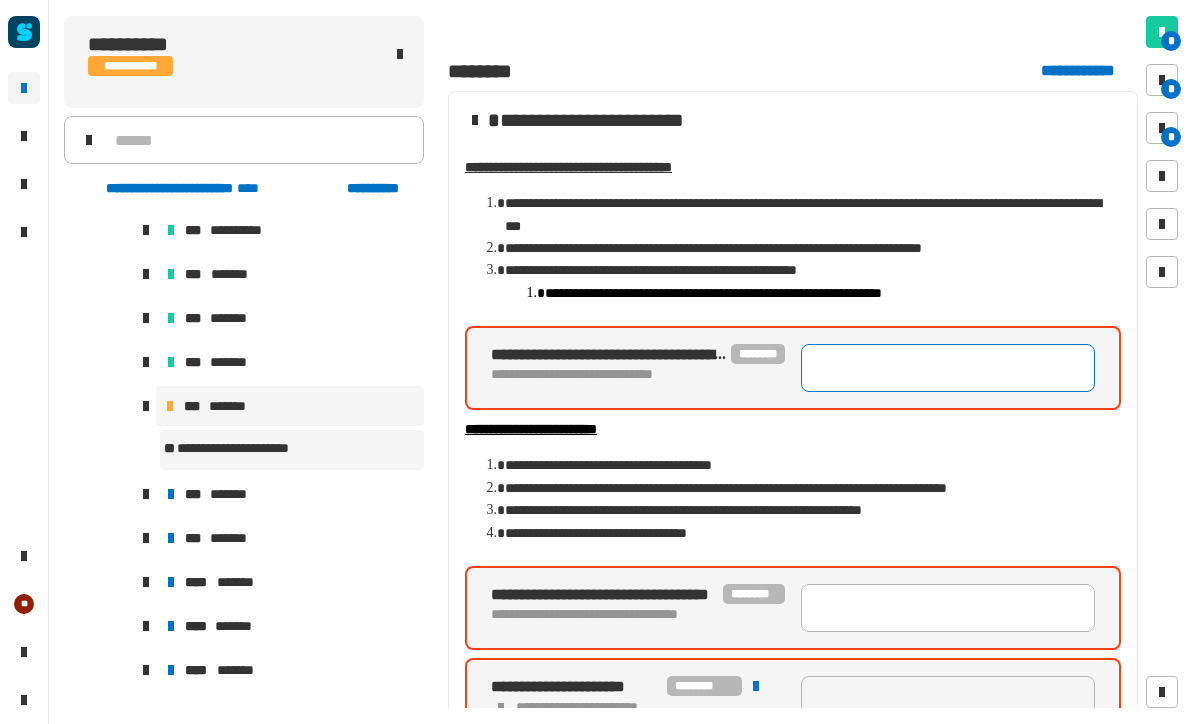 click at bounding box center [948, 368] 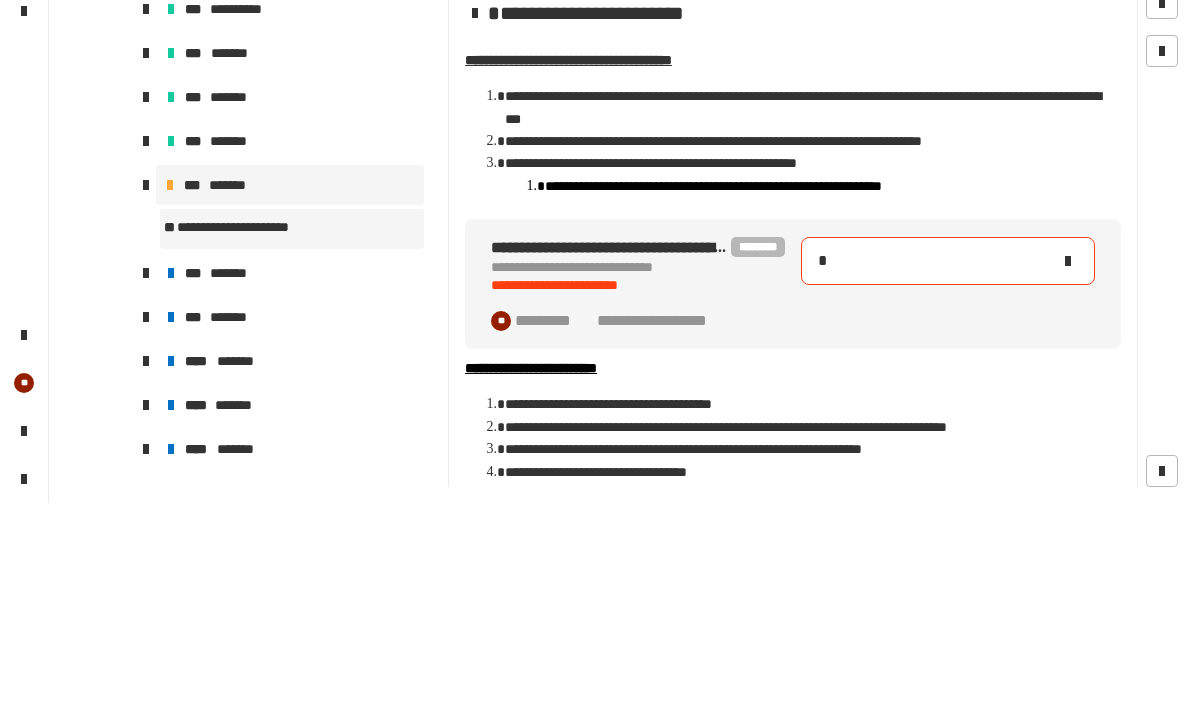 scroll, scrollTop: 0, scrollLeft: 0, axis: both 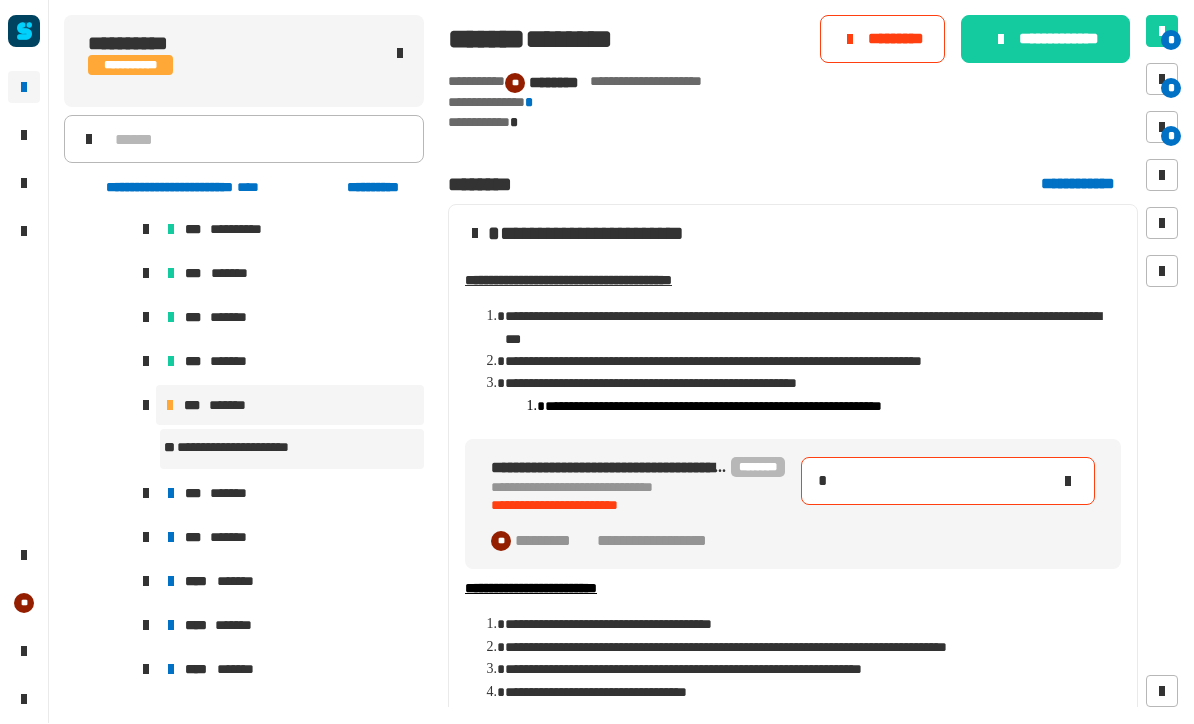 click on "*" at bounding box center [934, 482] 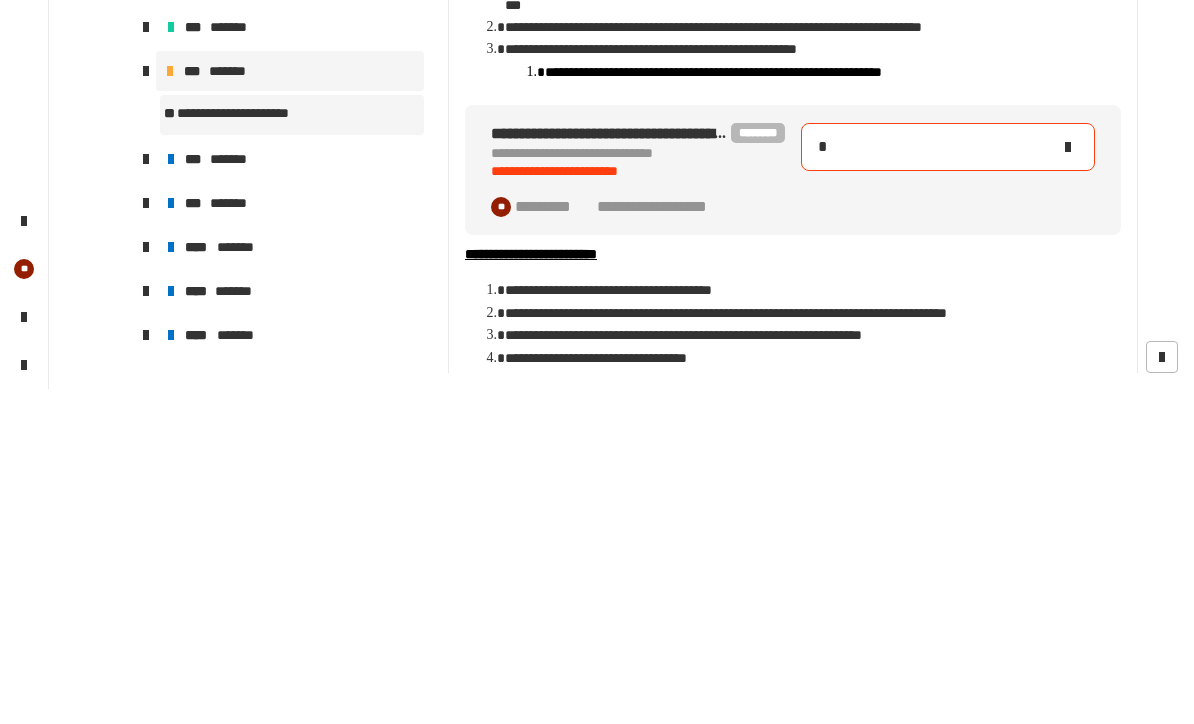 click on "*" at bounding box center [934, 482] 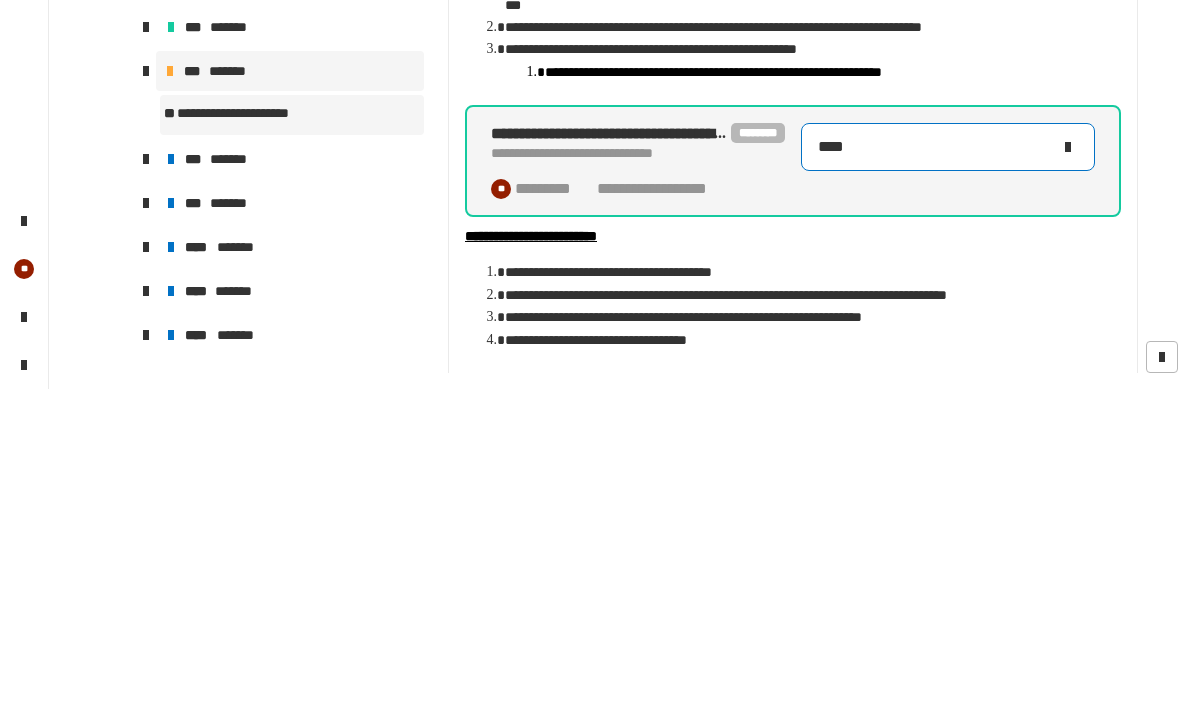 type on "****" 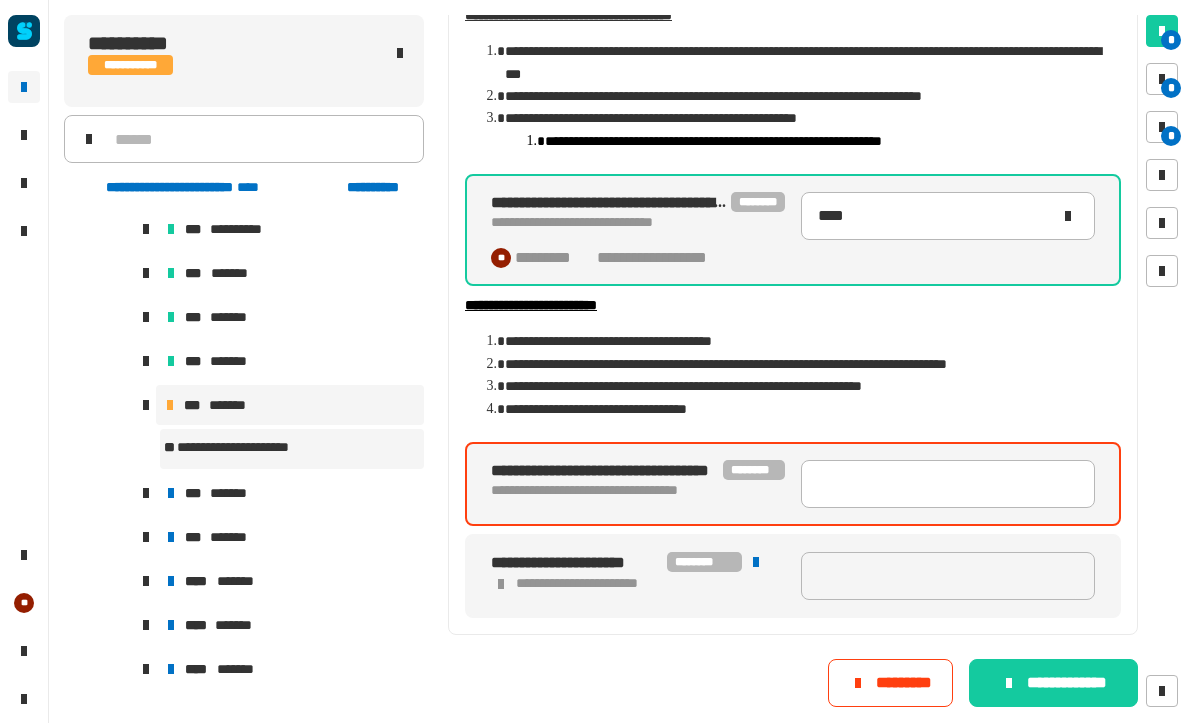 scroll, scrollTop: 266, scrollLeft: 0, axis: vertical 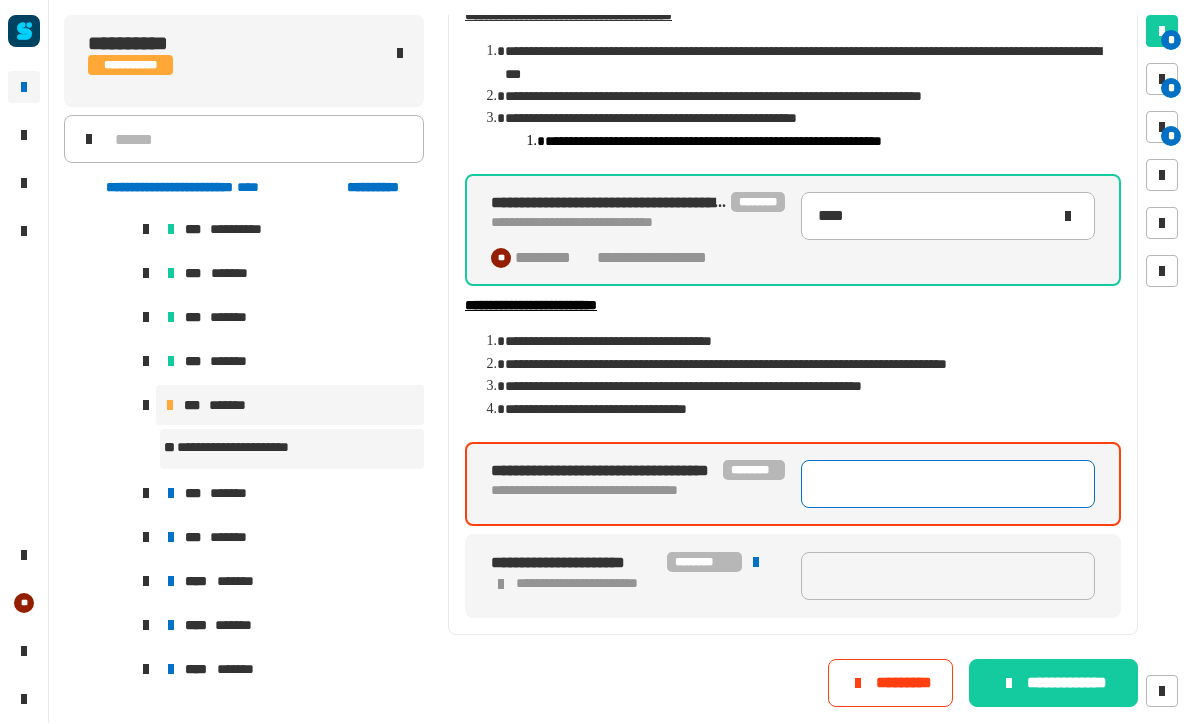 click at bounding box center [948, 485] 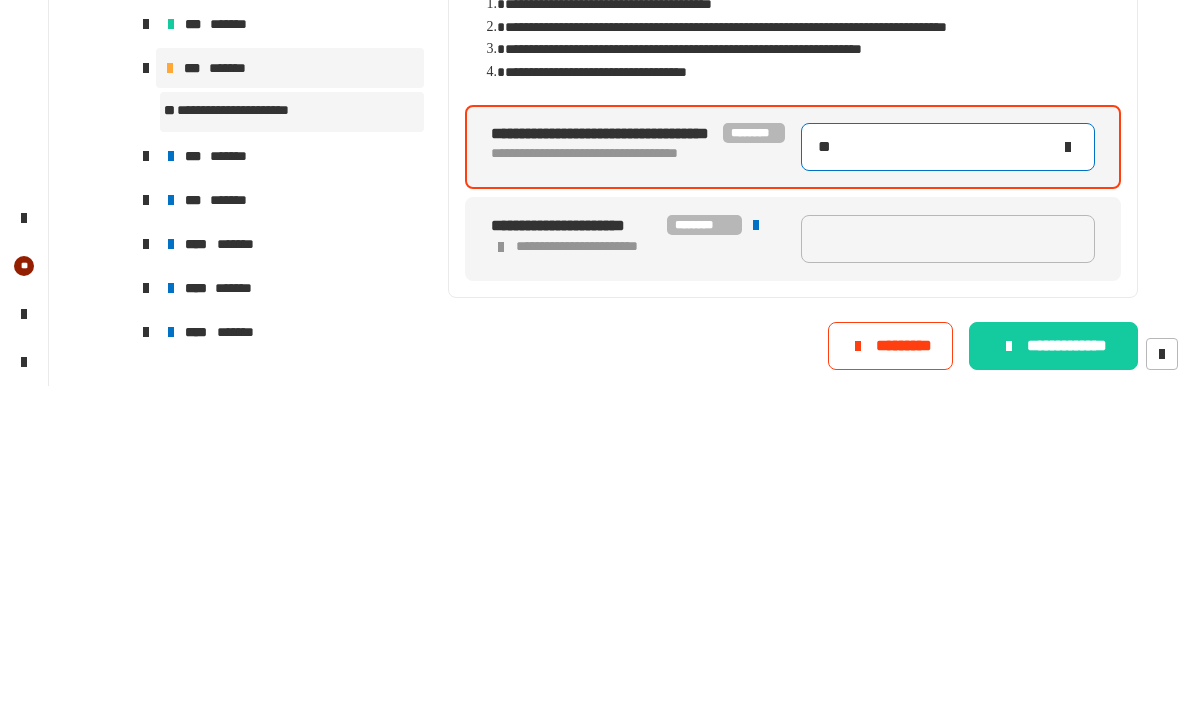 type on "***" 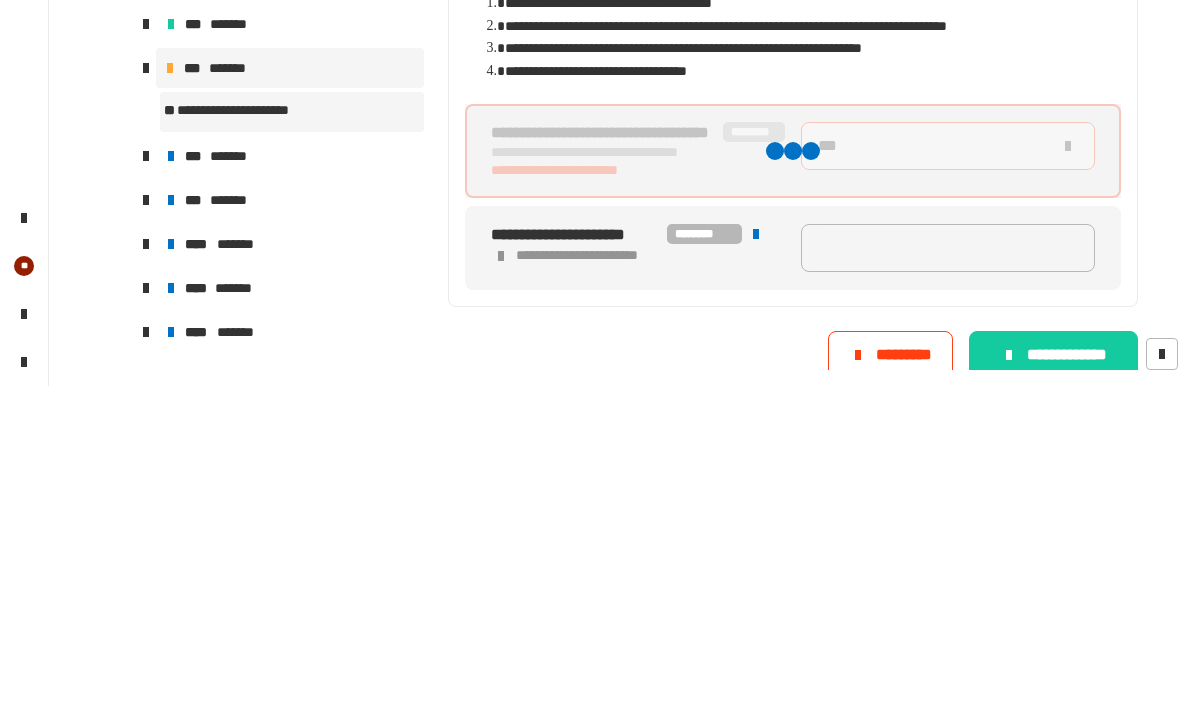 type on "****" 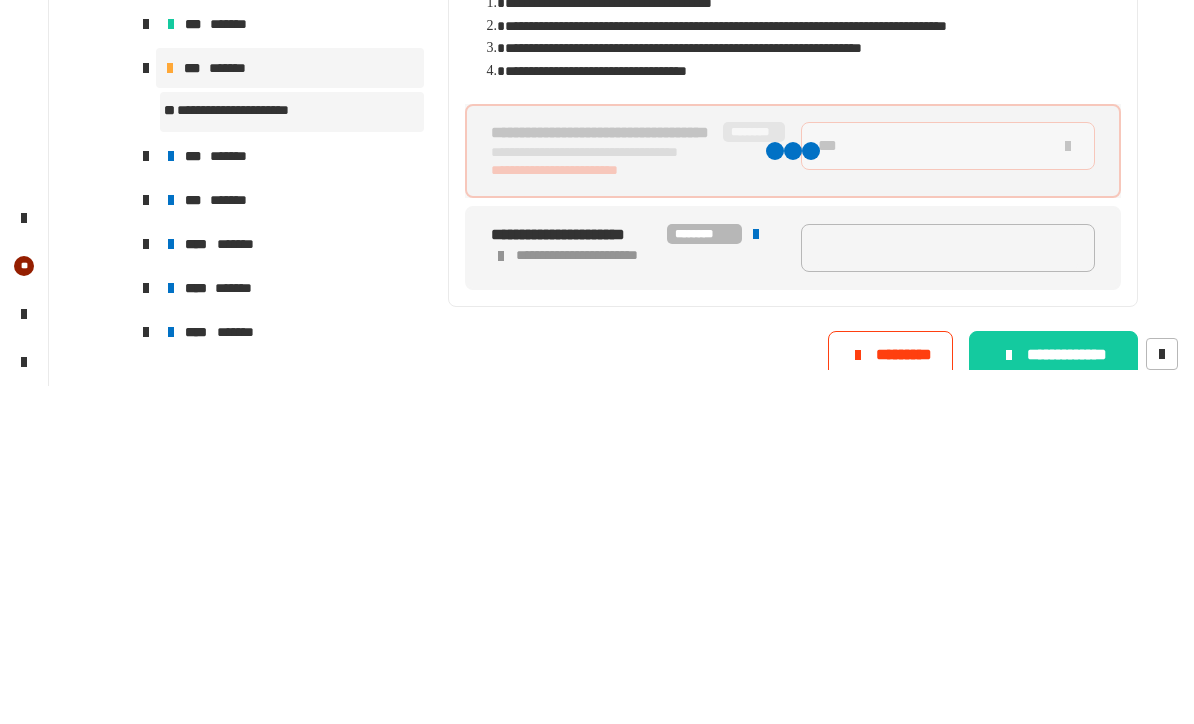 type on "*****" 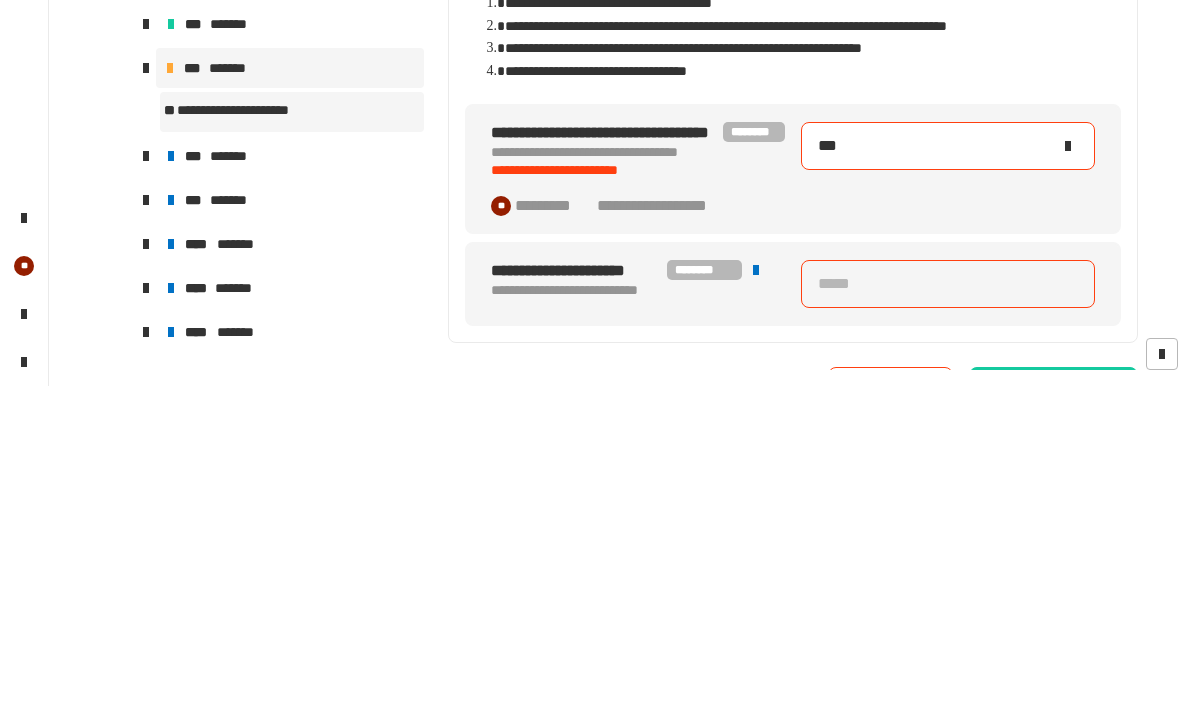 type on "*****" 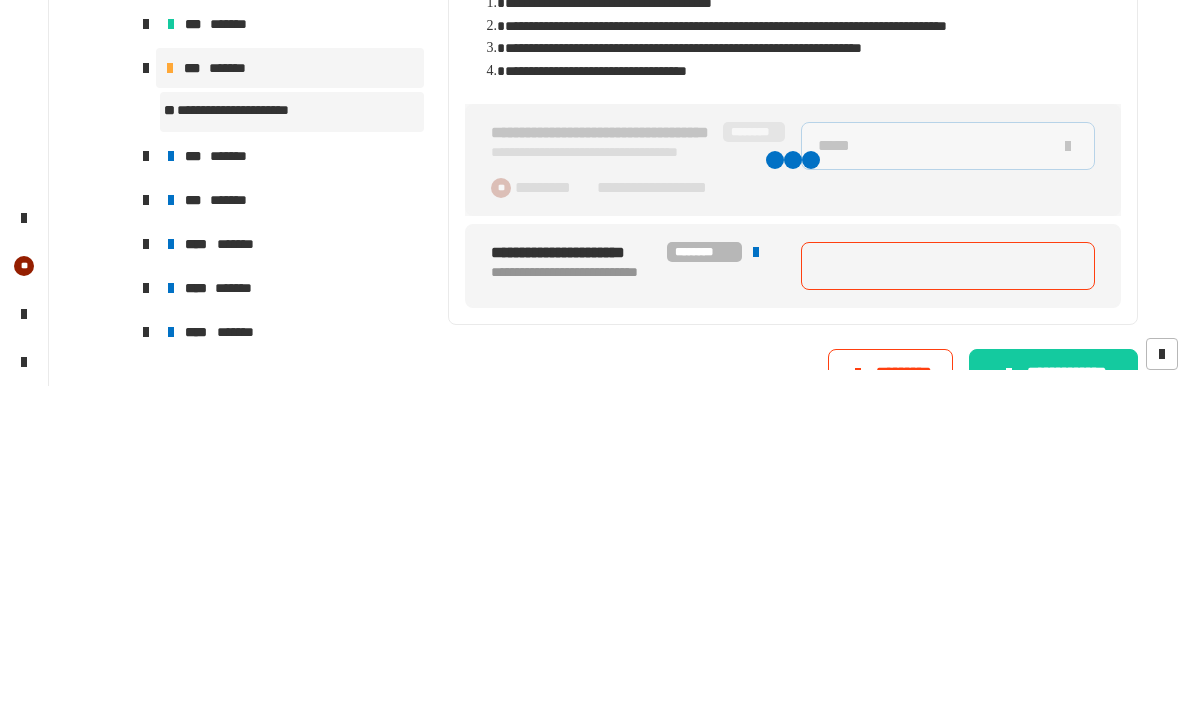 type on "****" 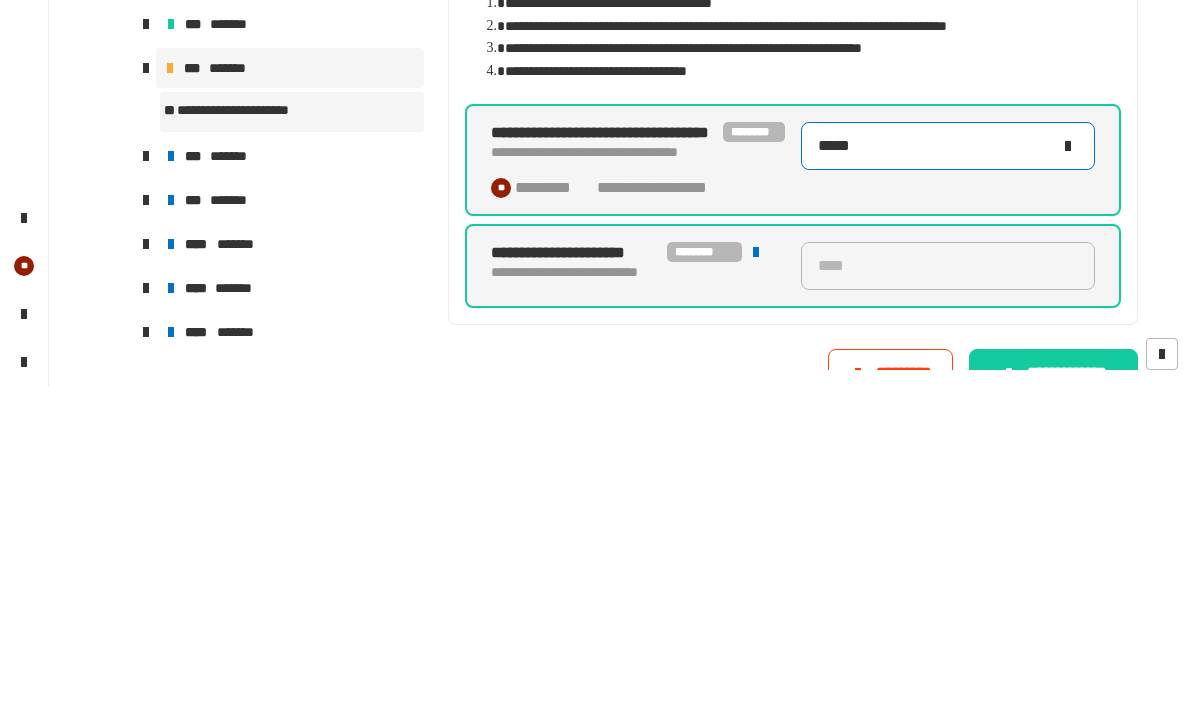 type on "*****" 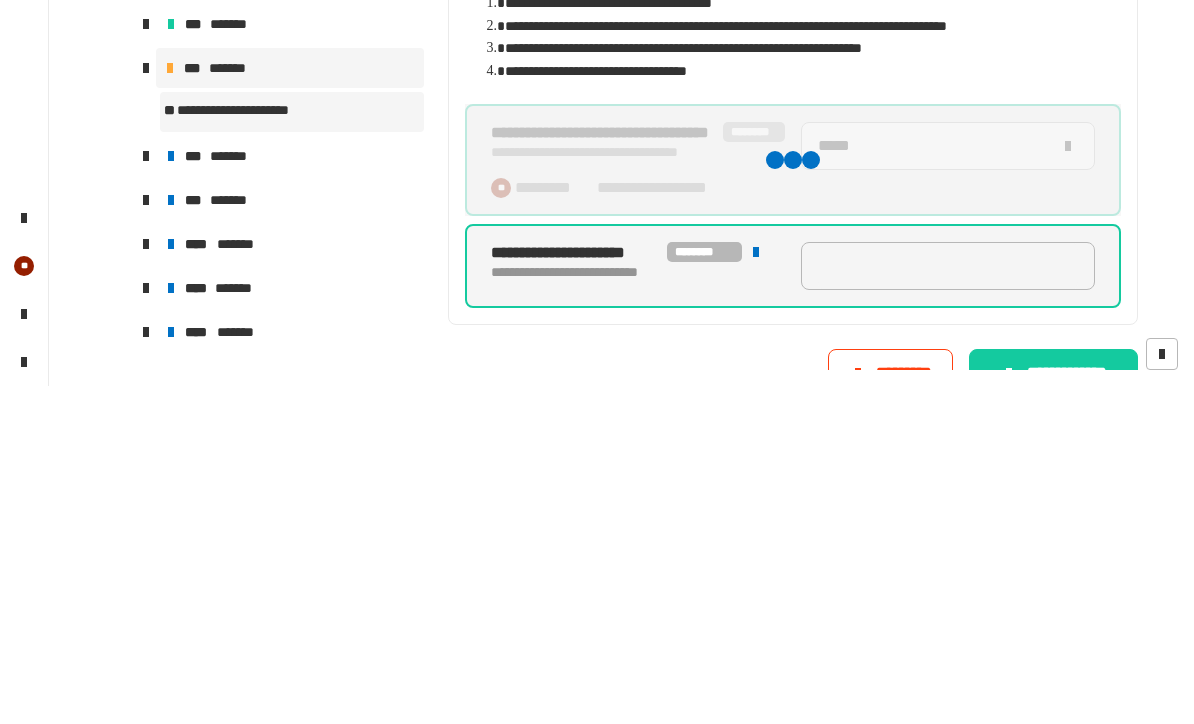 type on "****" 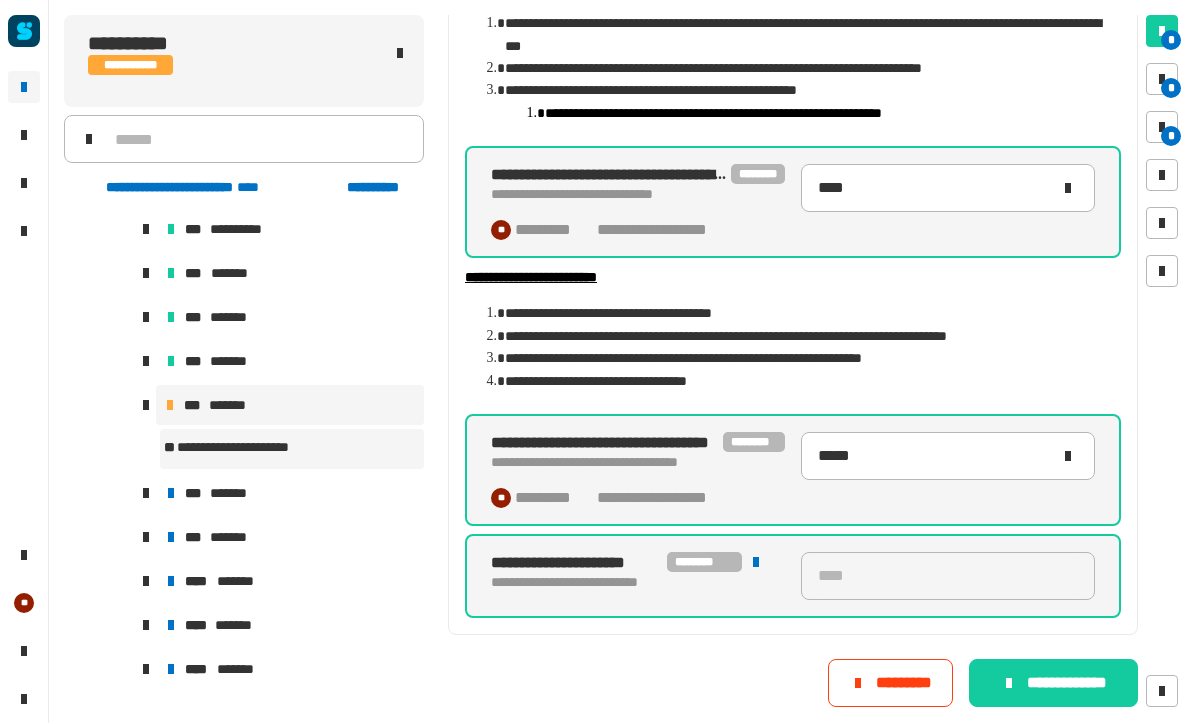 scroll, scrollTop: 294, scrollLeft: 0, axis: vertical 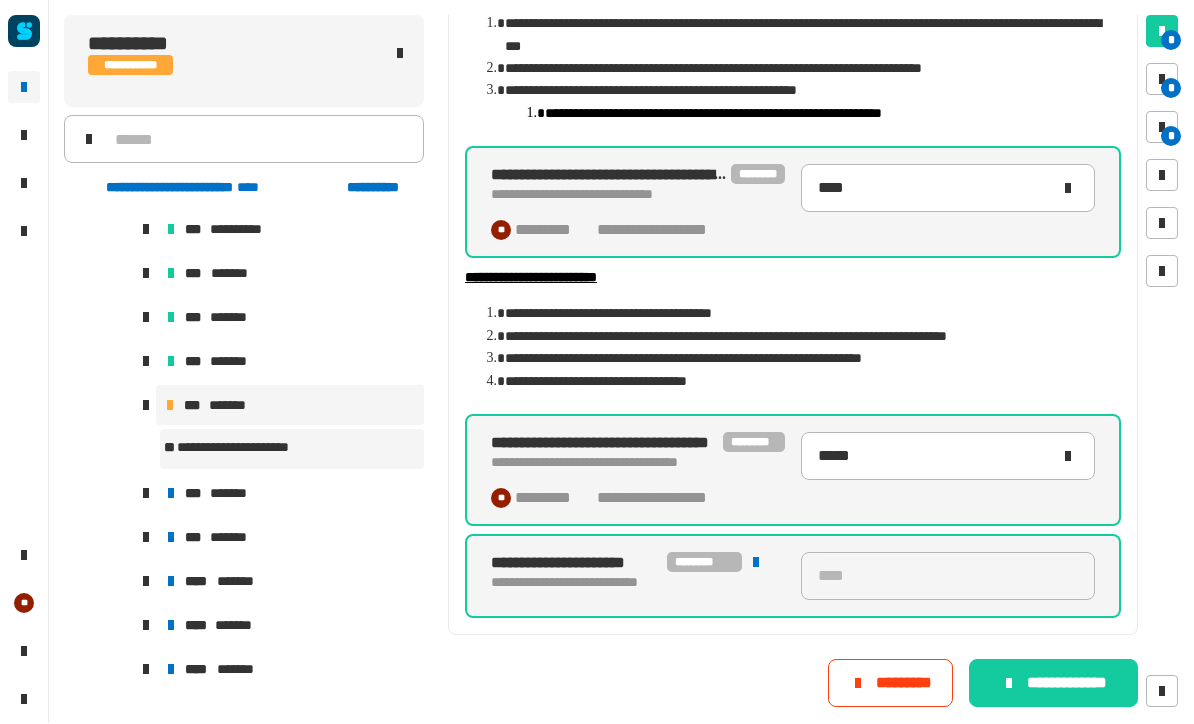 click on "**********" 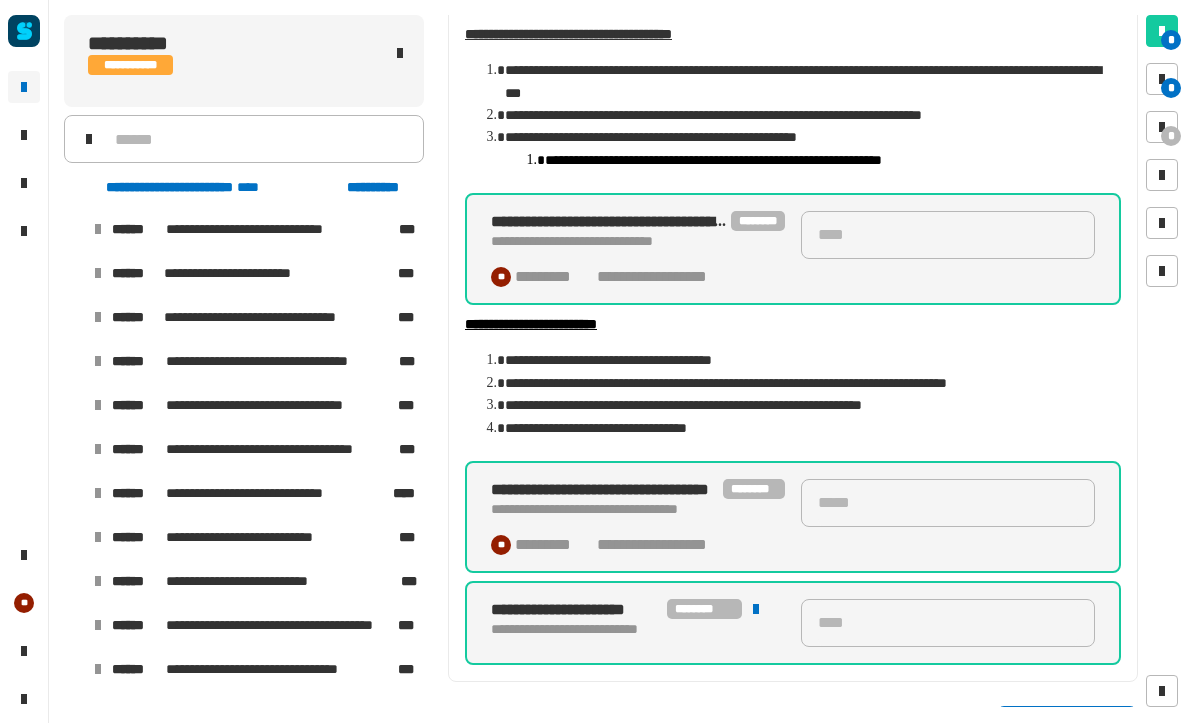 type on "*****" 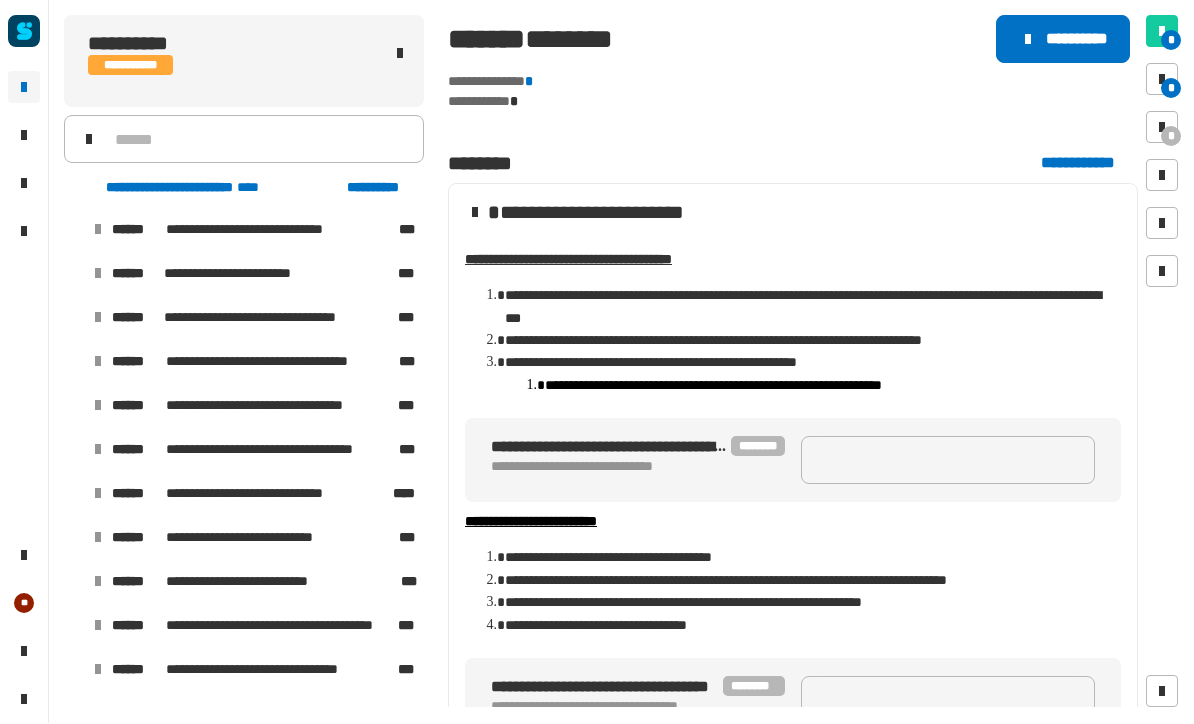click on "**********" 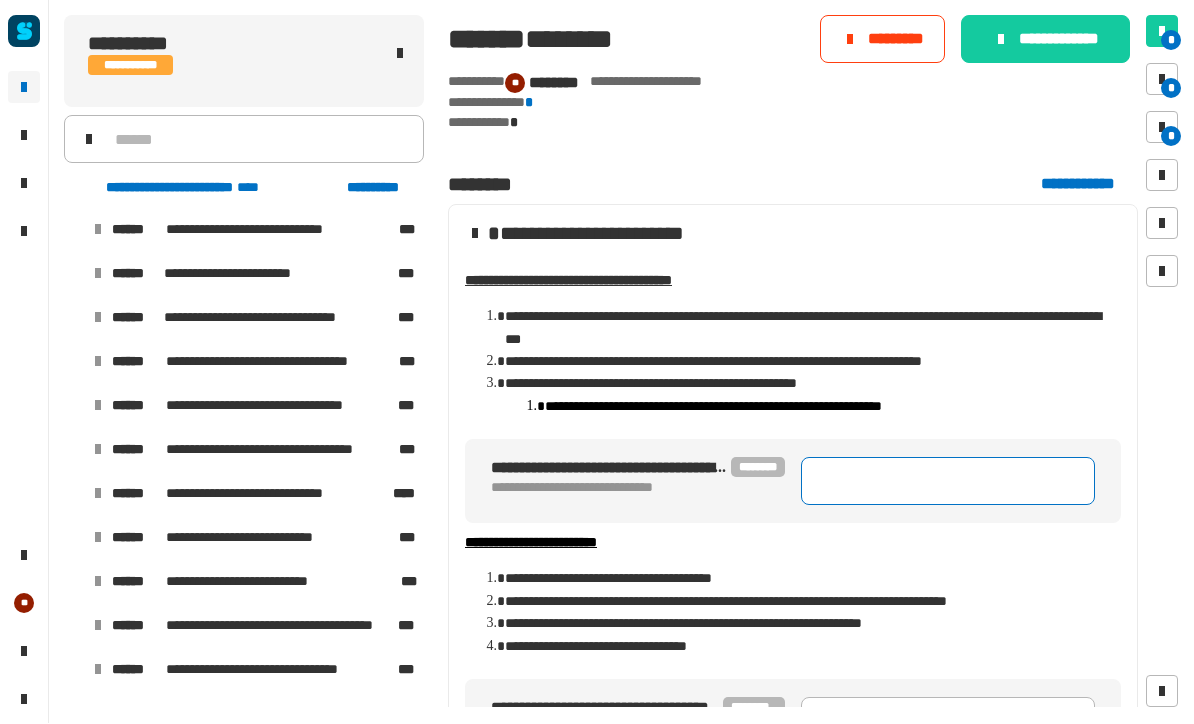 click at bounding box center (948, 482) 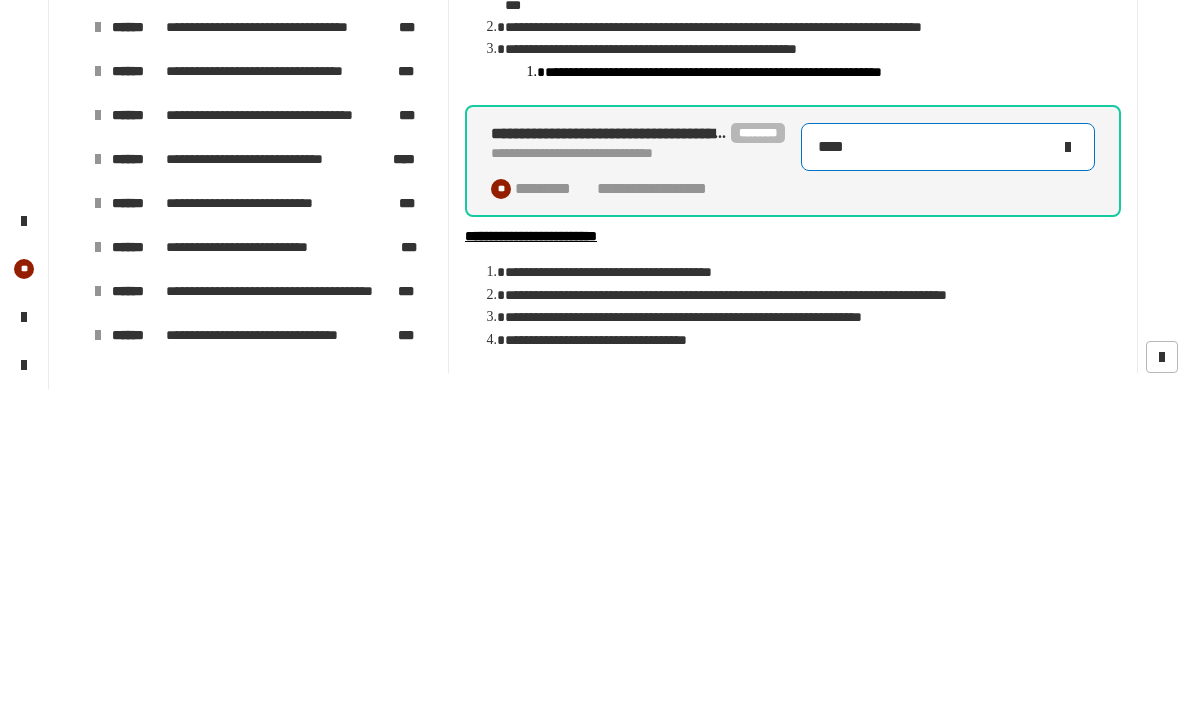 type on "****" 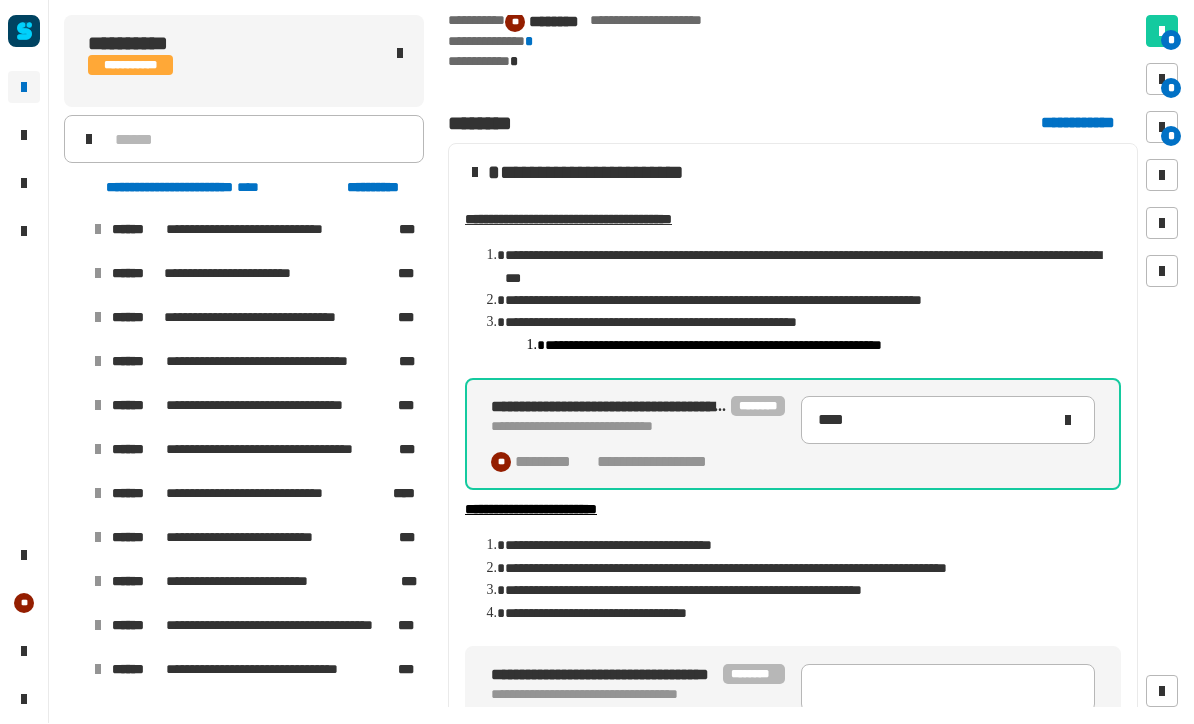 scroll, scrollTop: 74, scrollLeft: 0, axis: vertical 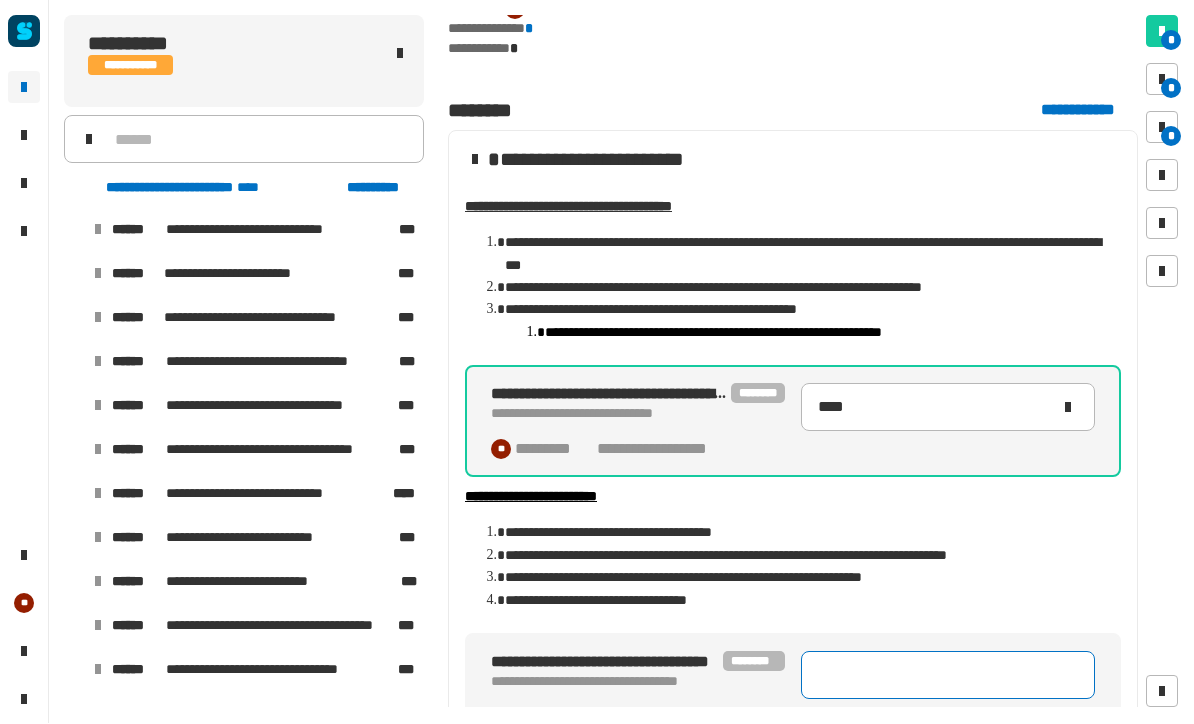 click at bounding box center (948, 676) 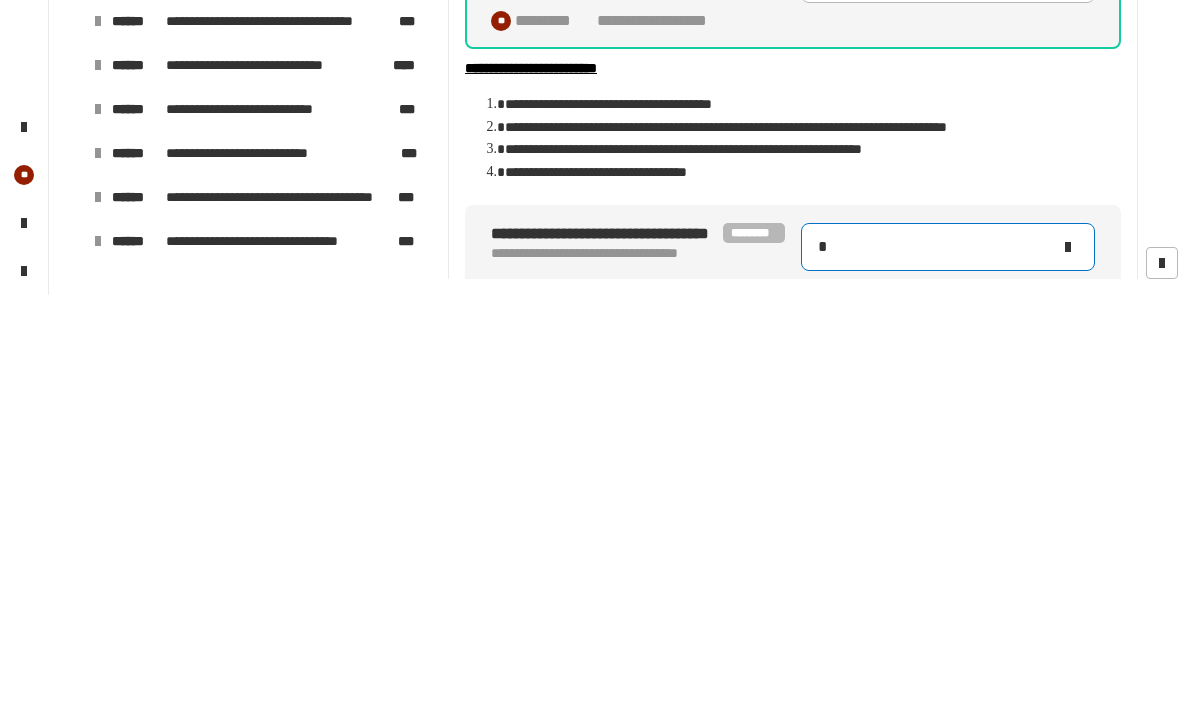 scroll, scrollTop: 1, scrollLeft: 0, axis: vertical 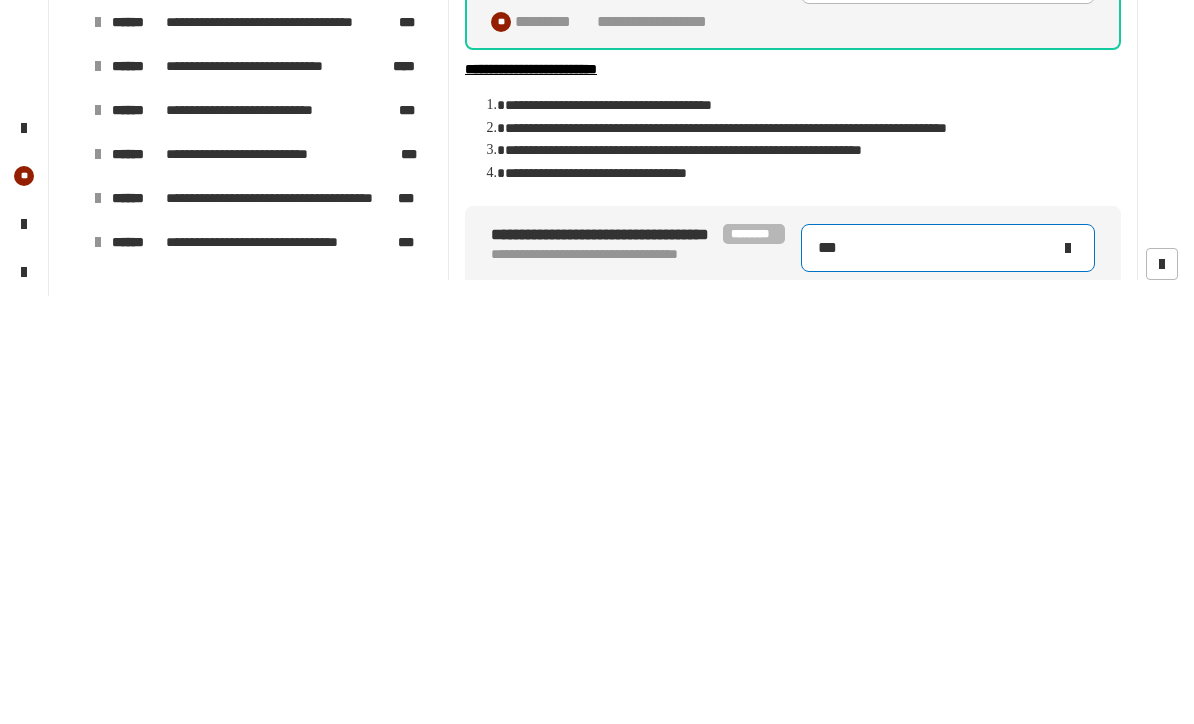 type on "*****" 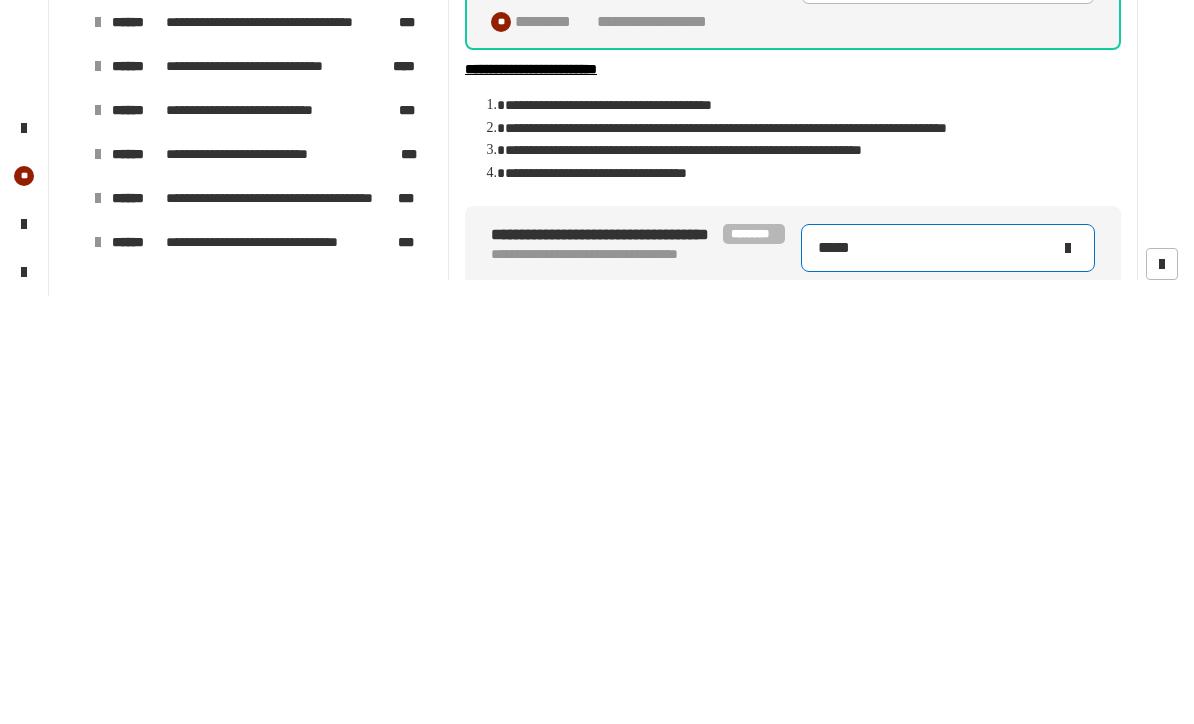 type on "****" 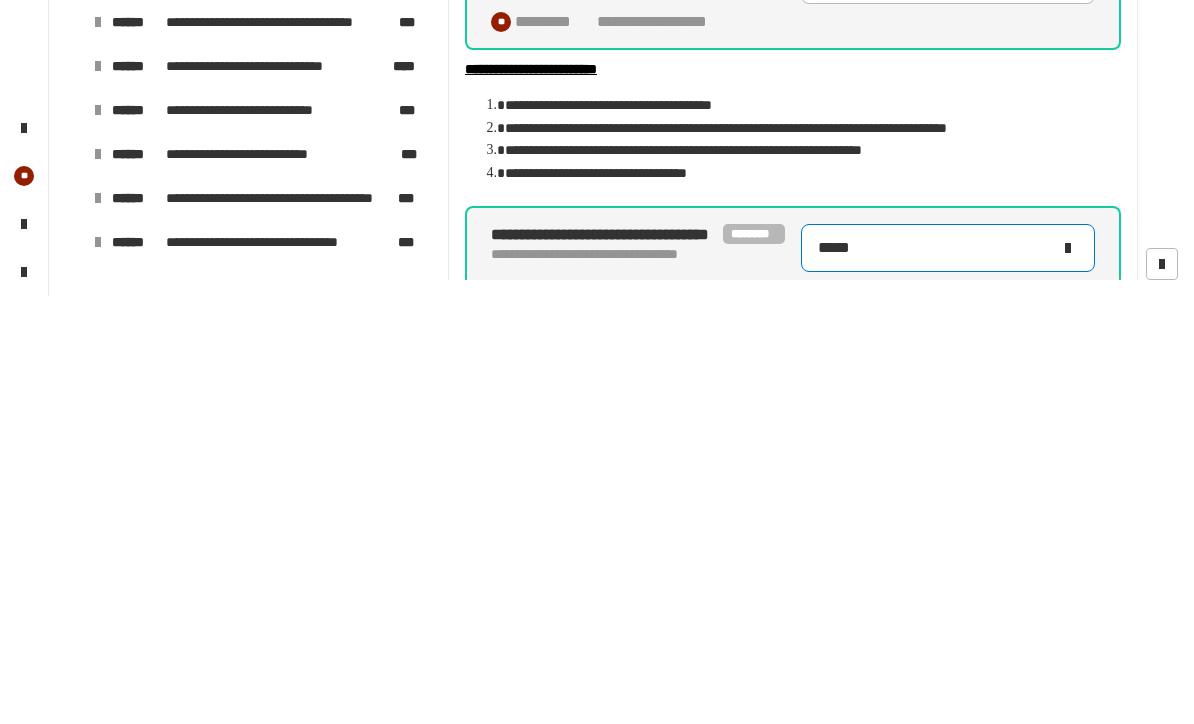 type on "*****" 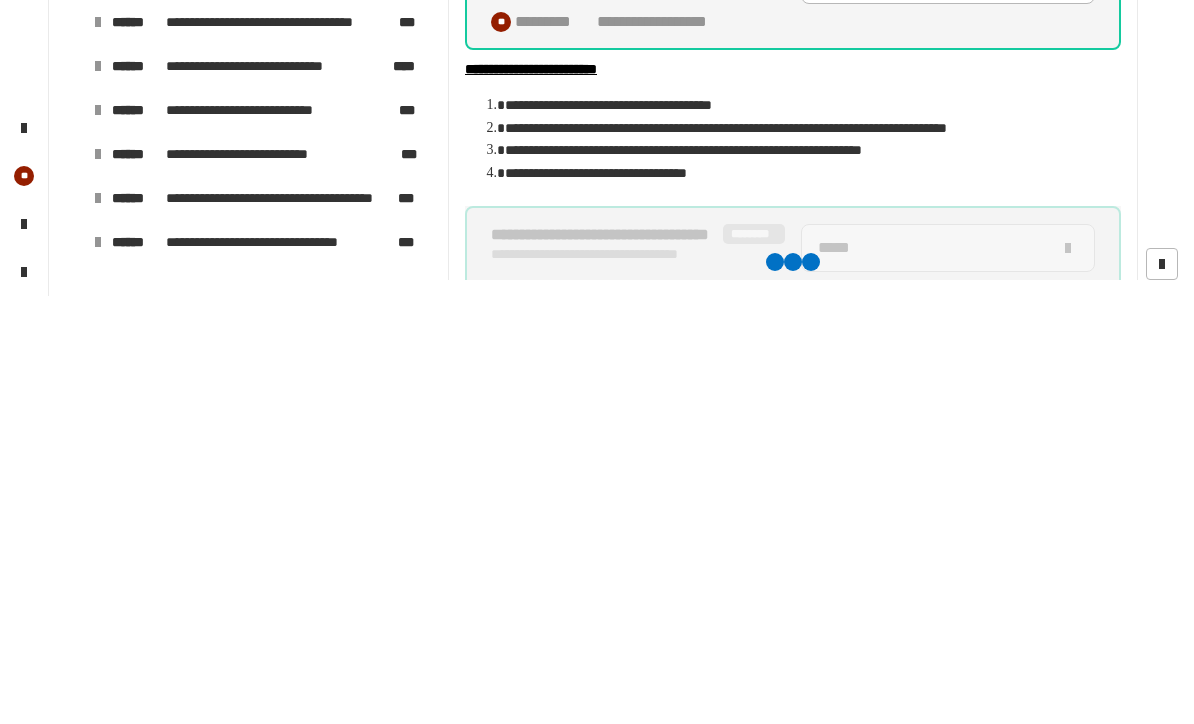 scroll, scrollTop: 0, scrollLeft: 0, axis: both 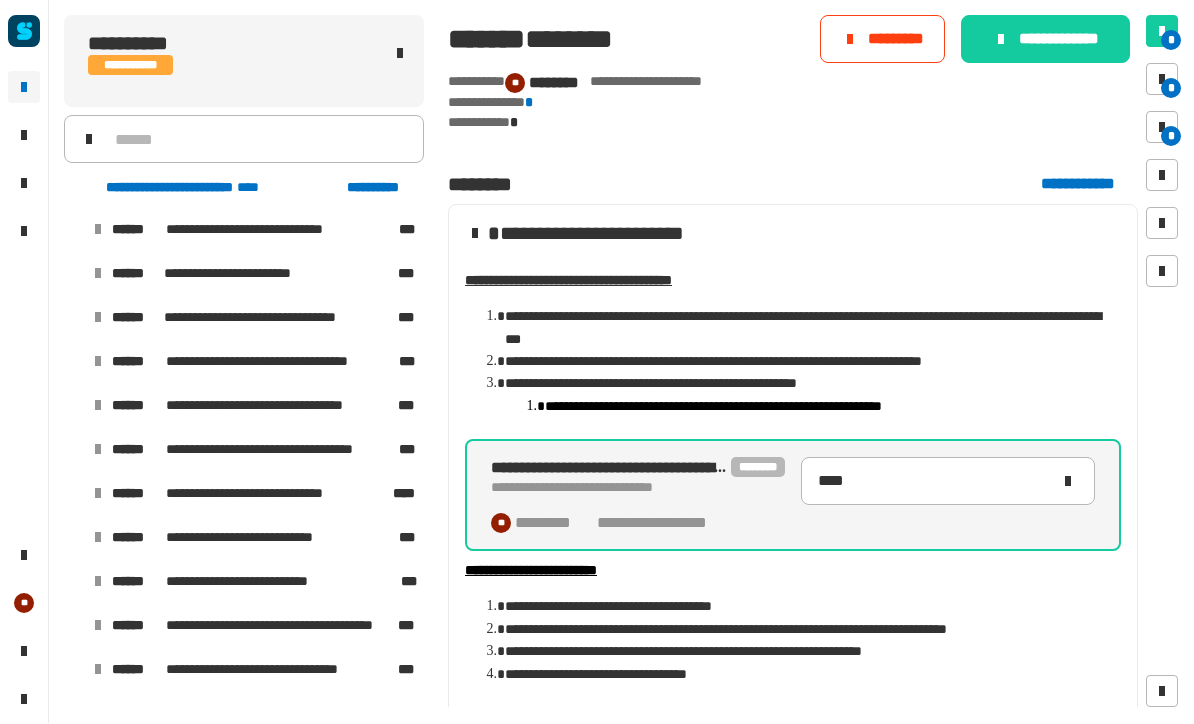 click on "**********" 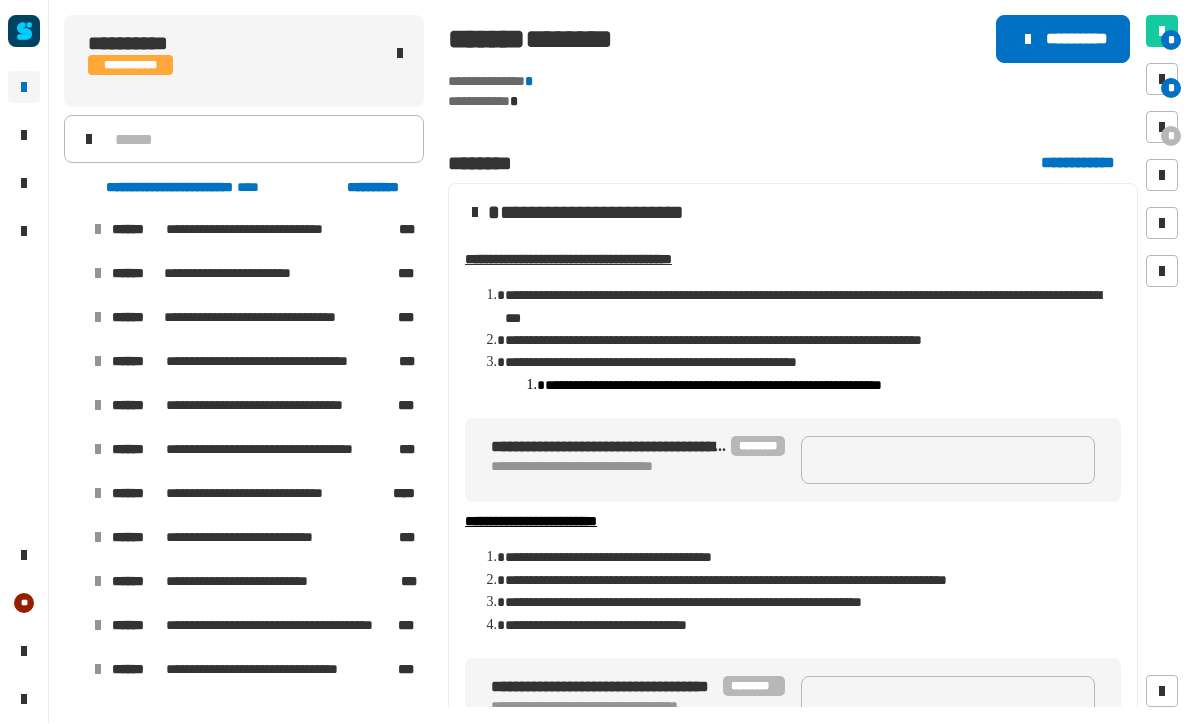 click on "**********" 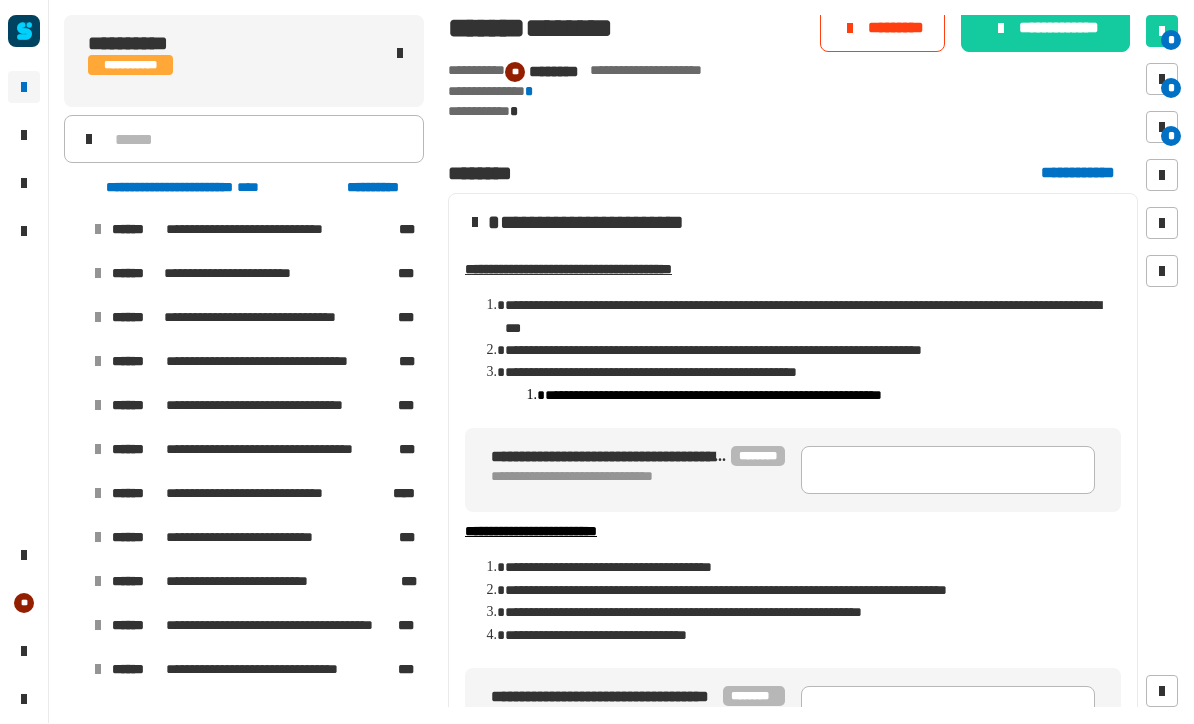 scroll, scrollTop: 81, scrollLeft: 0, axis: vertical 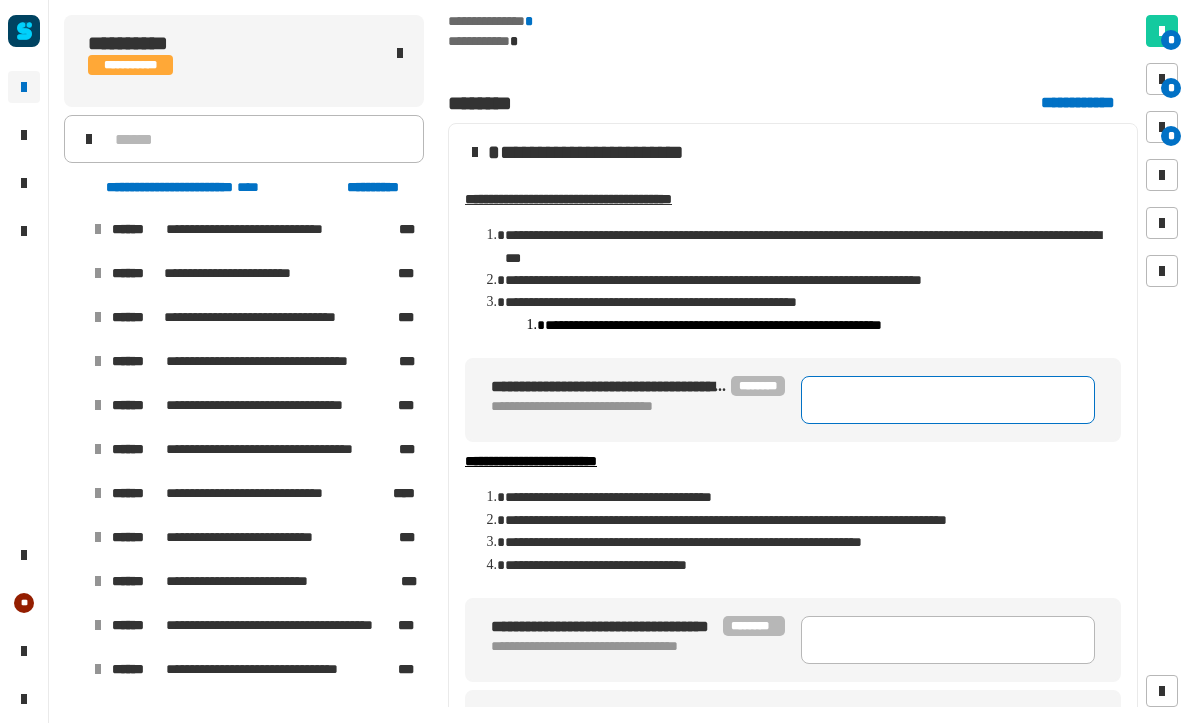 click at bounding box center [948, 401] 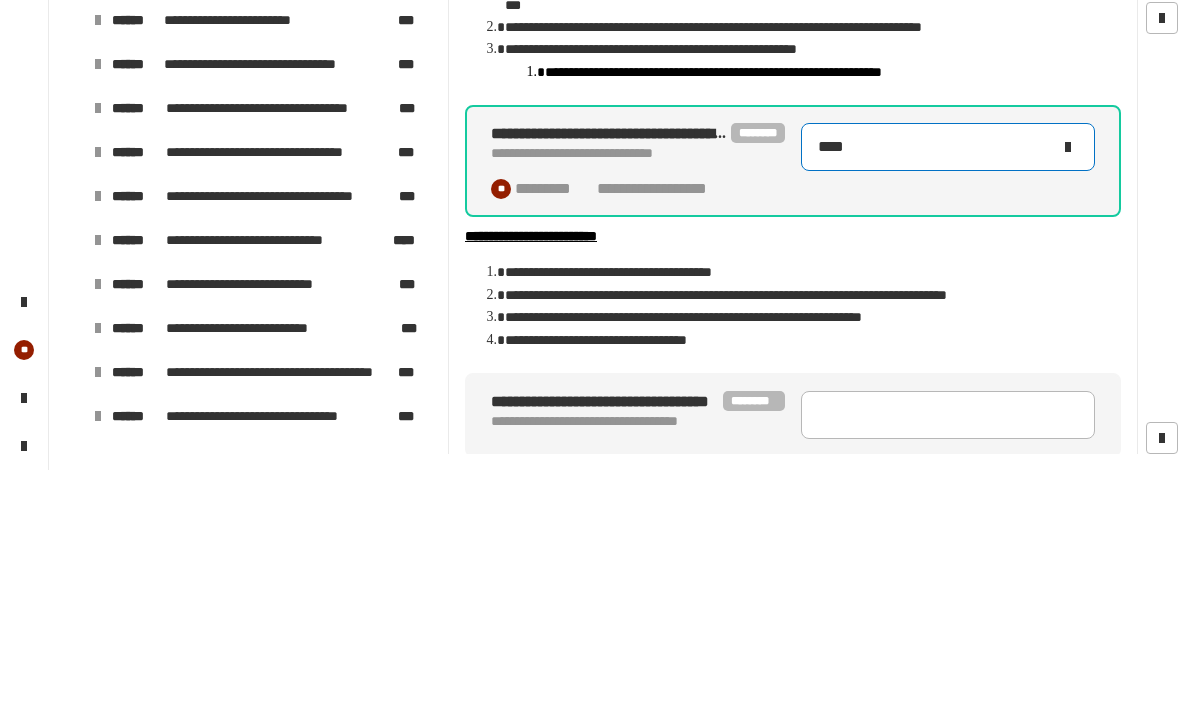 type on "****" 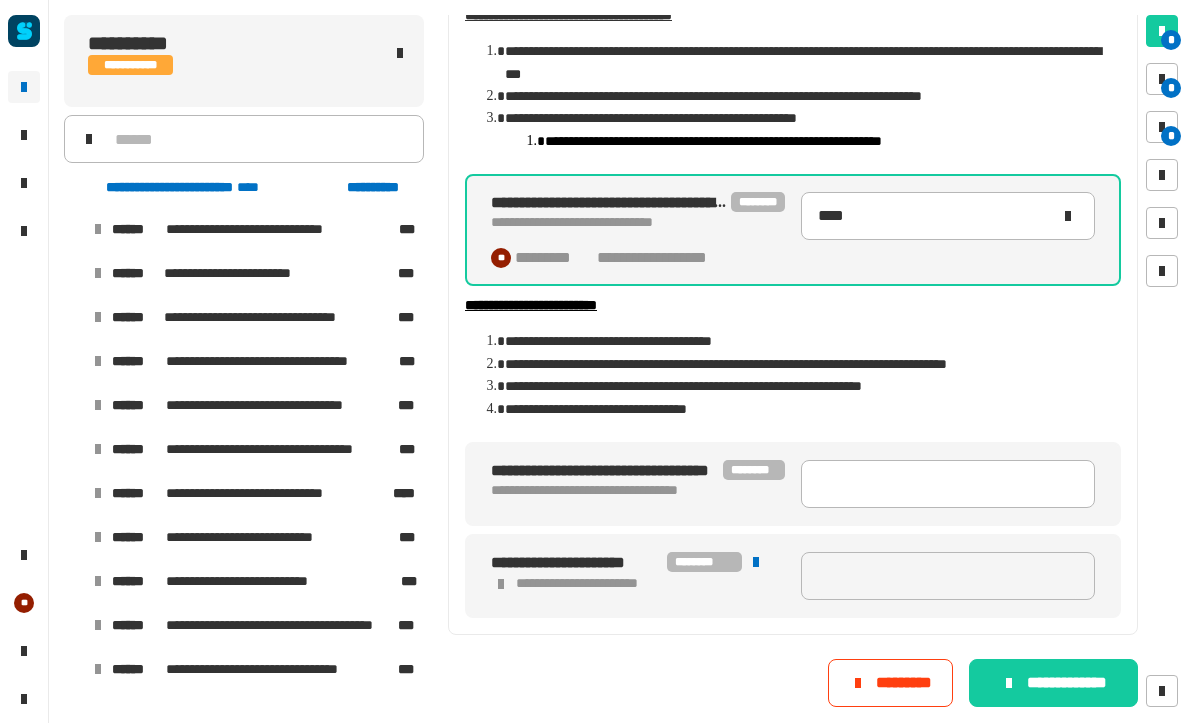 scroll, scrollTop: 266, scrollLeft: 0, axis: vertical 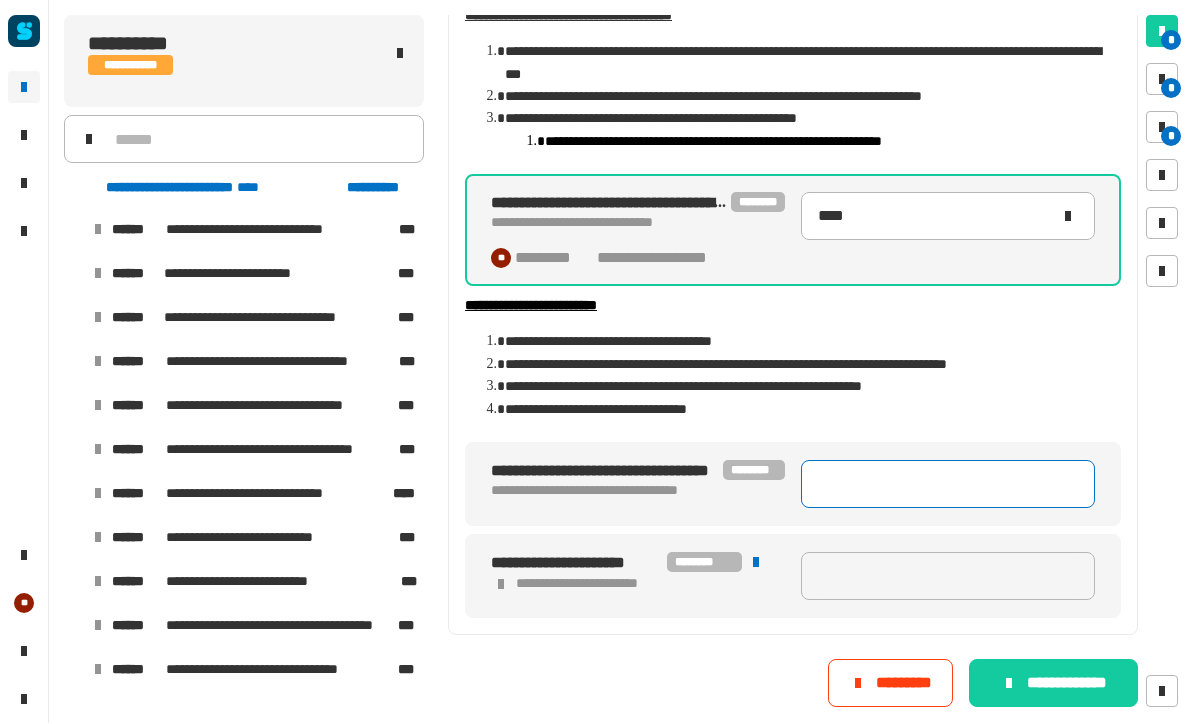 click at bounding box center [948, 485] 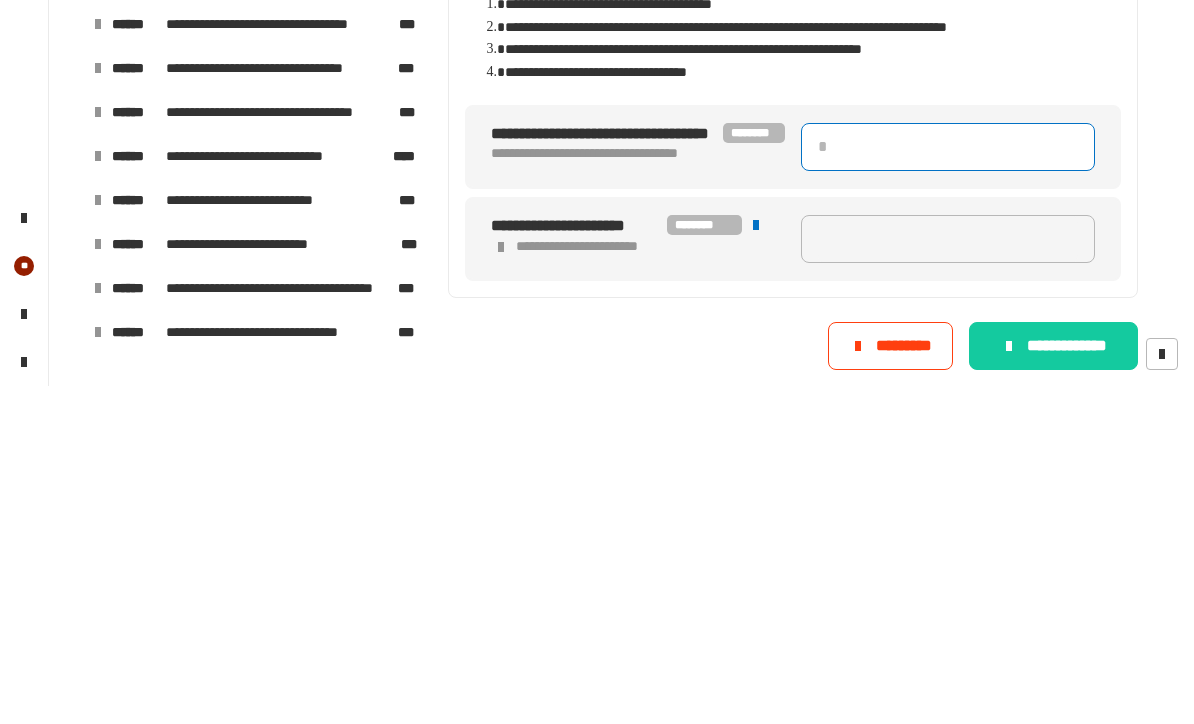 type on "*" 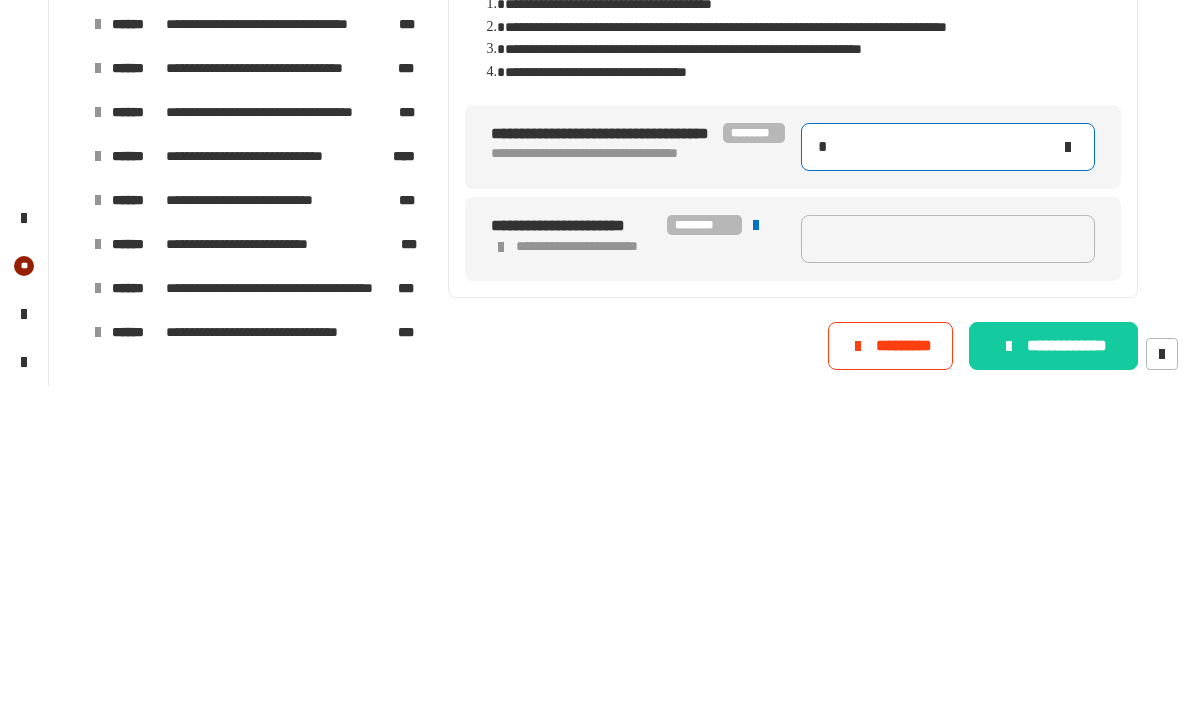 type on "****" 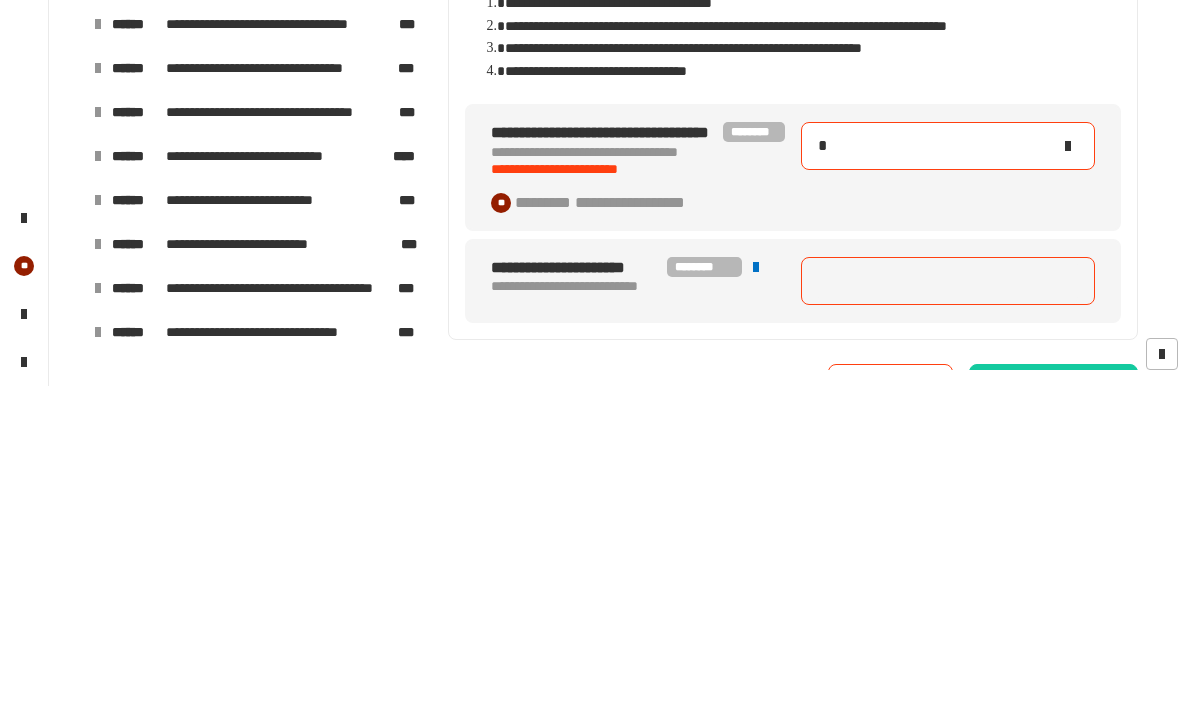 type on "*****" 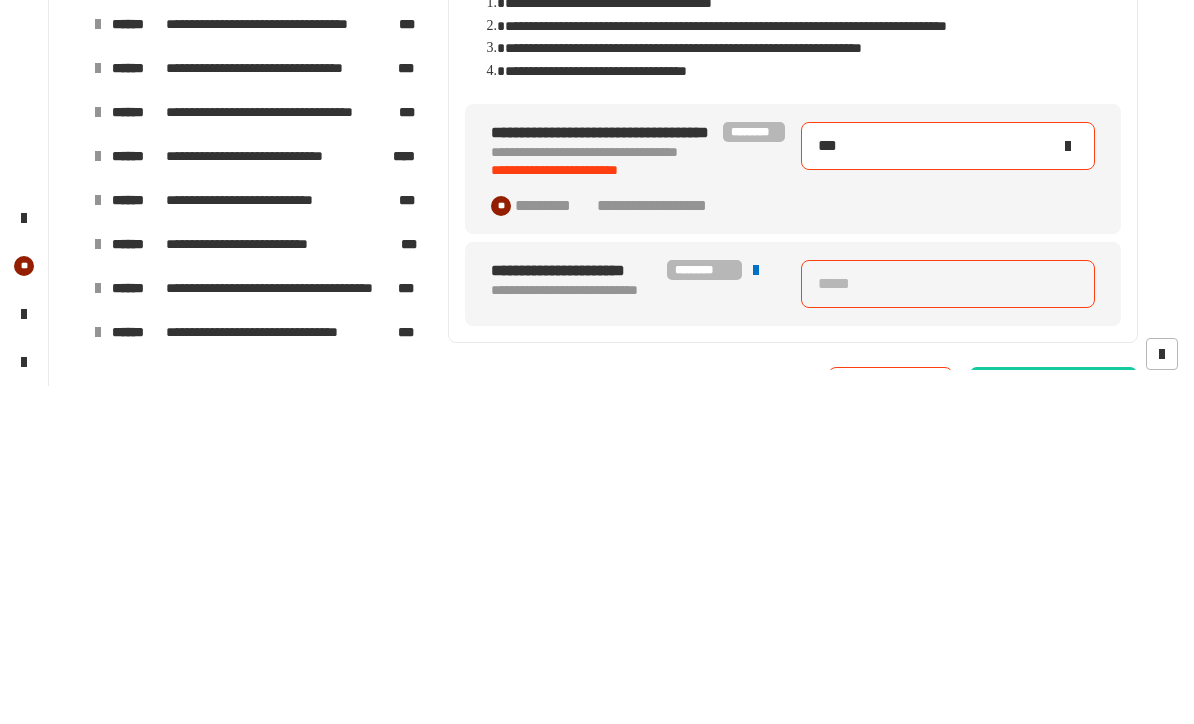 type on "*****" 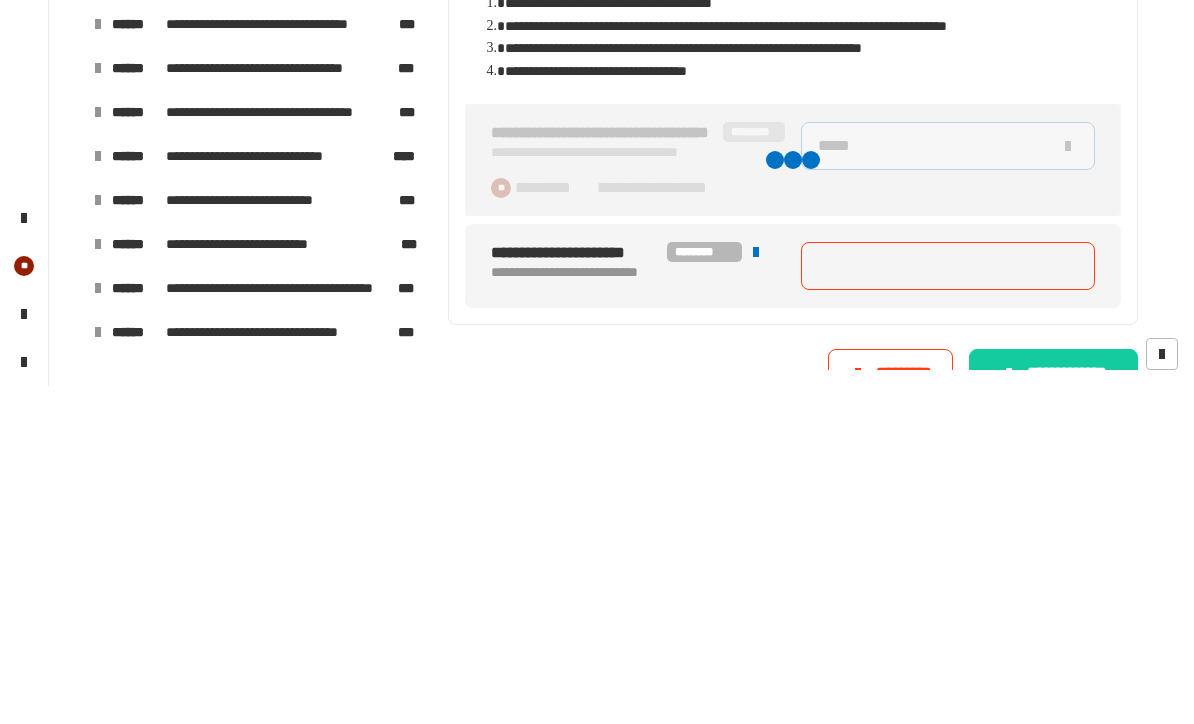 type on "*****" 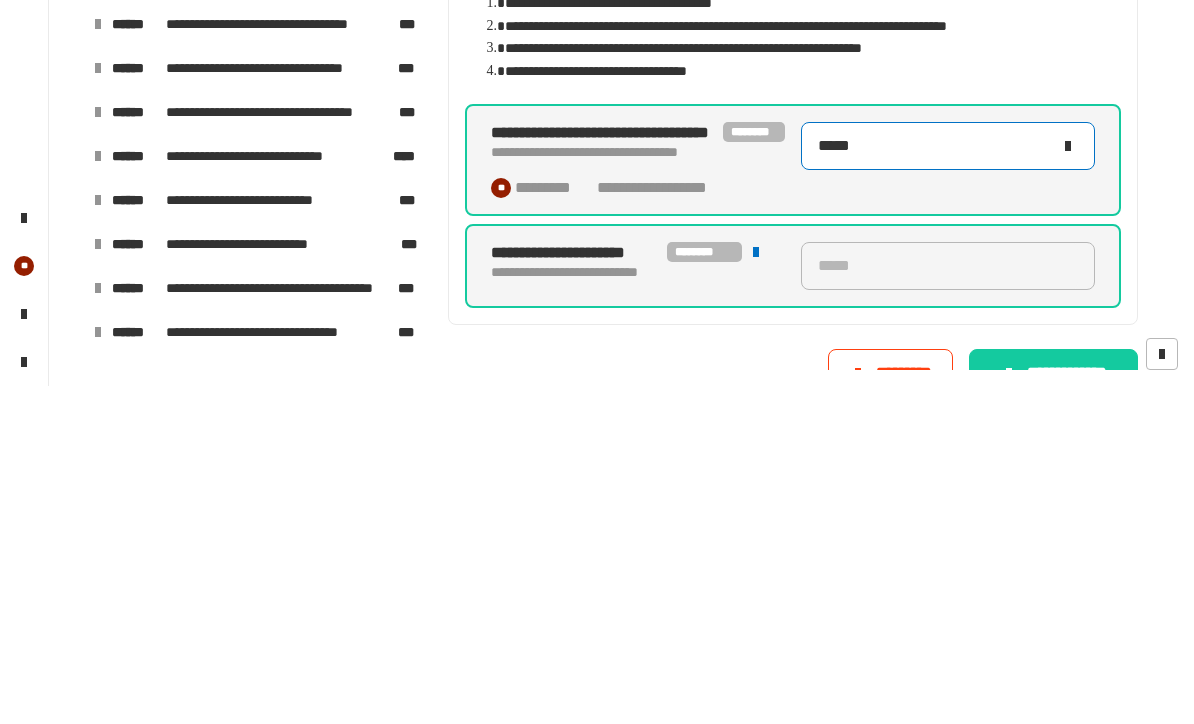 type on "*****" 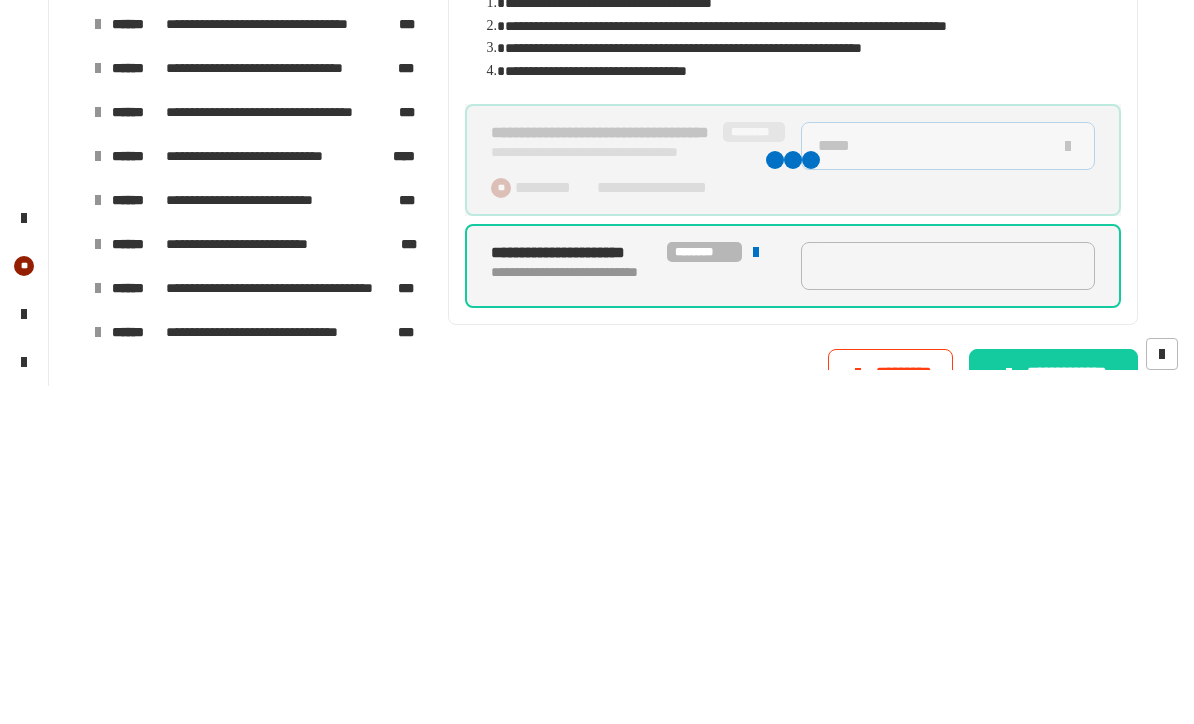 type on "*****" 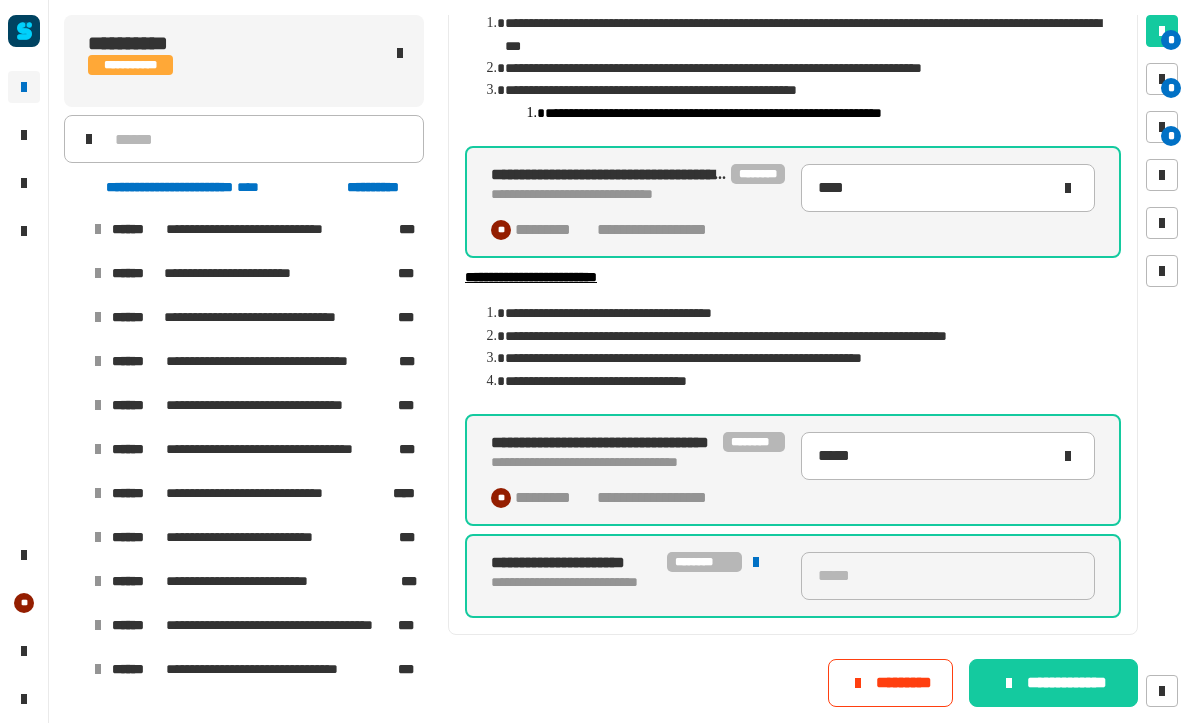 scroll, scrollTop: 294, scrollLeft: 0, axis: vertical 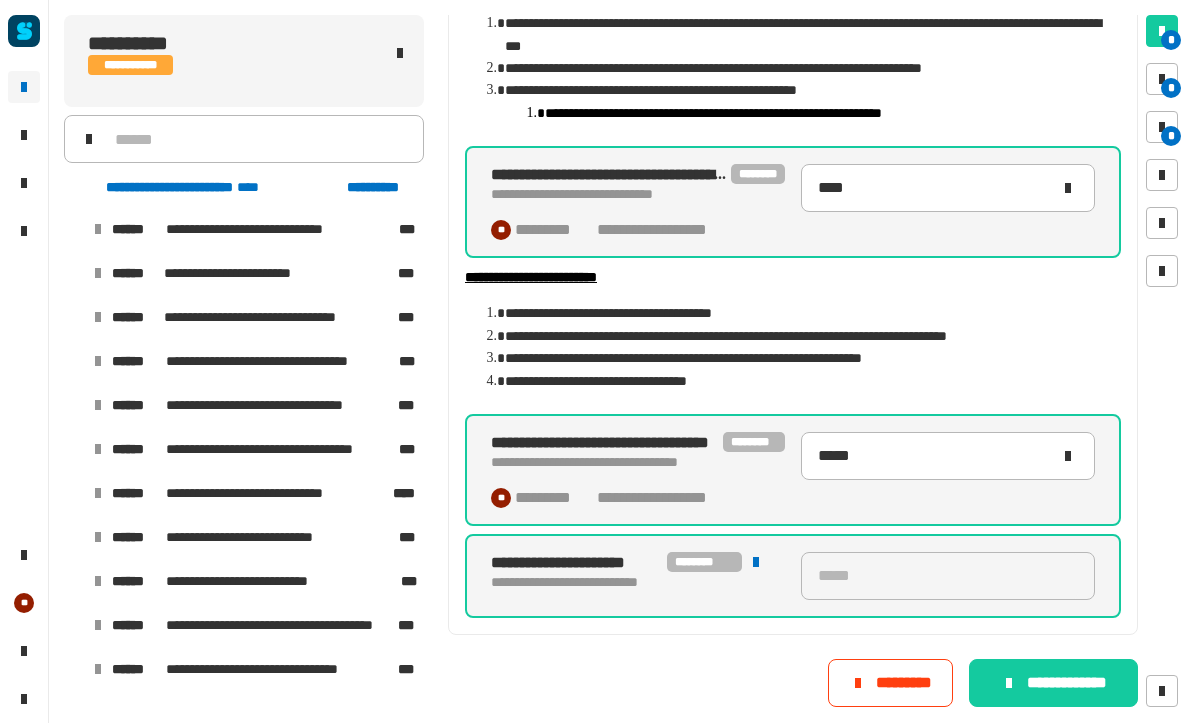 click on "**********" 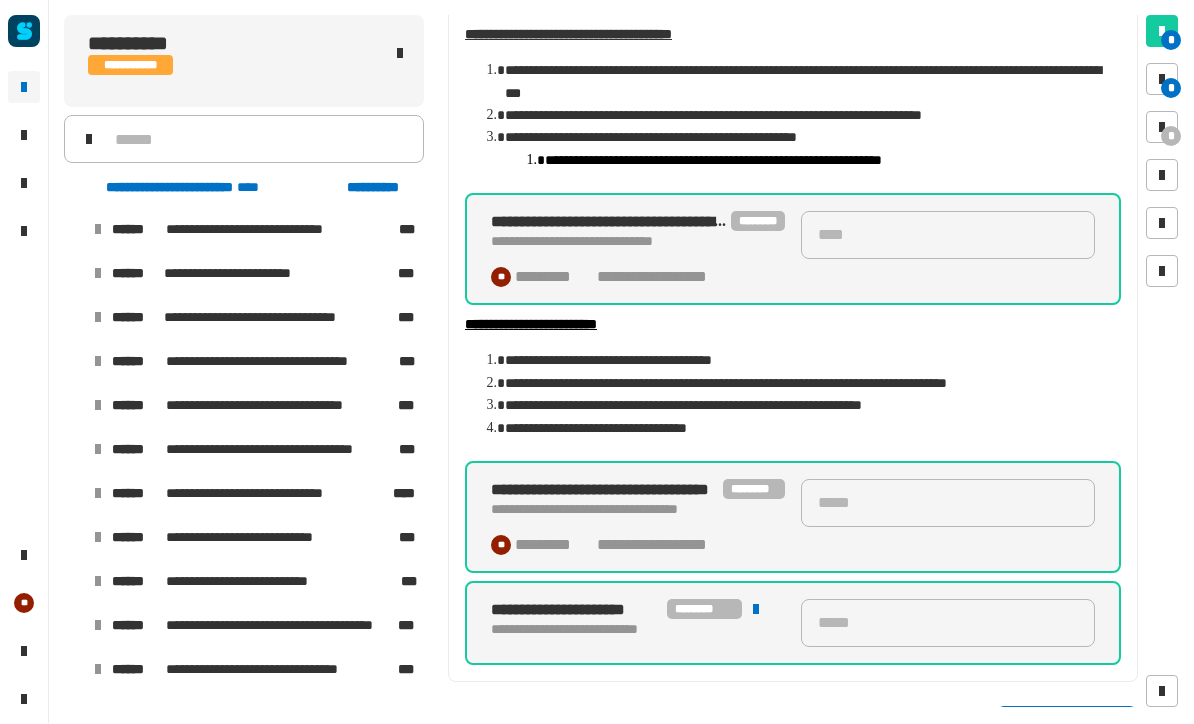 scroll, scrollTop: 0, scrollLeft: 0, axis: both 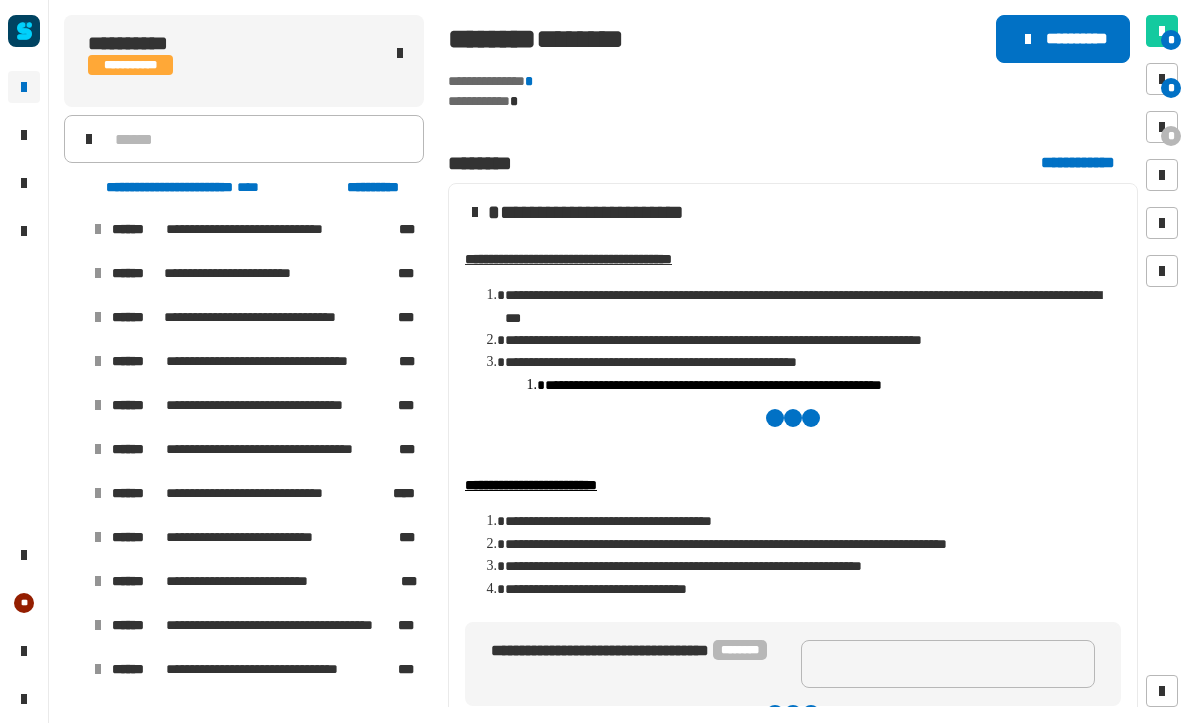 type 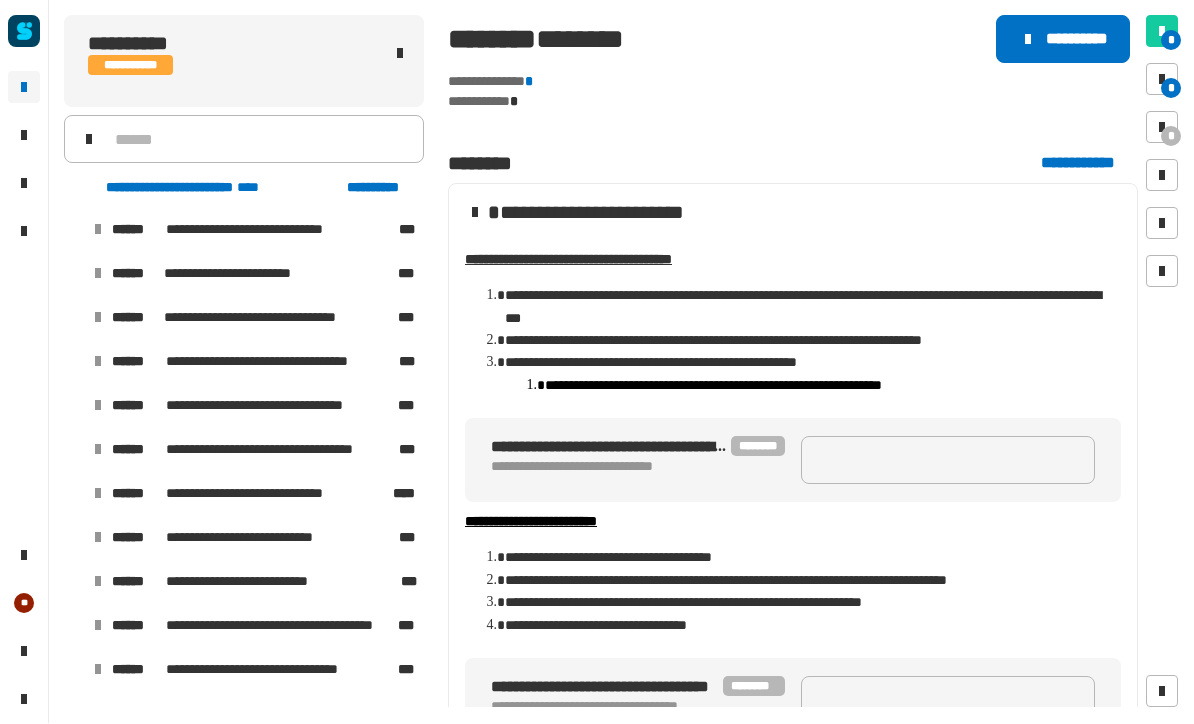 click on "**********" 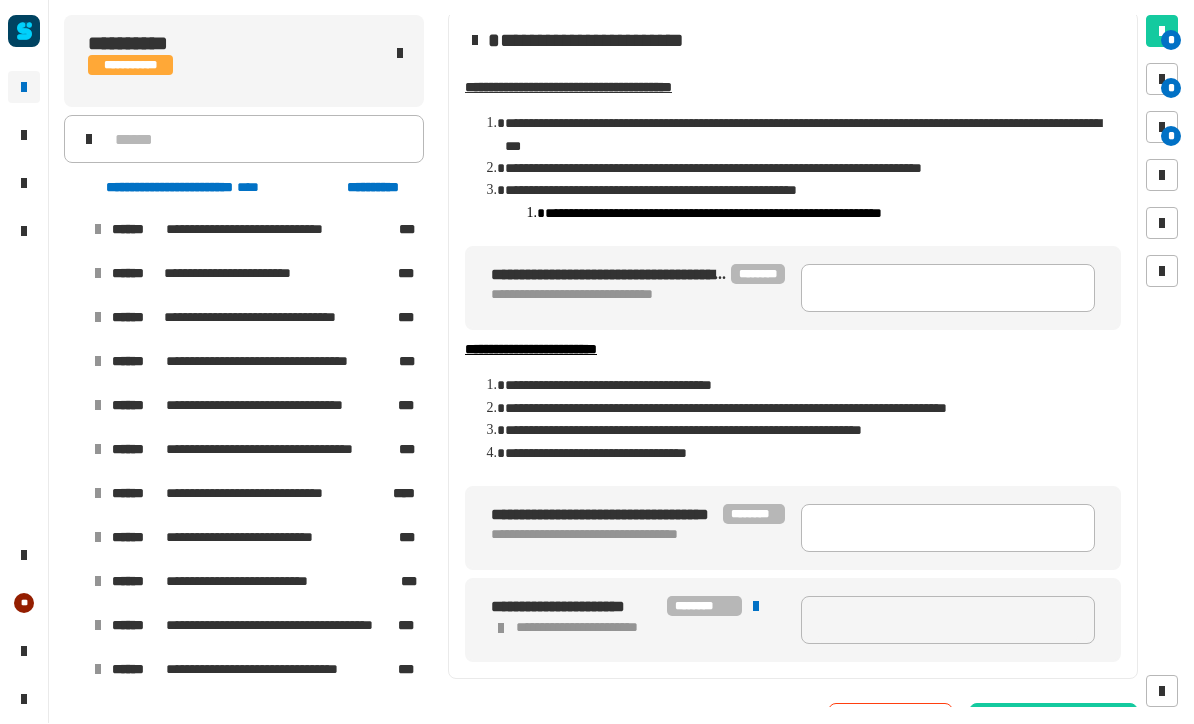 scroll, scrollTop: 200, scrollLeft: 0, axis: vertical 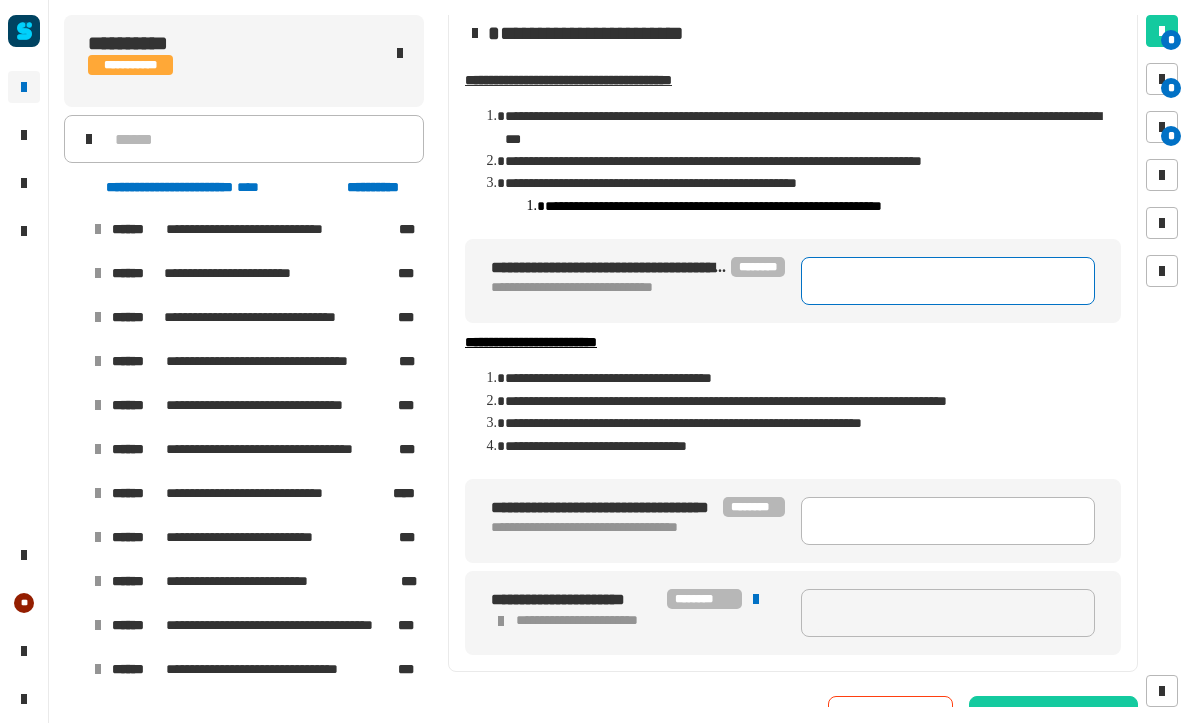 click at bounding box center [948, 282] 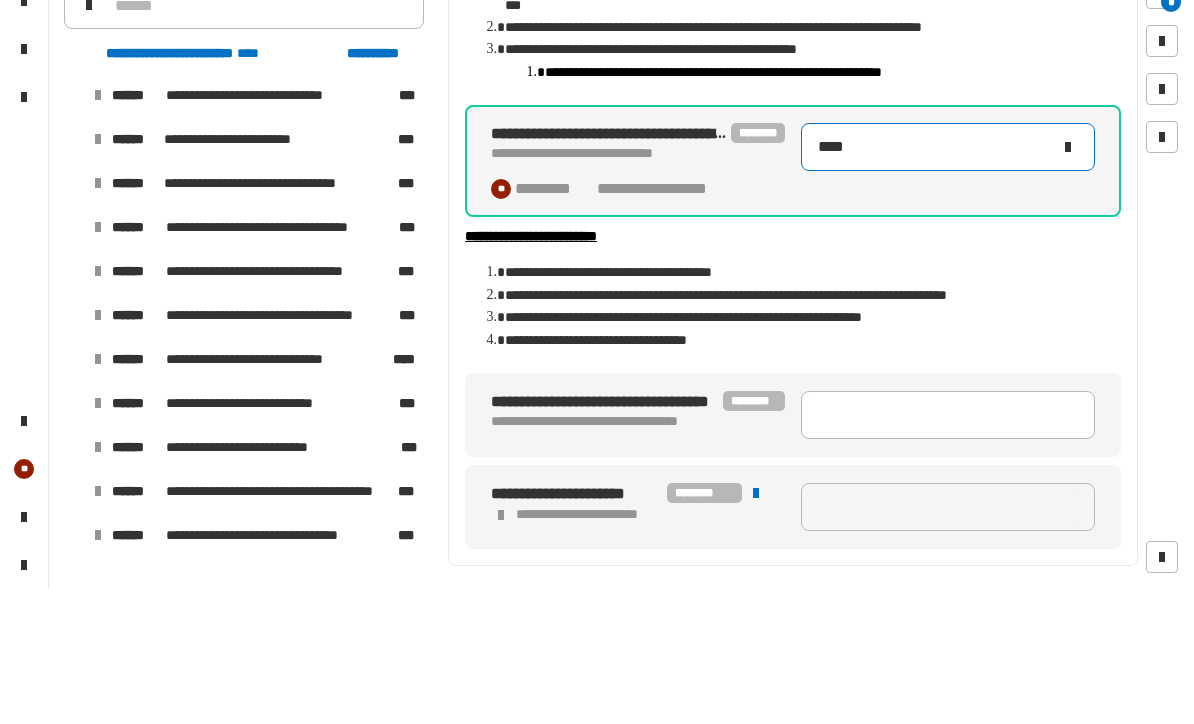 type on "****" 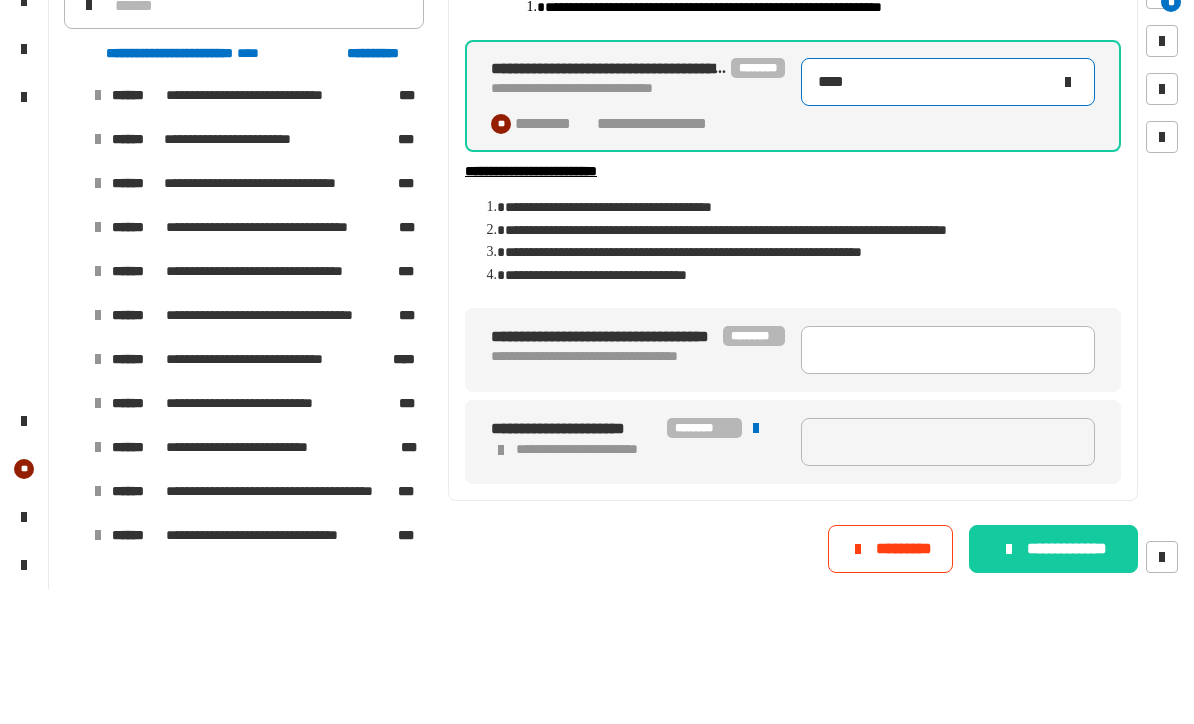 scroll, scrollTop: 266, scrollLeft: 0, axis: vertical 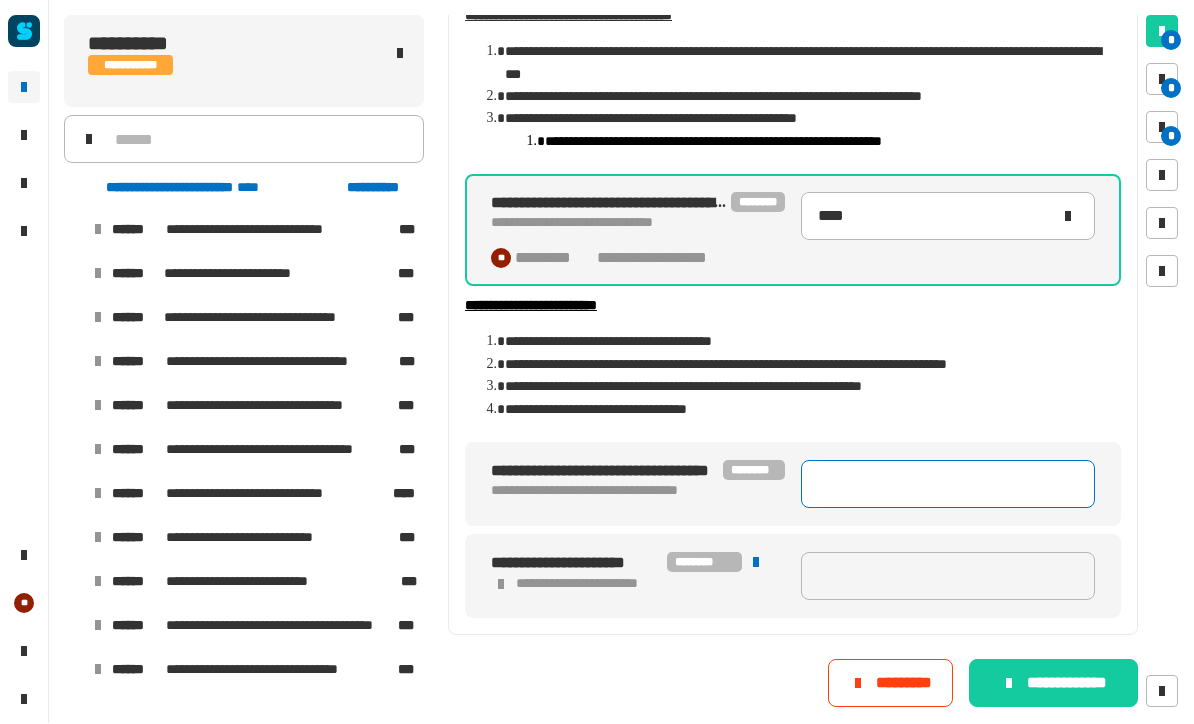 click at bounding box center [948, 485] 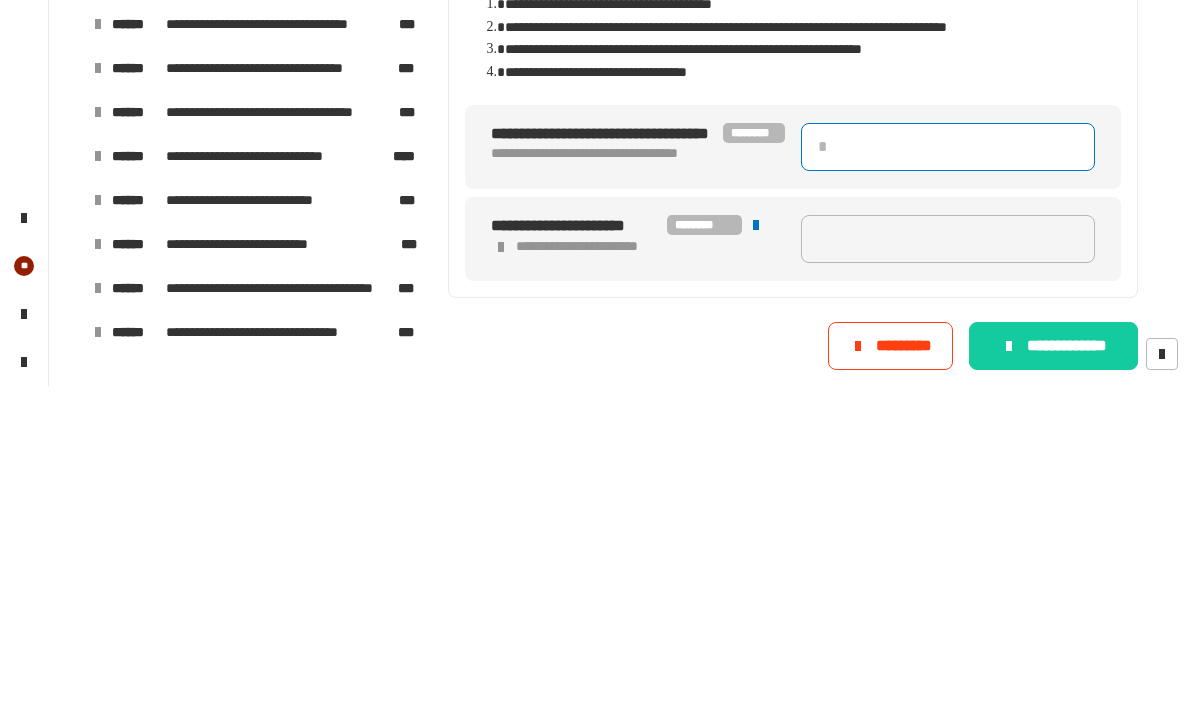 type on "*" 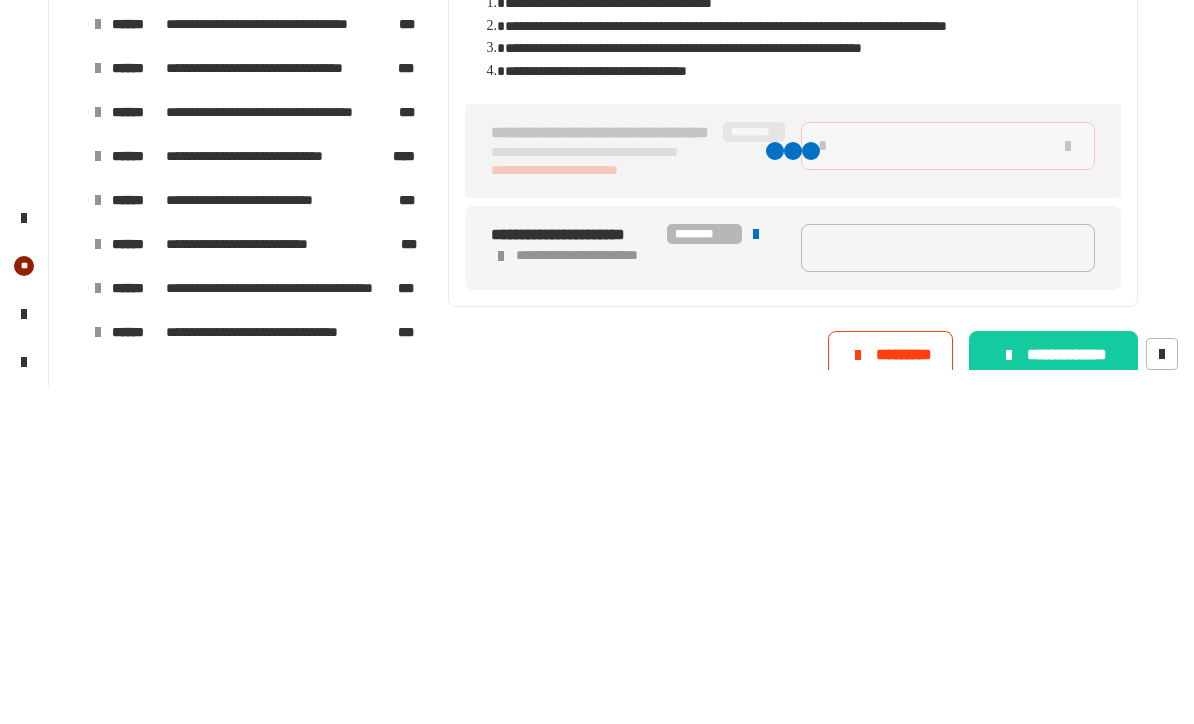 type on "****" 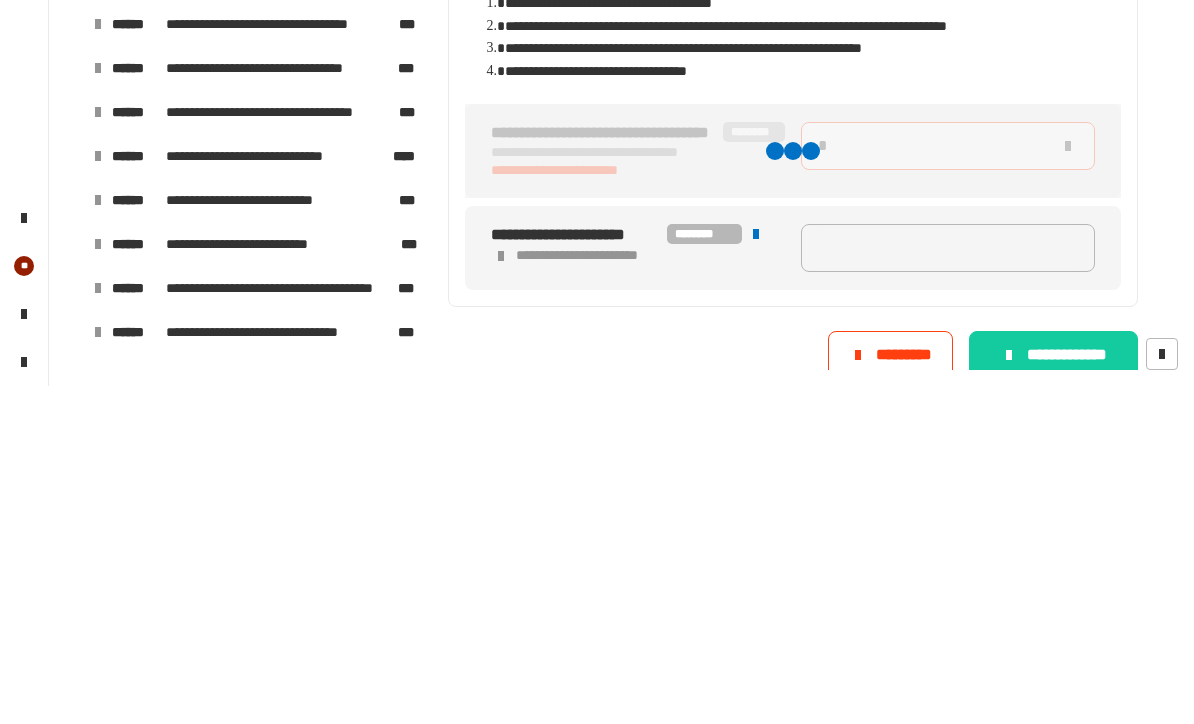 type on "*****" 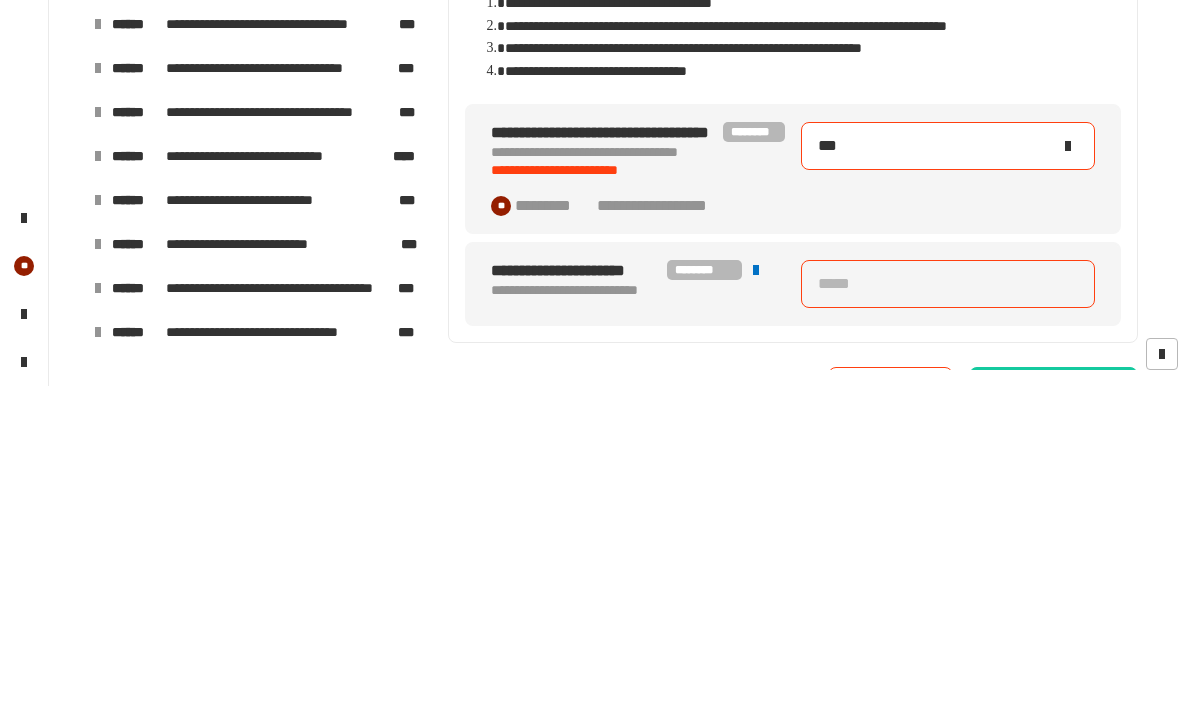 type on "*****" 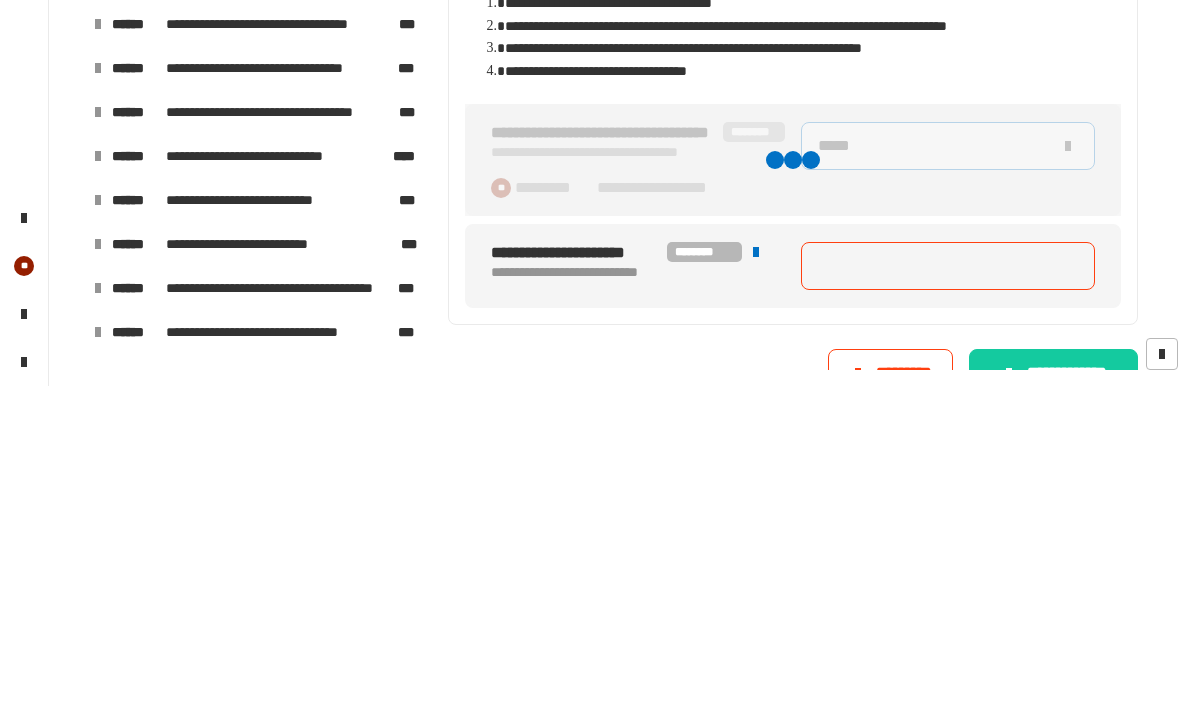 type on "*****" 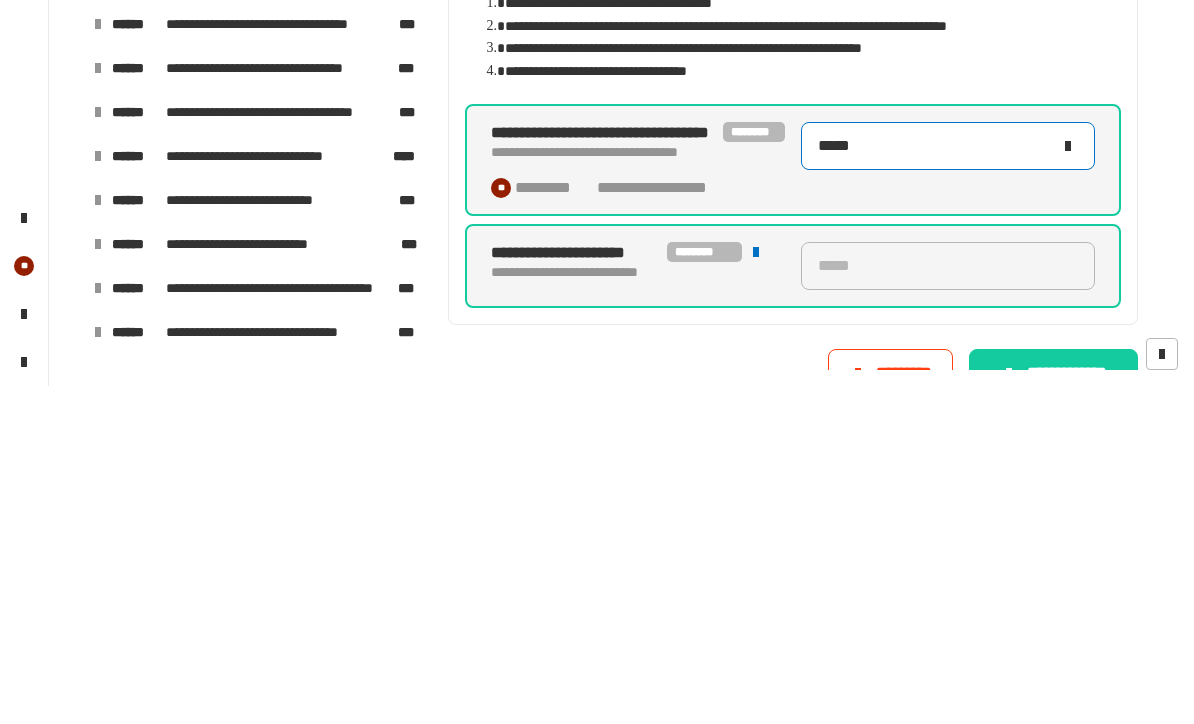 type on "*****" 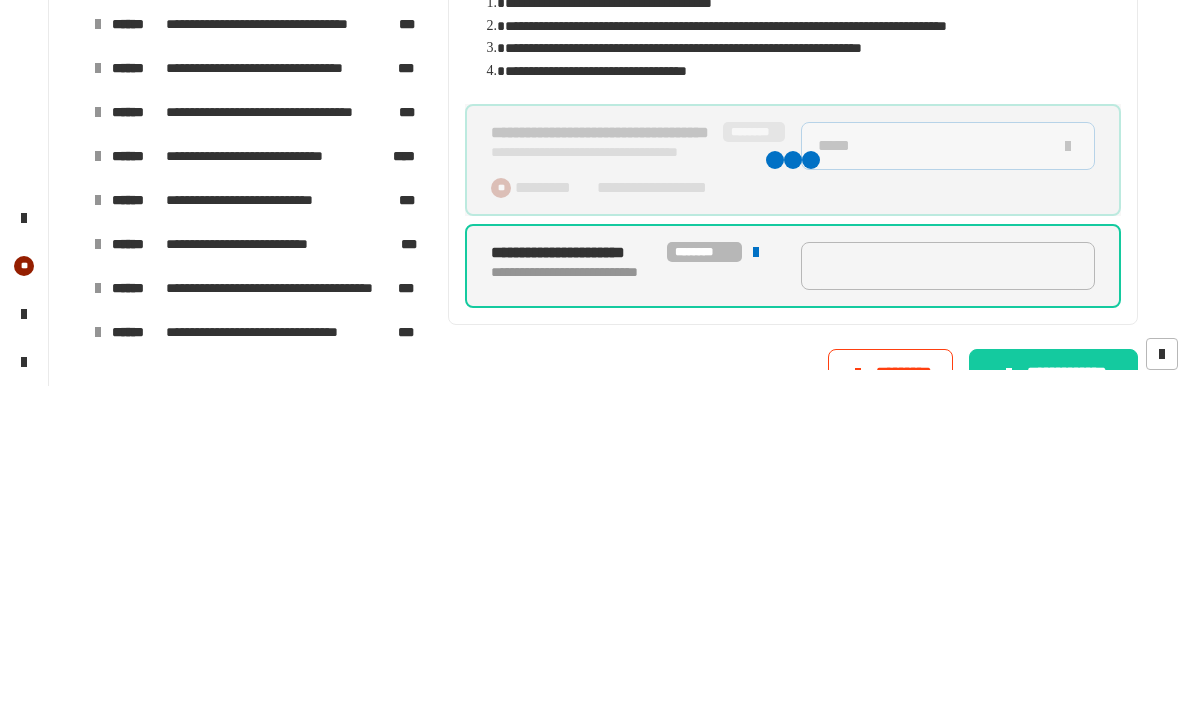 type on "*****" 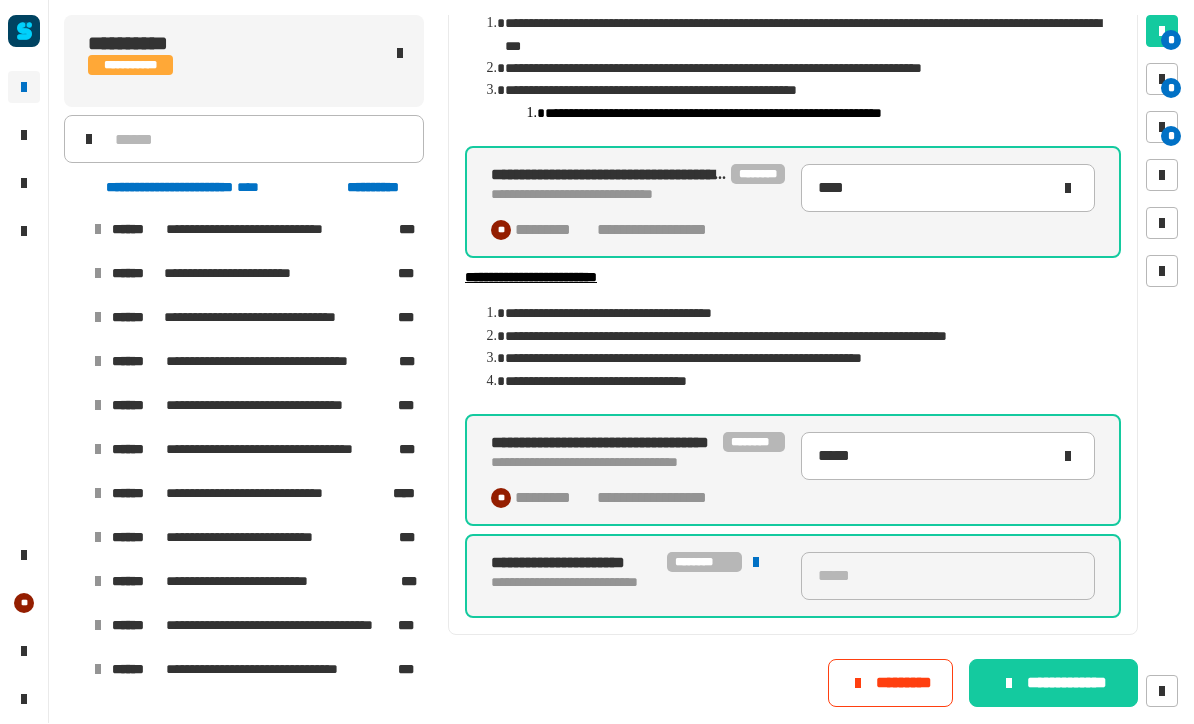 scroll, scrollTop: 294, scrollLeft: 0, axis: vertical 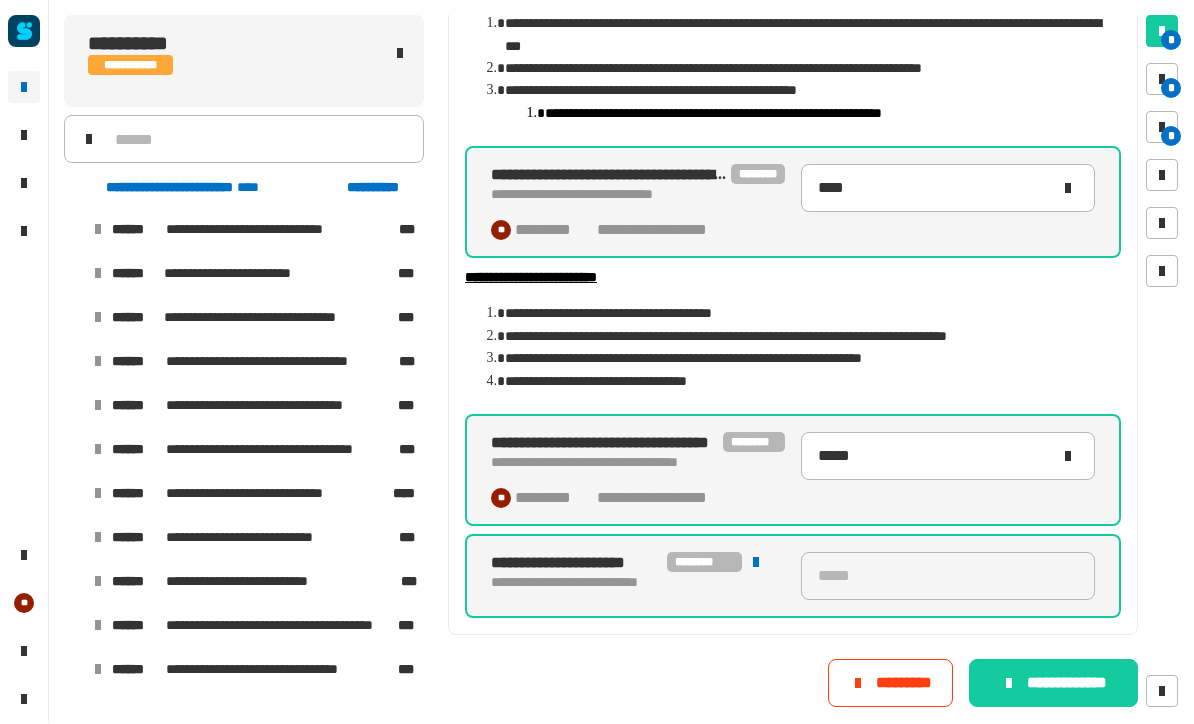 click on "**********" 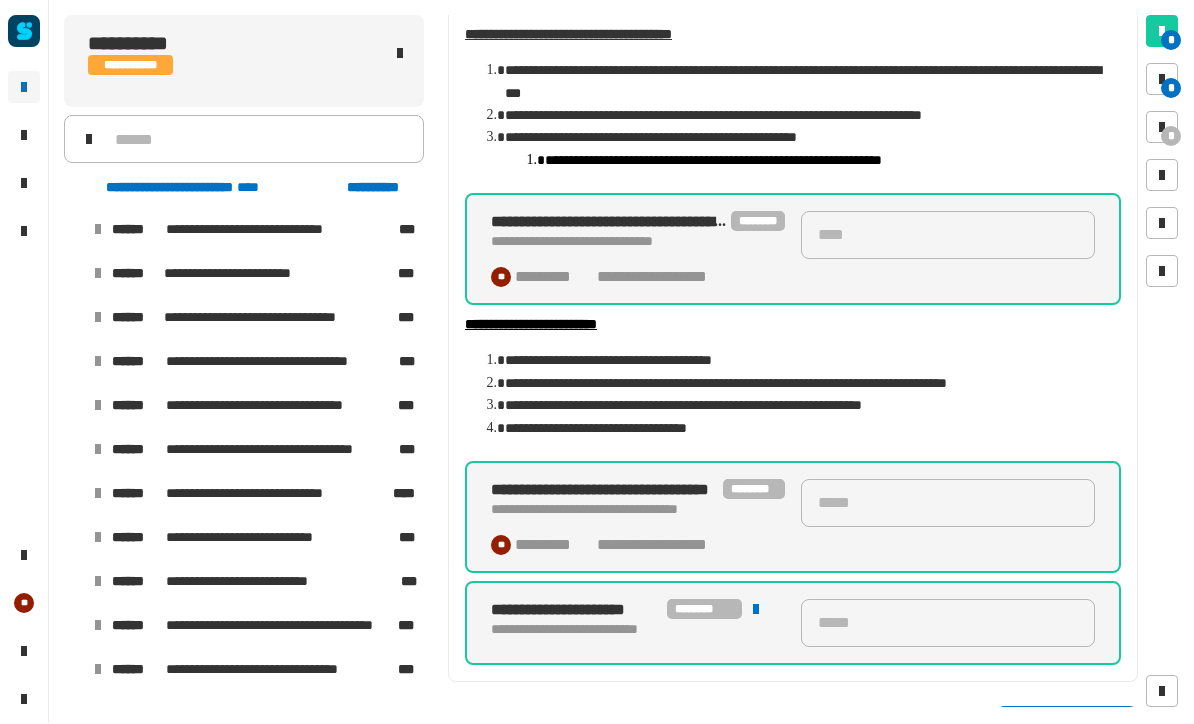 scroll, scrollTop: 0, scrollLeft: 0, axis: both 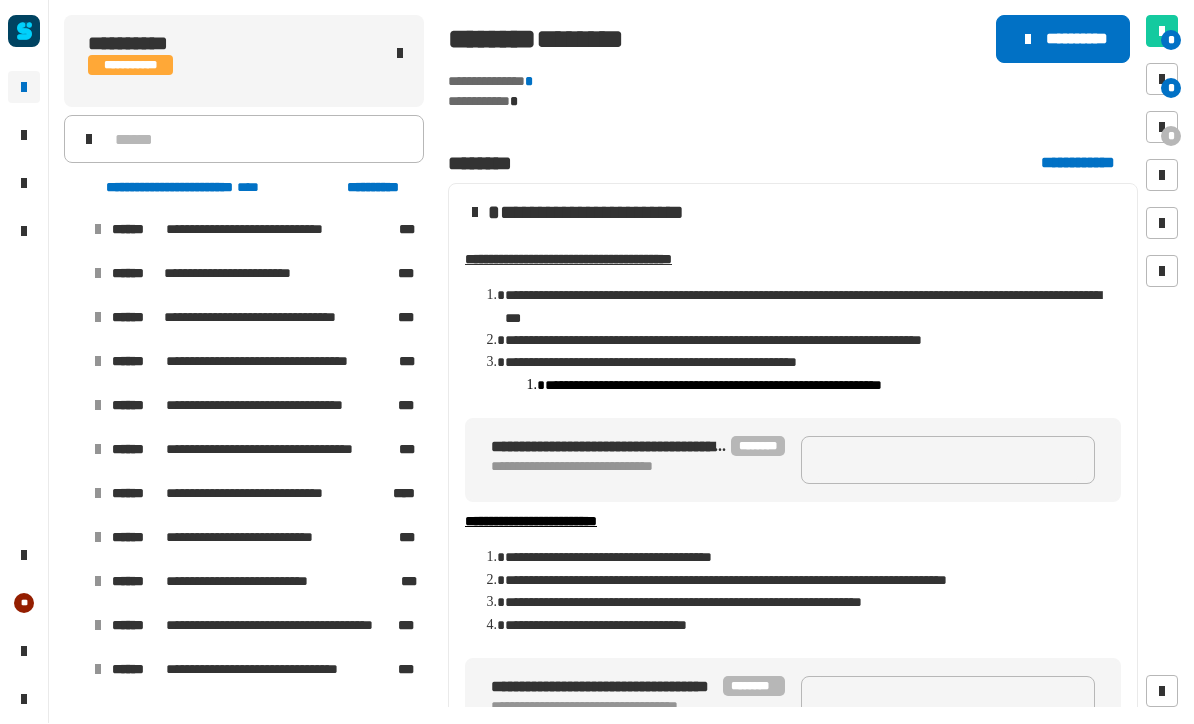 click on "**********" 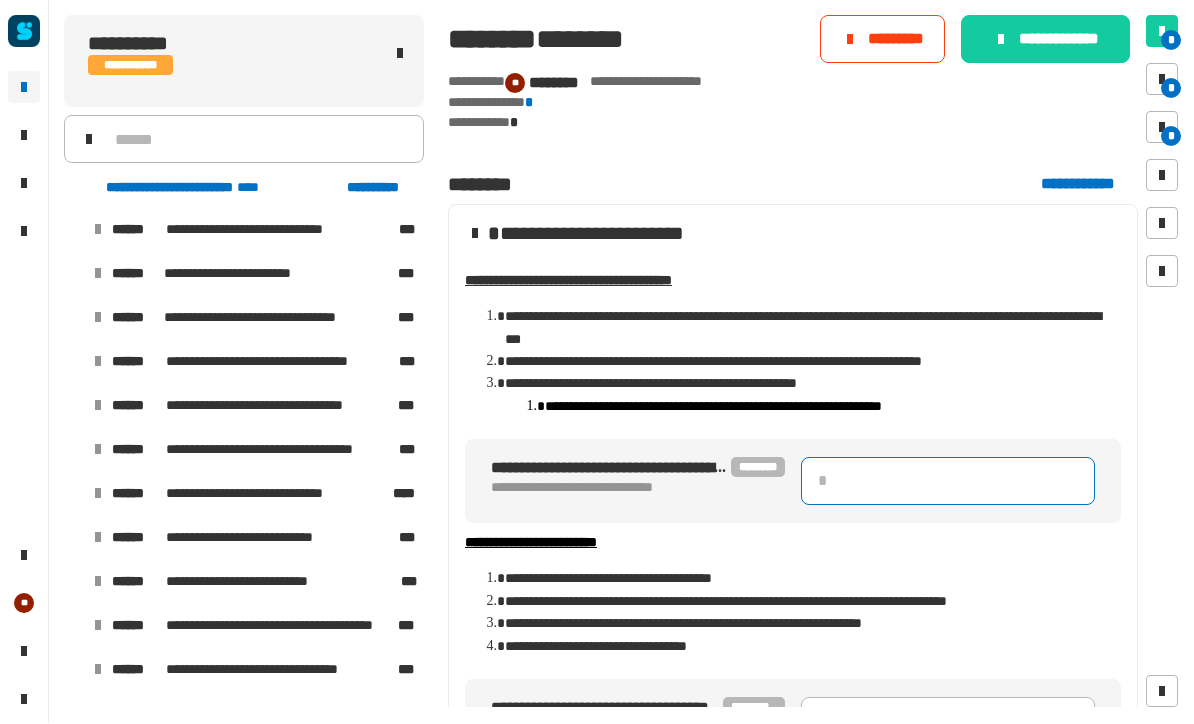 click at bounding box center [948, 482] 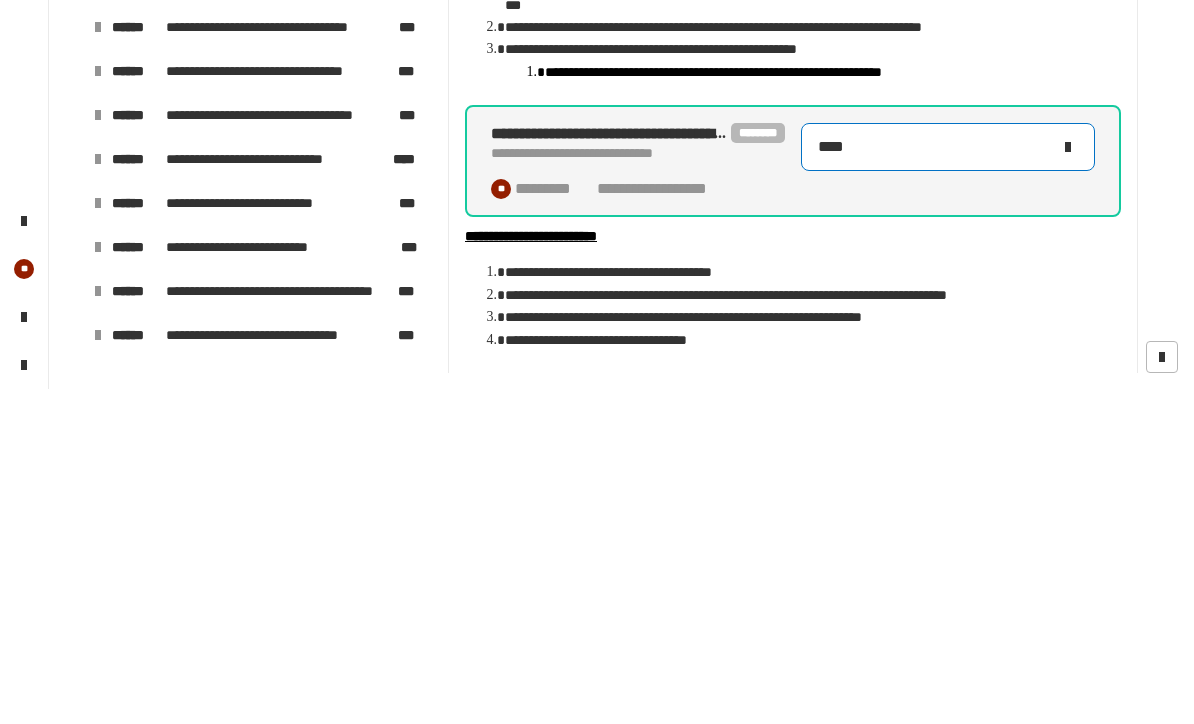 type on "****" 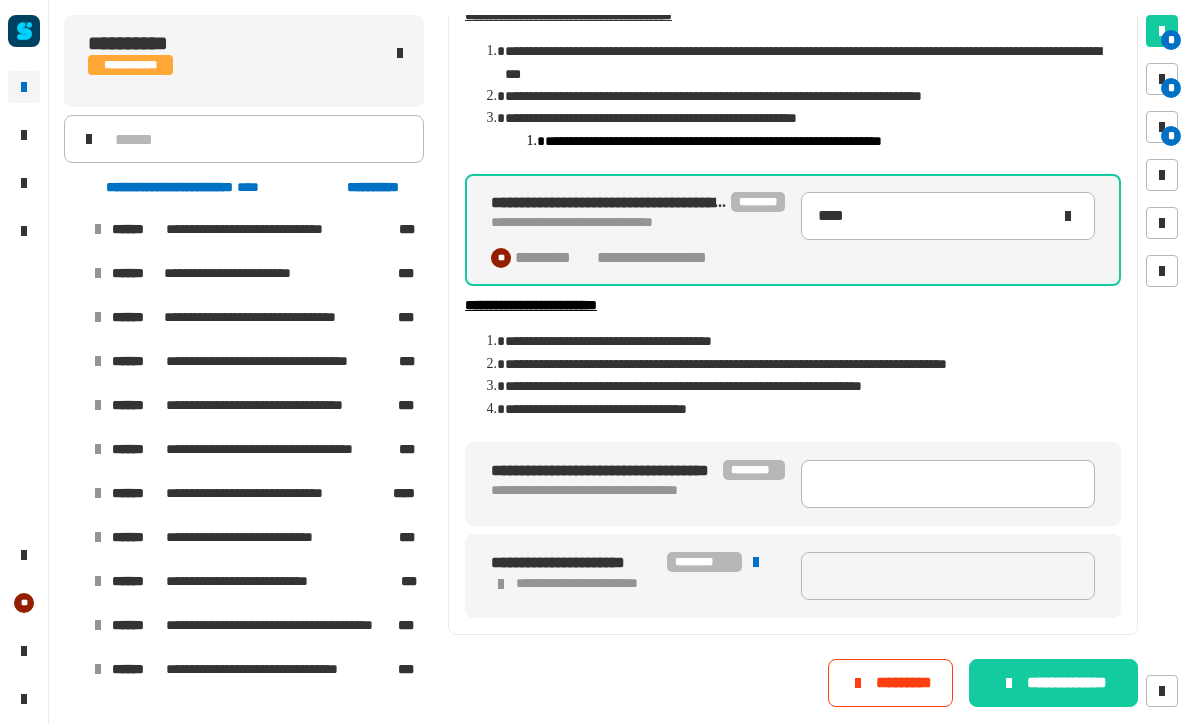 scroll, scrollTop: 266, scrollLeft: 0, axis: vertical 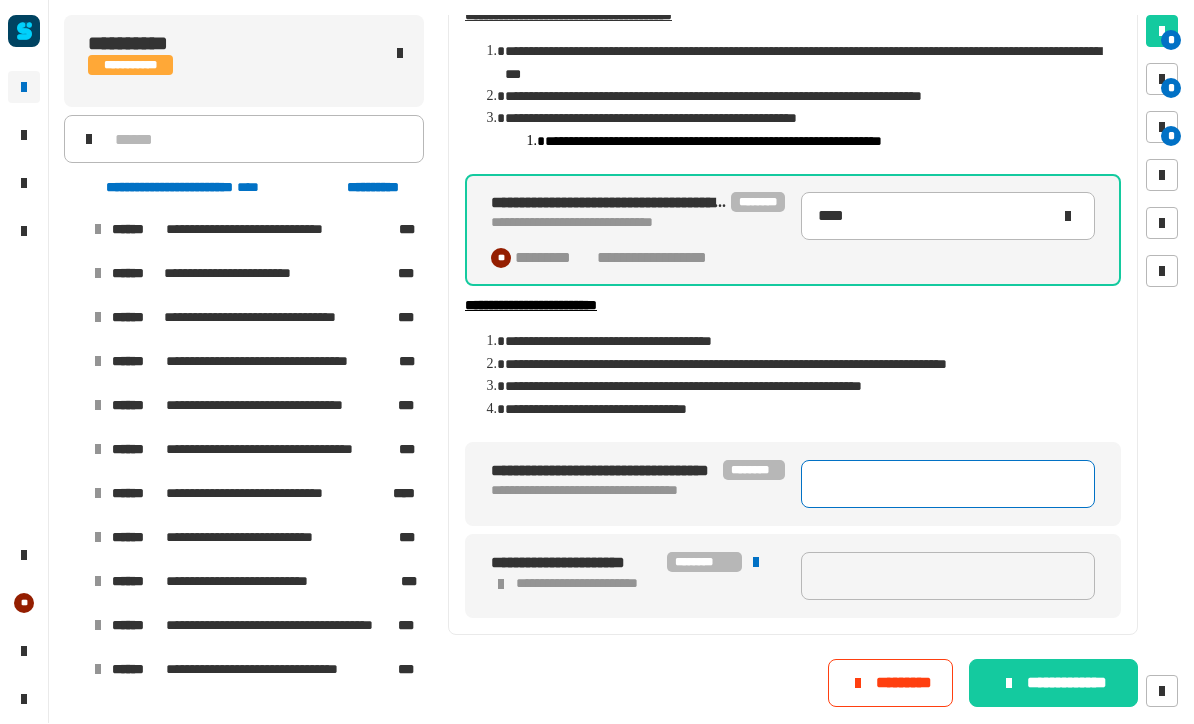 click at bounding box center (948, 485) 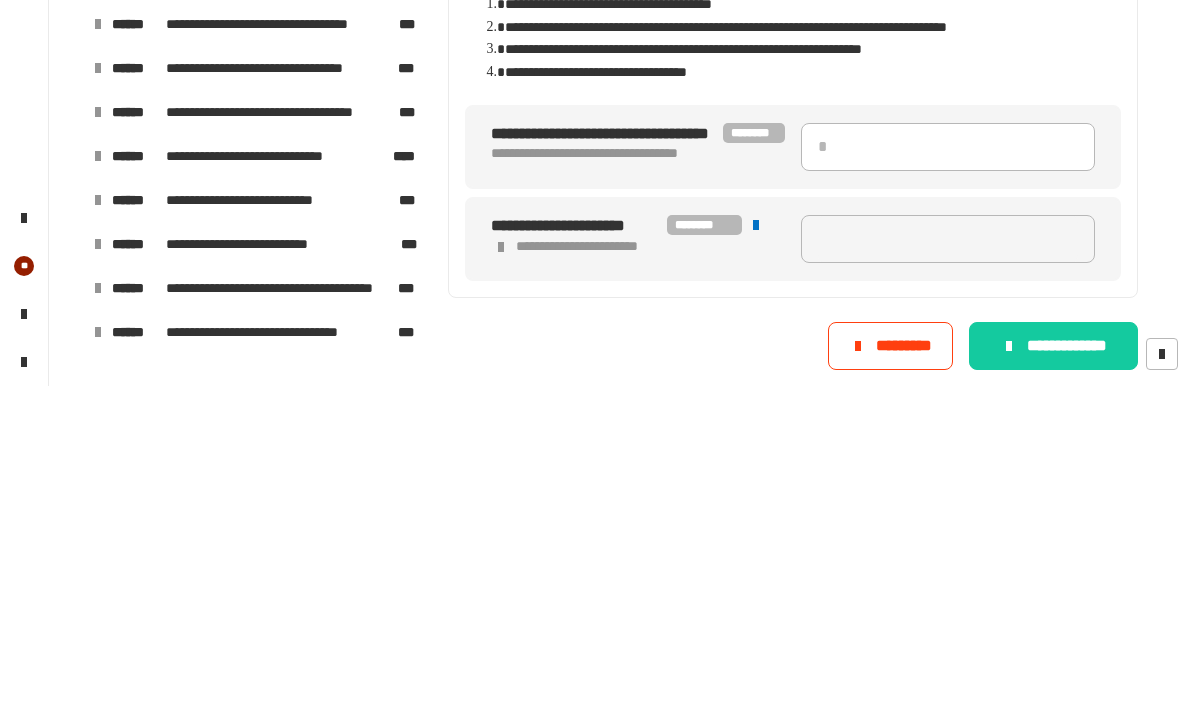 type 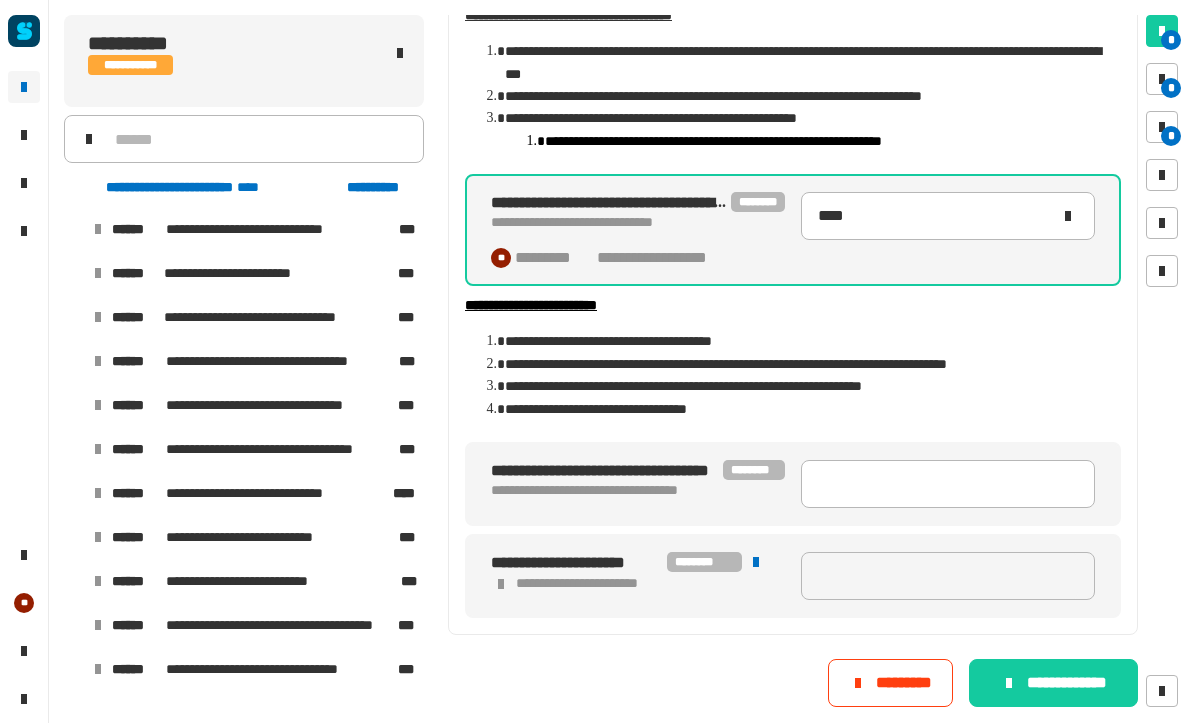 scroll, scrollTop: 266, scrollLeft: 0, axis: vertical 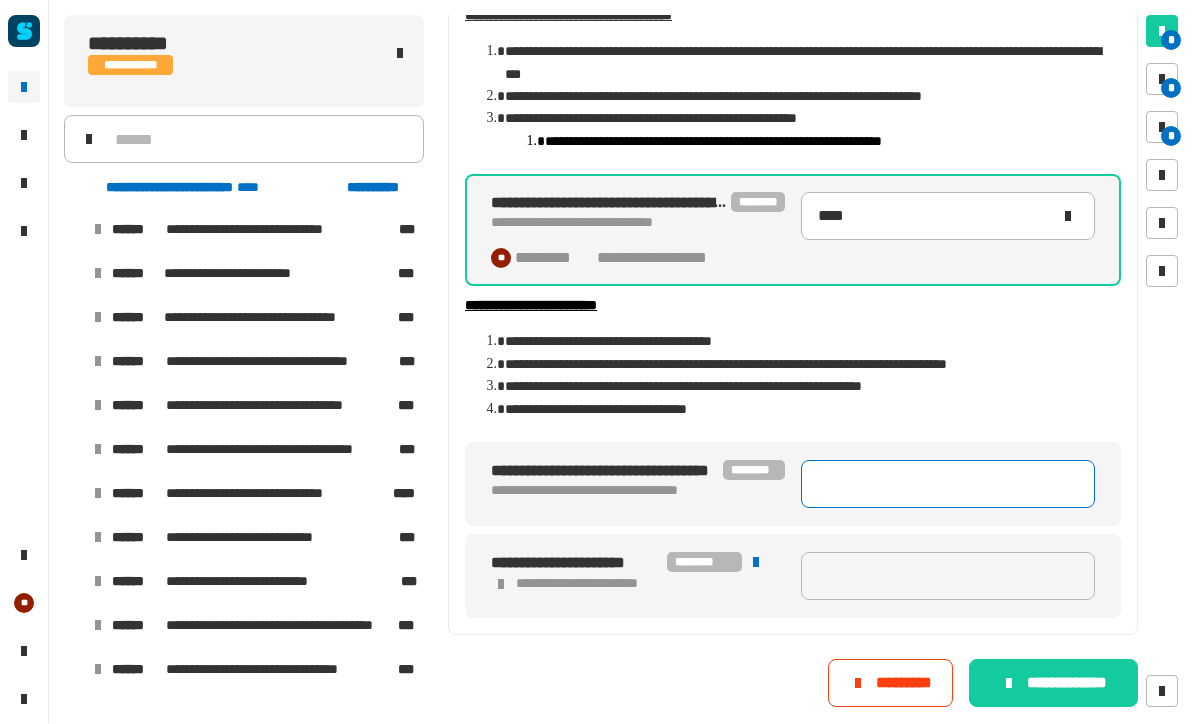 click at bounding box center [948, 485] 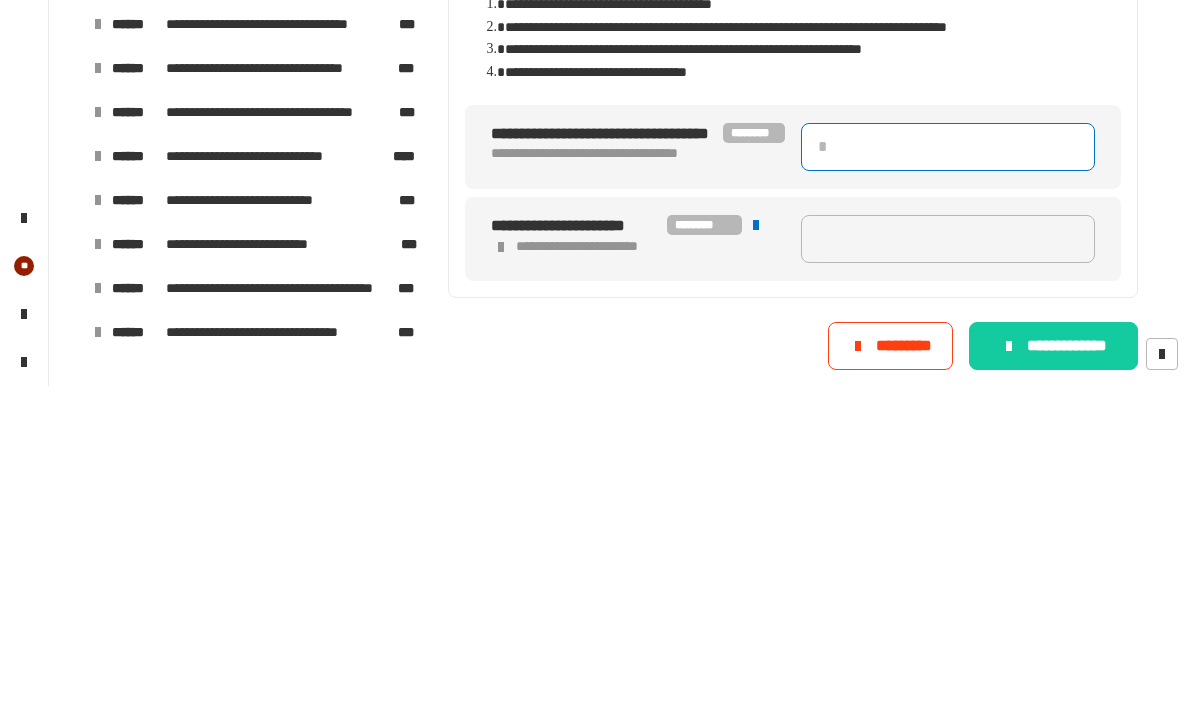type on "*" 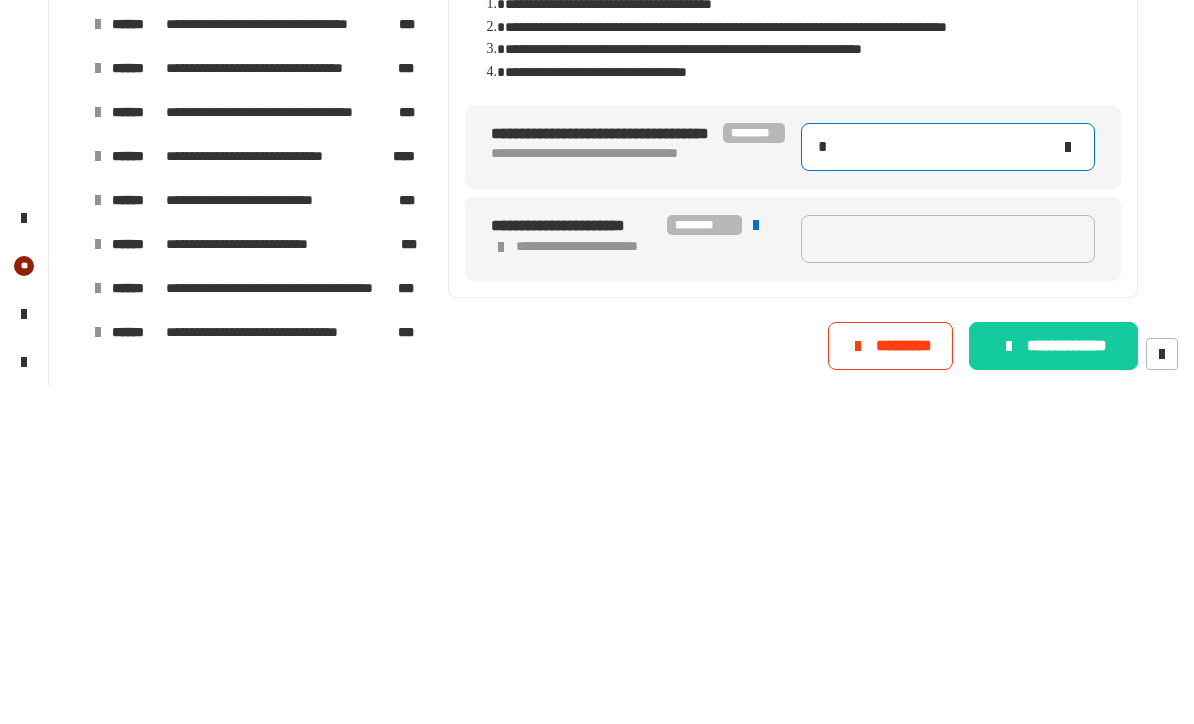 type on "****" 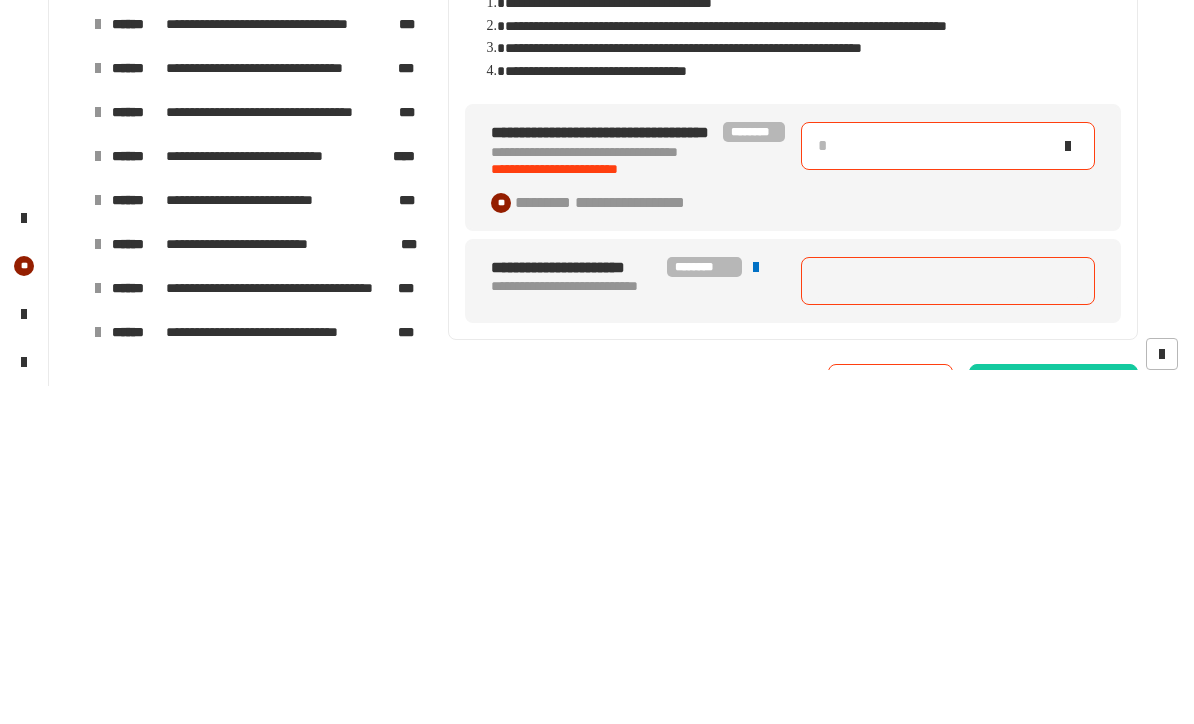 type on "*****" 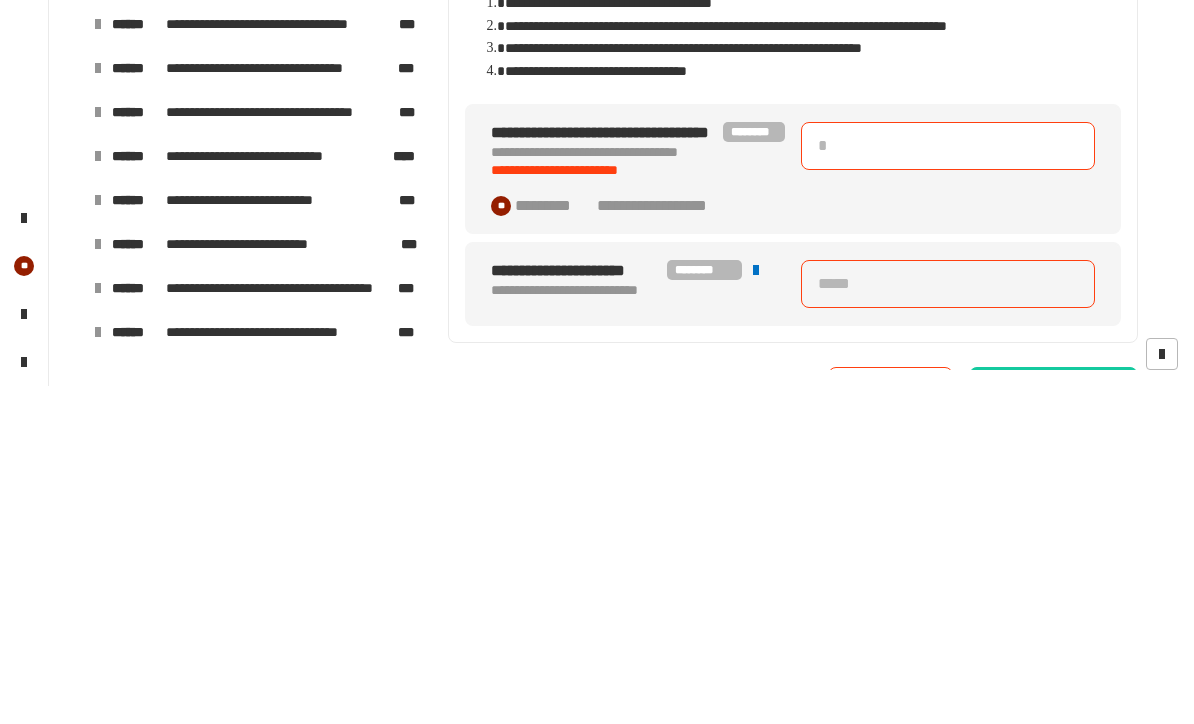 type on "*" 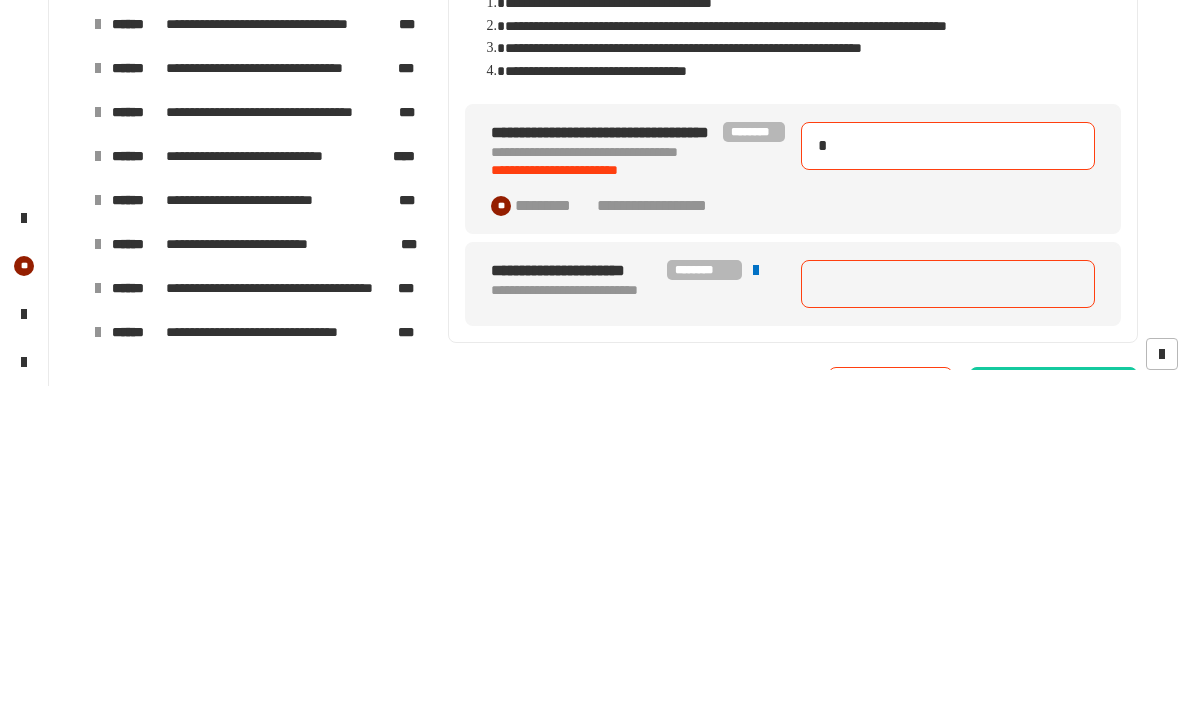 type 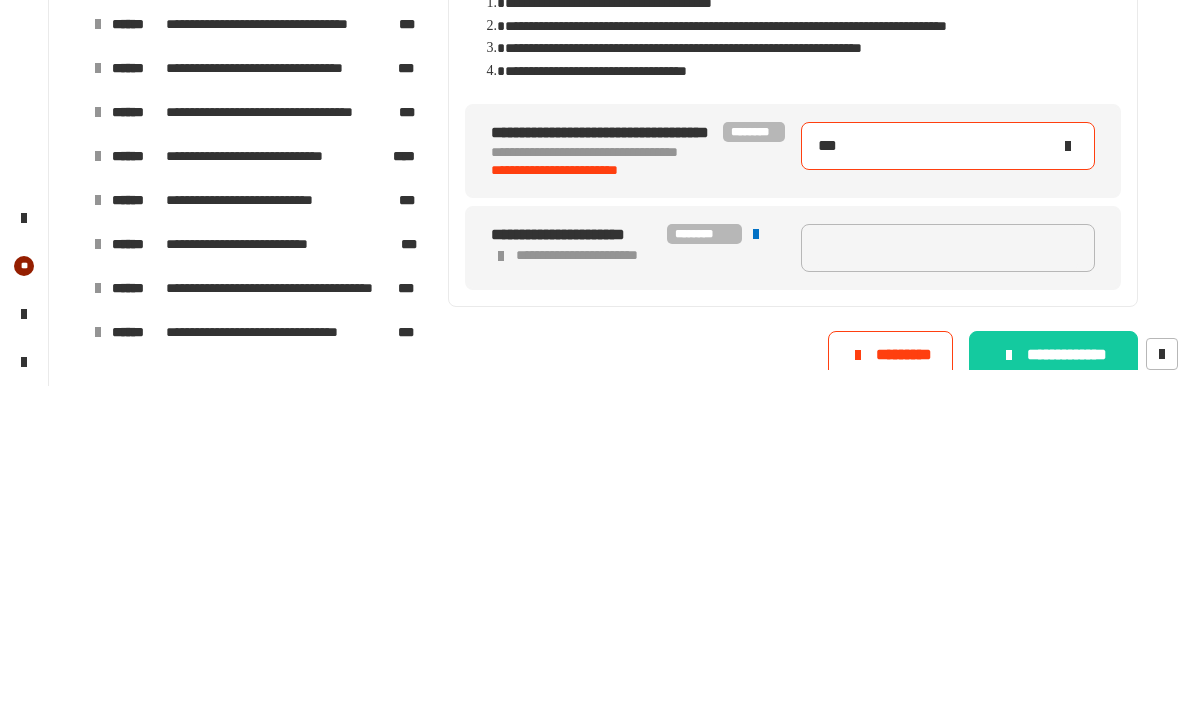 type on "*****" 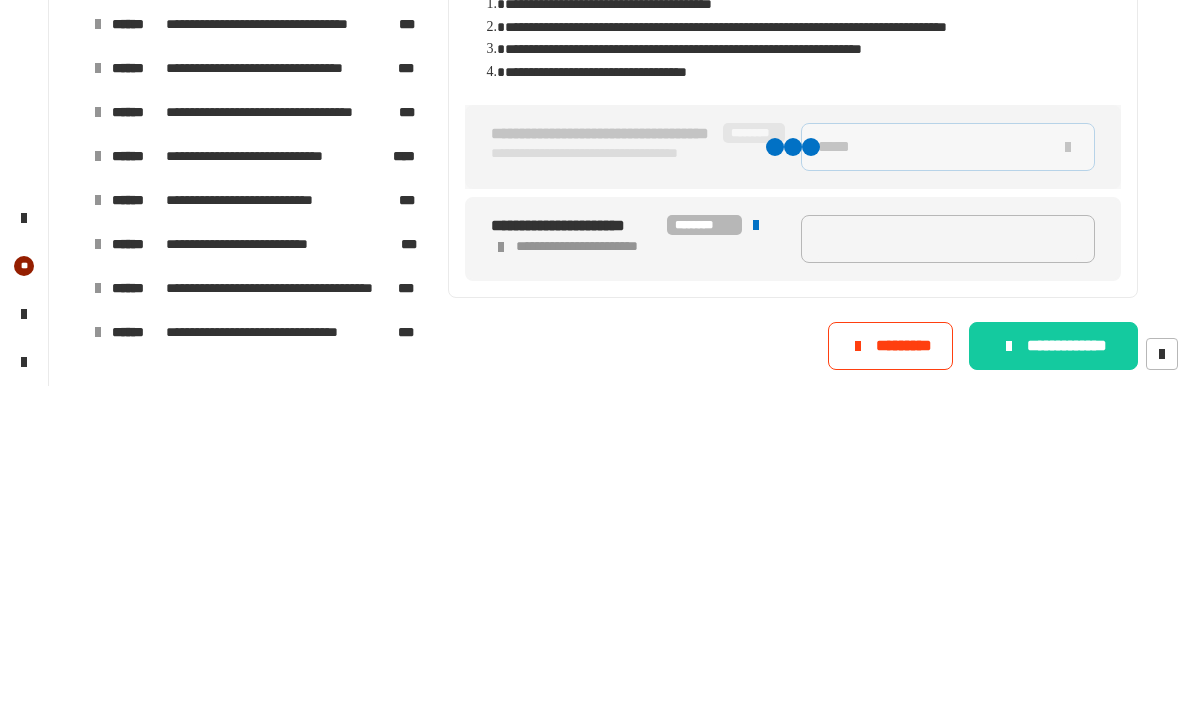type on "*****" 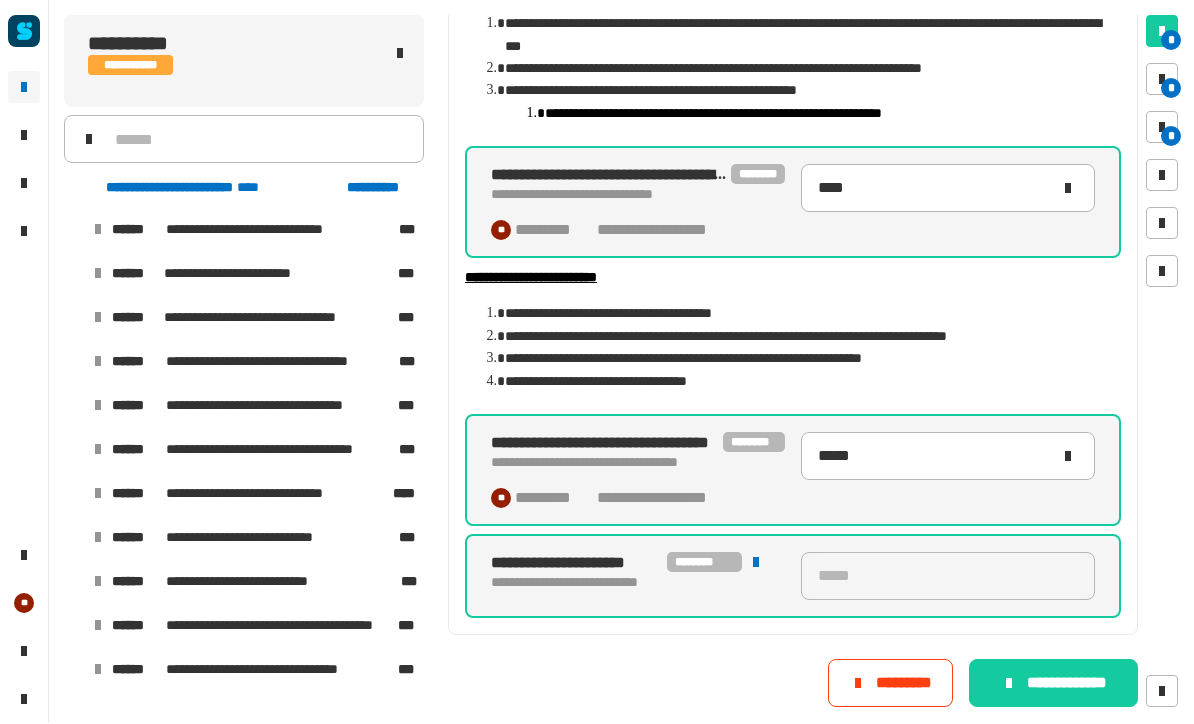scroll, scrollTop: 294, scrollLeft: 0, axis: vertical 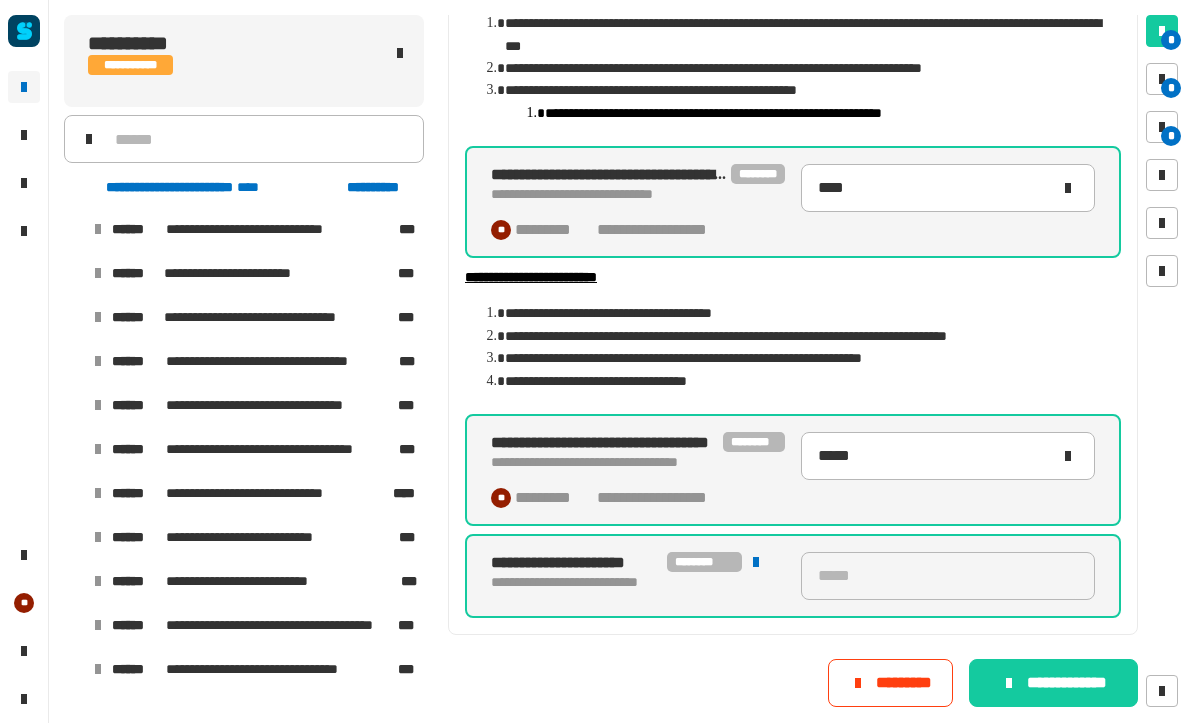 click on "**********" 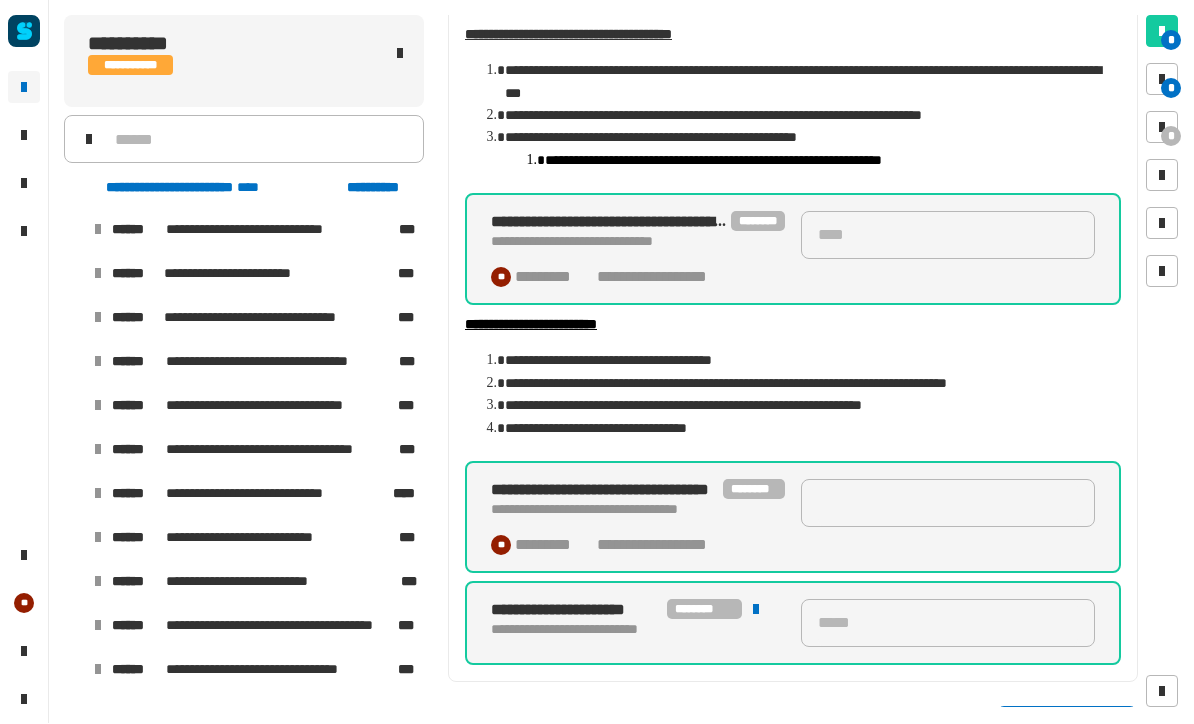 type on "***" 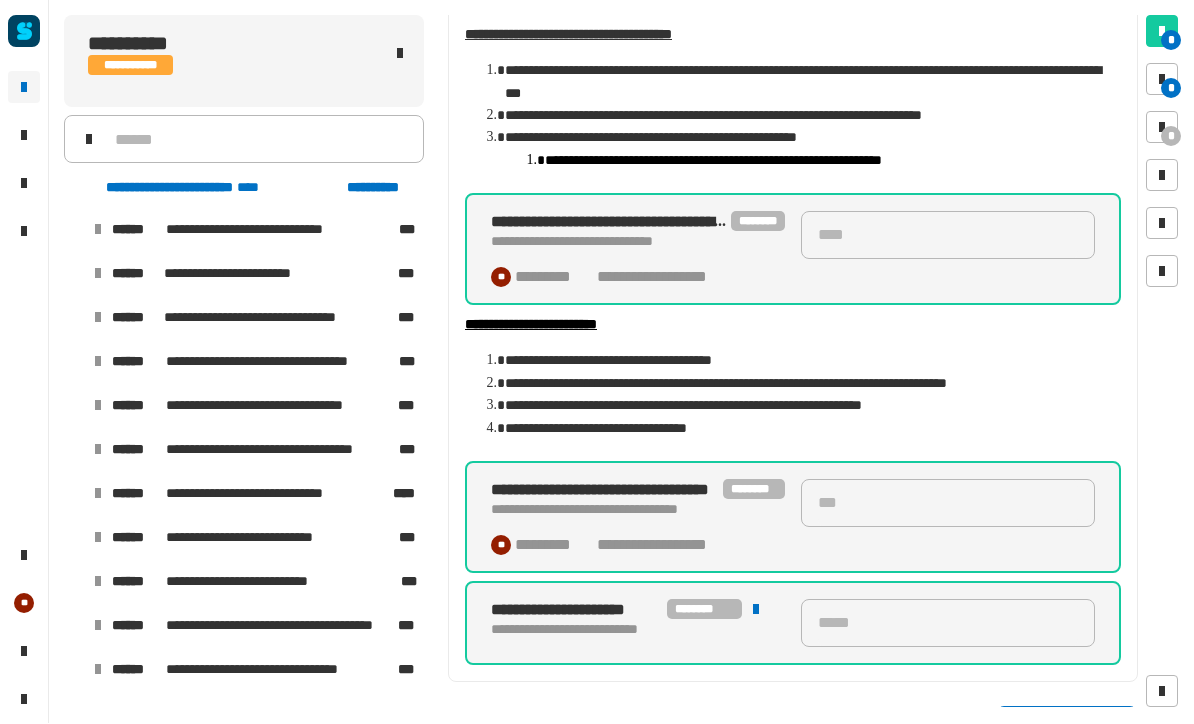 scroll, scrollTop: 0, scrollLeft: 0, axis: both 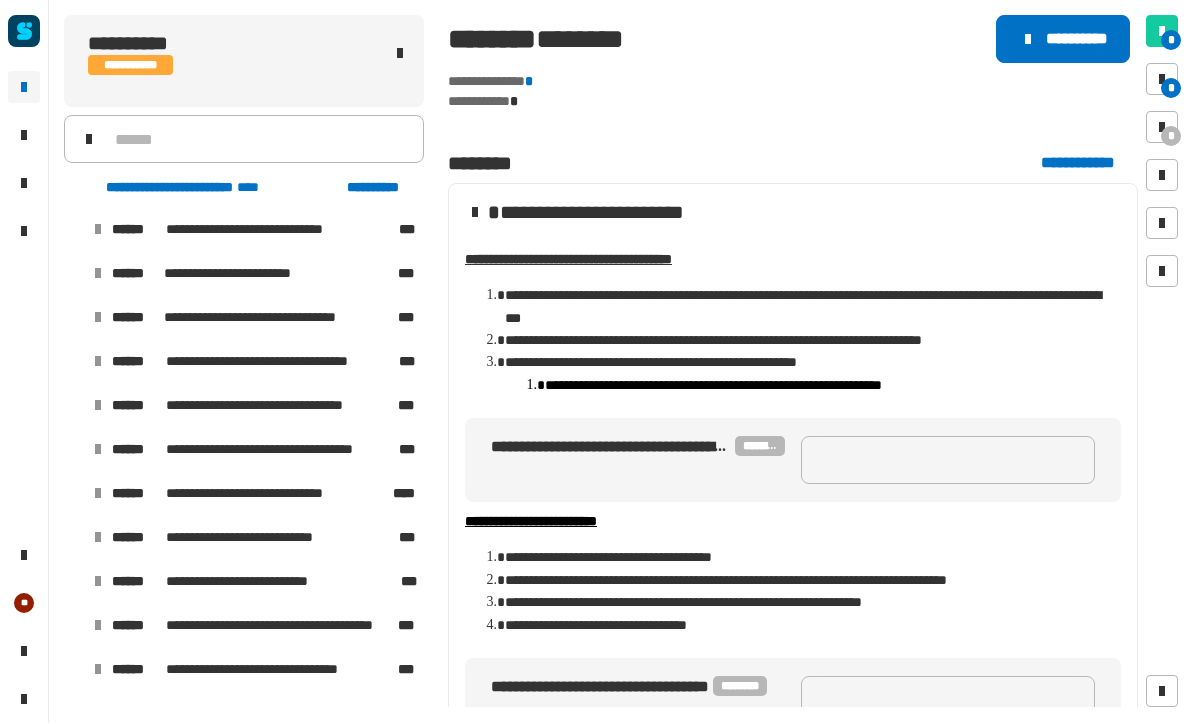 type 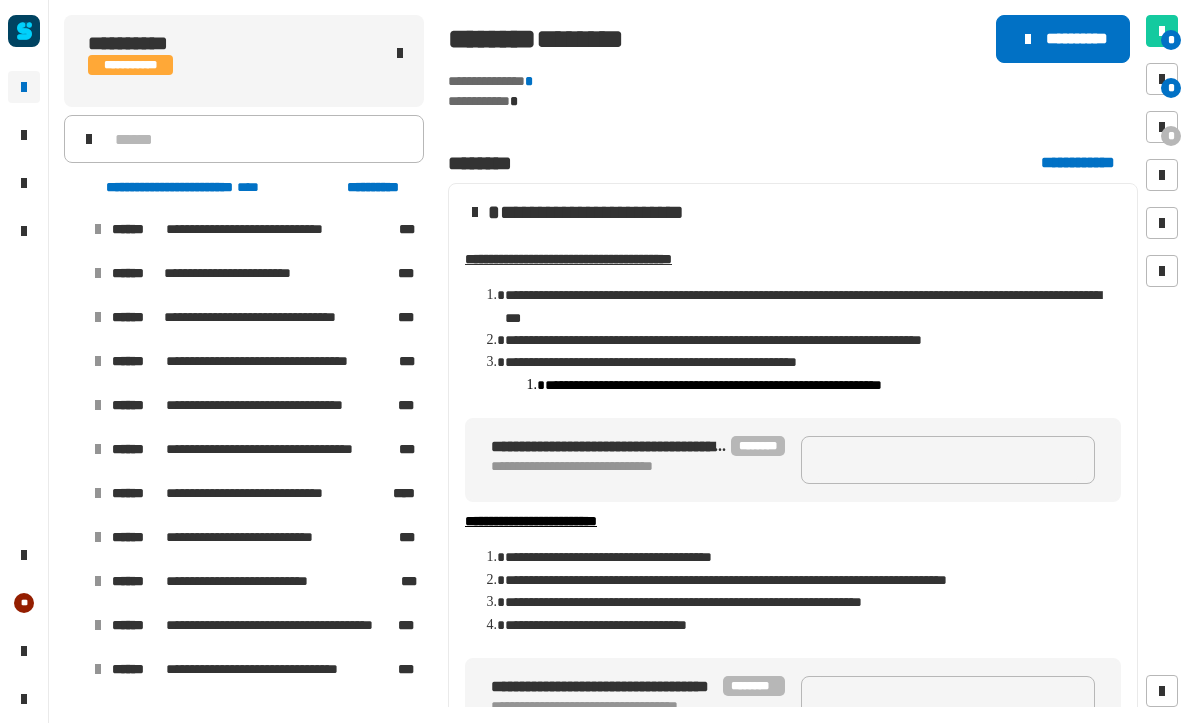 click on "**********" 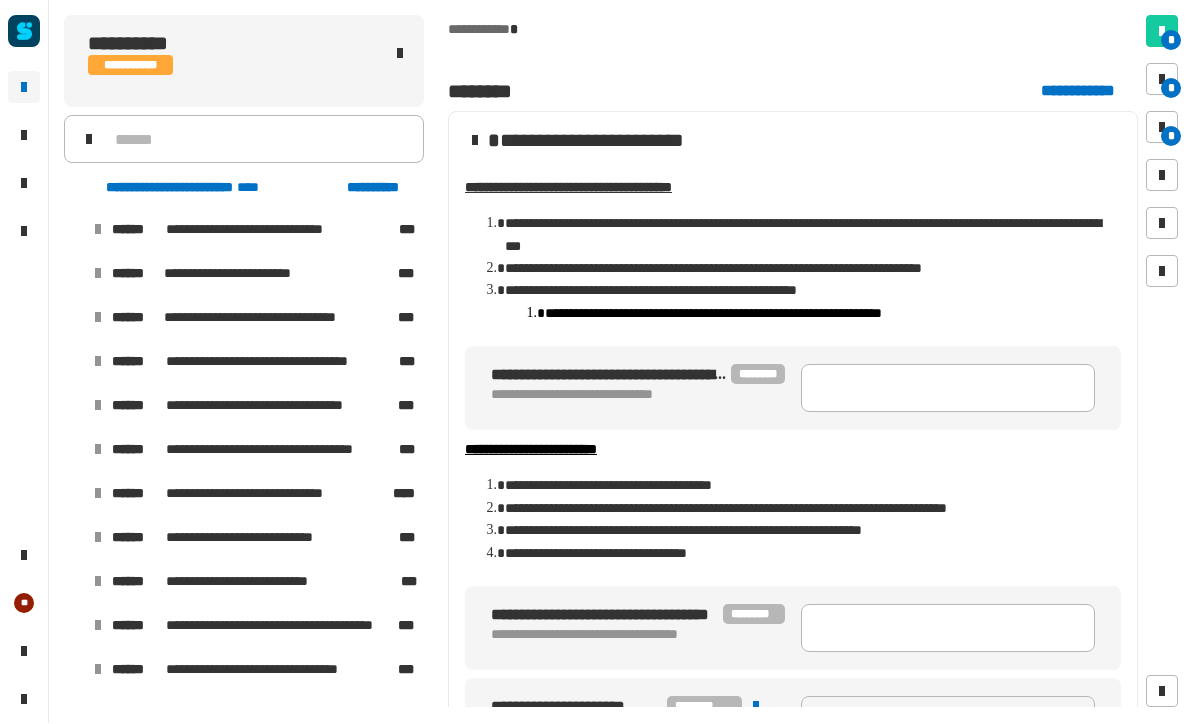 scroll, scrollTop: 95, scrollLeft: 0, axis: vertical 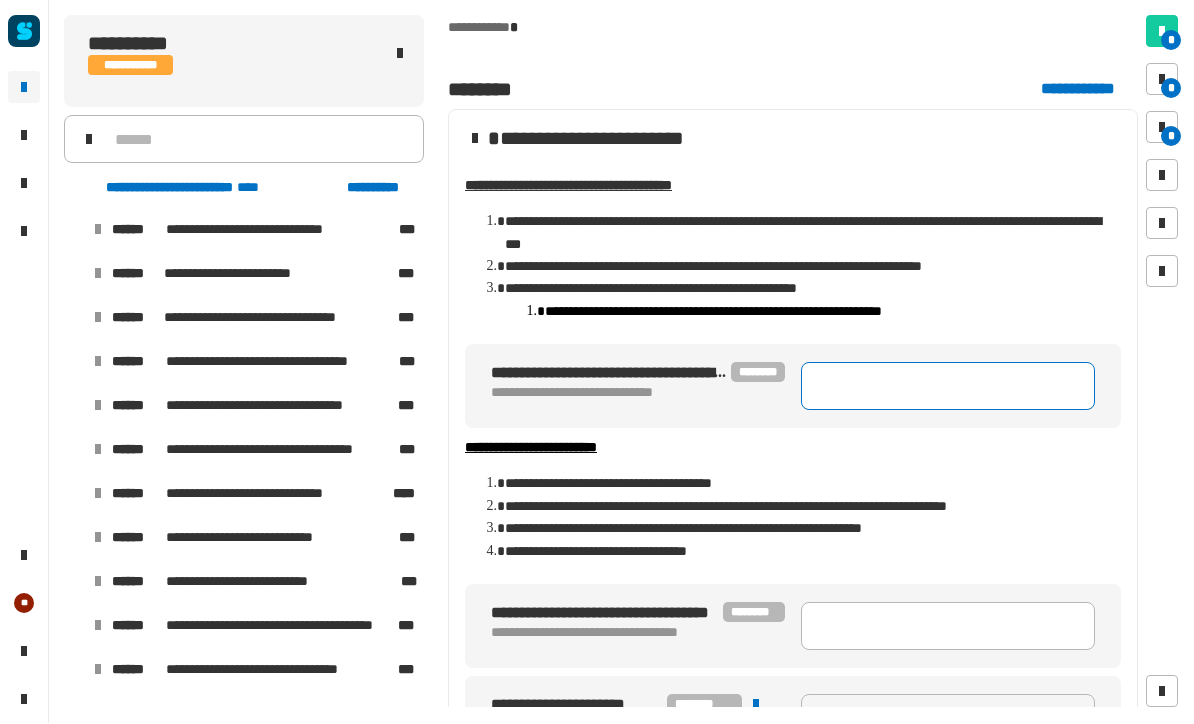 click at bounding box center (948, 387) 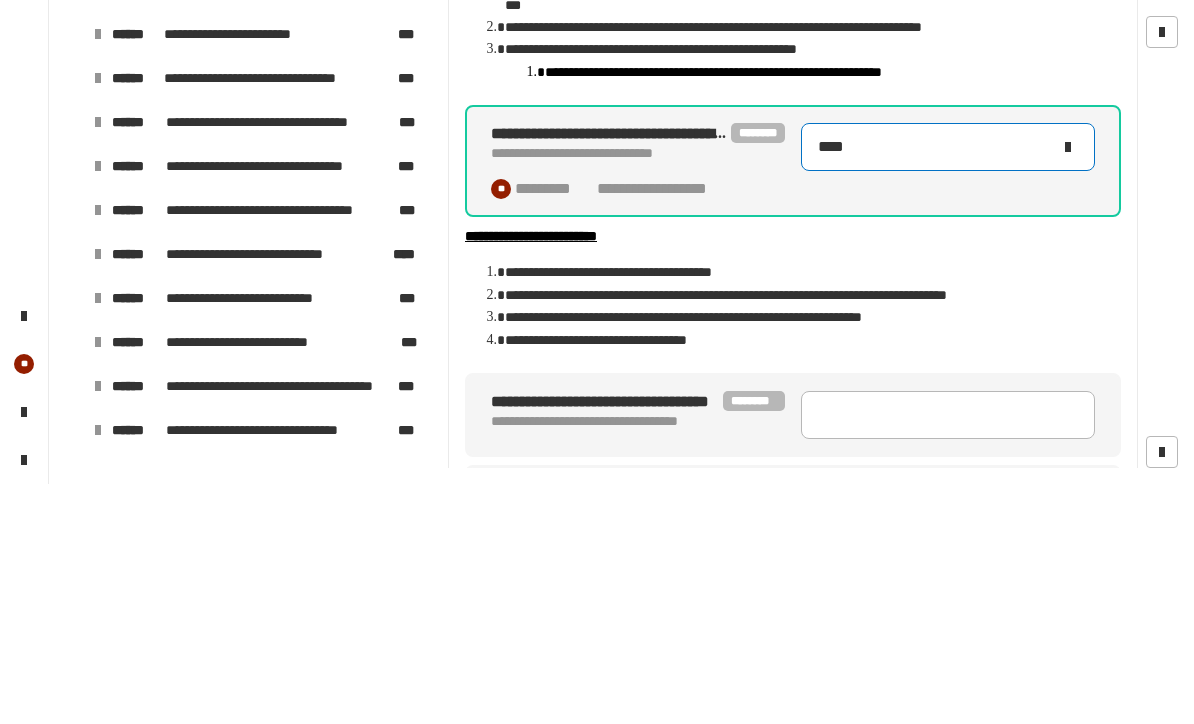 type on "****" 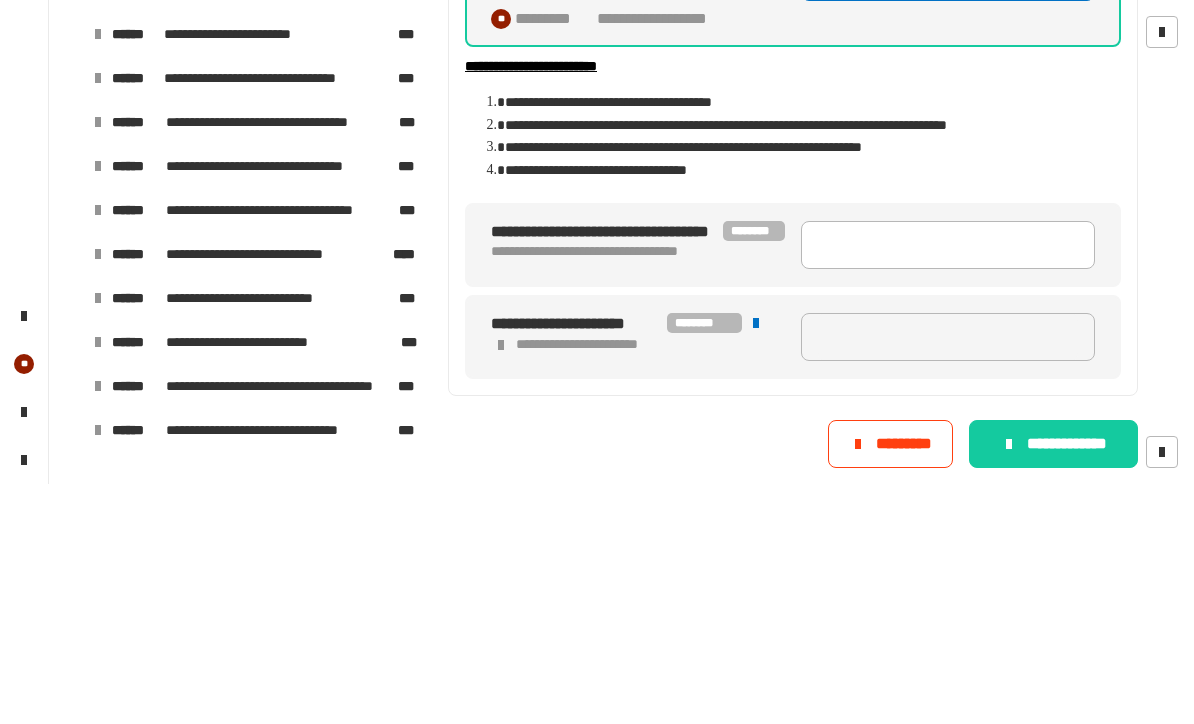 scroll, scrollTop: 266, scrollLeft: 0, axis: vertical 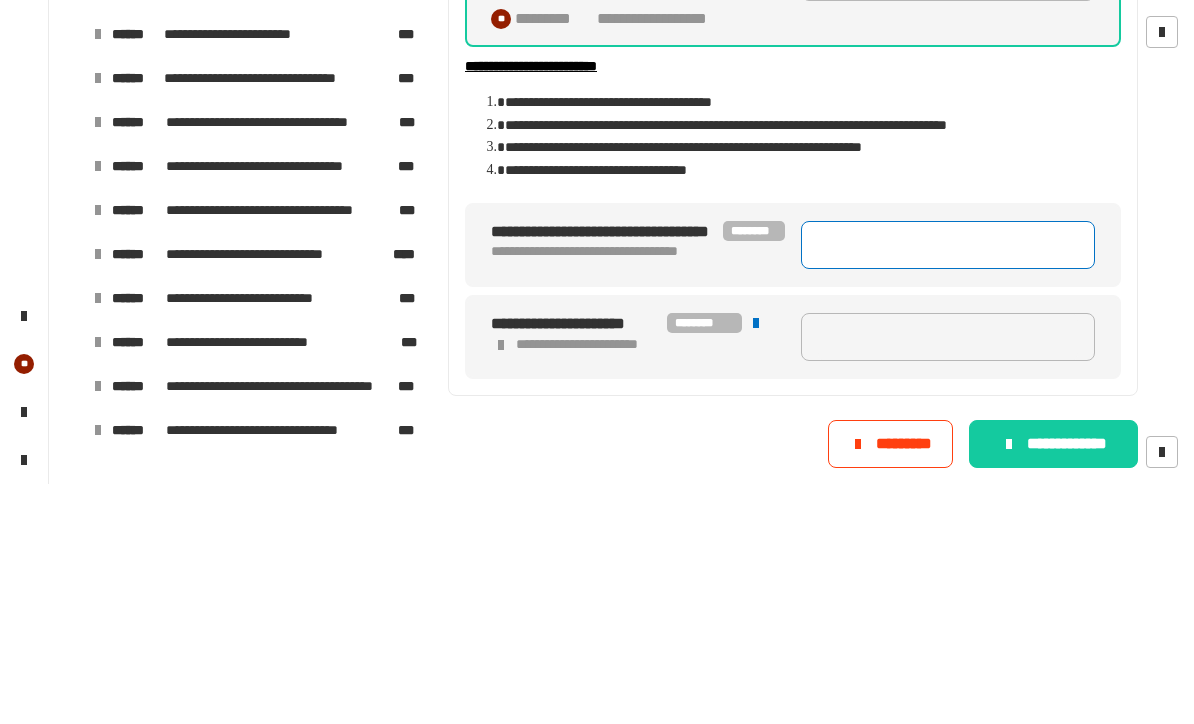 click at bounding box center [948, 485] 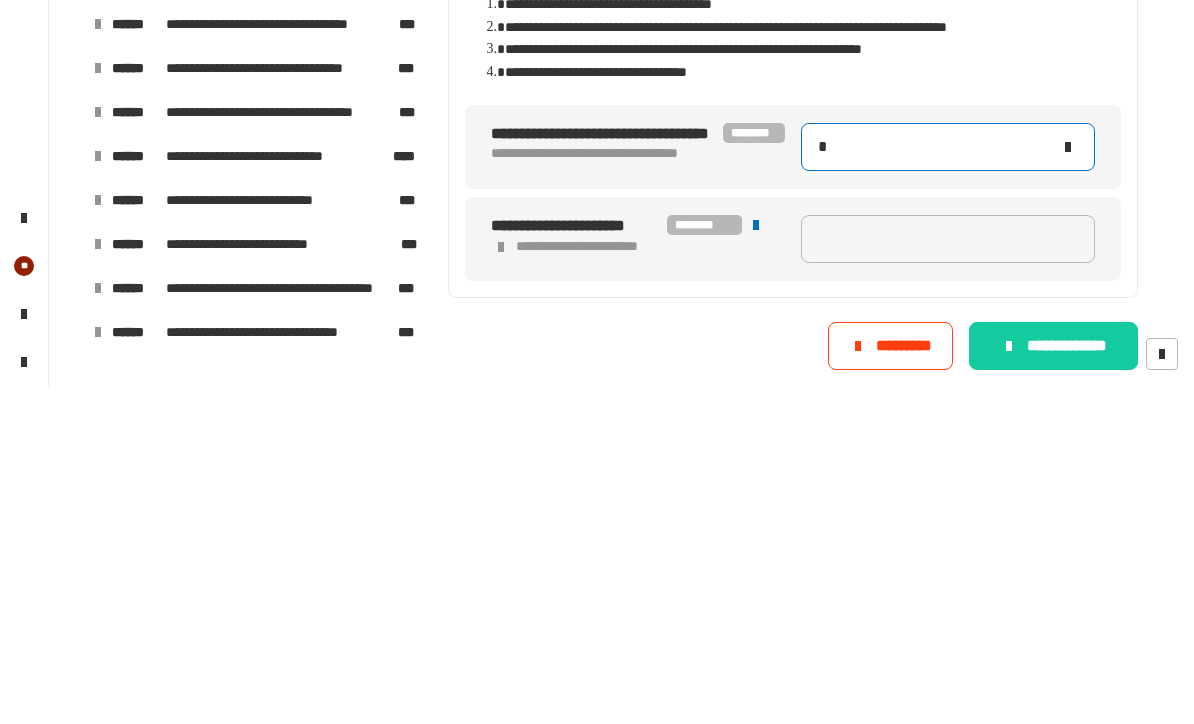 type on "**" 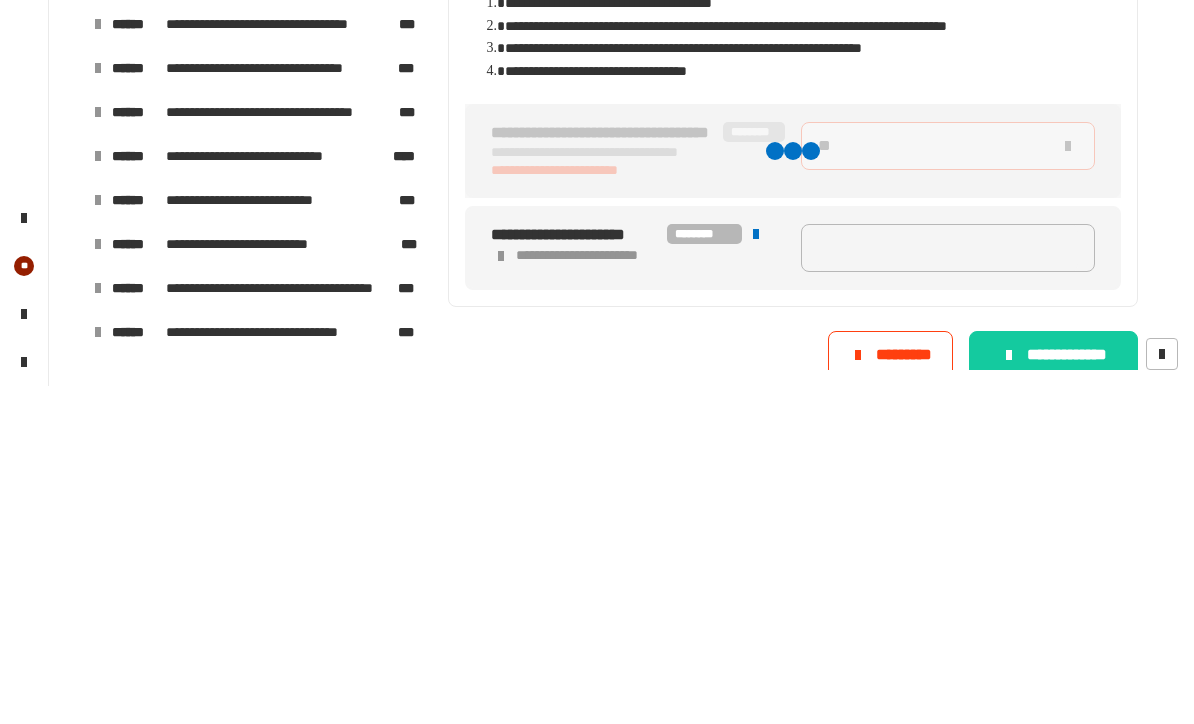 type on "****" 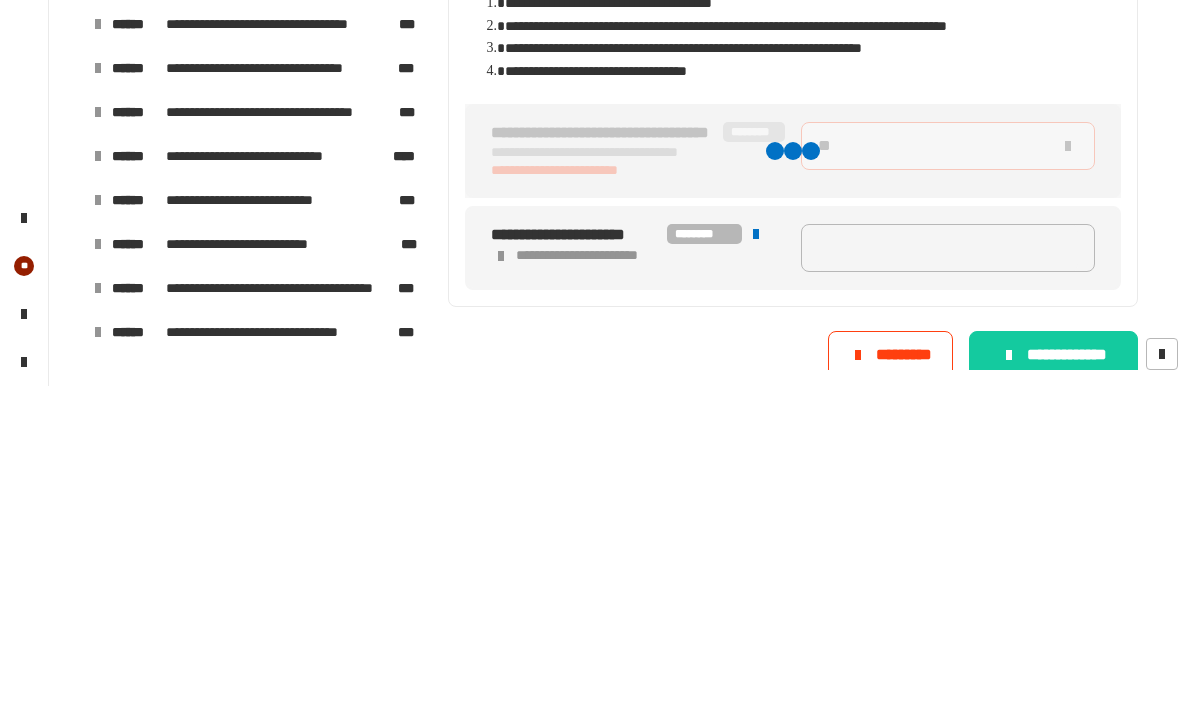 type on "*****" 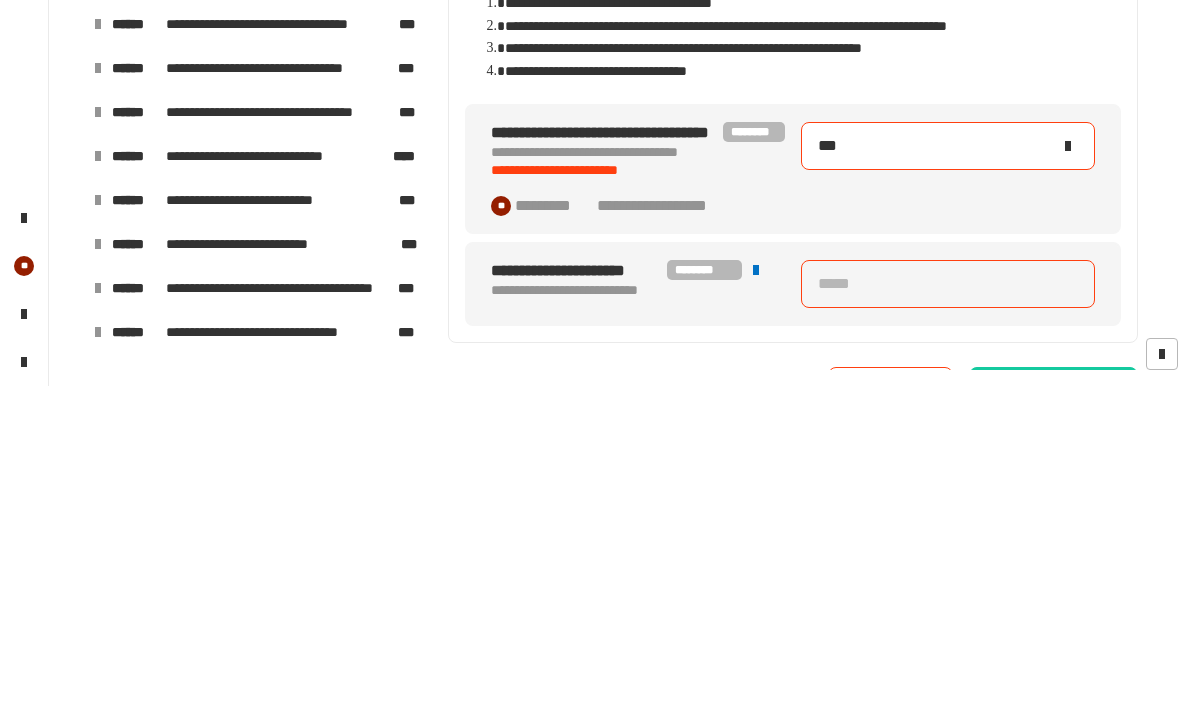 type on "*****" 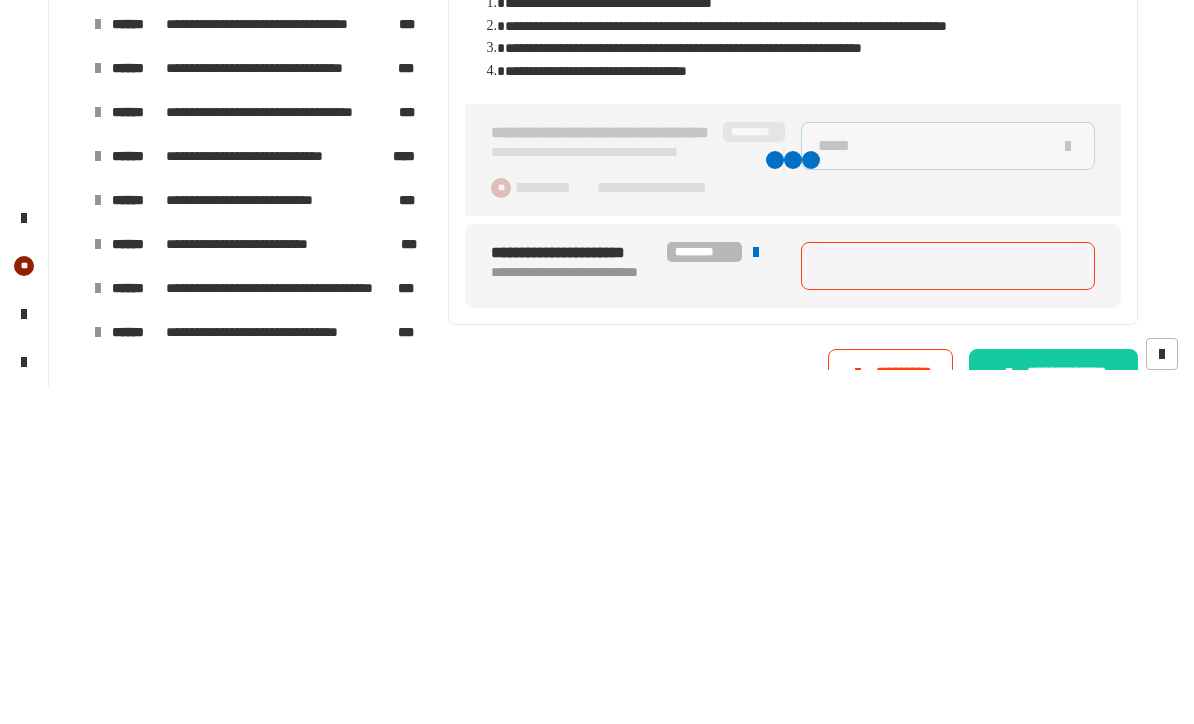 type on "*****" 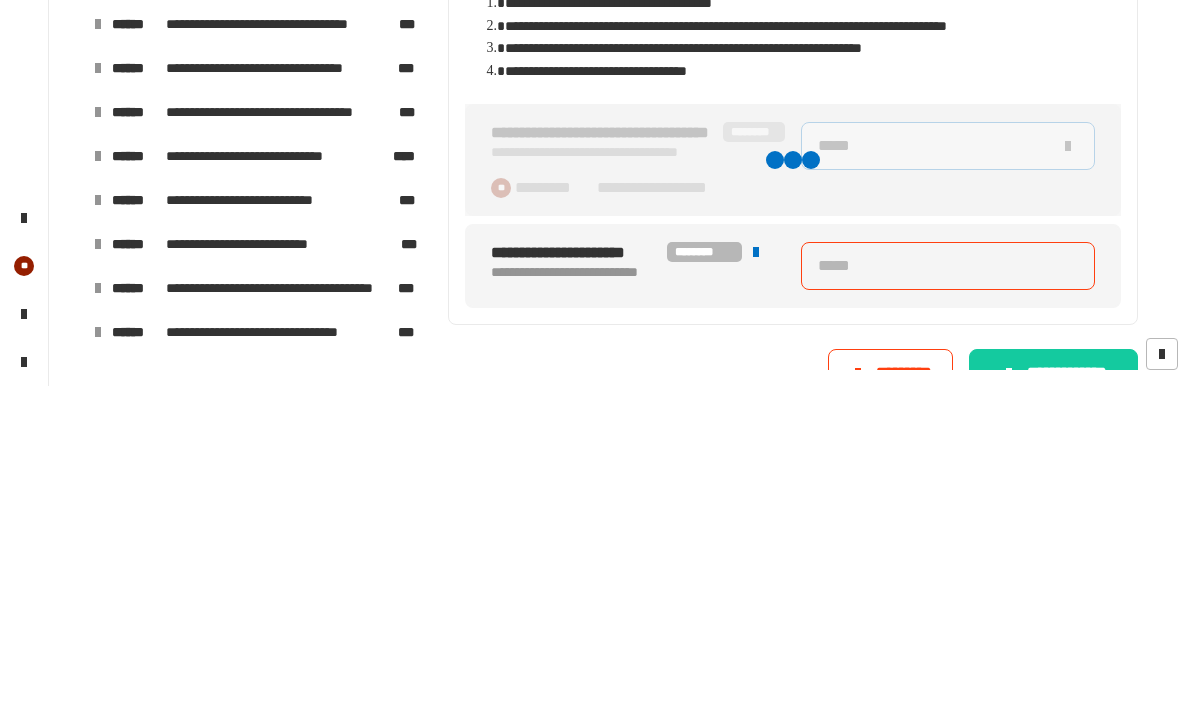 type on "*****" 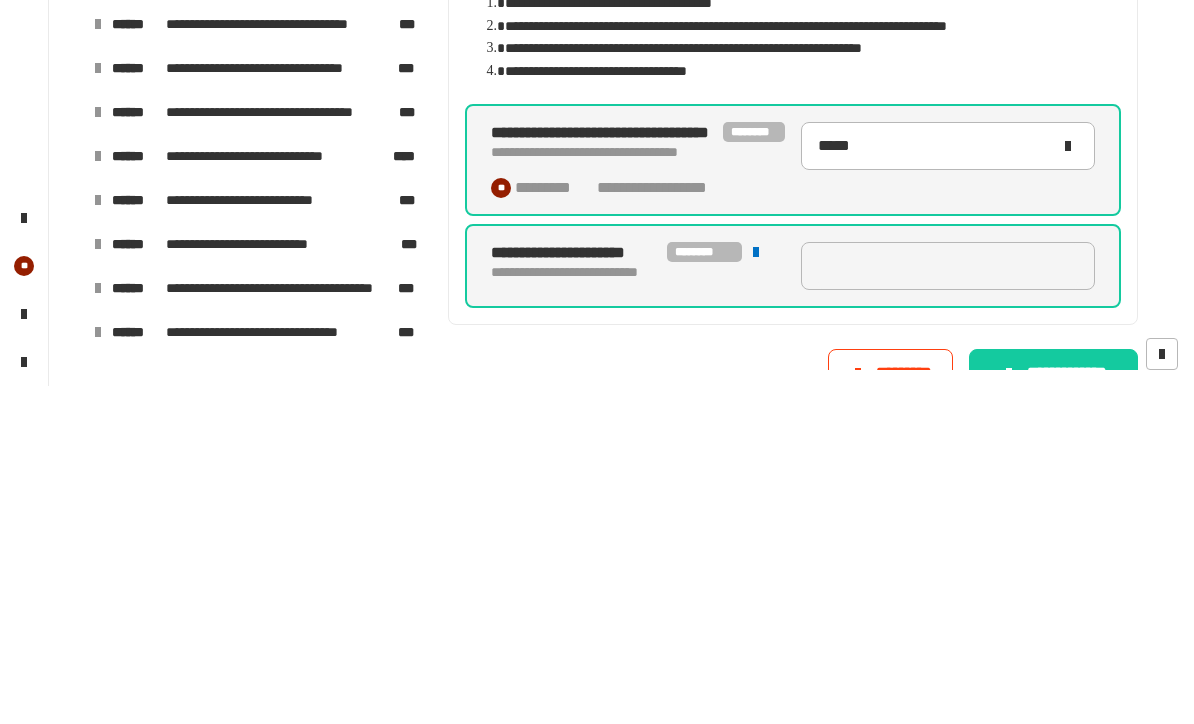 type on "*****" 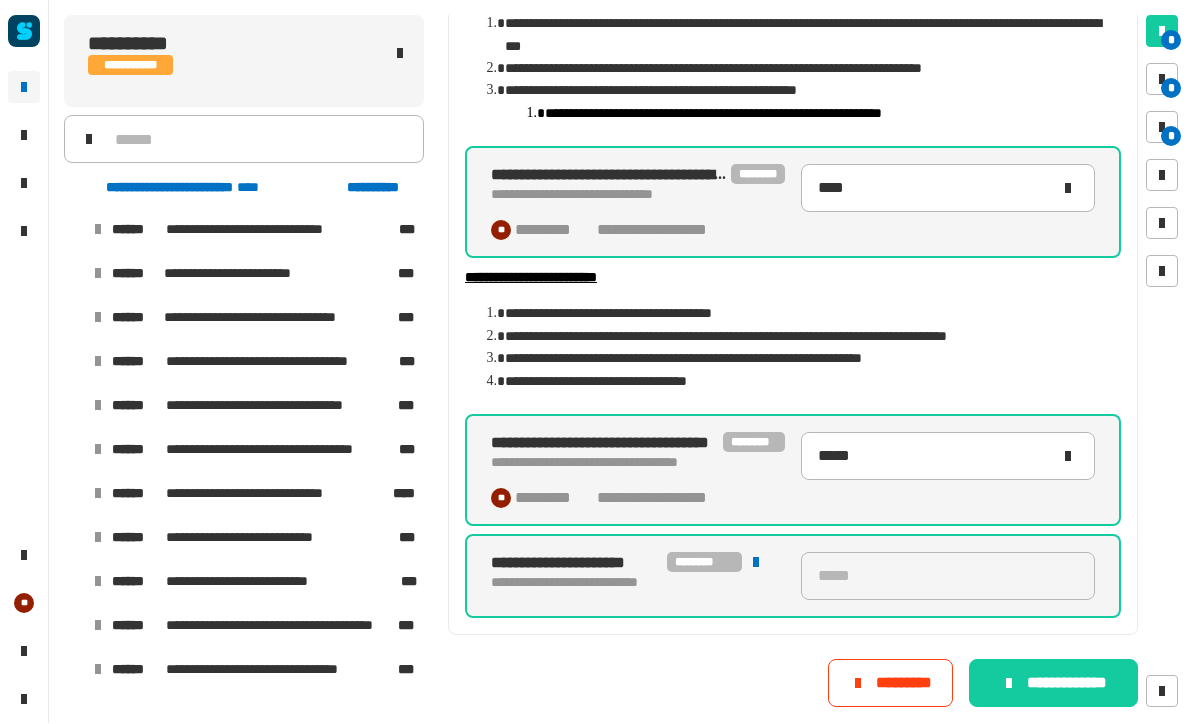 scroll, scrollTop: 294, scrollLeft: 0, axis: vertical 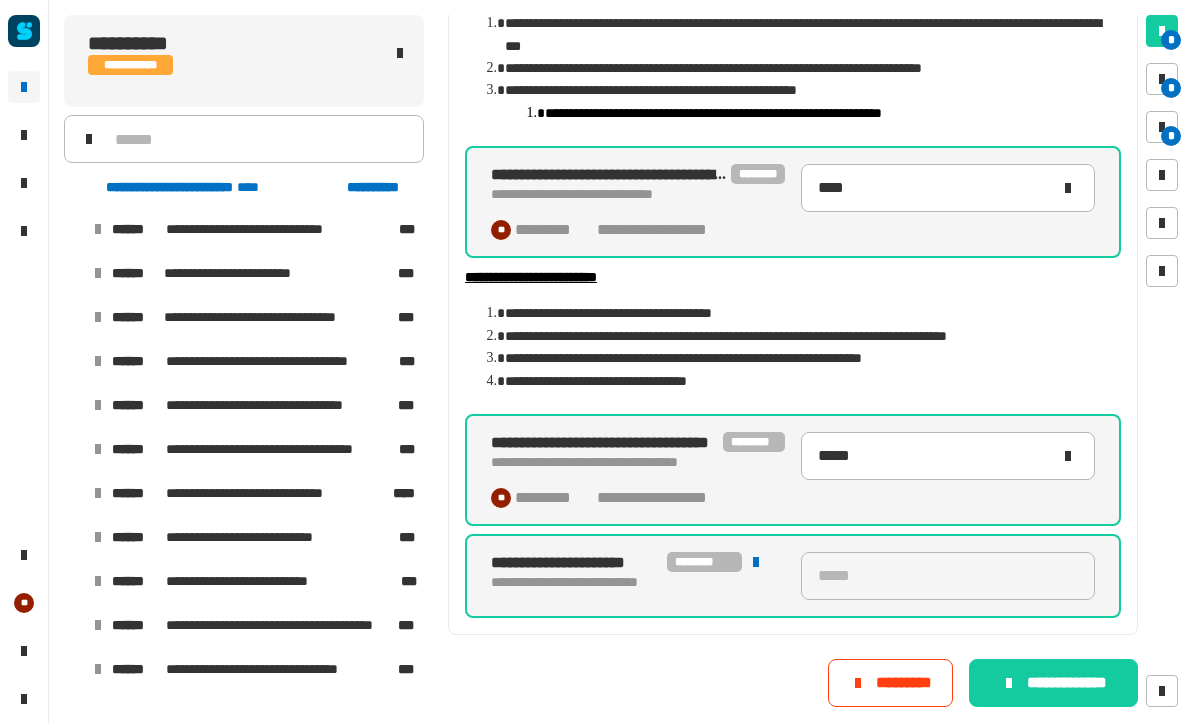 click on "**********" 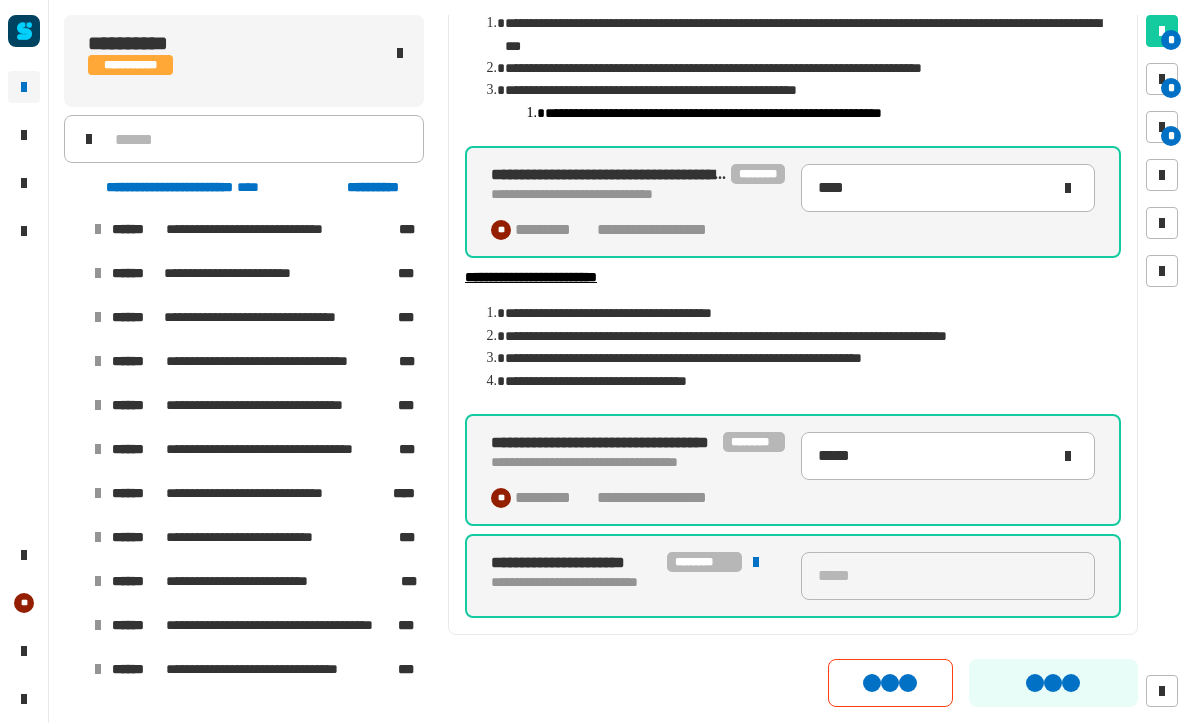 type on "*****" 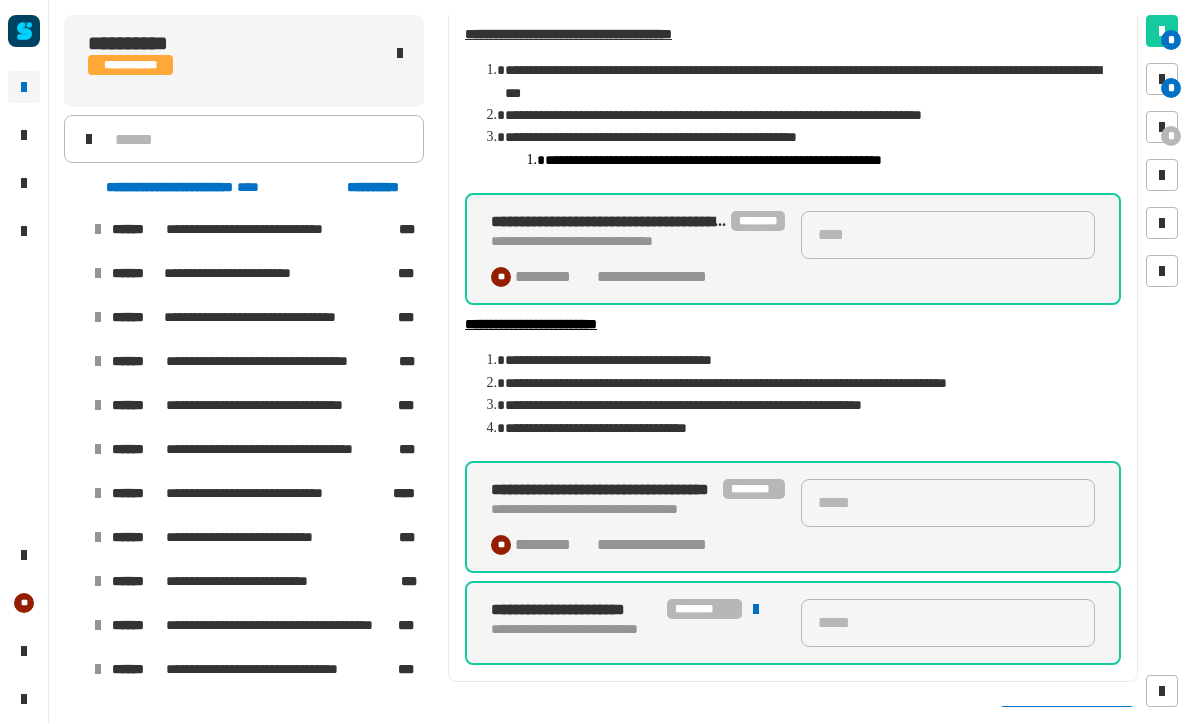 scroll, scrollTop: 0, scrollLeft: 0, axis: both 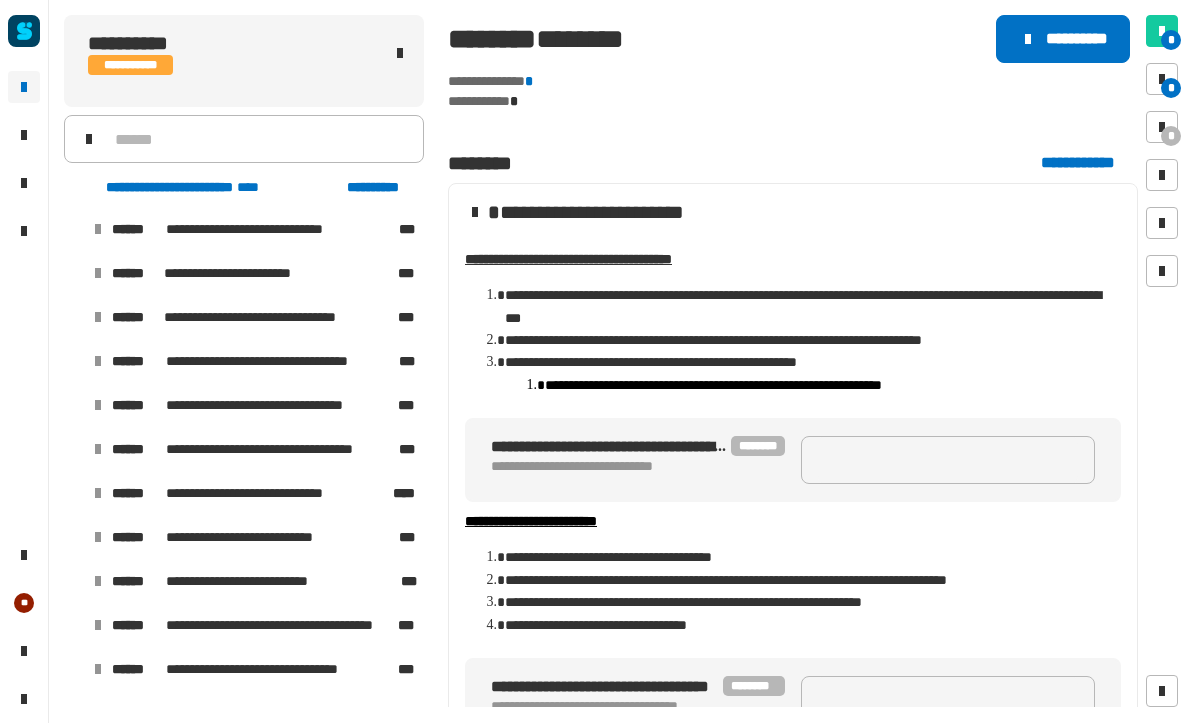 click on "**********" 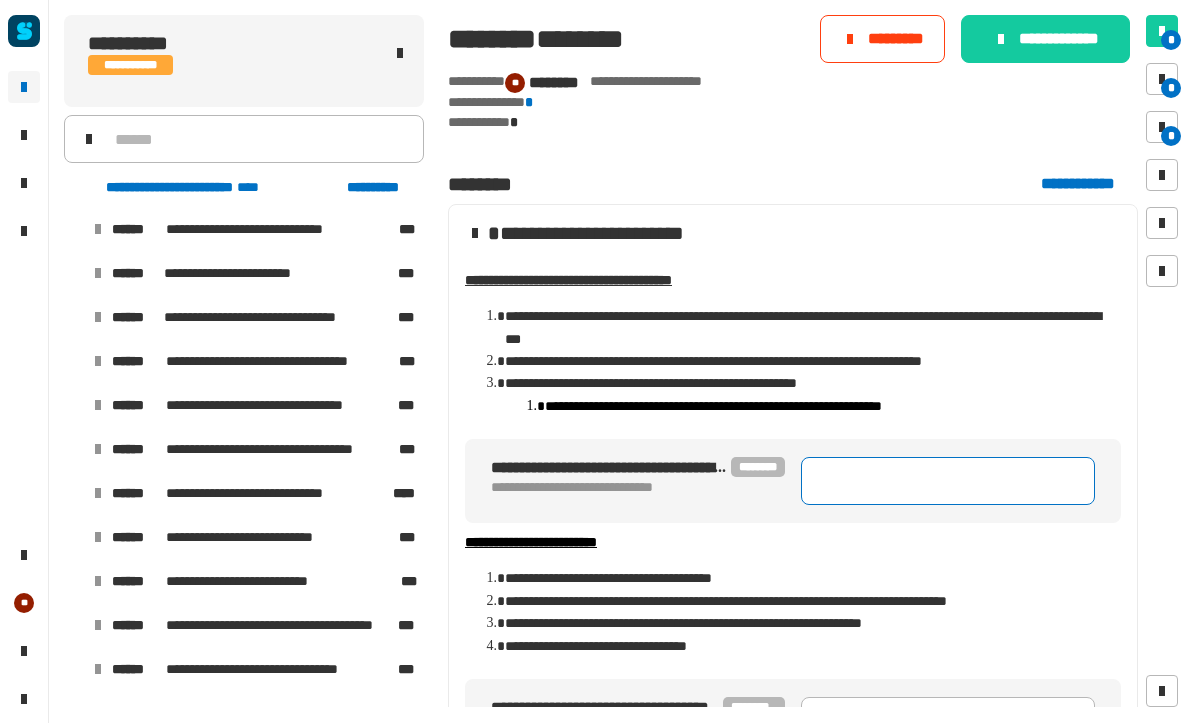 click at bounding box center [948, 482] 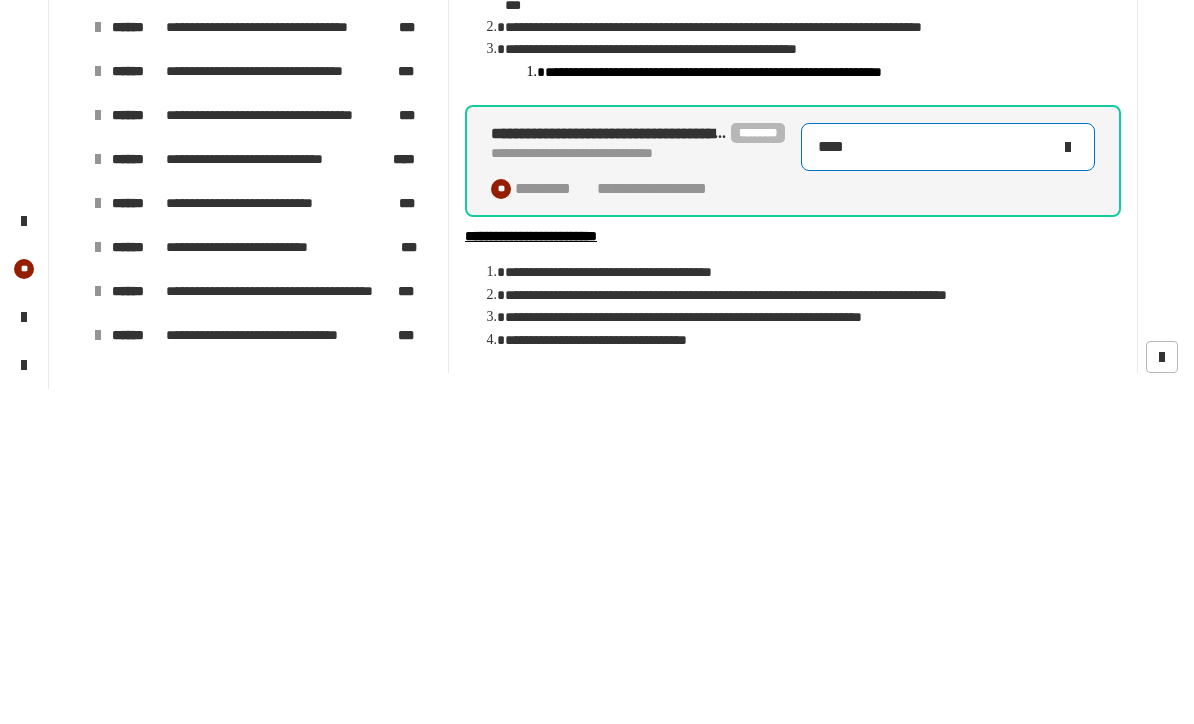 type on "****" 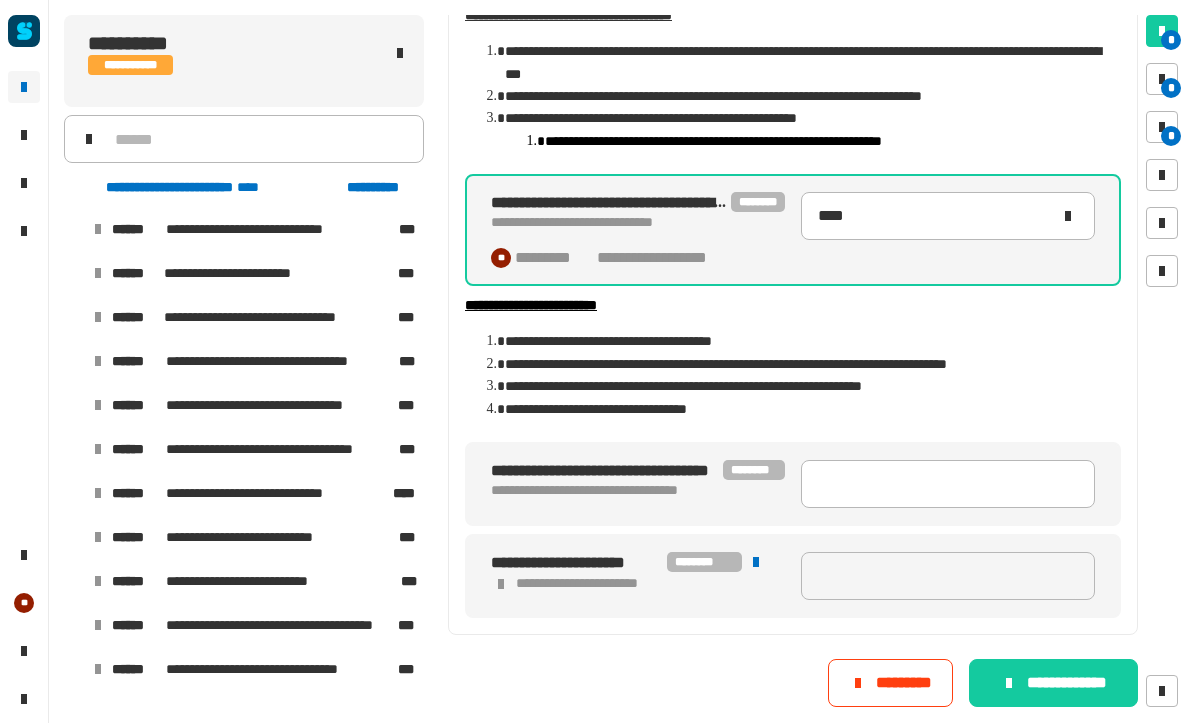 scroll, scrollTop: 266, scrollLeft: 0, axis: vertical 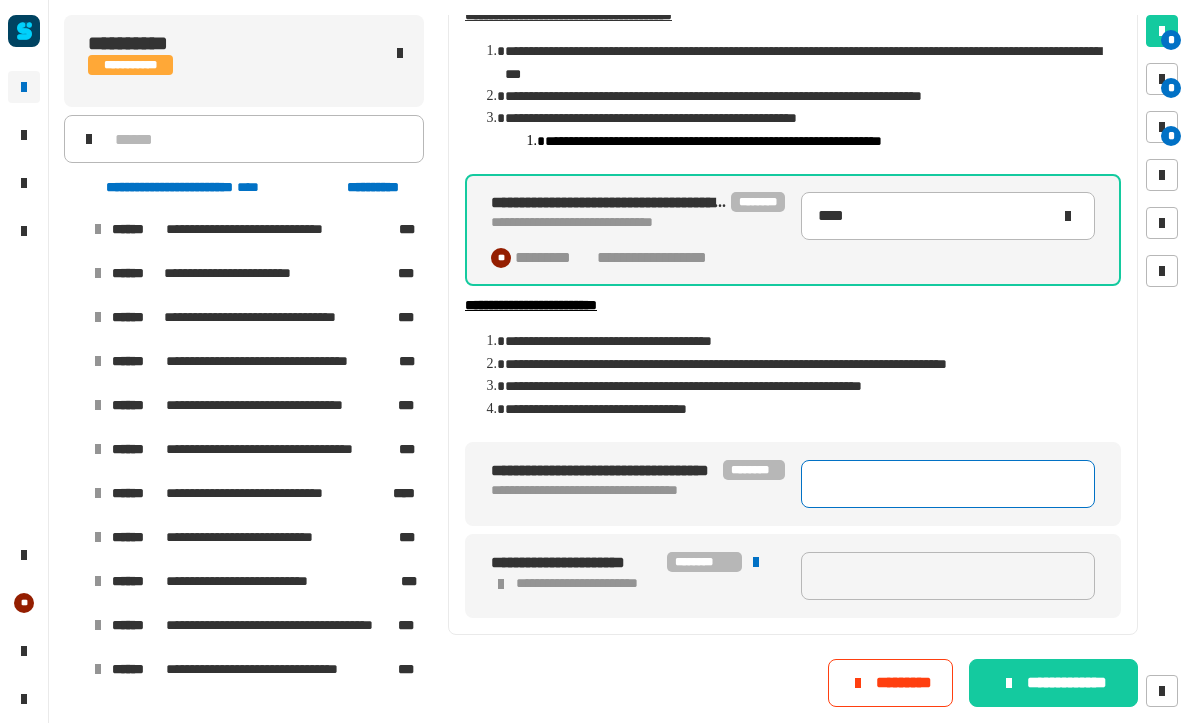 click at bounding box center [948, 485] 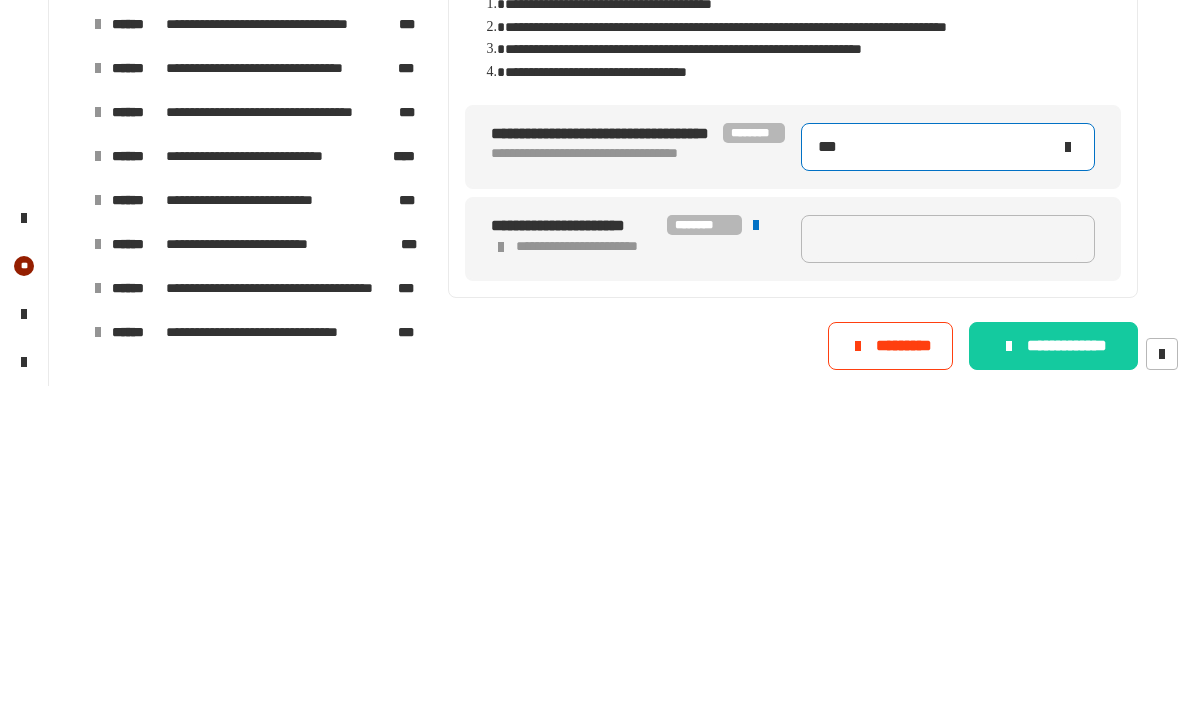 type on "*****" 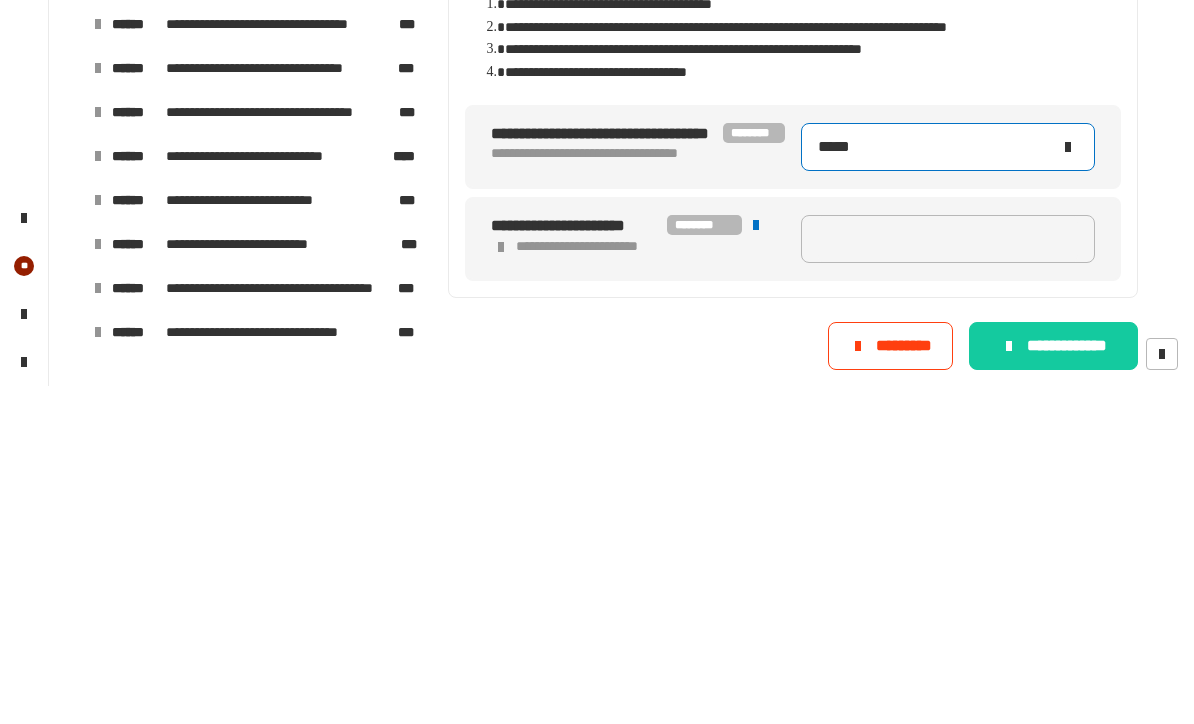 type on "****" 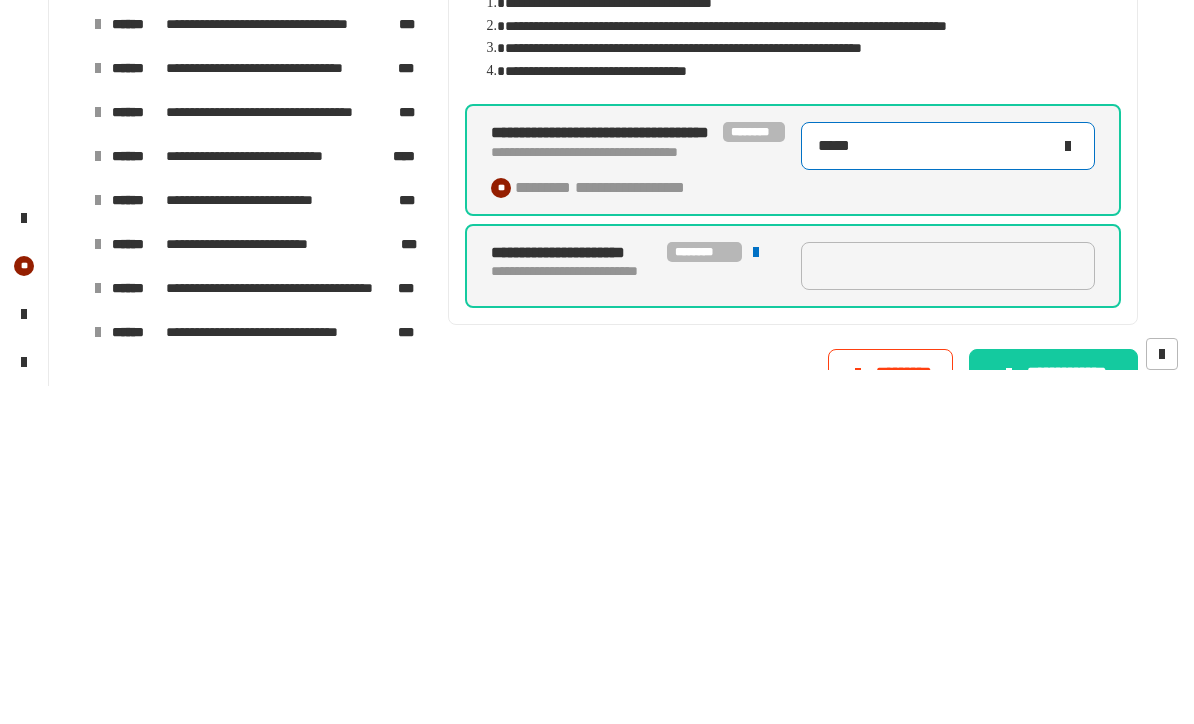 type on "*****" 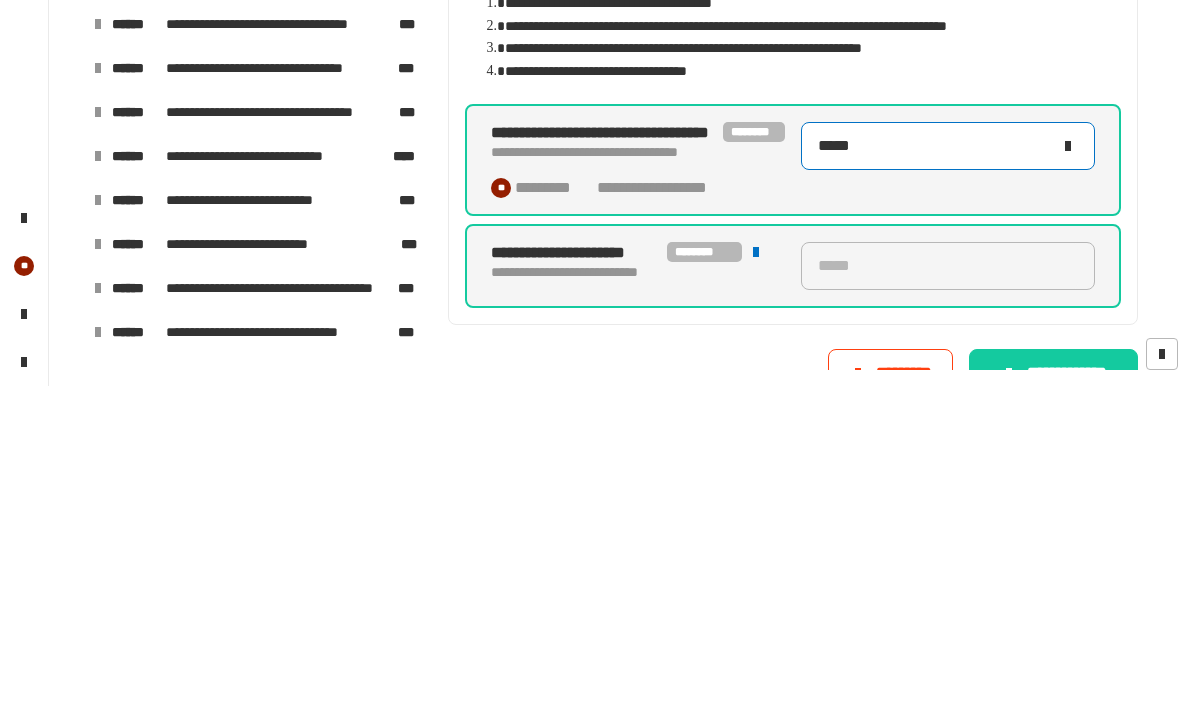 type on "*****" 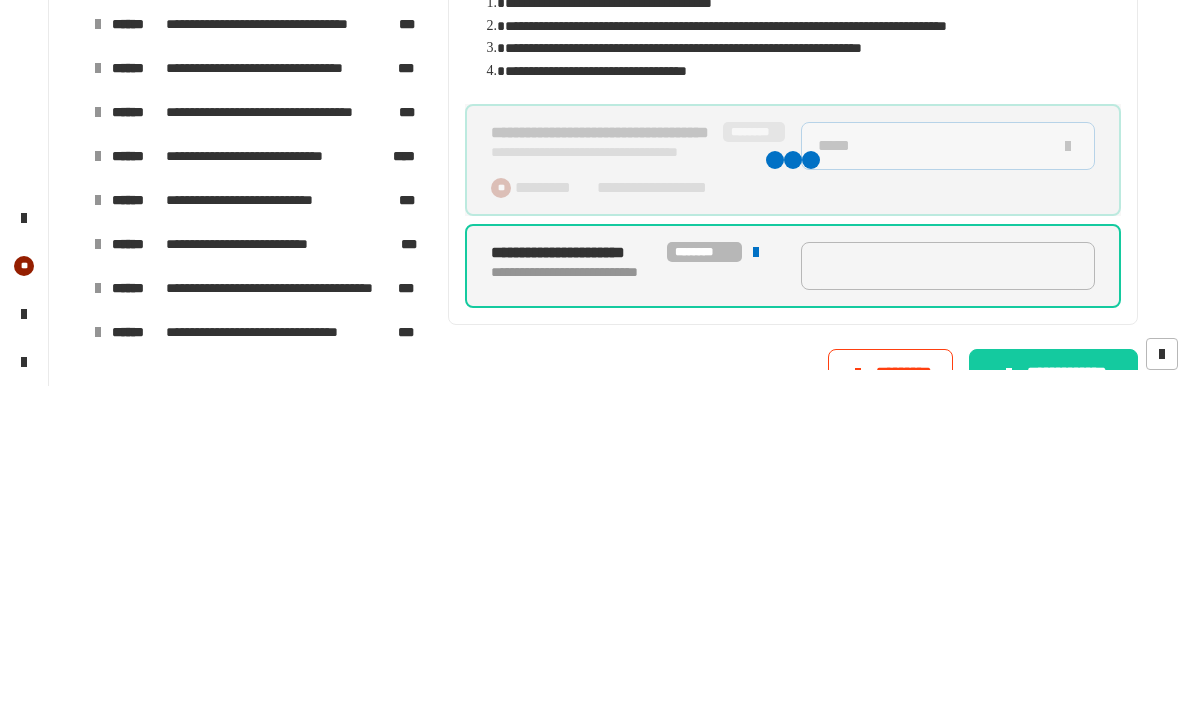 type on "*****" 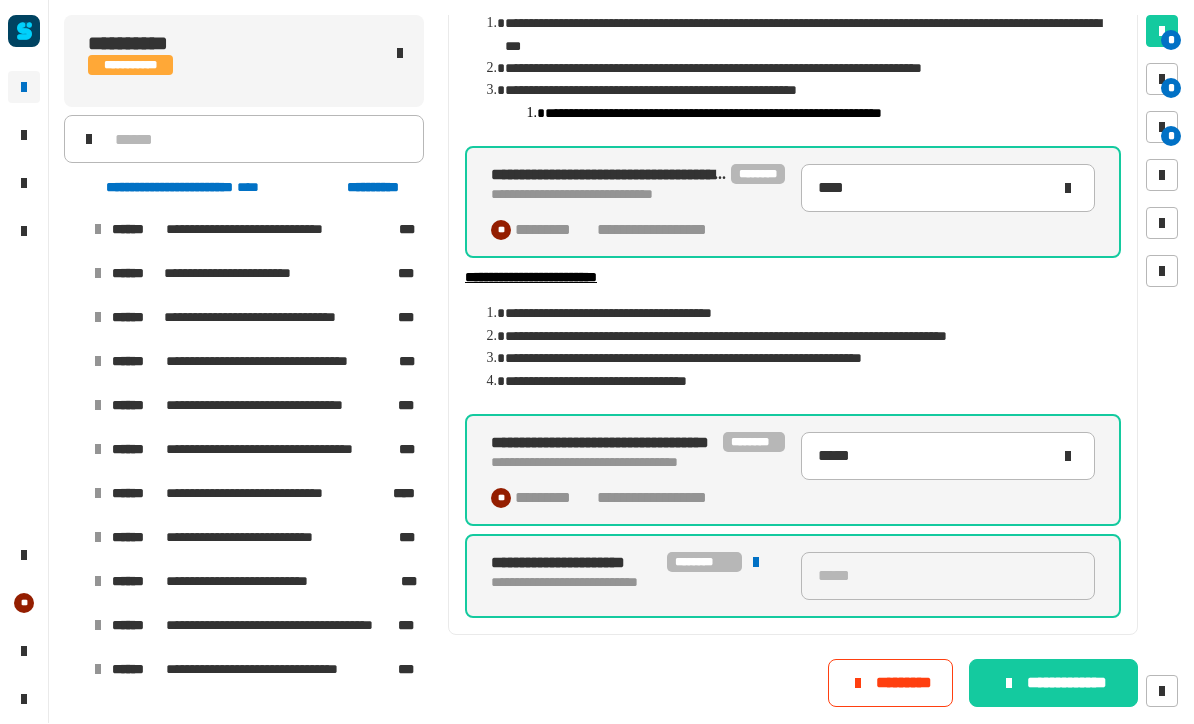 scroll, scrollTop: 294, scrollLeft: 0, axis: vertical 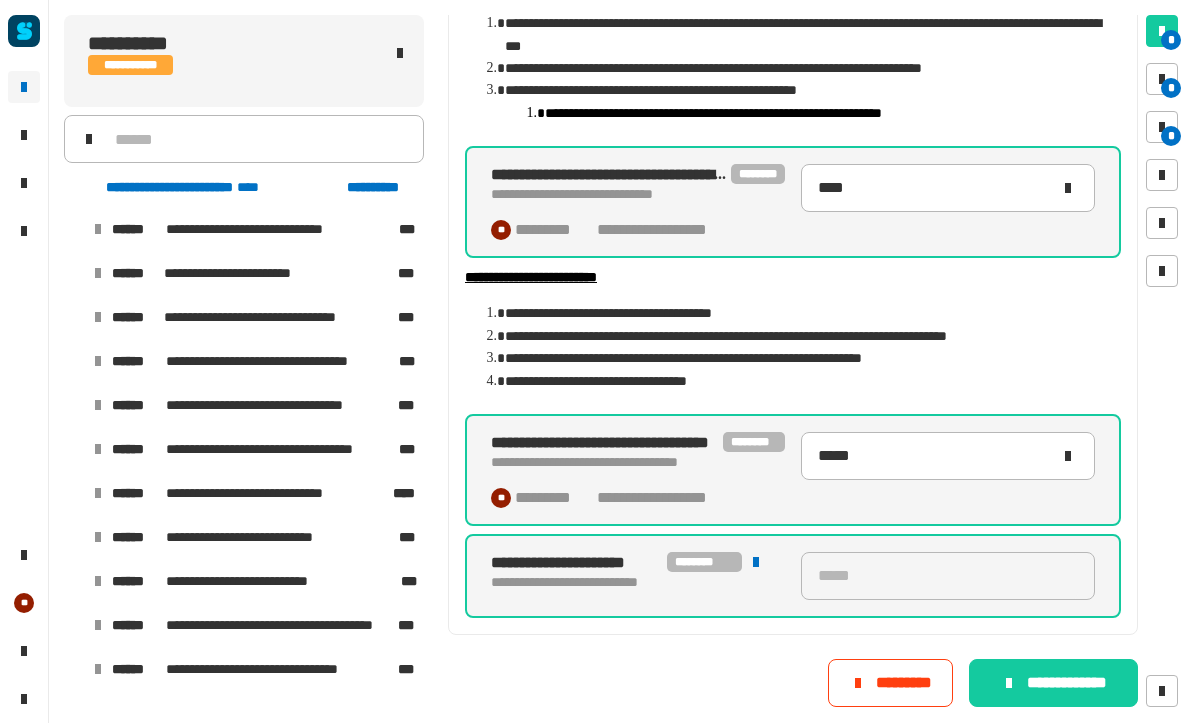 click on "**********" 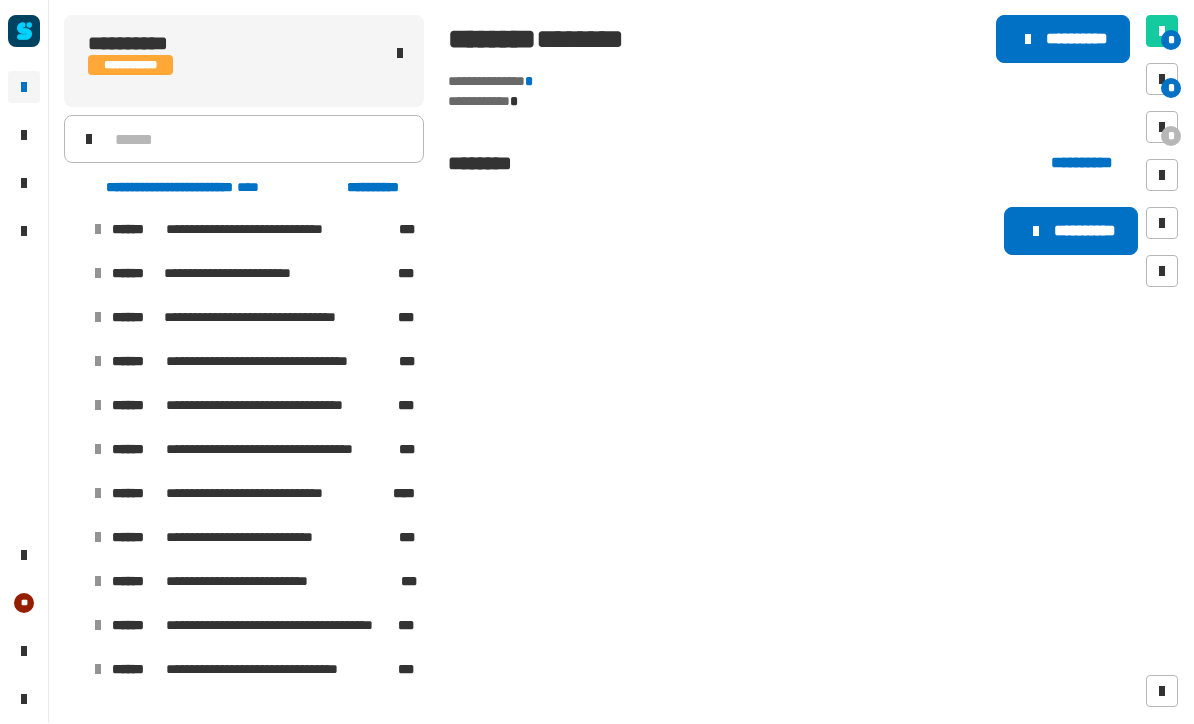 scroll, scrollTop: 0, scrollLeft: 0, axis: both 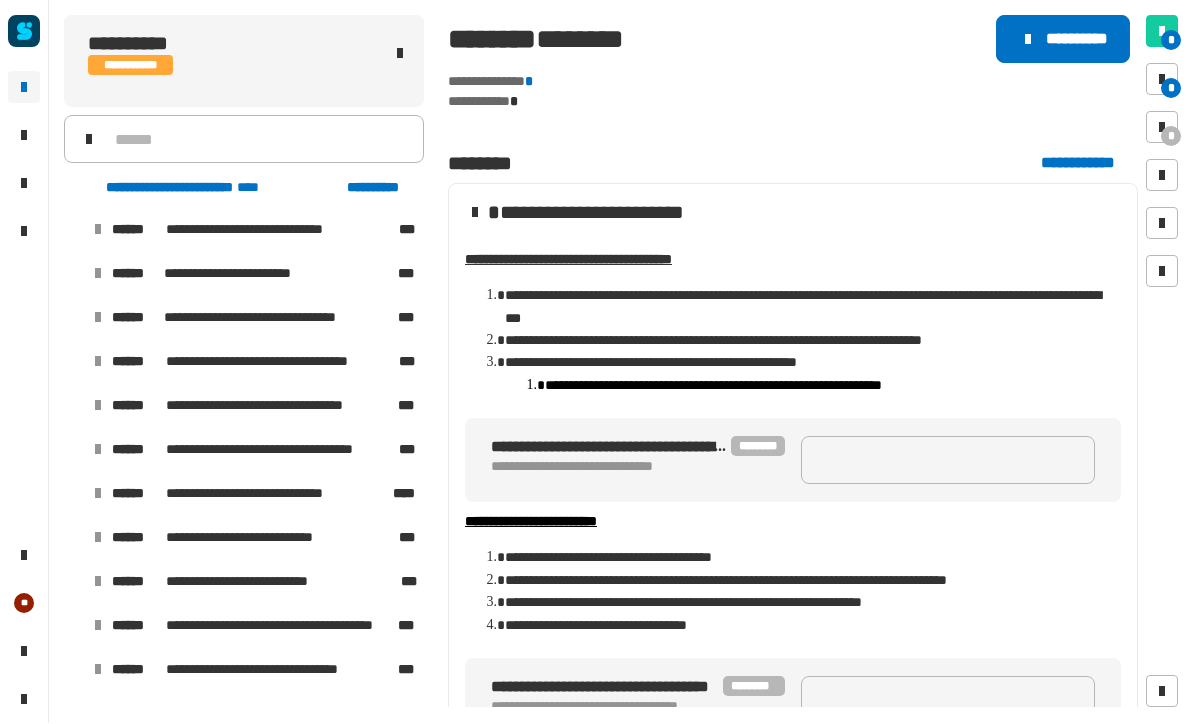 click on "**********" 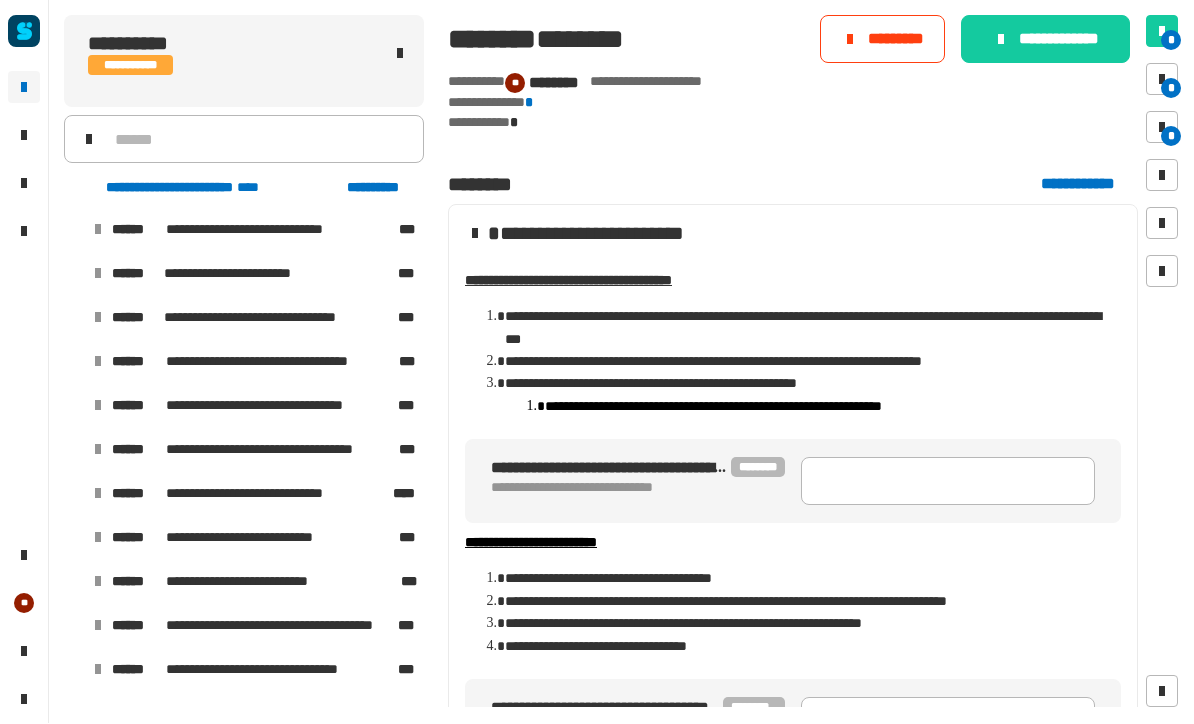 click on "**********" 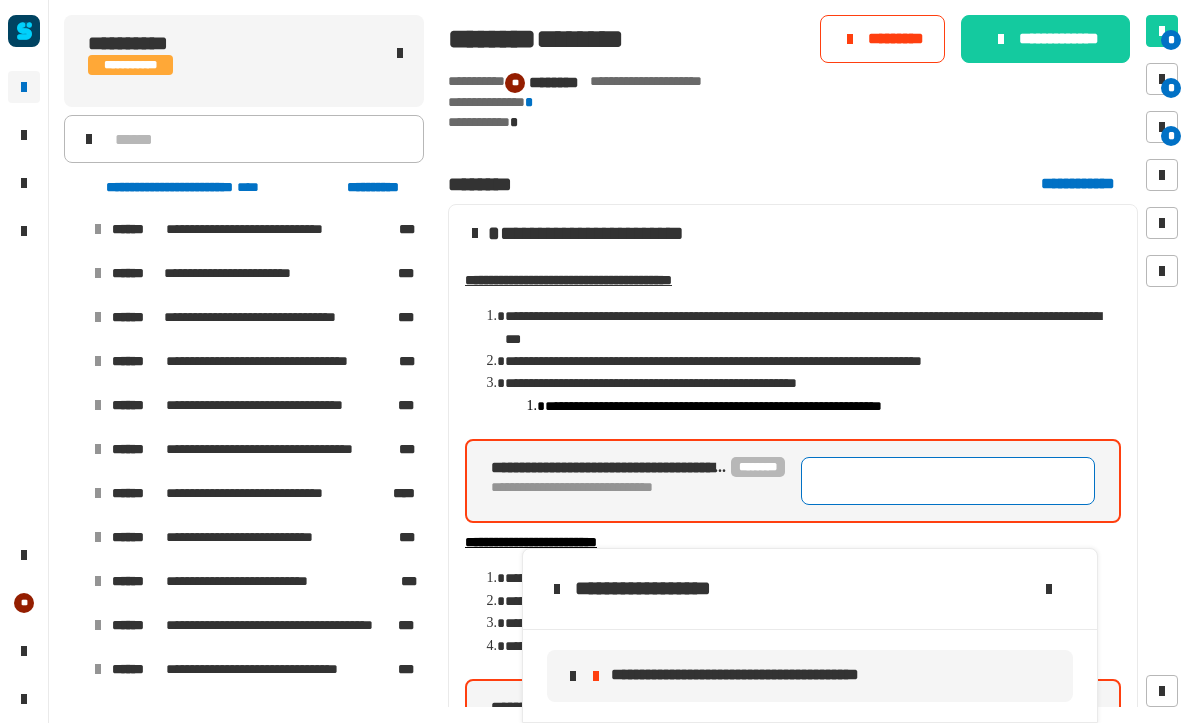 click at bounding box center (948, 482) 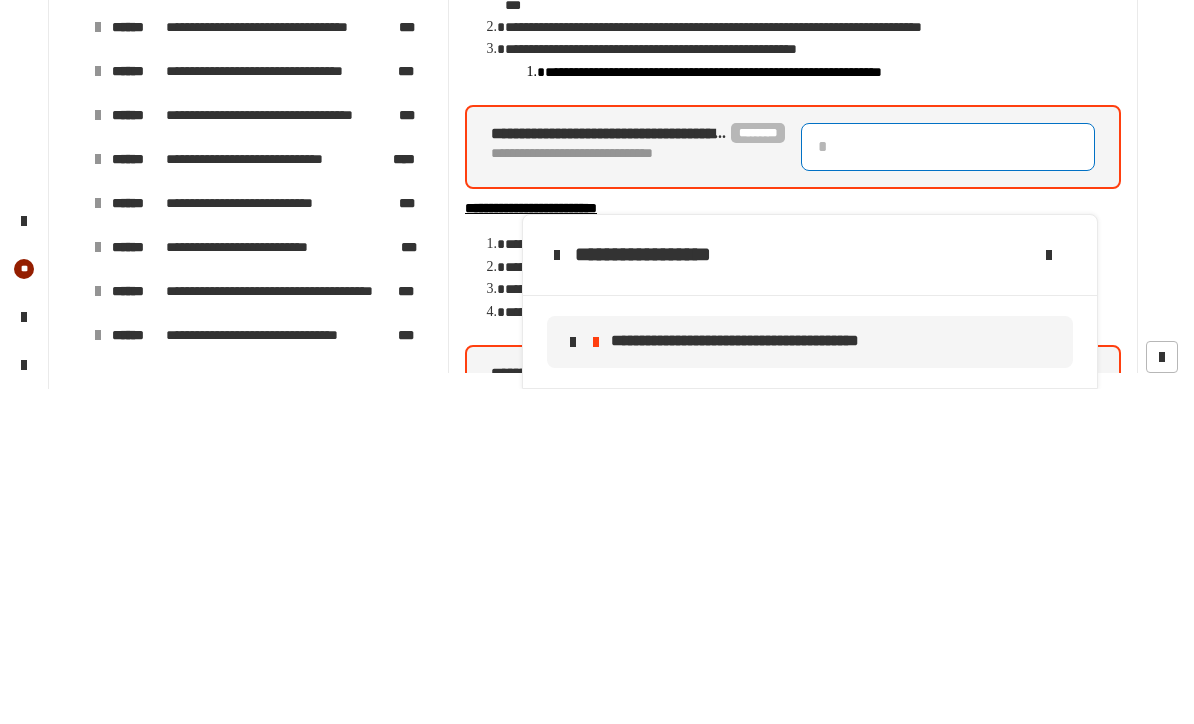 type on "*" 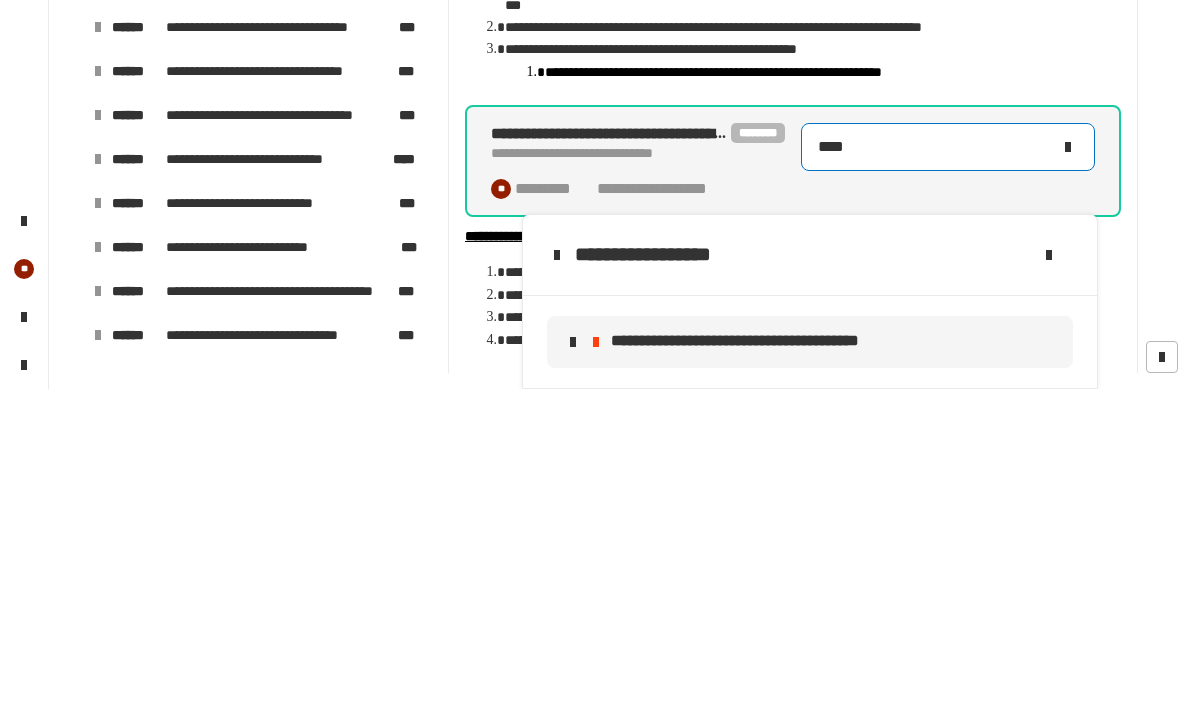 type on "****" 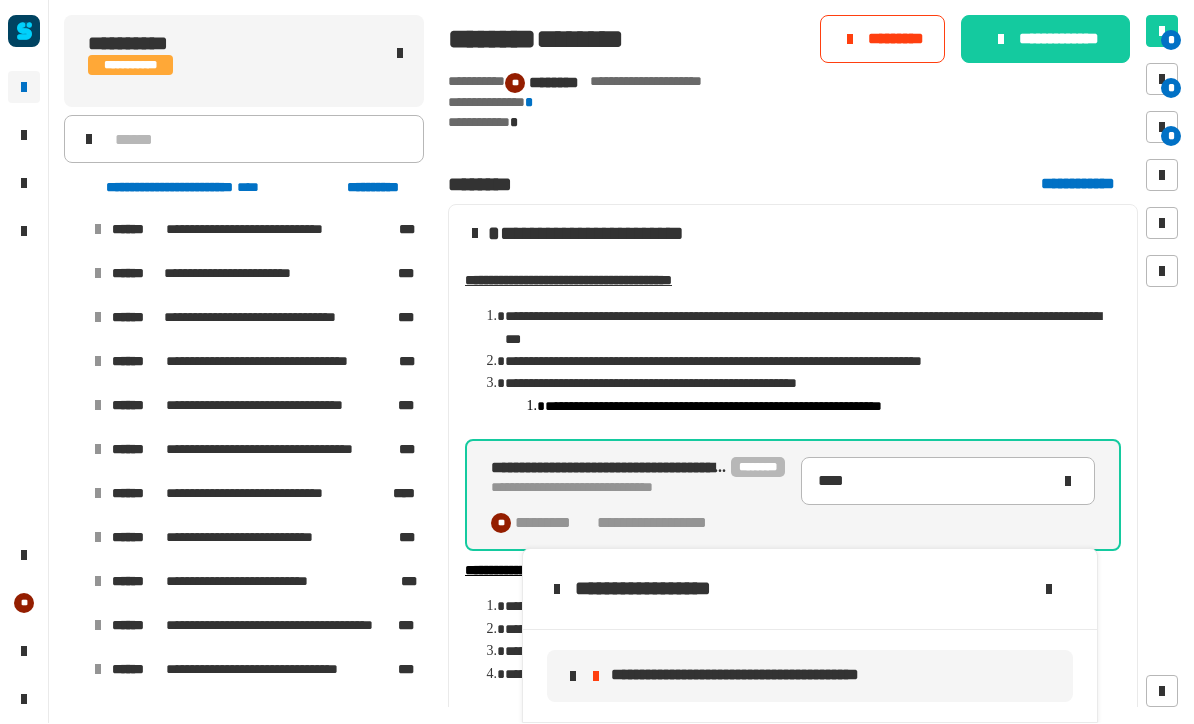 click 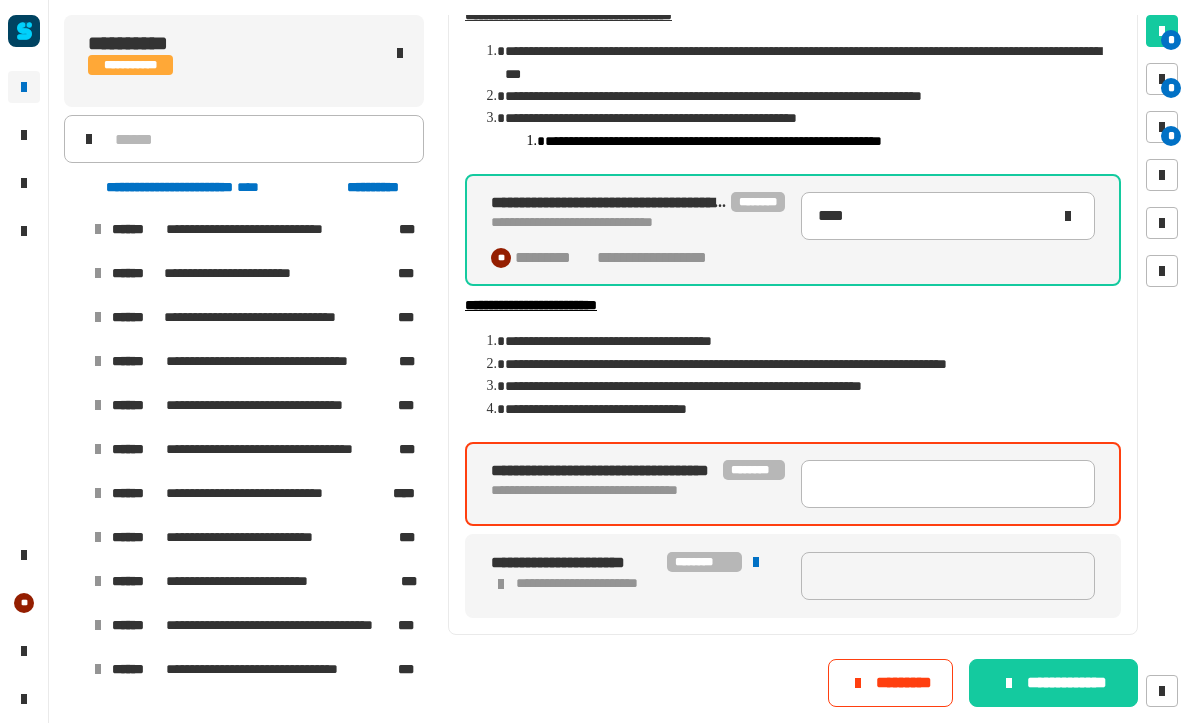 scroll, scrollTop: 266, scrollLeft: 0, axis: vertical 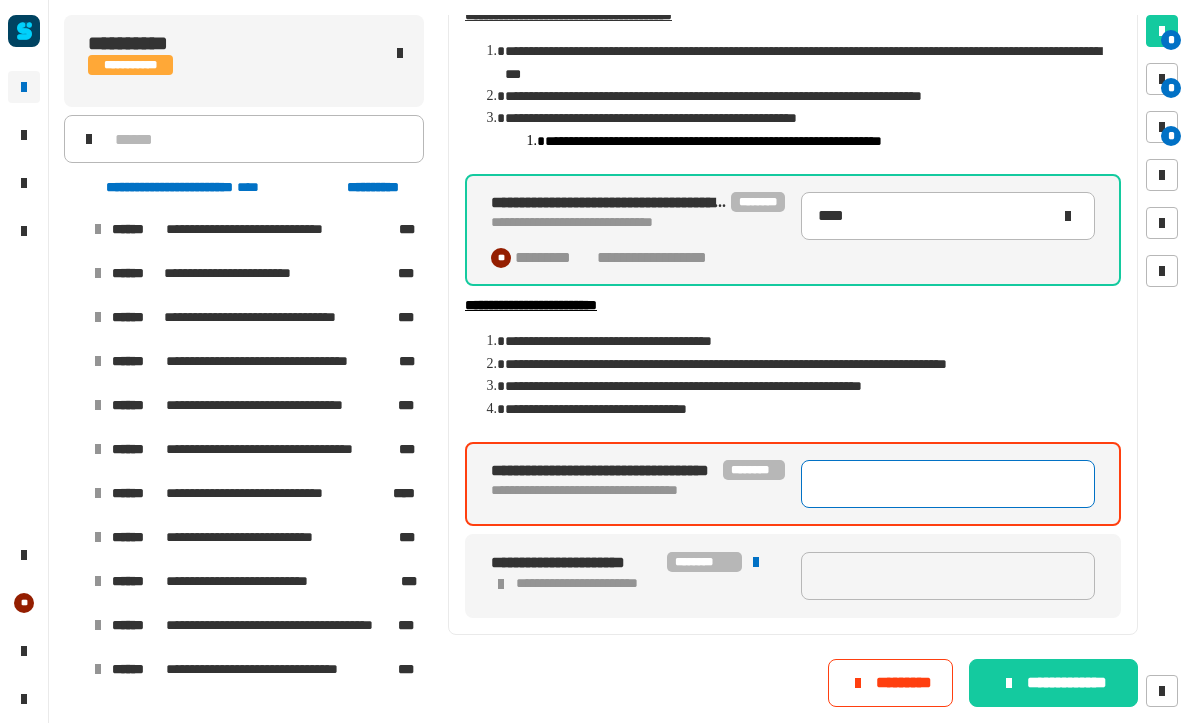 click at bounding box center [948, 485] 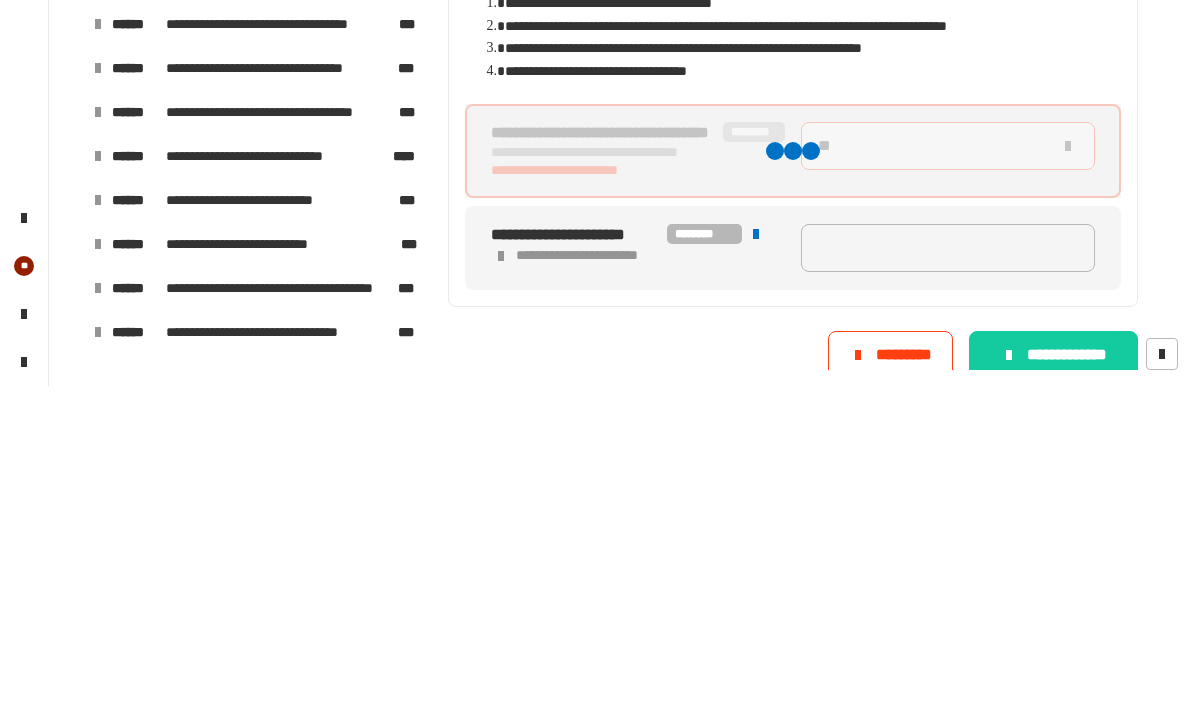 type on "***" 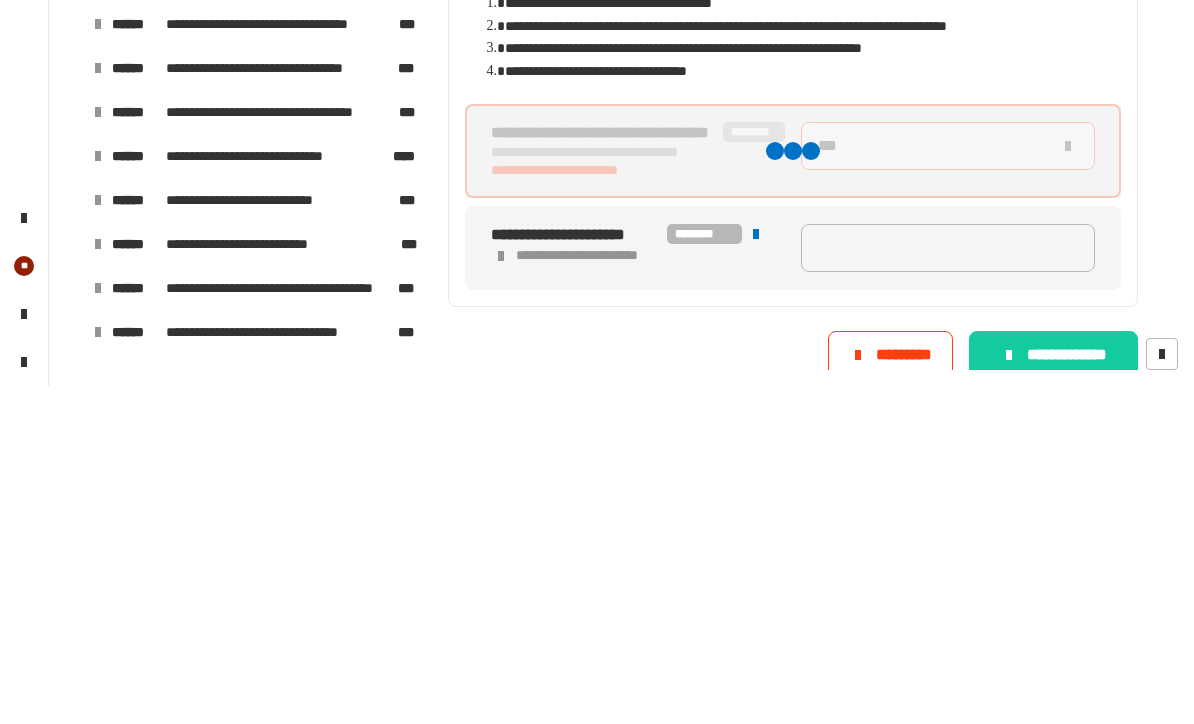 type on "****" 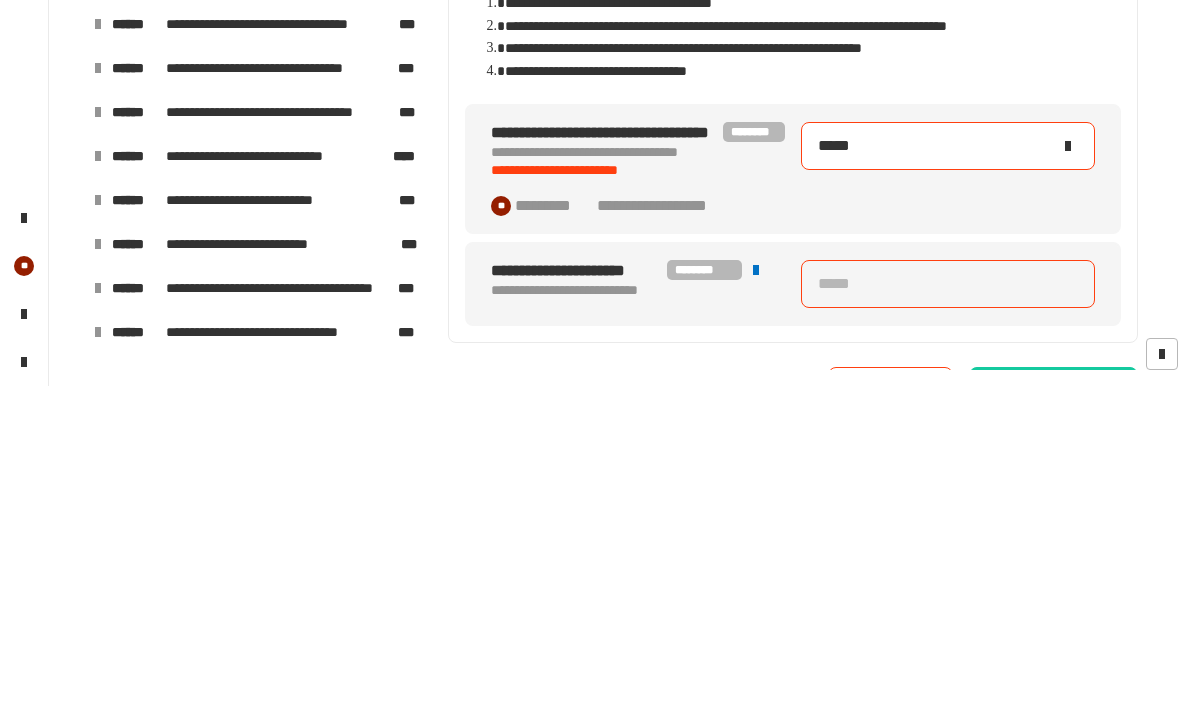 type on "*****" 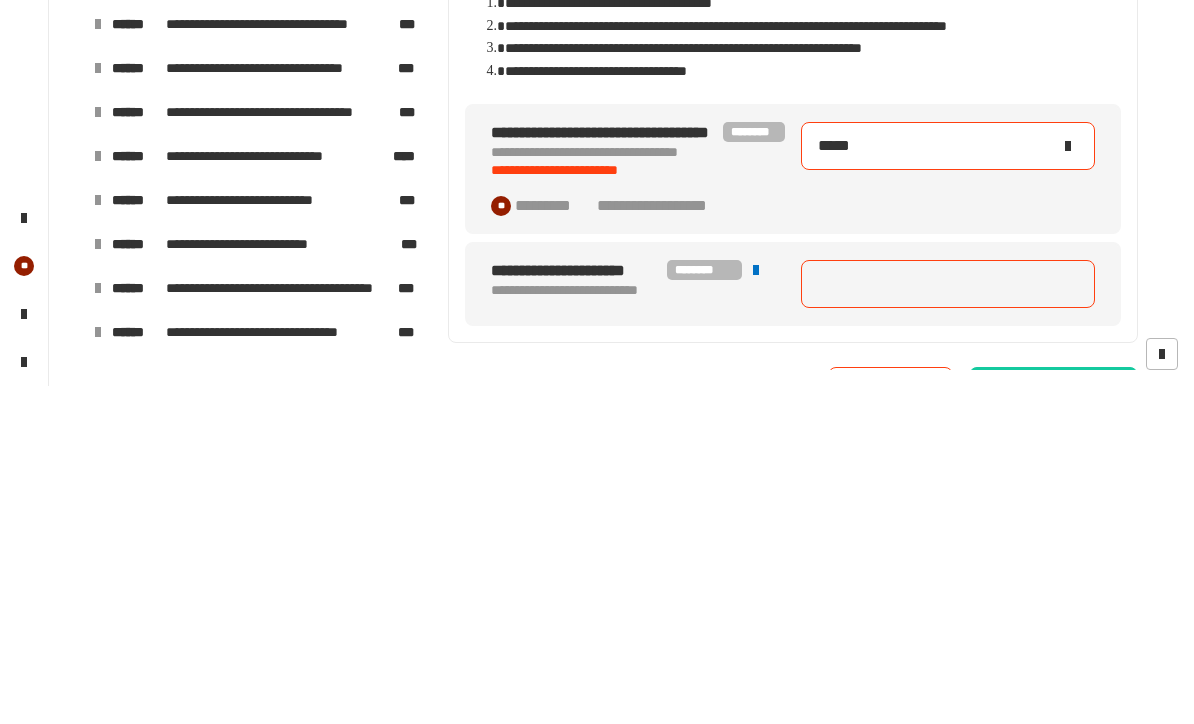 type on "****" 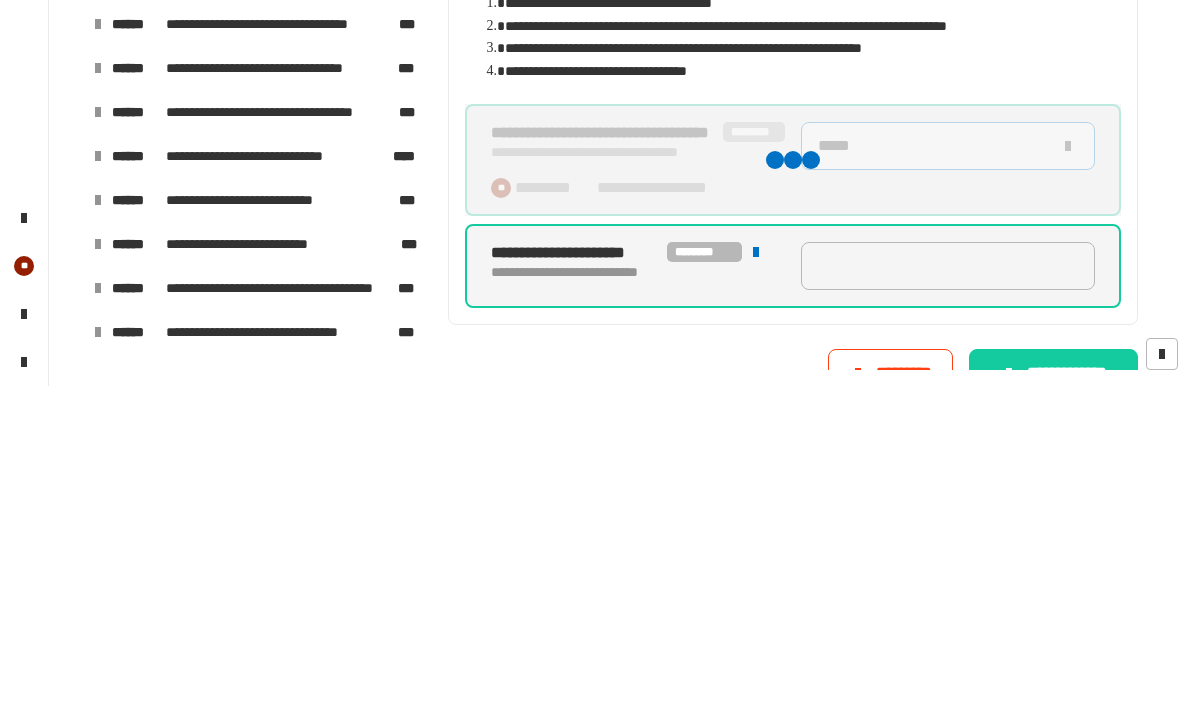 type on "****" 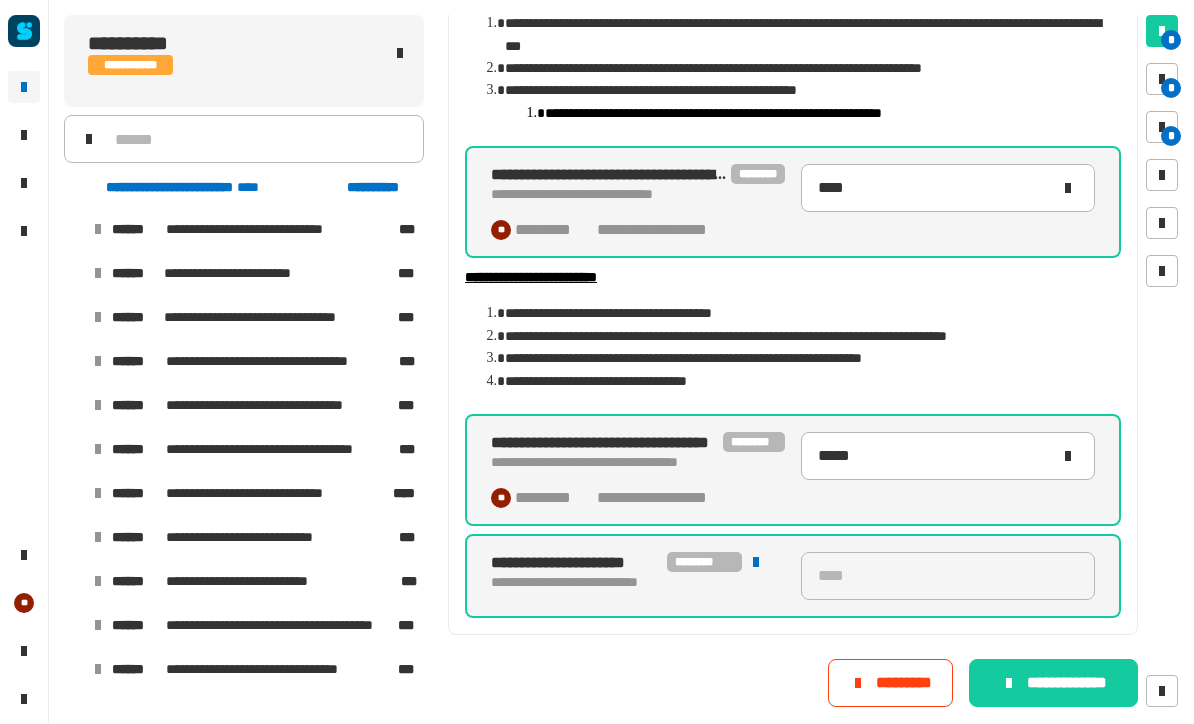 scroll, scrollTop: 294, scrollLeft: 0, axis: vertical 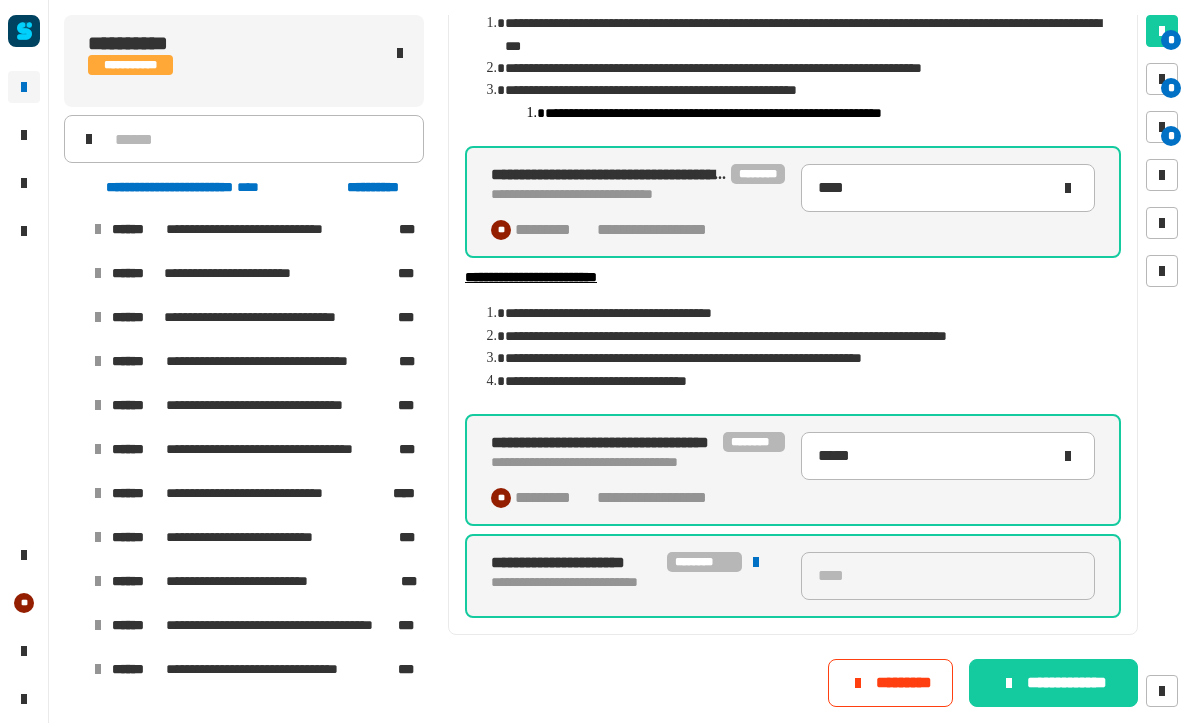 click on "**********" 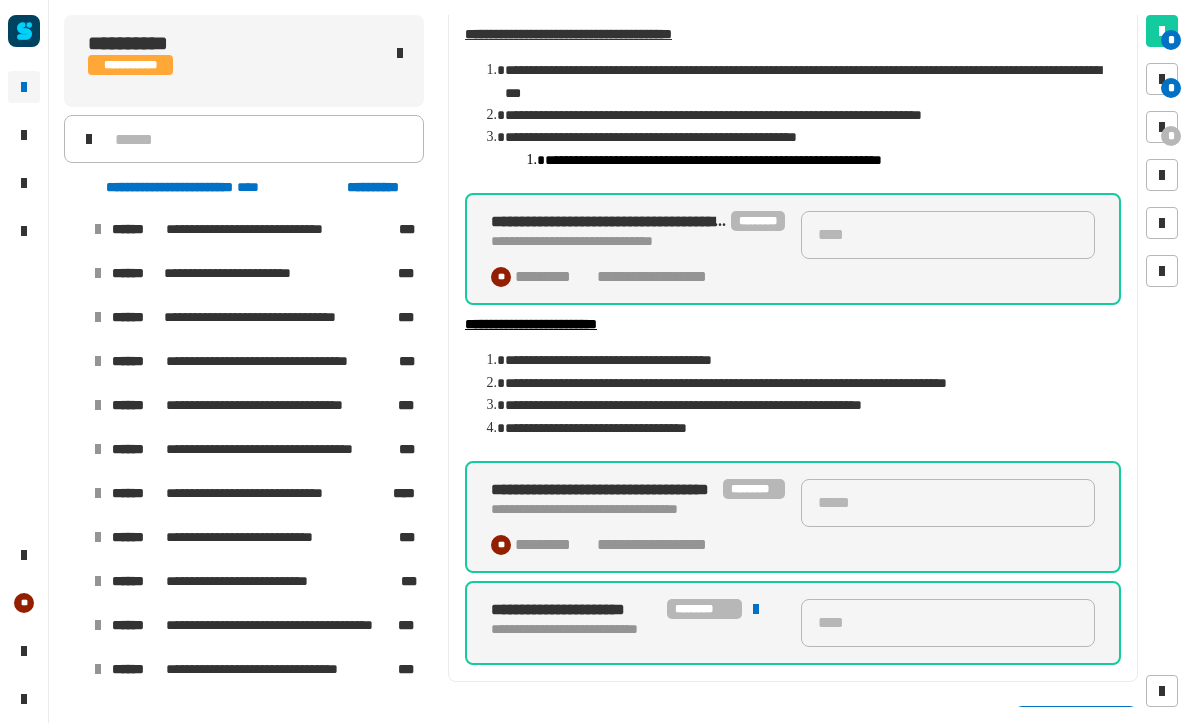scroll, scrollTop: 0, scrollLeft: 0, axis: both 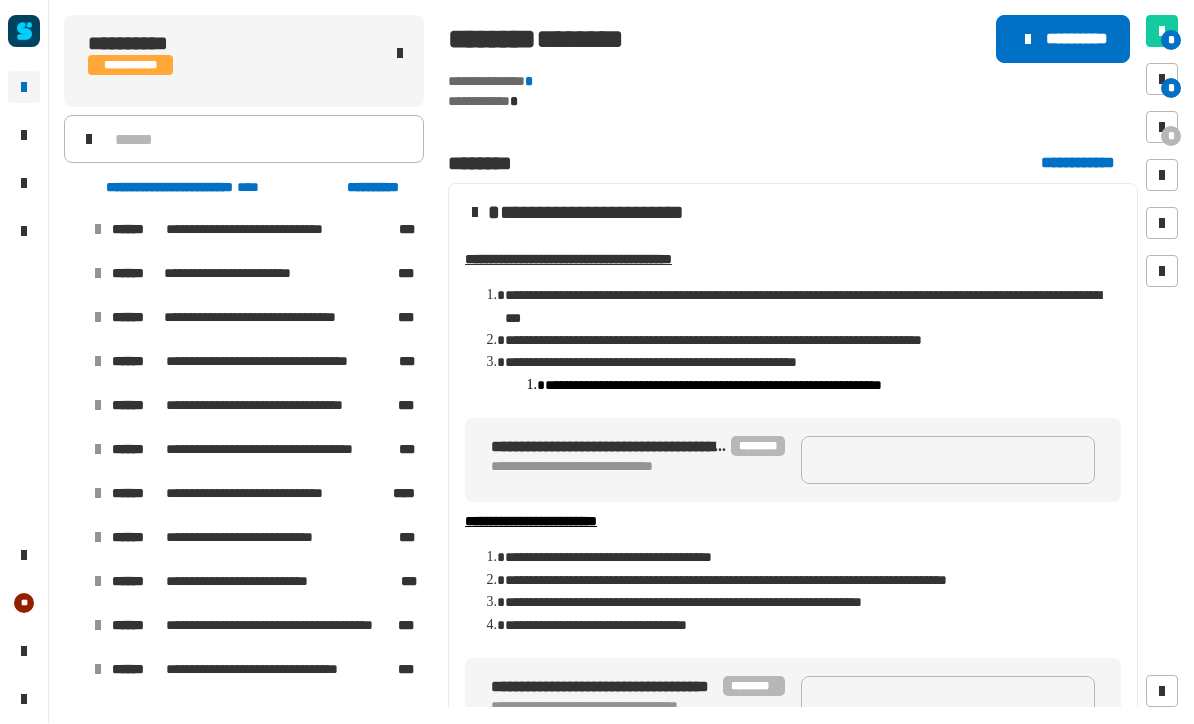 click on "**********" 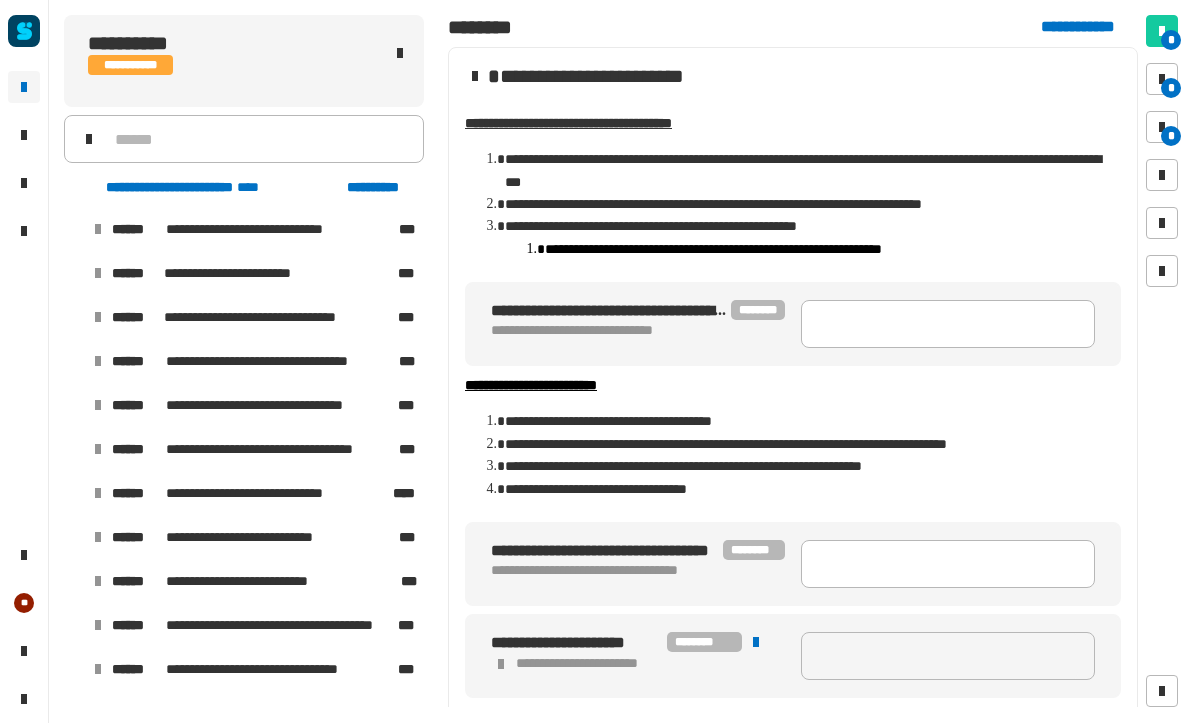 scroll, scrollTop: 171, scrollLeft: 0, axis: vertical 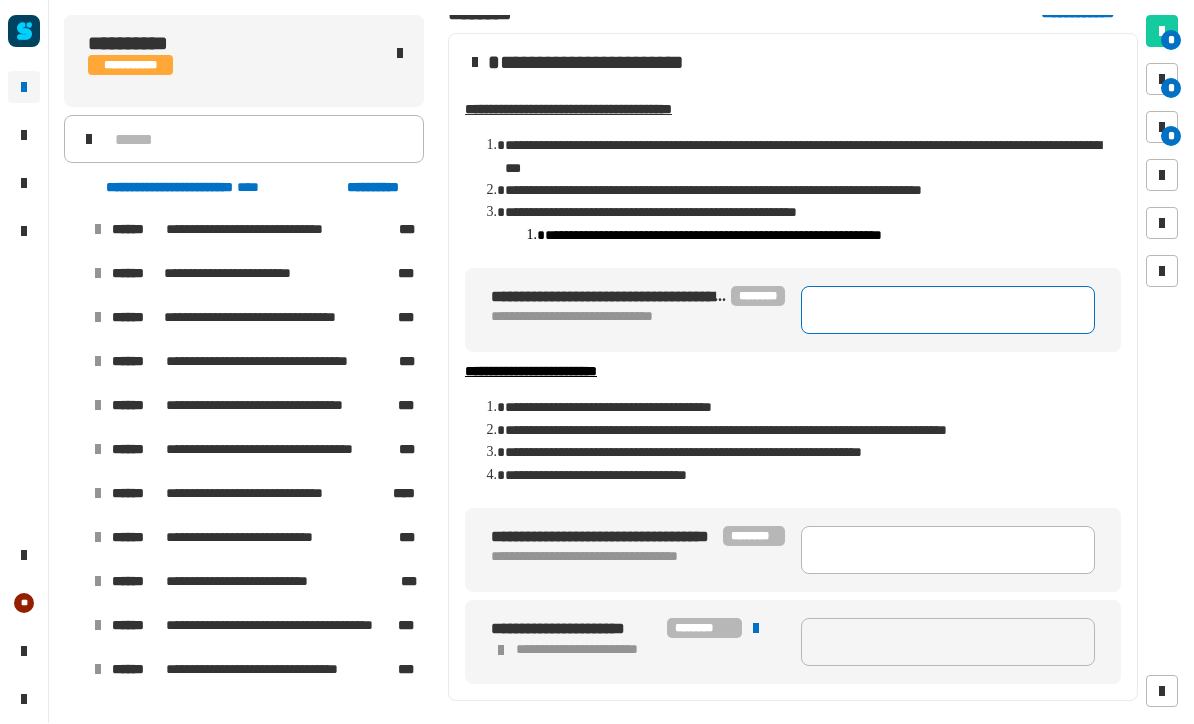 click at bounding box center (948, 311) 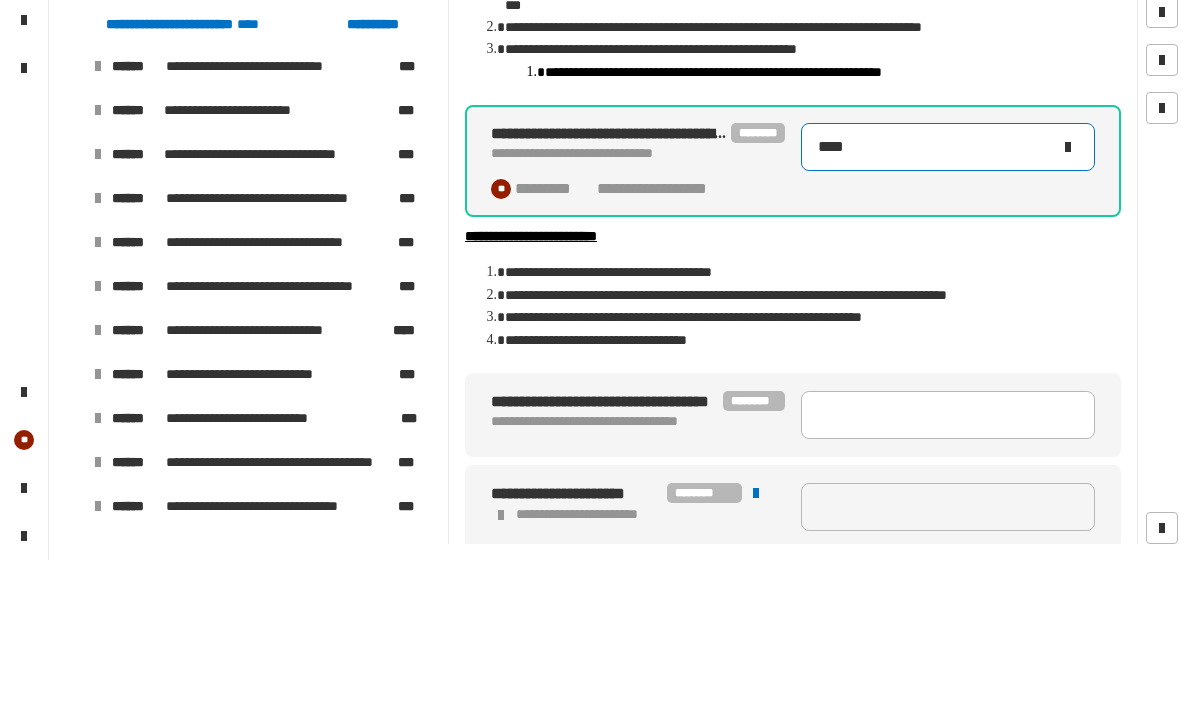 type on "****" 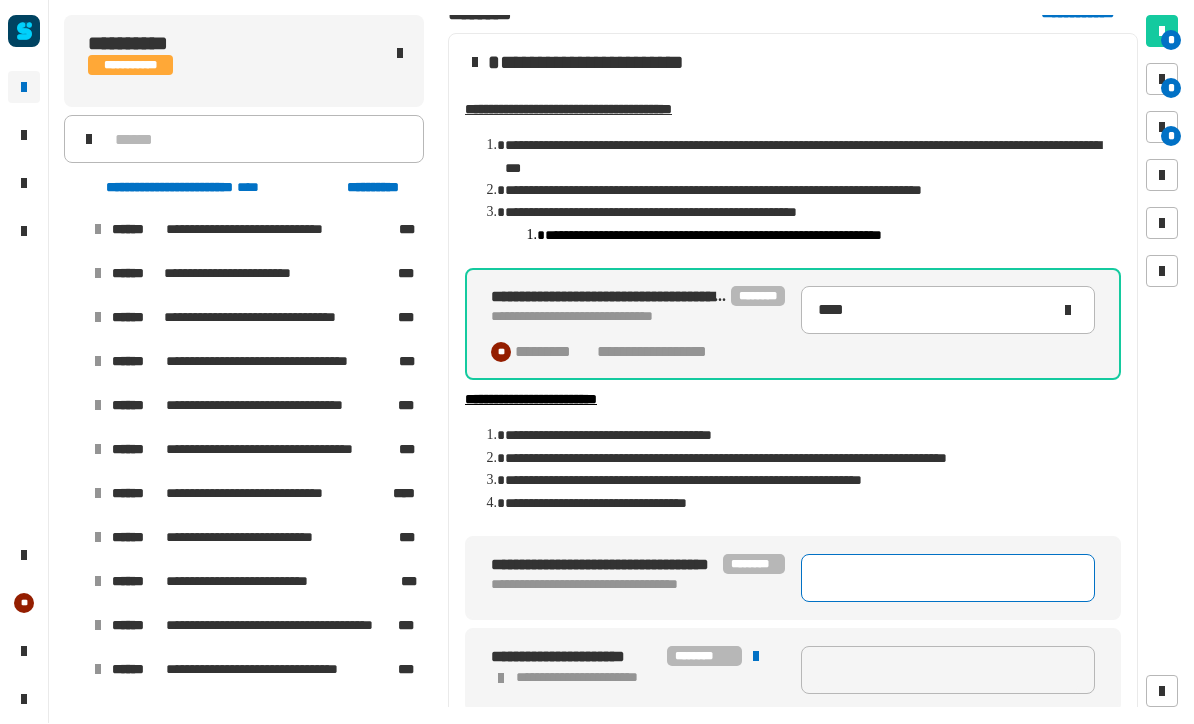 click at bounding box center [948, 579] 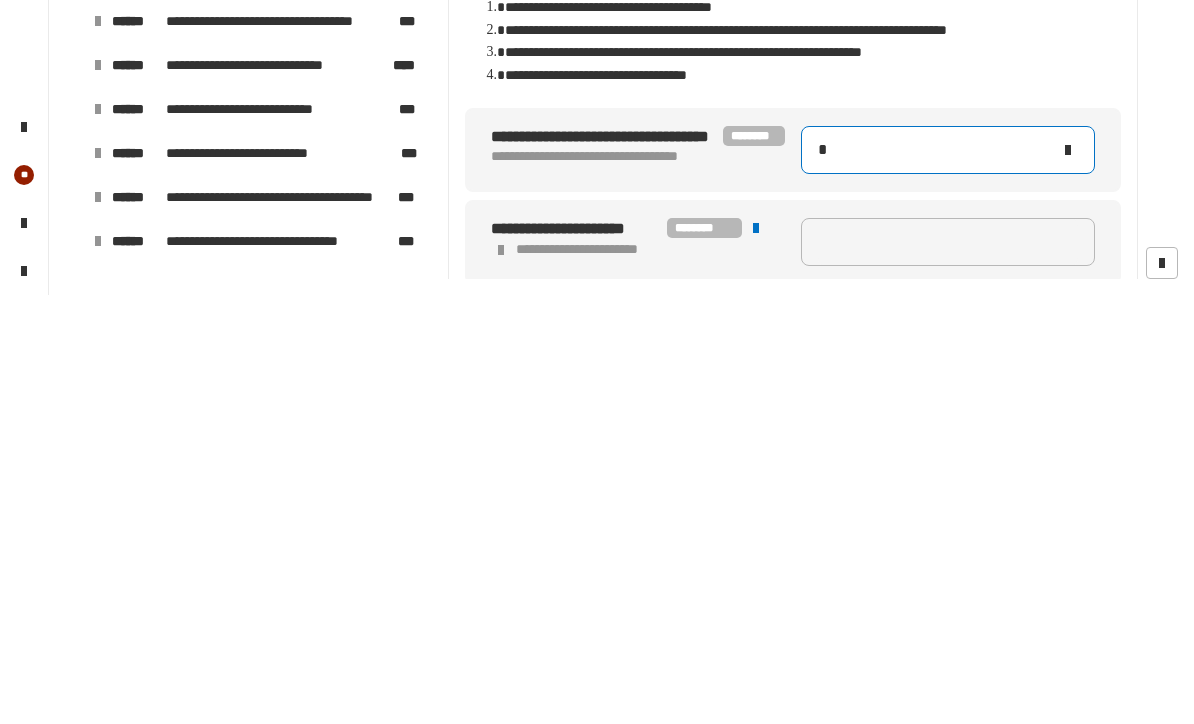 scroll, scrollTop: 1, scrollLeft: 0, axis: vertical 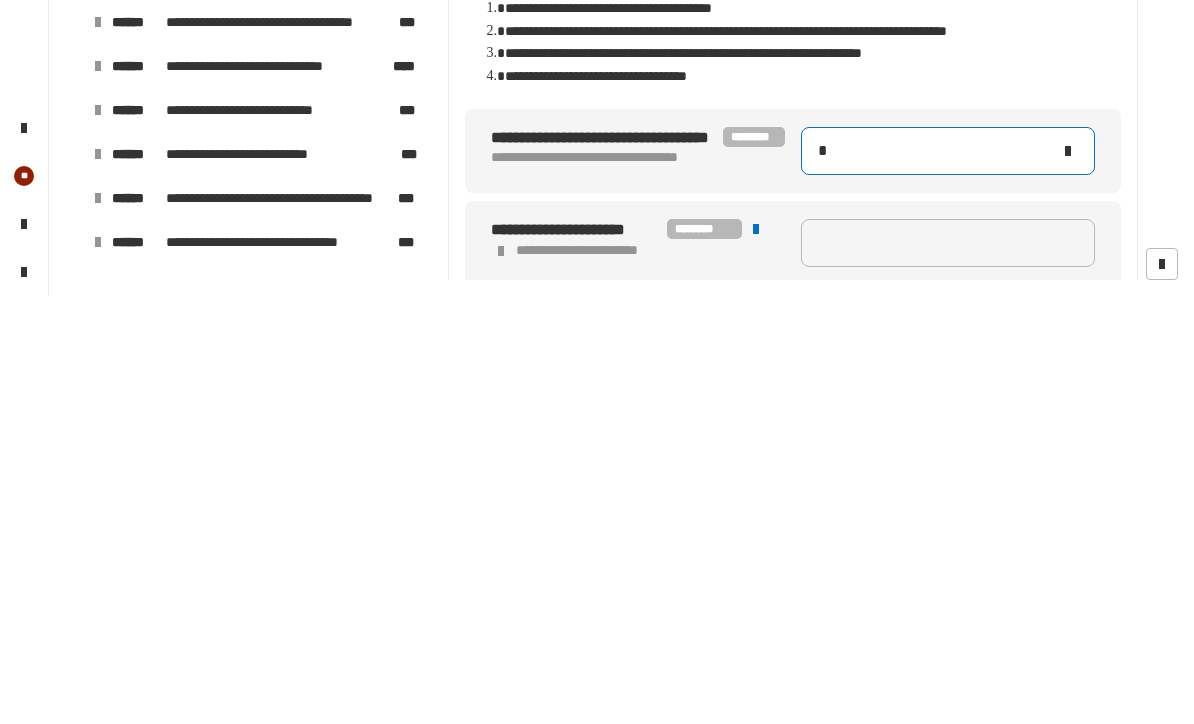 type on "**" 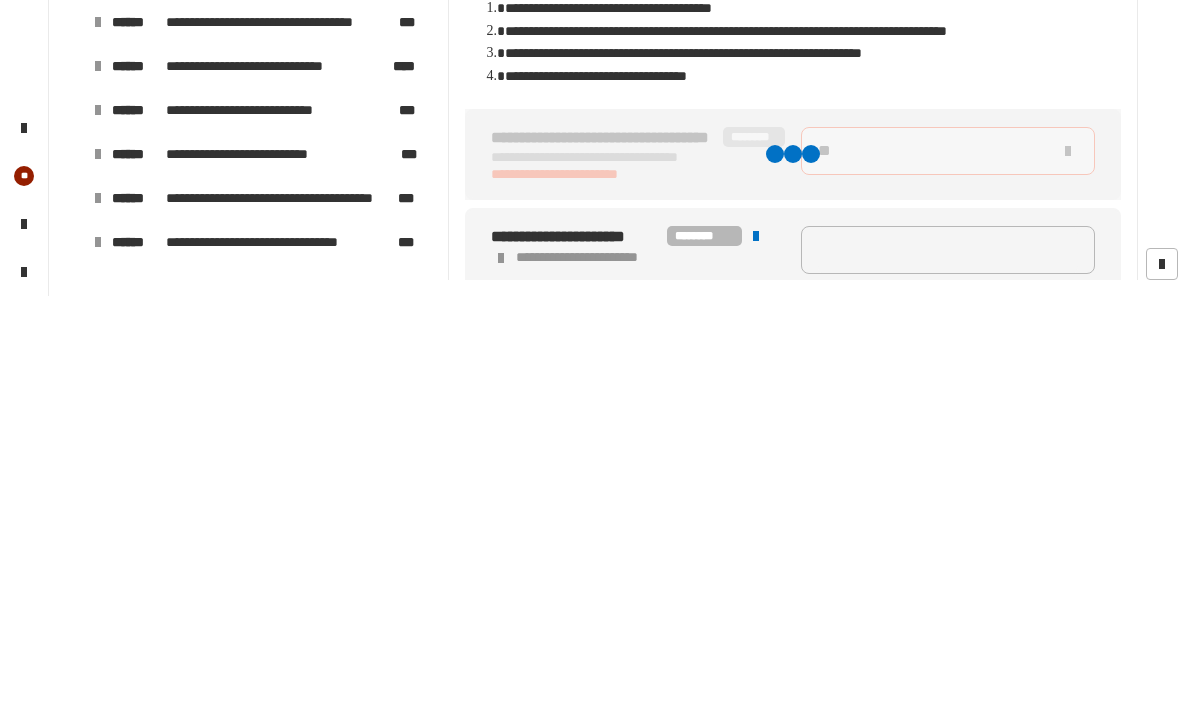 type on "****" 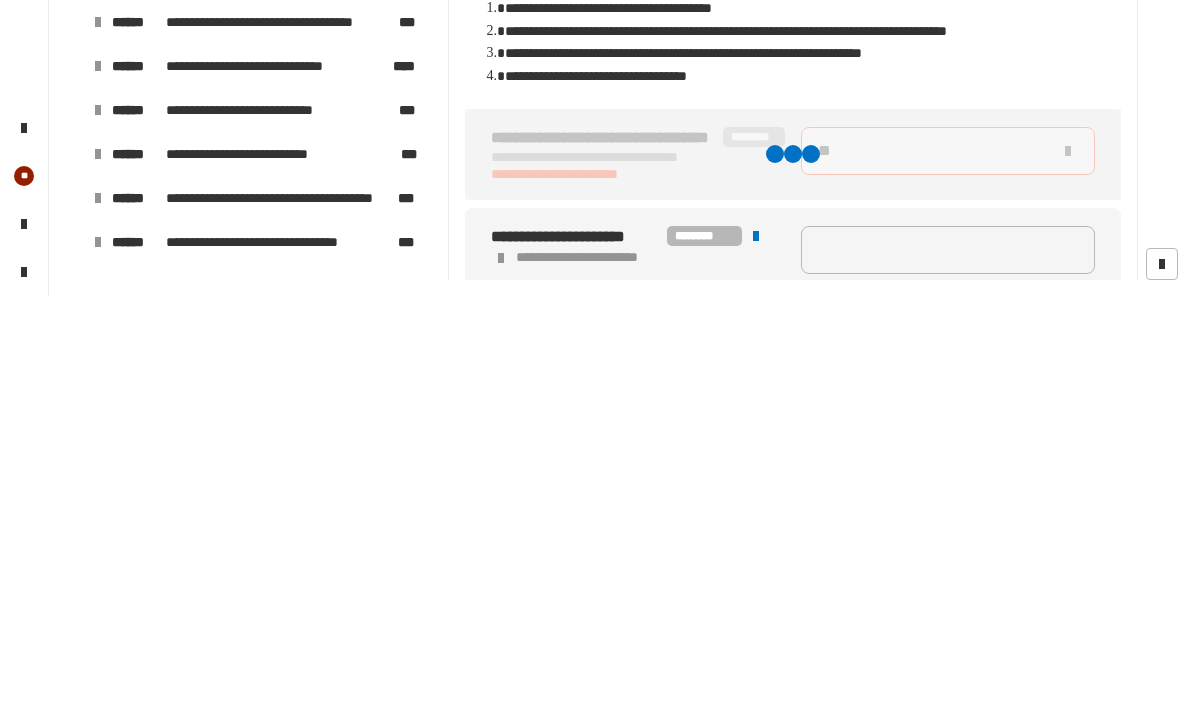 type on "*****" 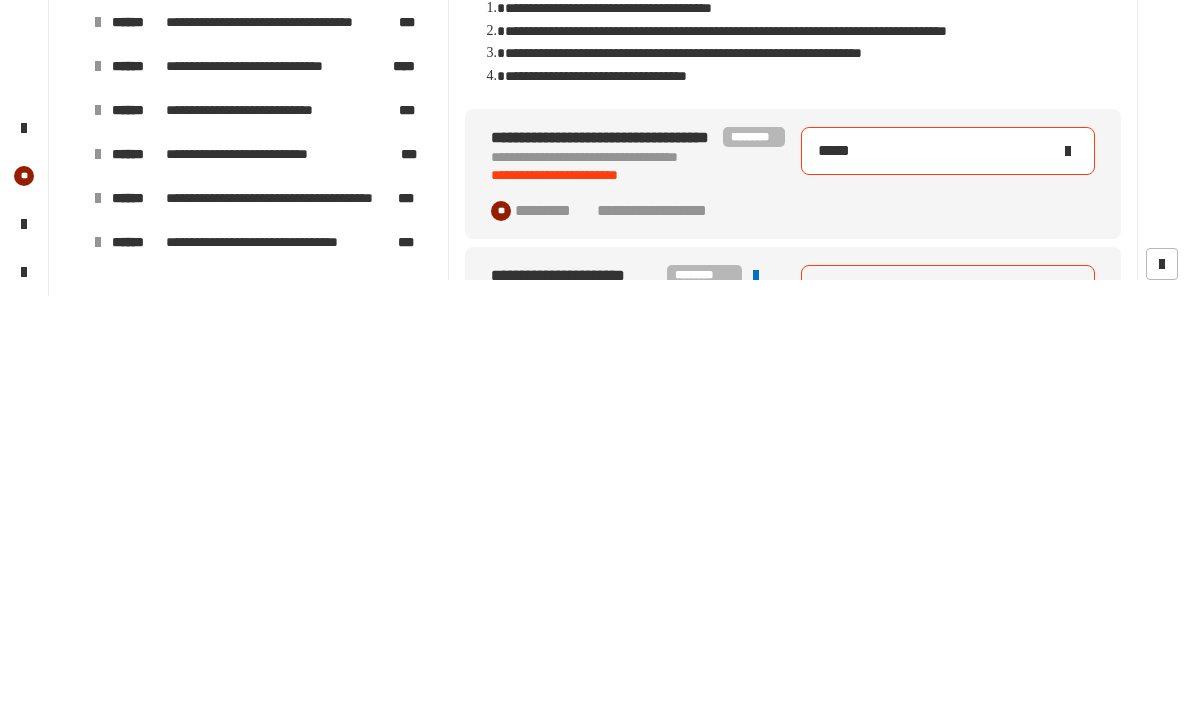 type on "*****" 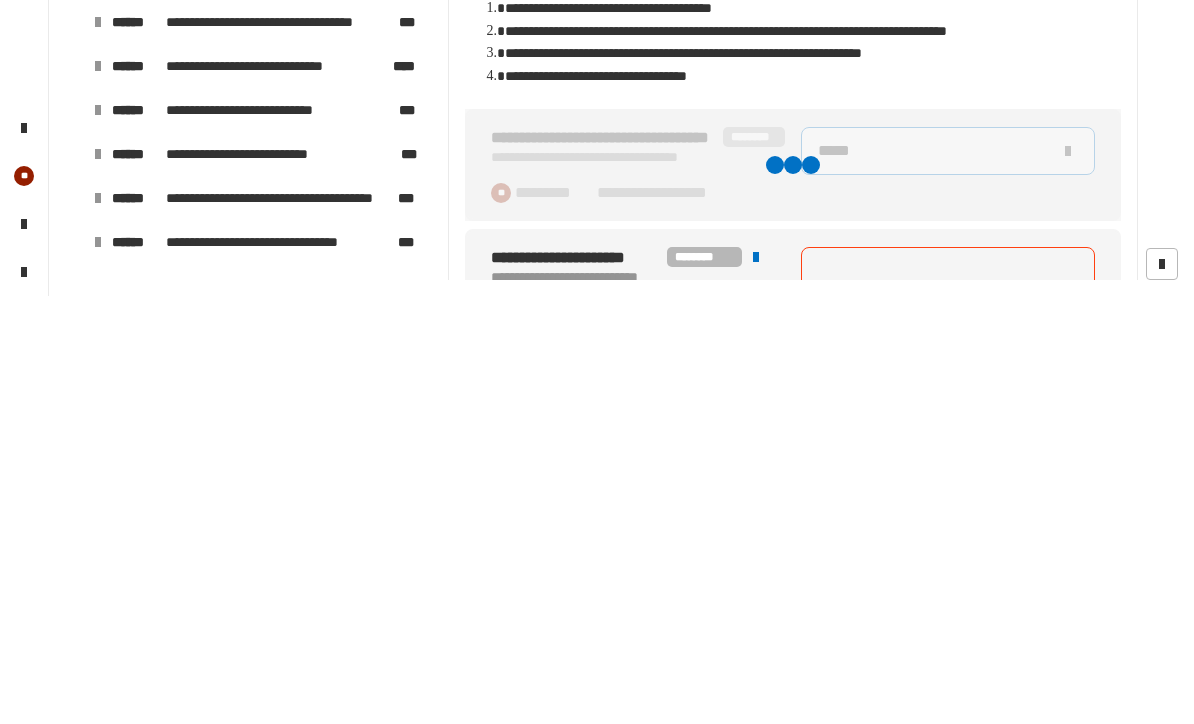 type on "****" 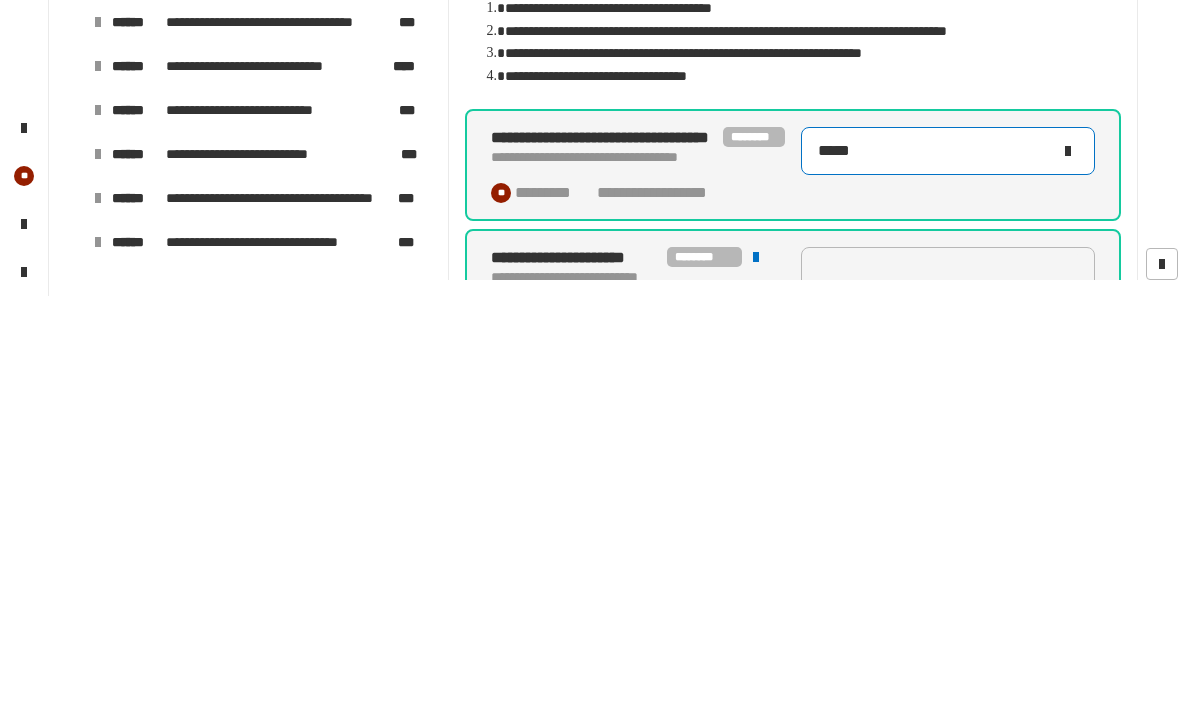 type on "****" 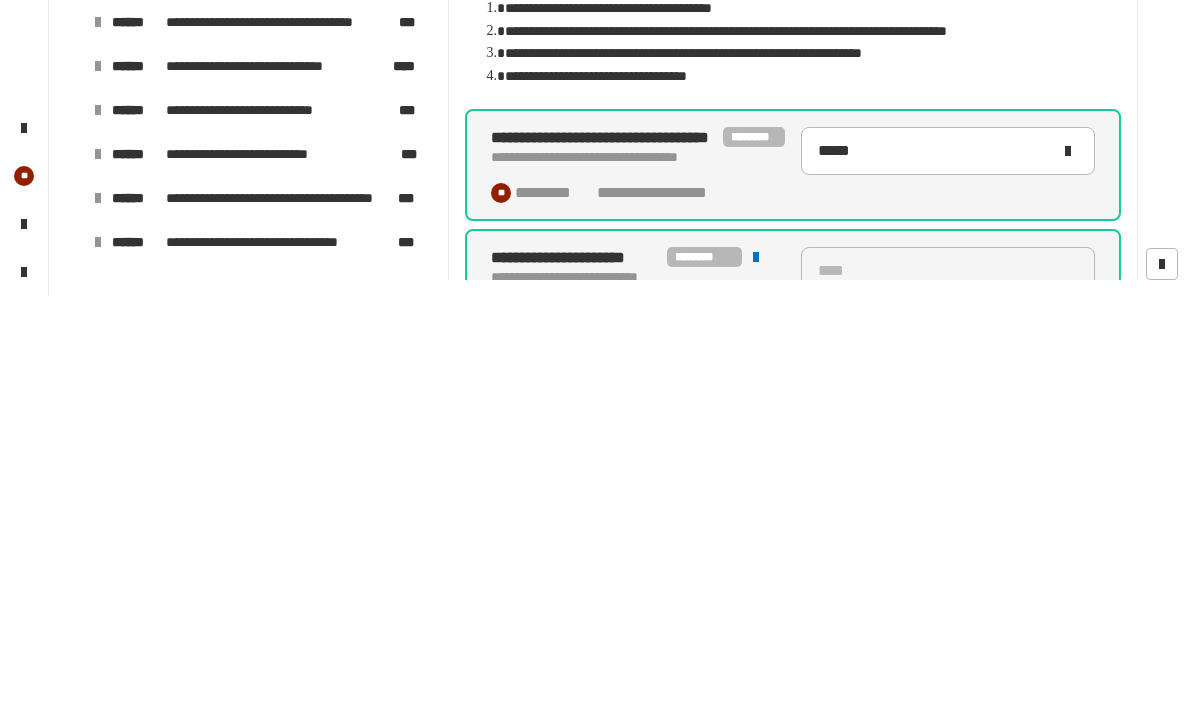 scroll, scrollTop: 0, scrollLeft: 0, axis: both 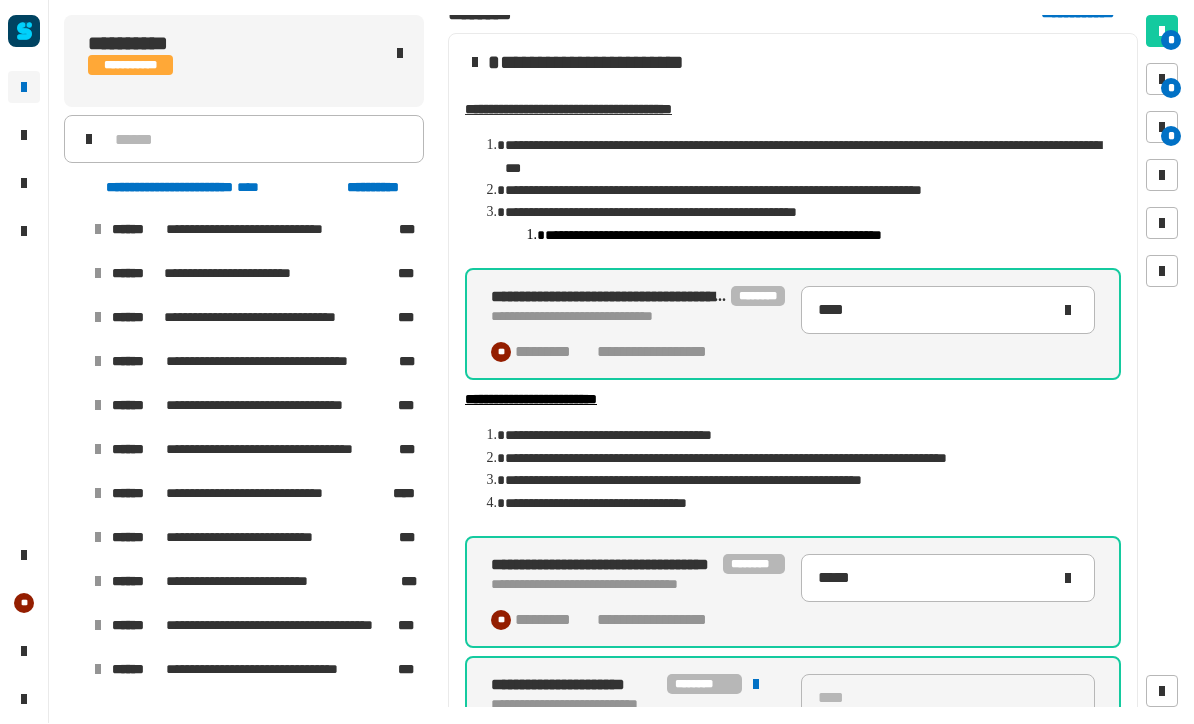 click on "**********" at bounding box center (813, 481) 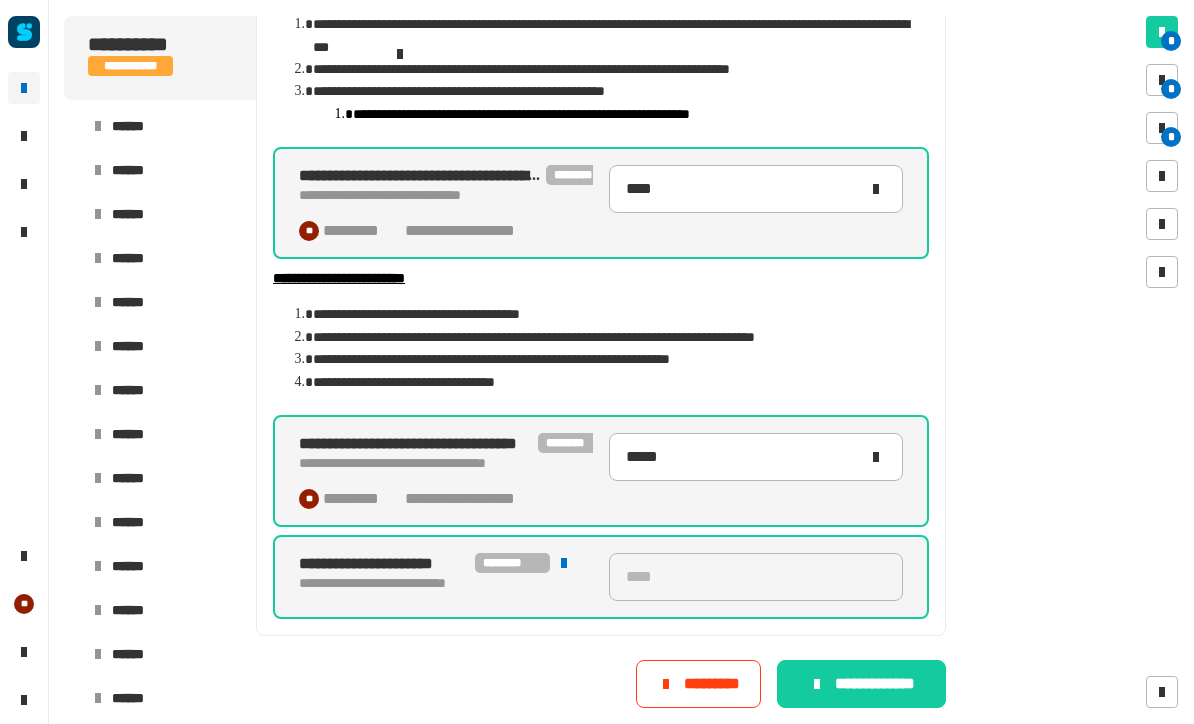 scroll, scrollTop: 250, scrollLeft: 0, axis: vertical 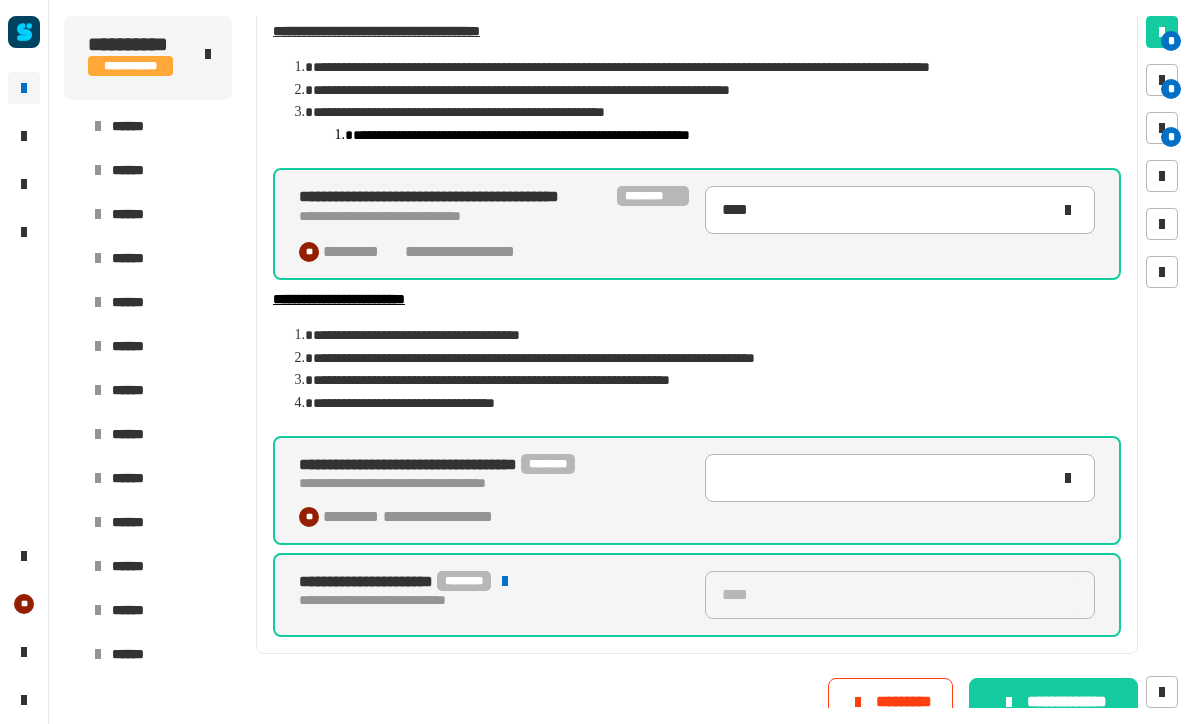 type on "*****" 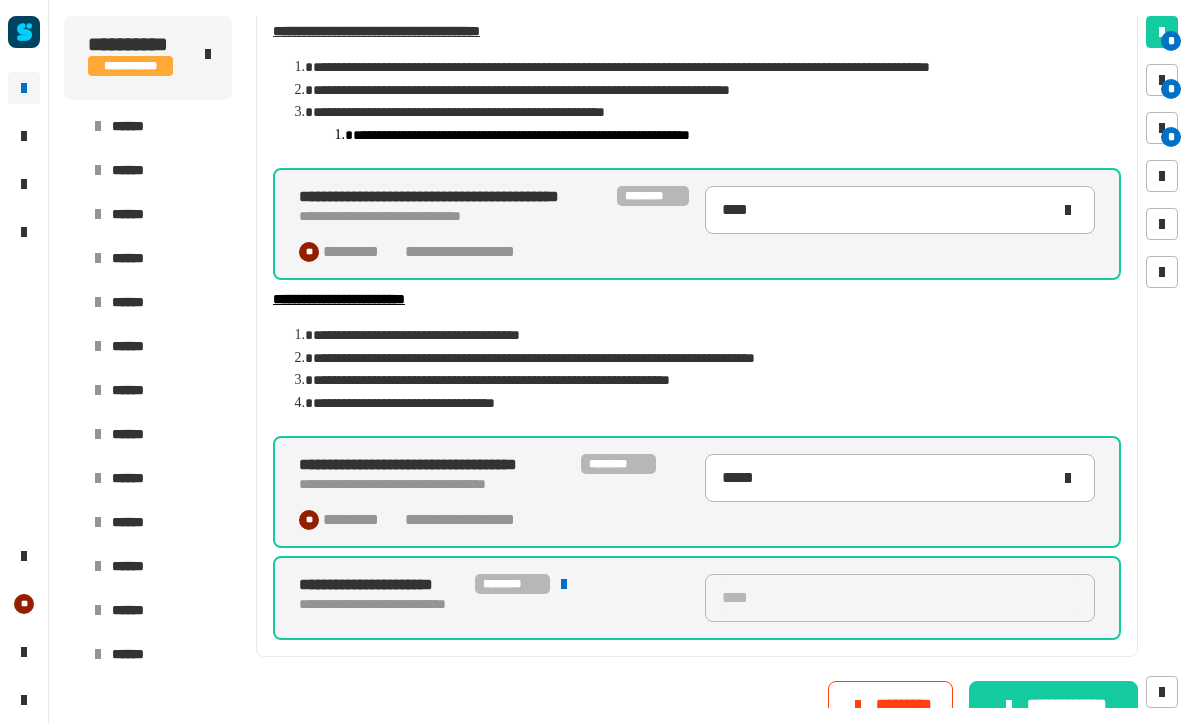 scroll, scrollTop: 250, scrollLeft: 0, axis: vertical 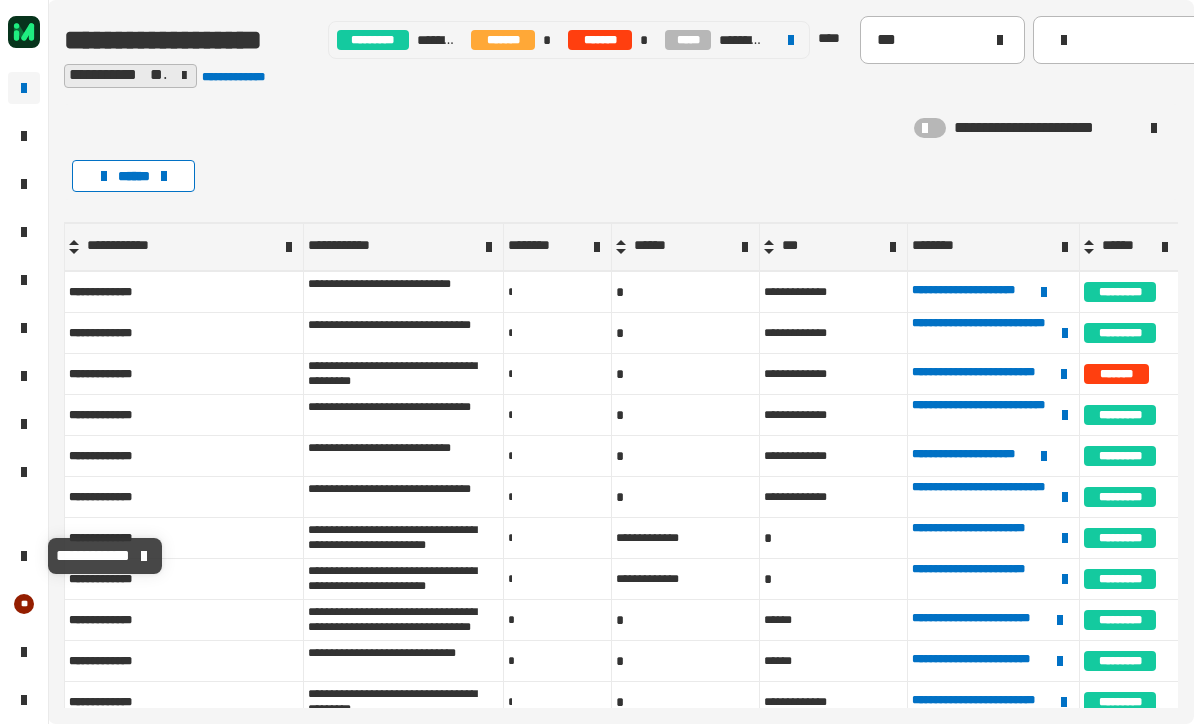 click 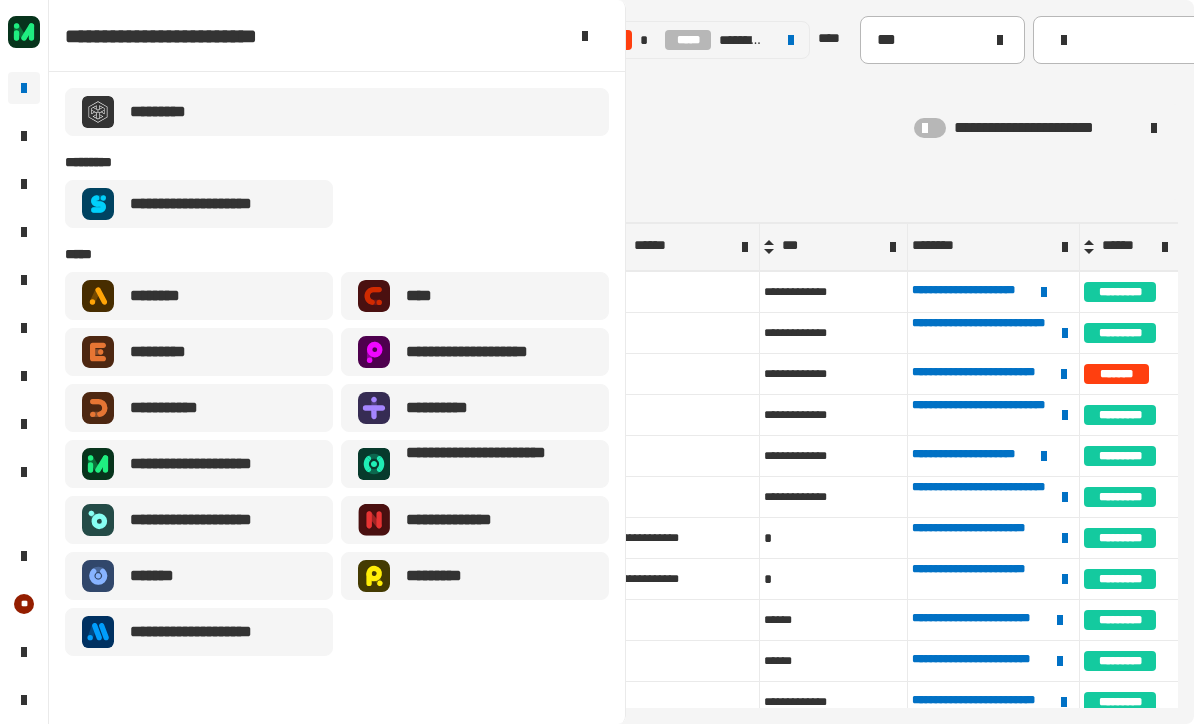 click on "**********" at bounding box center [207, 204] 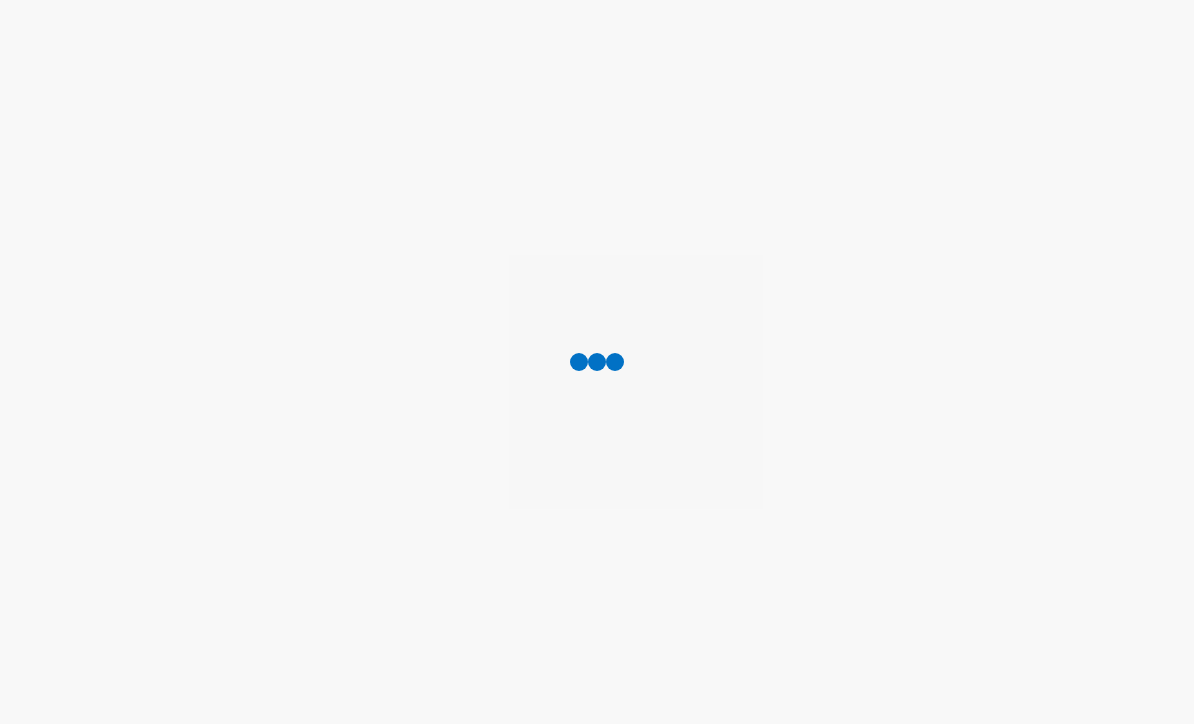 scroll, scrollTop: 0, scrollLeft: 0, axis: both 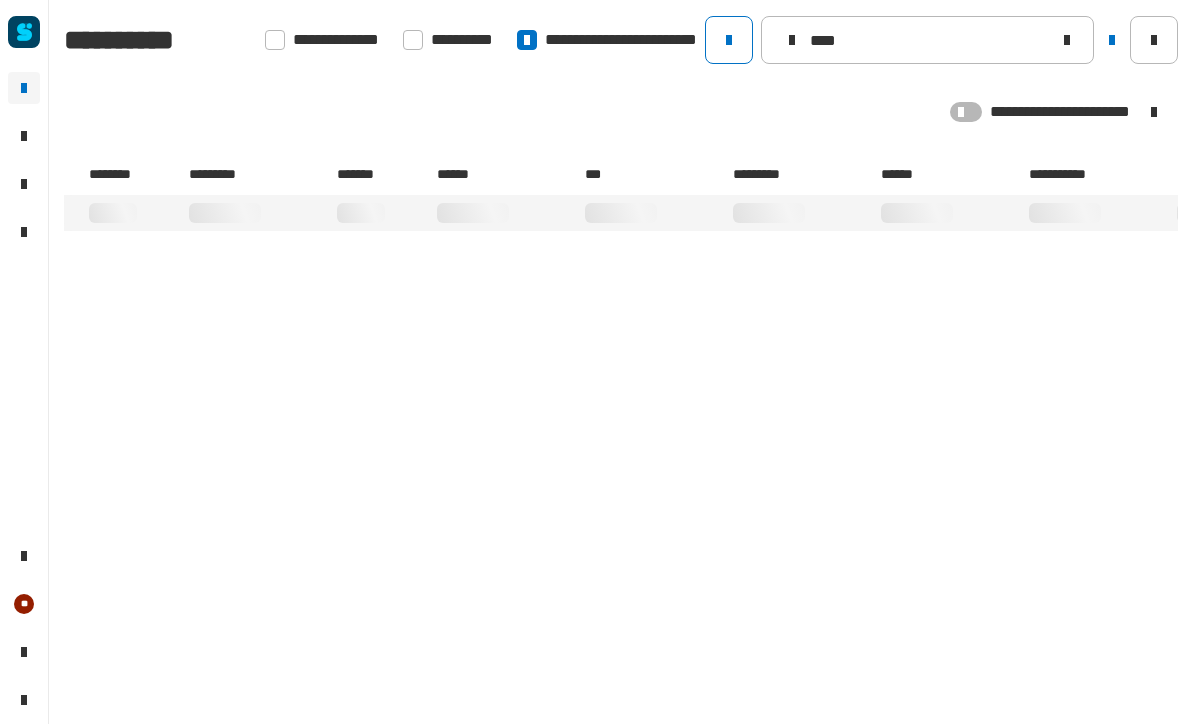 type on "****" 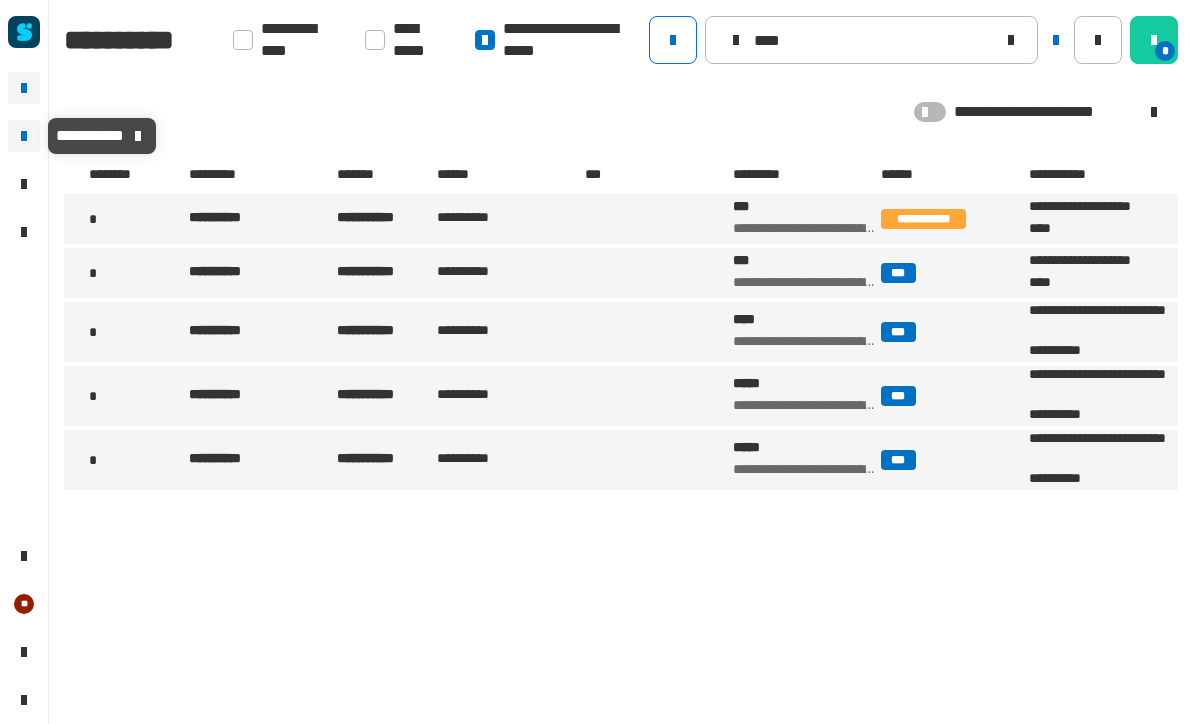 click 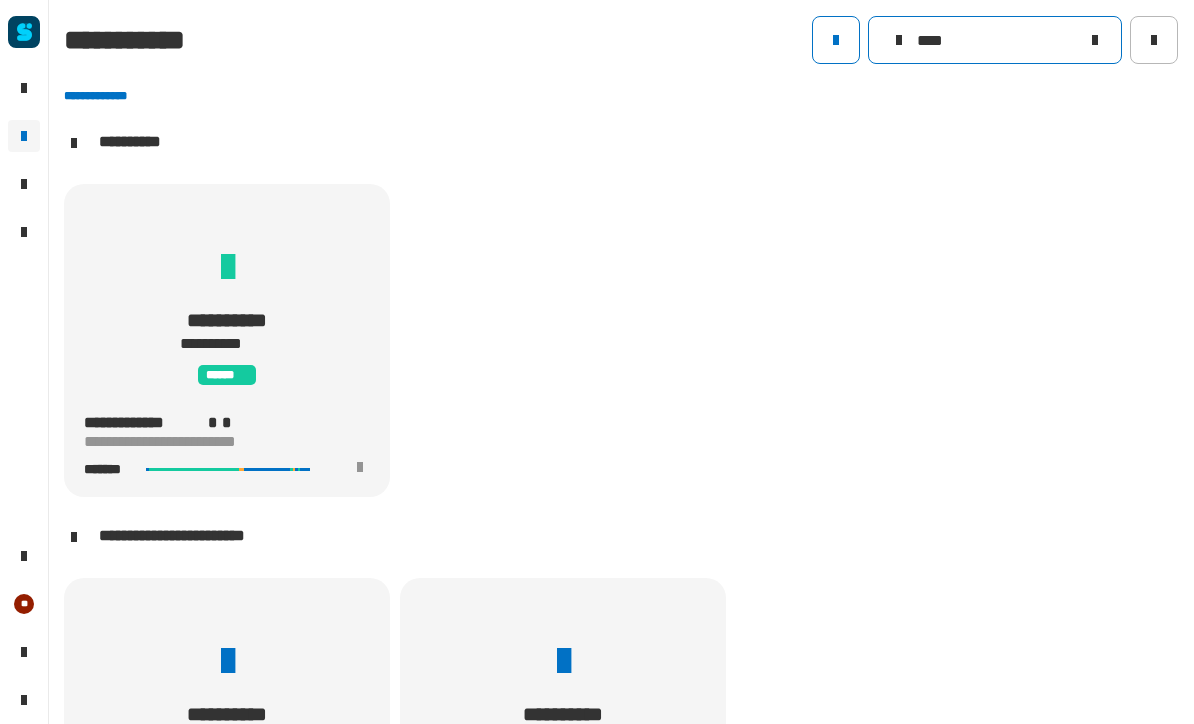 click on "****" 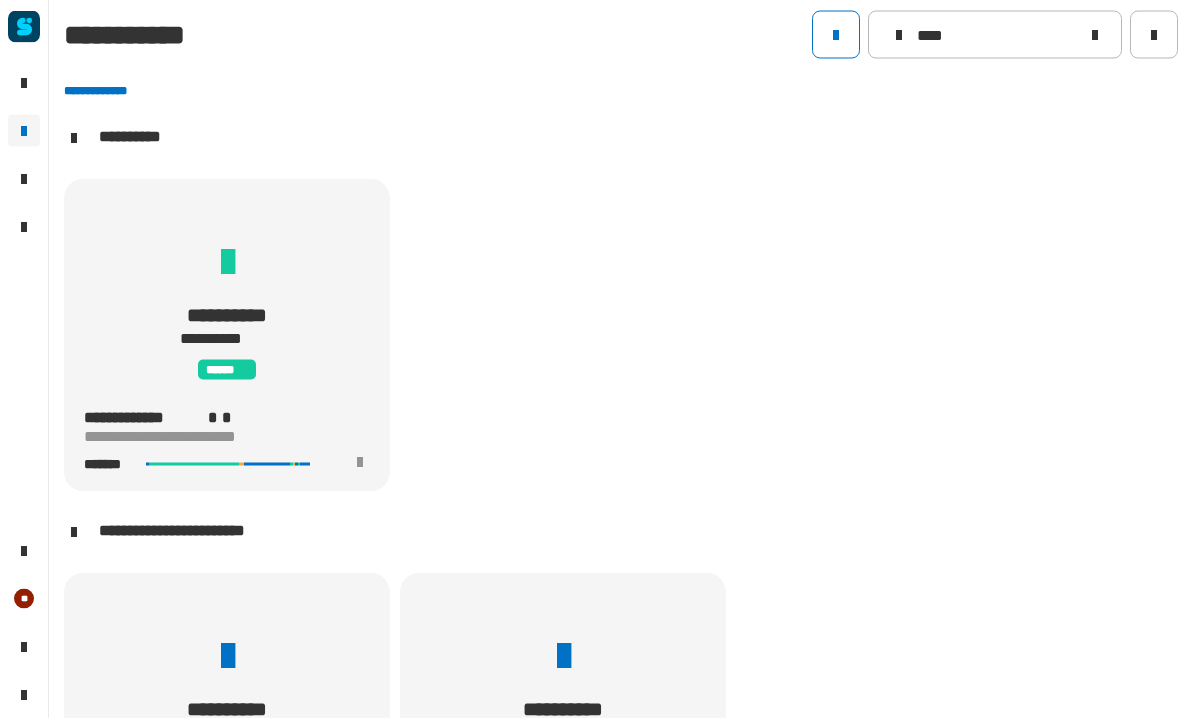 click 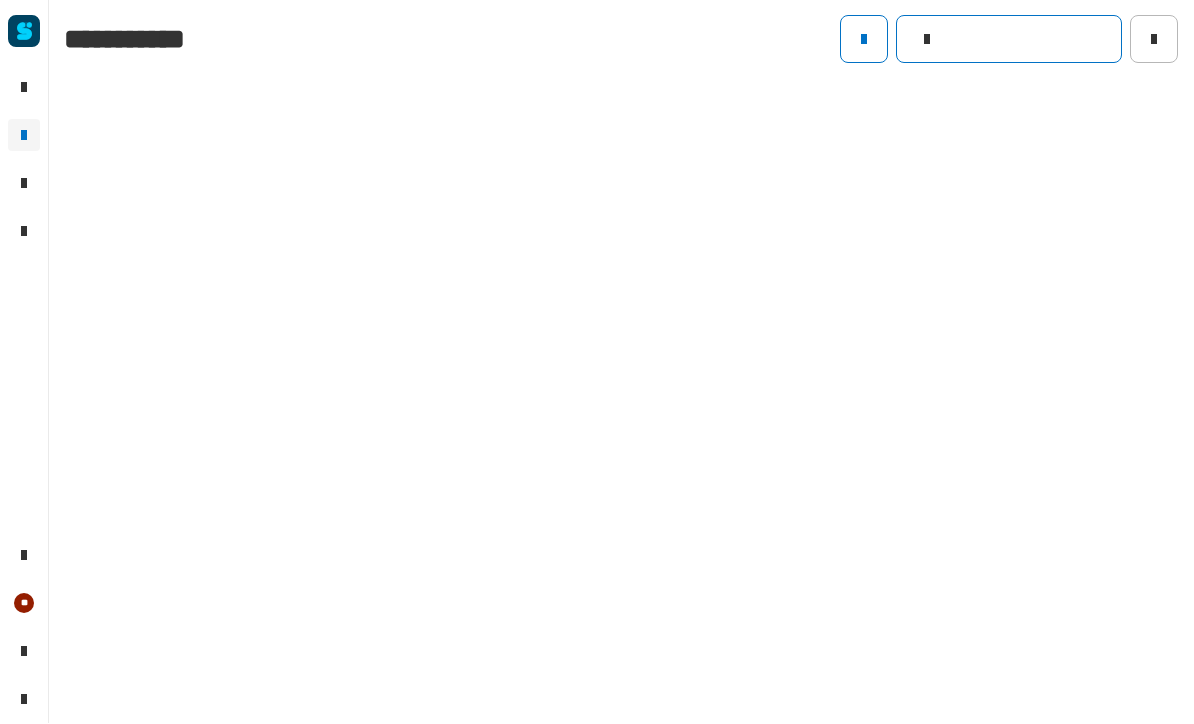 click 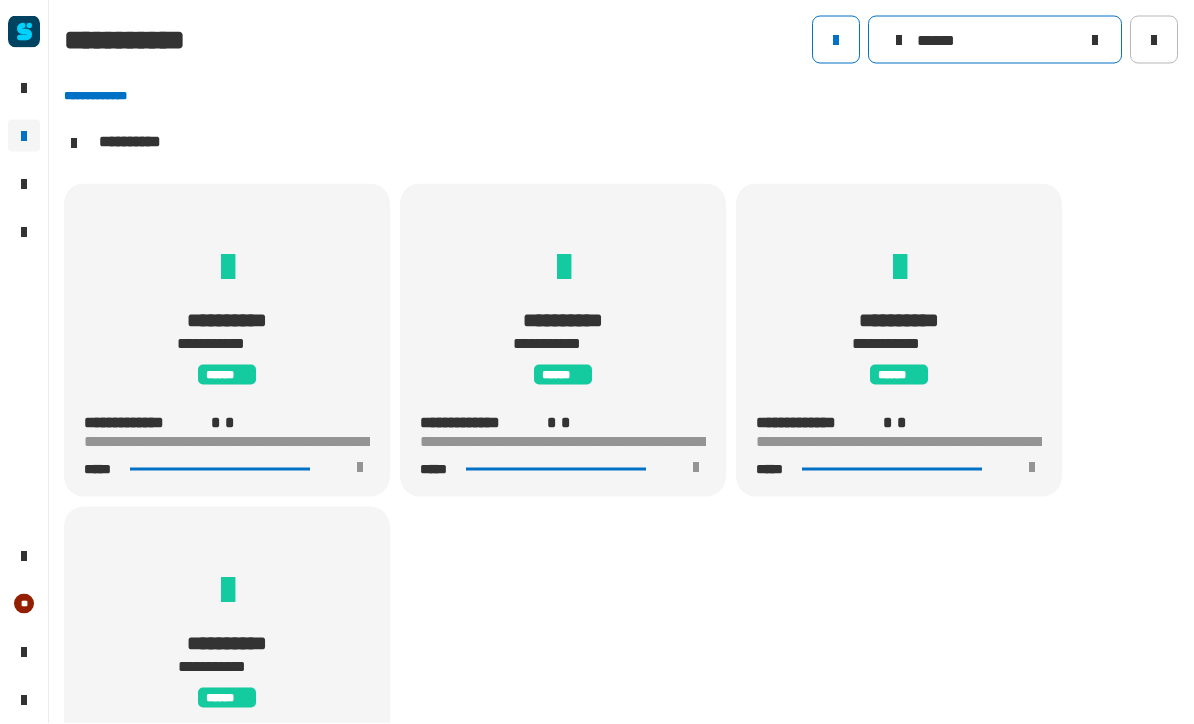 scroll, scrollTop: 0, scrollLeft: 0, axis: both 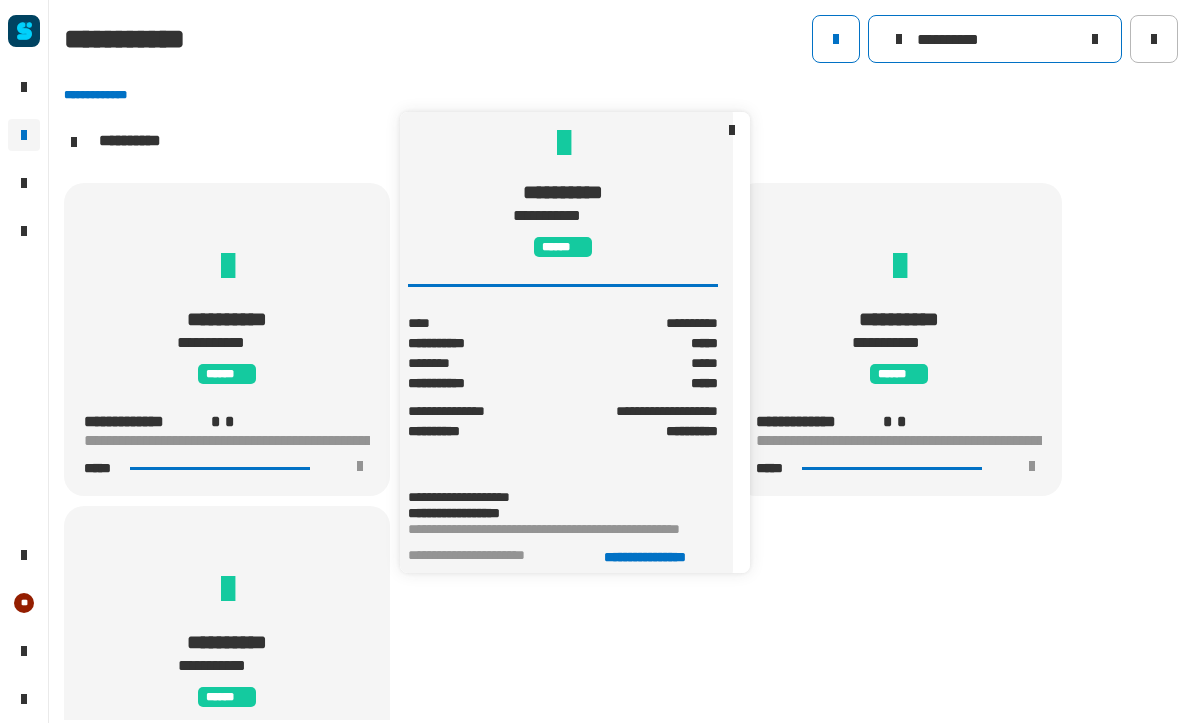 type on "**********" 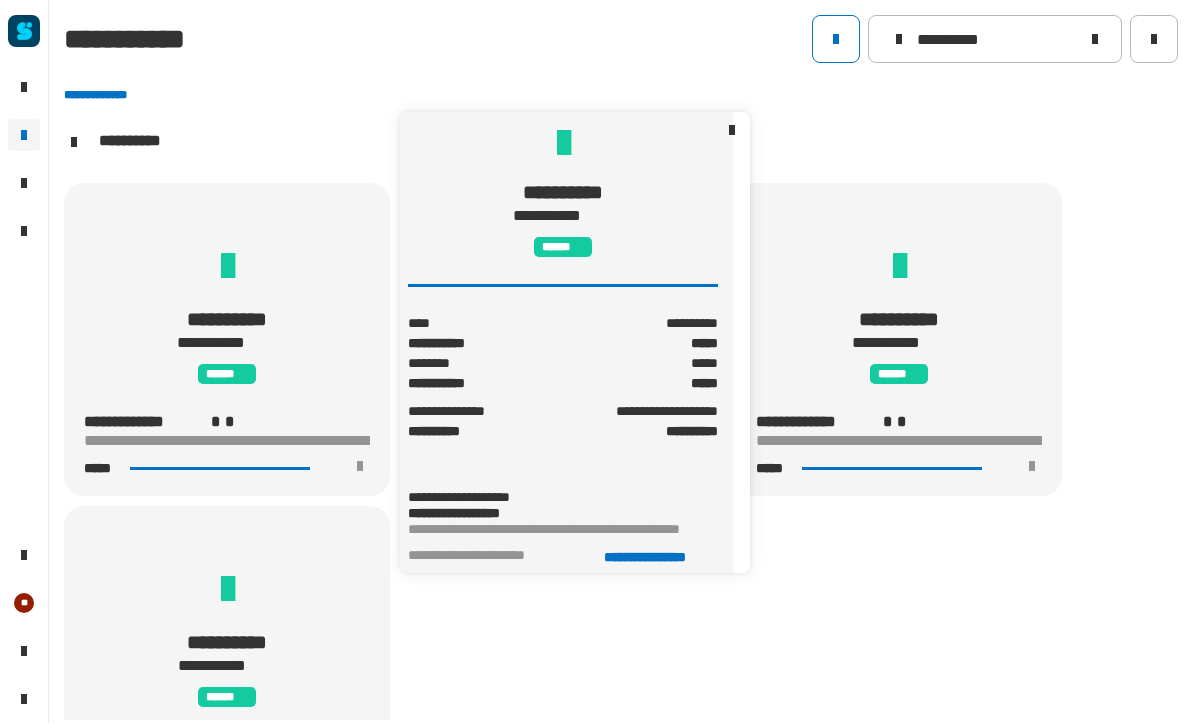 click on "**********" 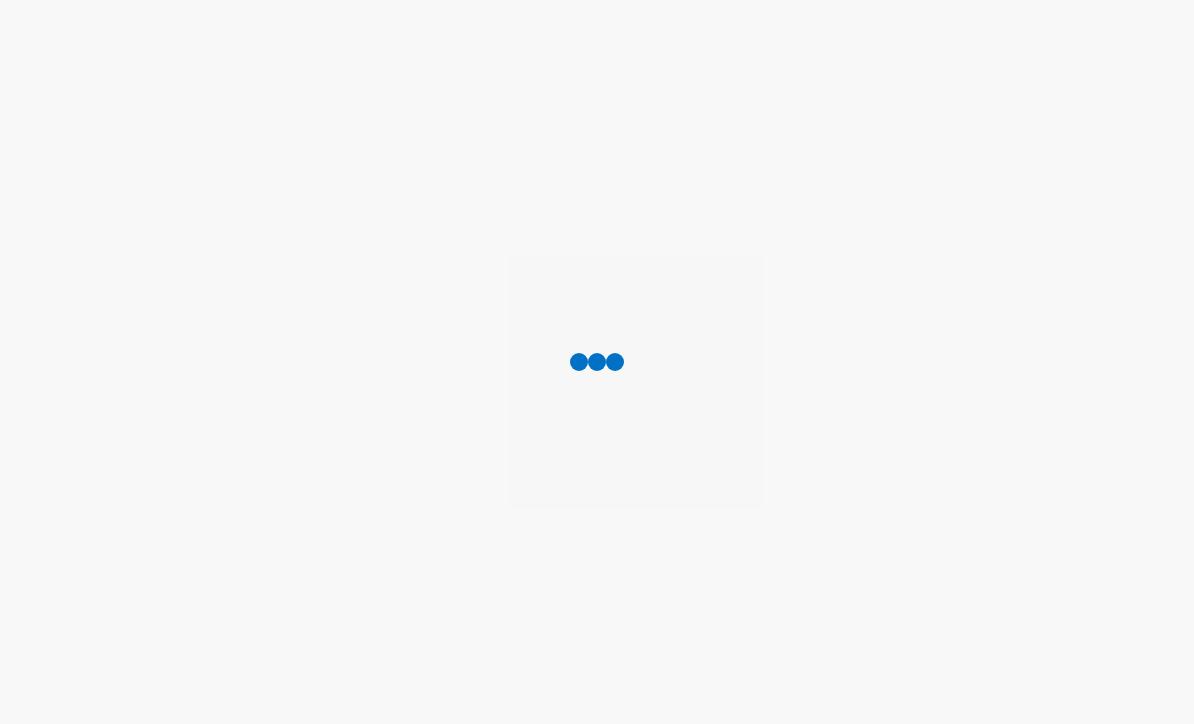 scroll, scrollTop: 0, scrollLeft: 0, axis: both 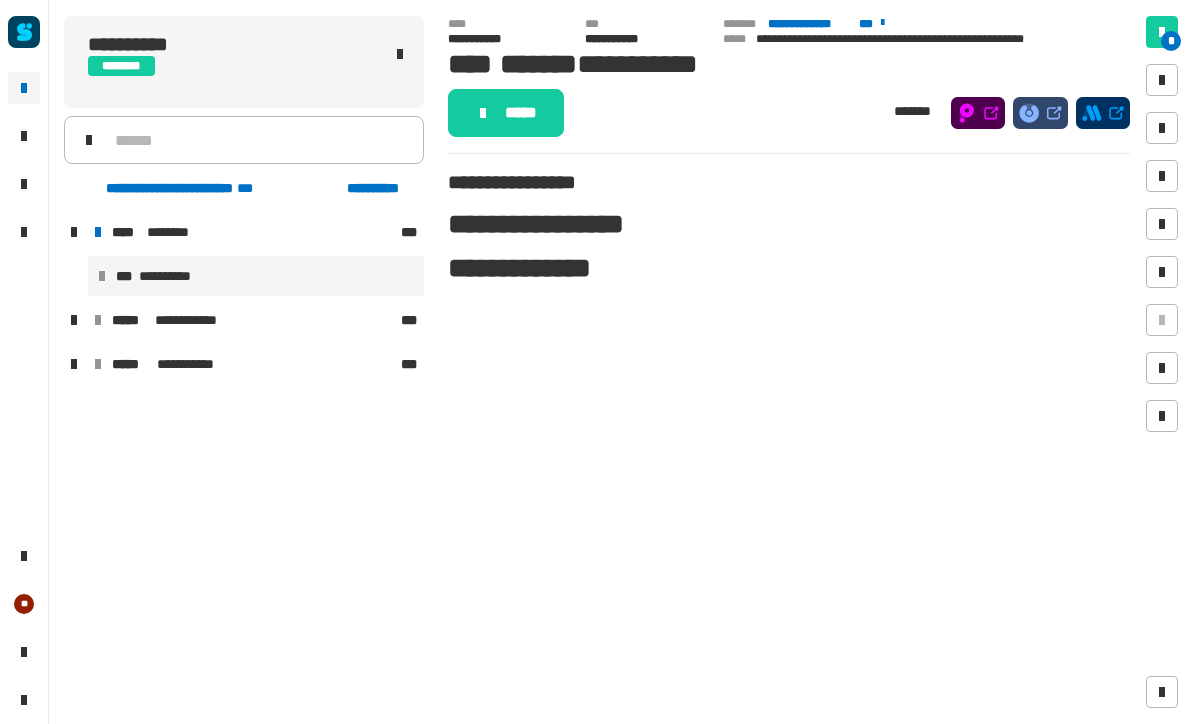 click on "**********" 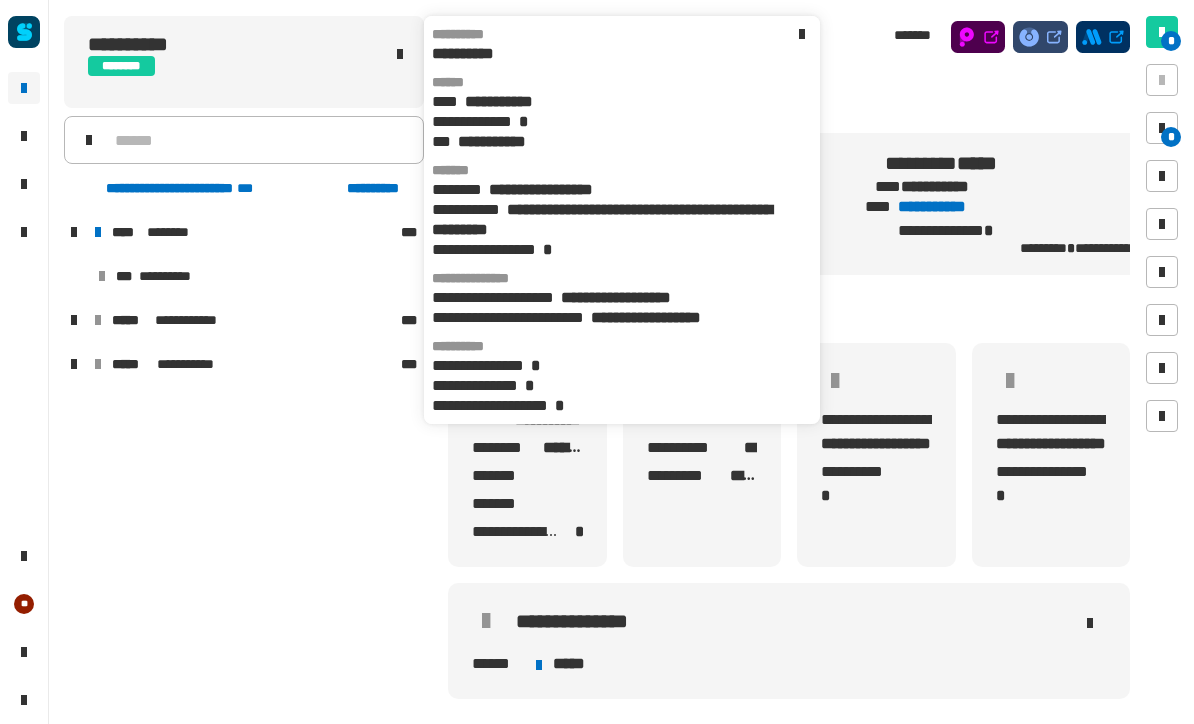 scroll, scrollTop: 0, scrollLeft: 12, axis: horizontal 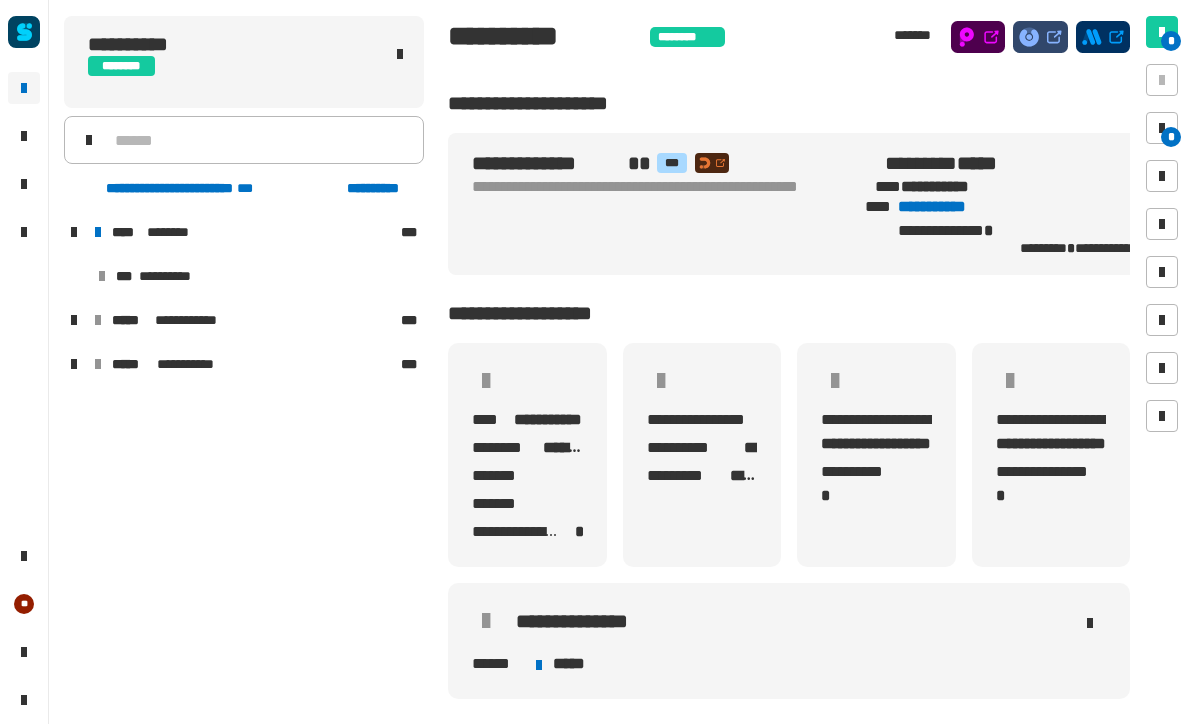 click on "**********" 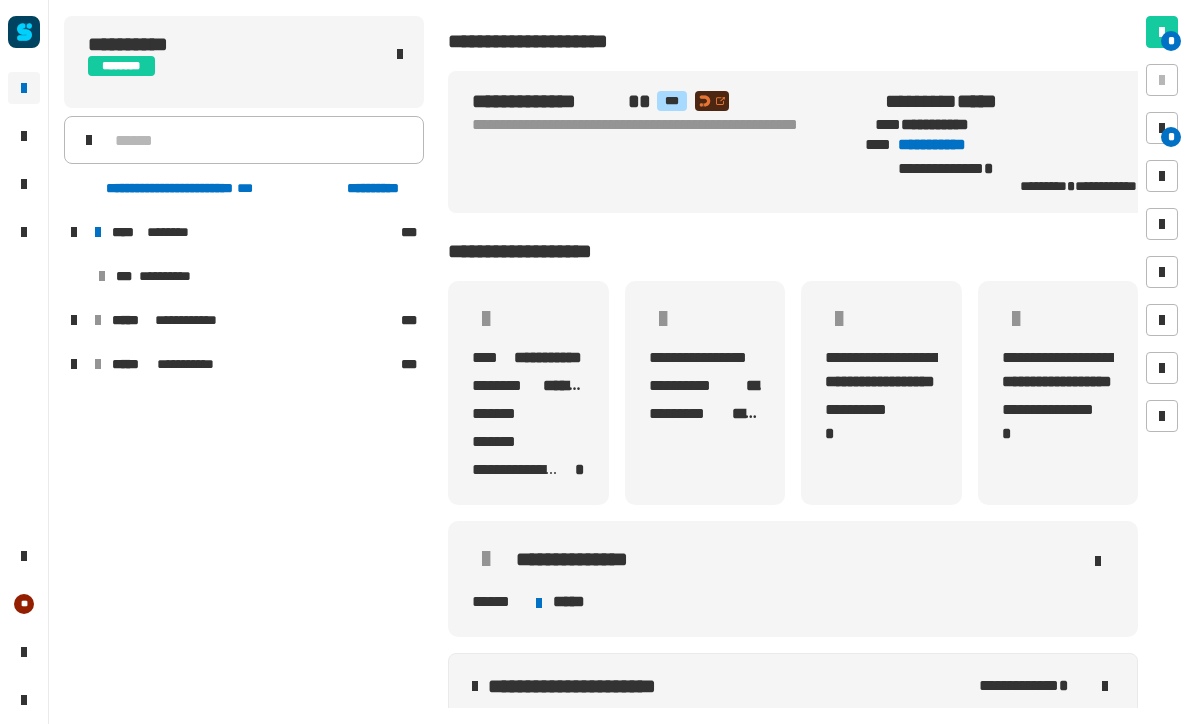 scroll, scrollTop: 80, scrollLeft: 0, axis: vertical 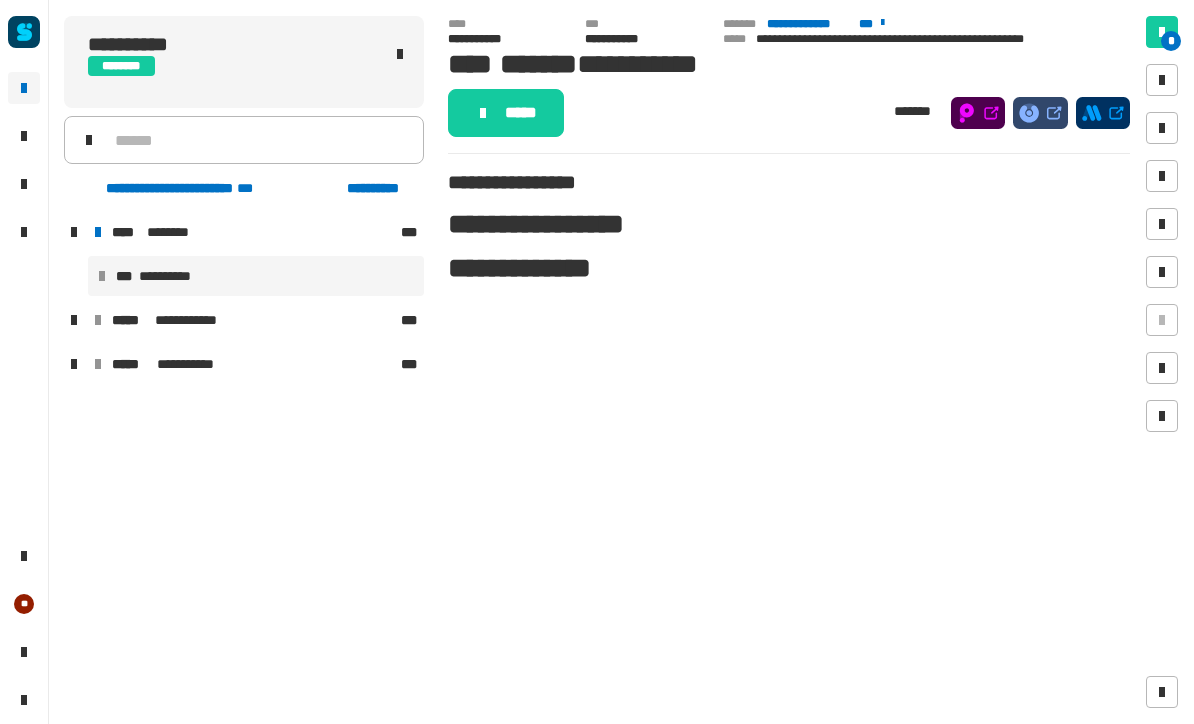 click on "**********" 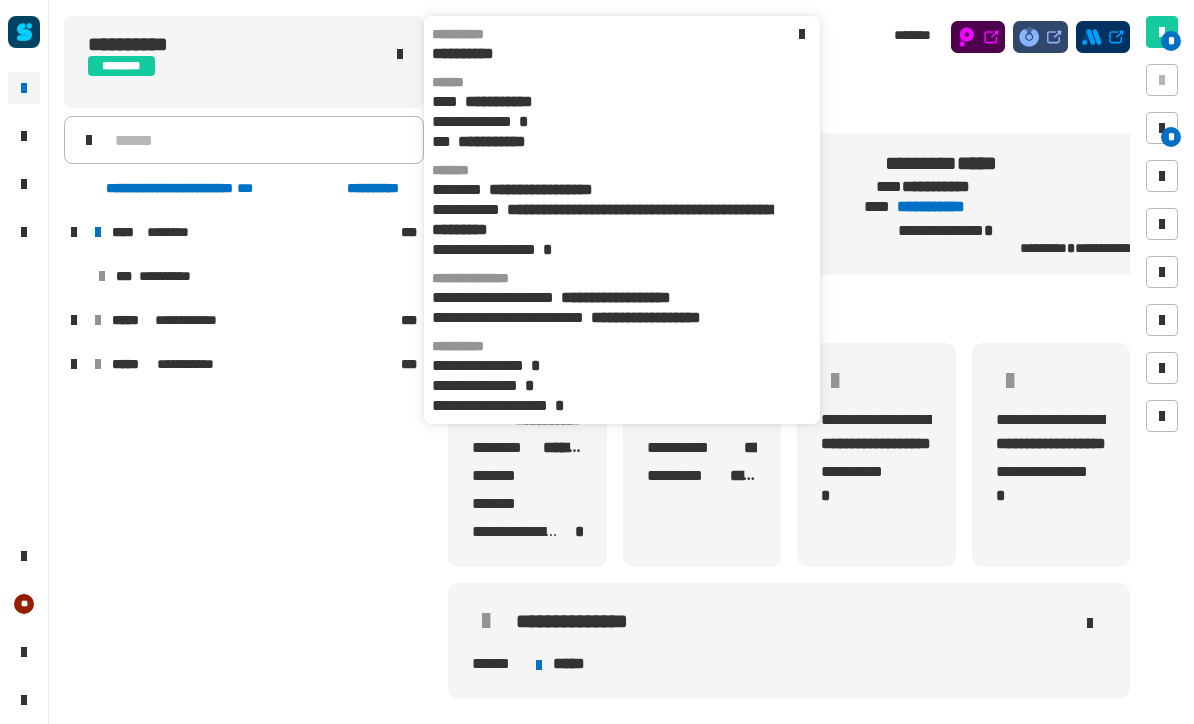 scroll, scrollTop: 0, scrollLeft: 12, axis: horizontal 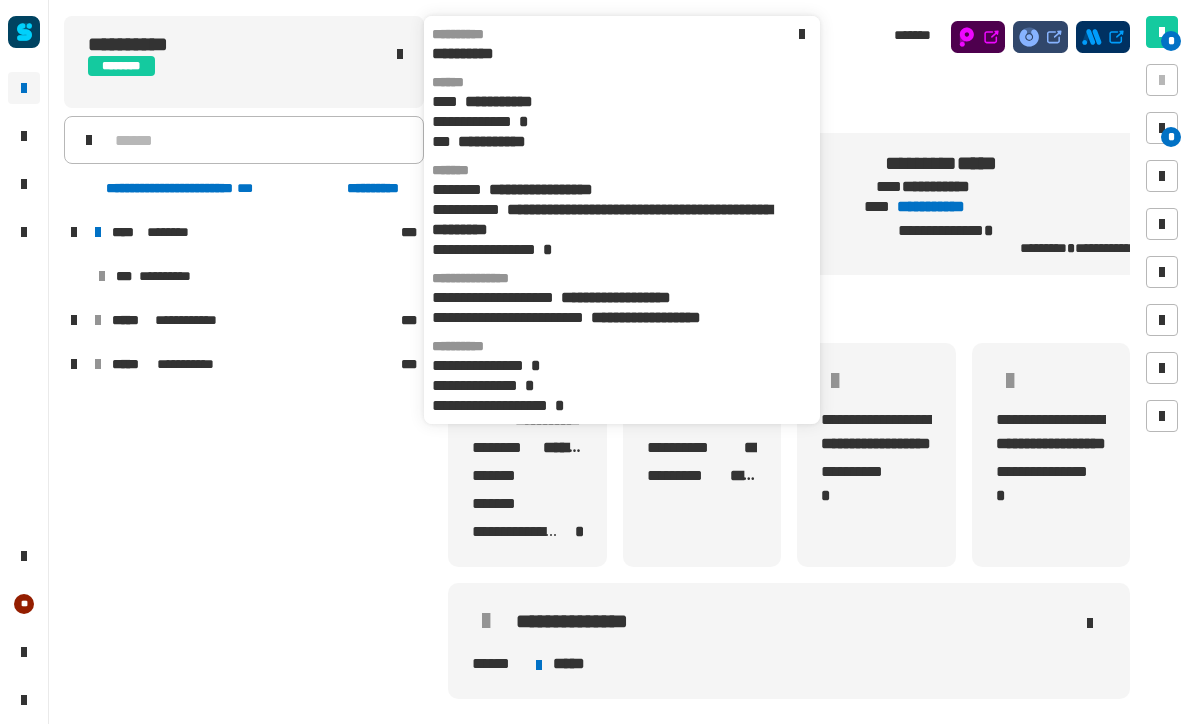 click on "**********" 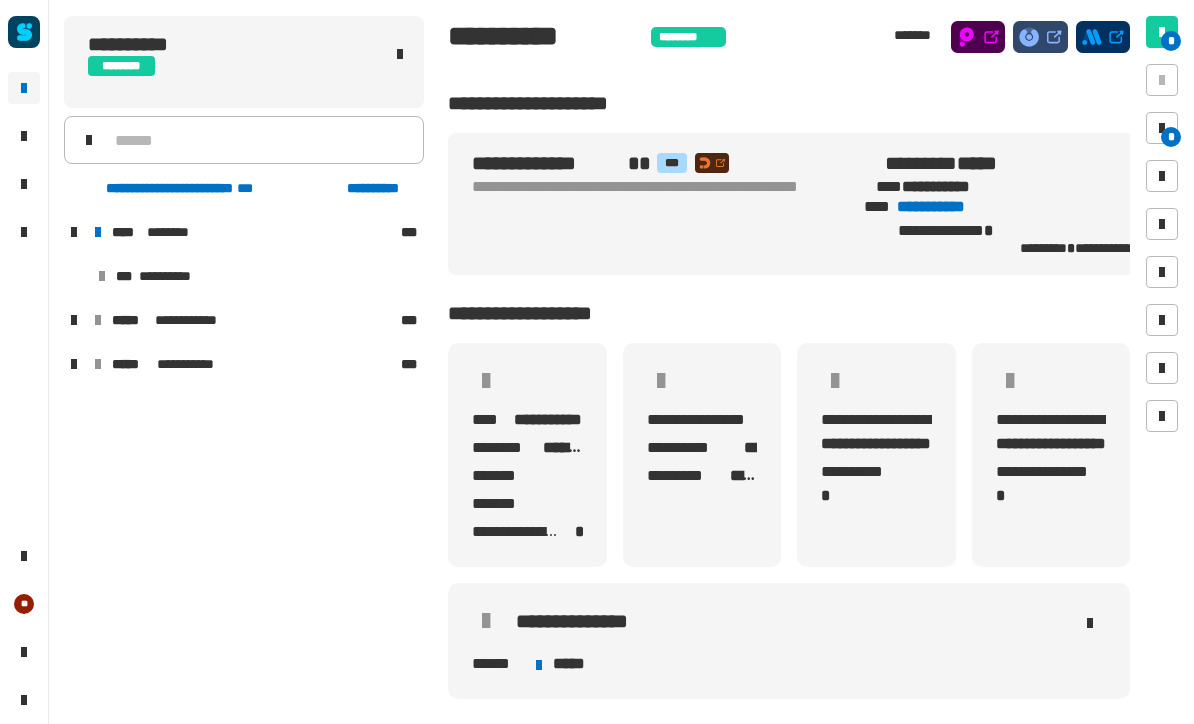 click on "**********" 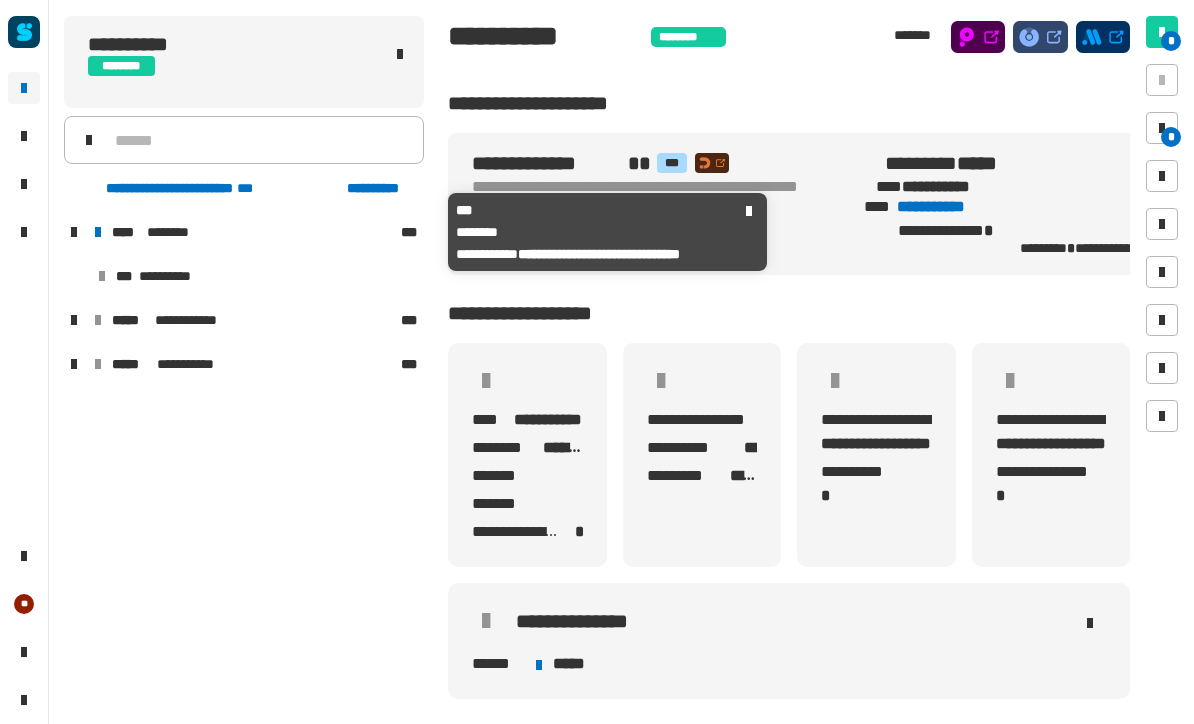 click on "**** ********" at bounding box center (254, 232) 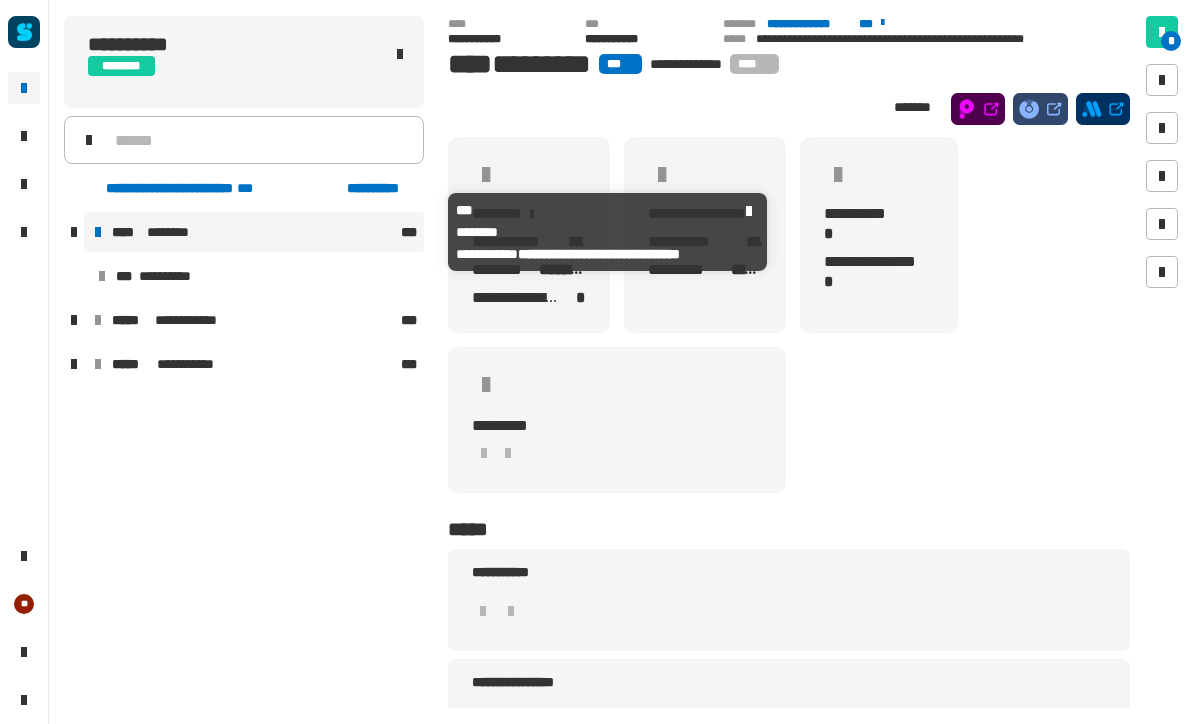 click on "**** ******** ***" at bounding box center [254, 232] 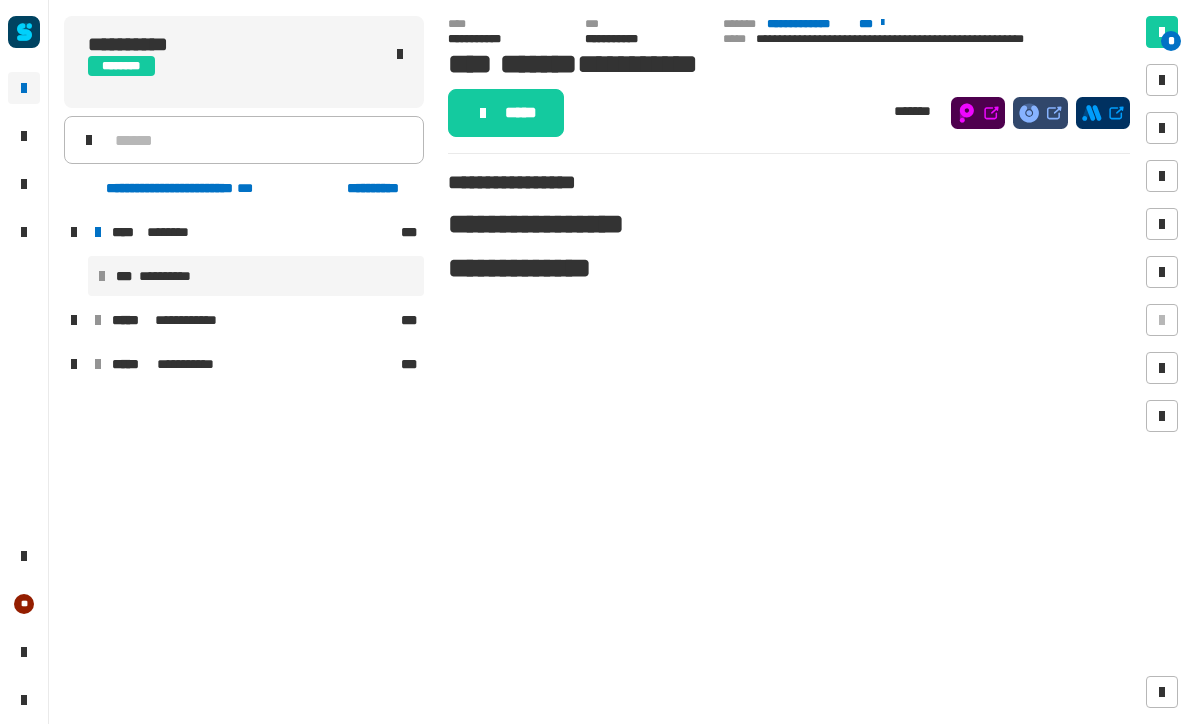 click on "*****" 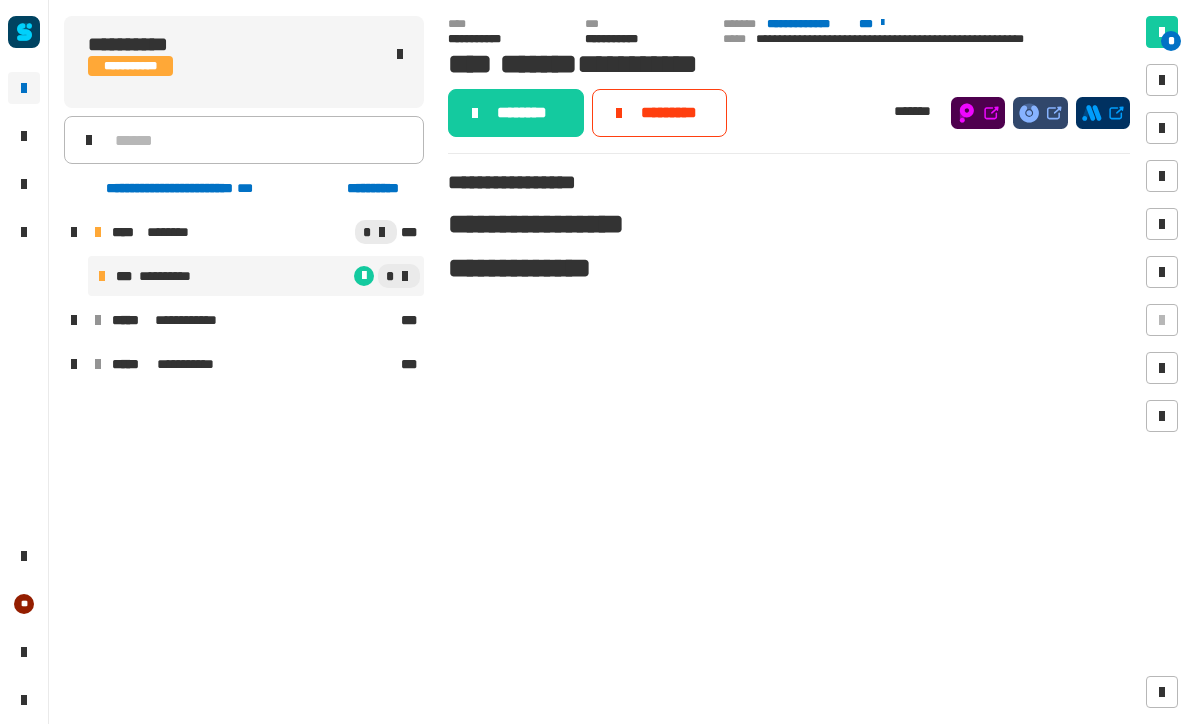click on "********" 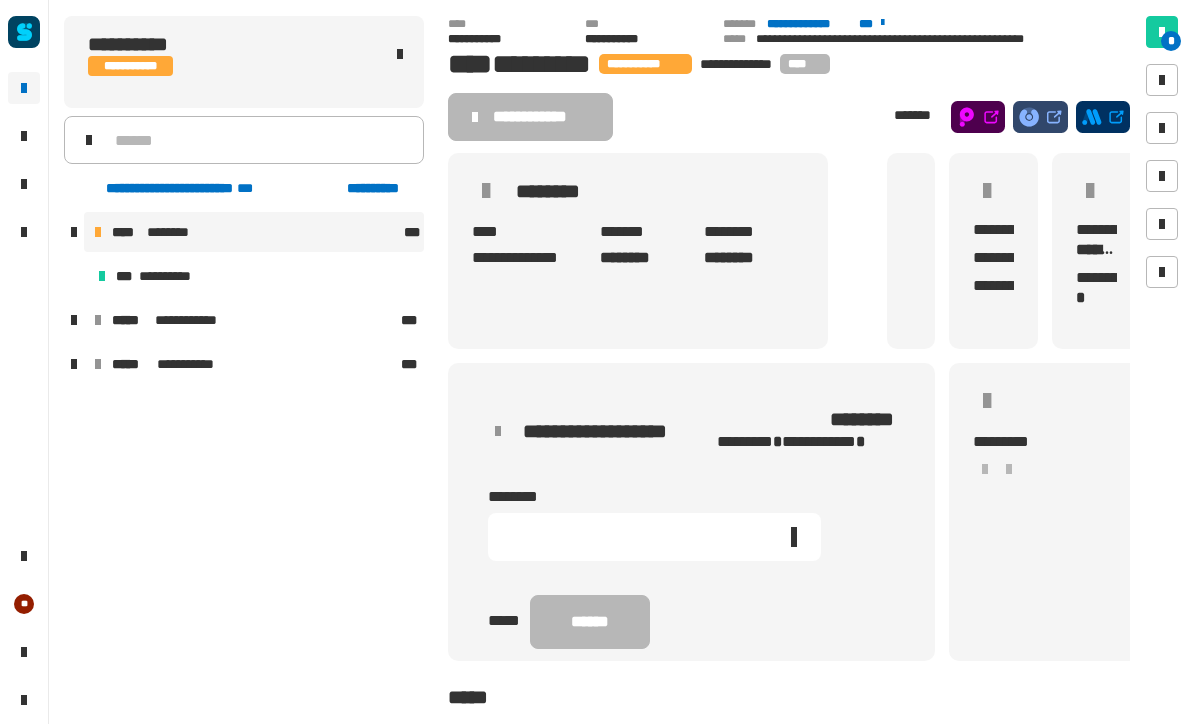 click 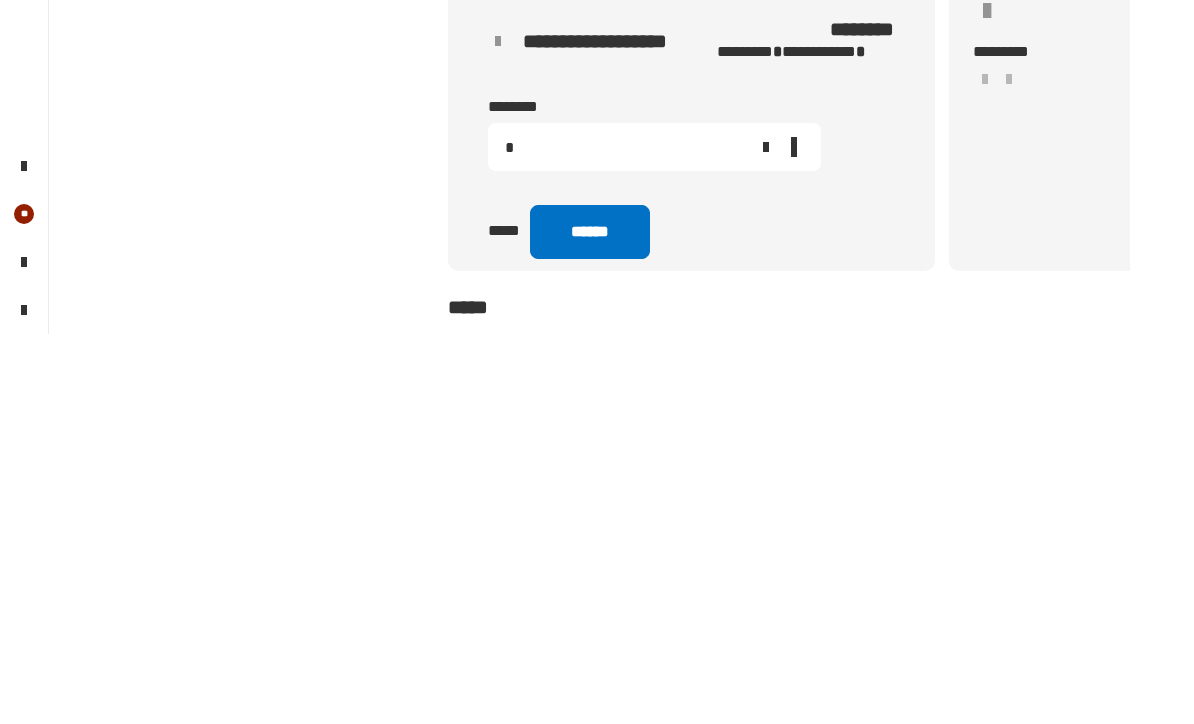 type on "*" 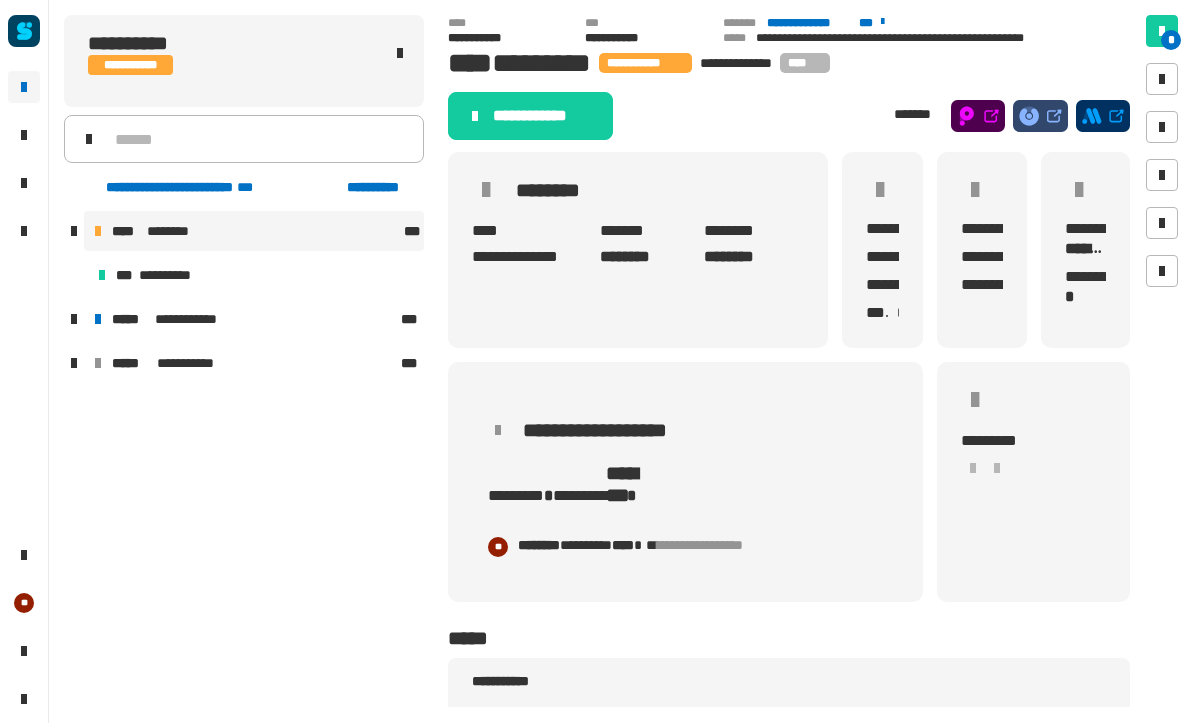 click on "**********" 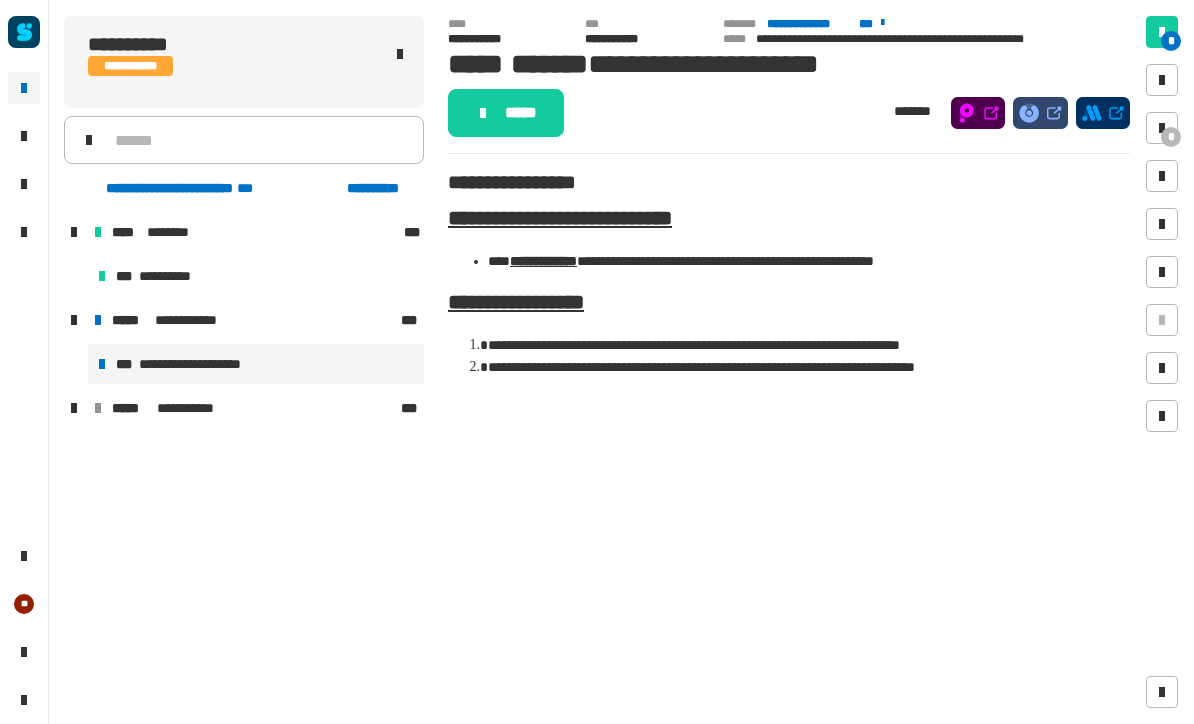 click on "*****" 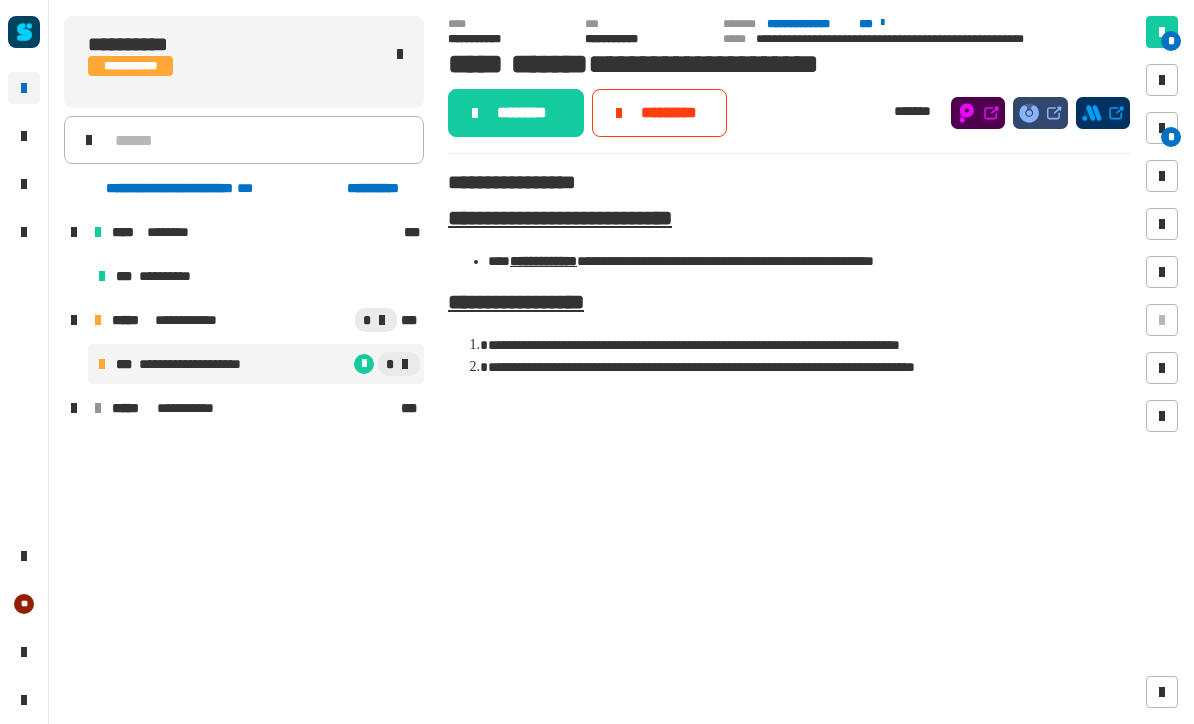 click on "**********" 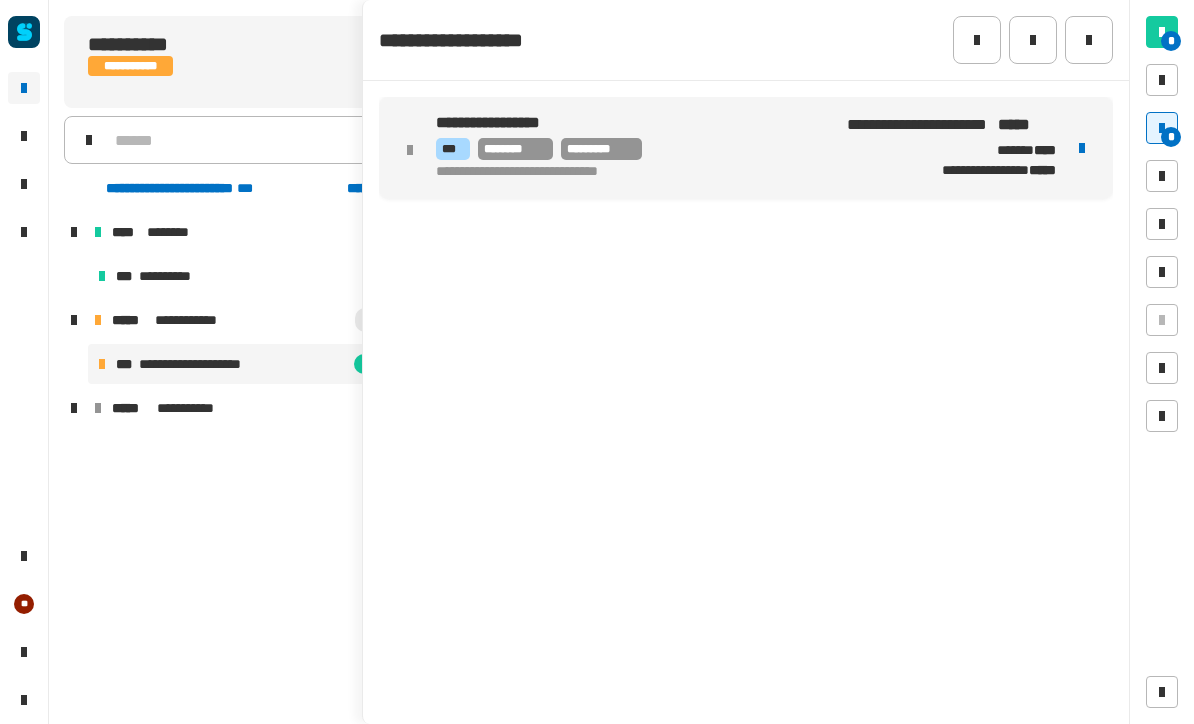click on "**********" 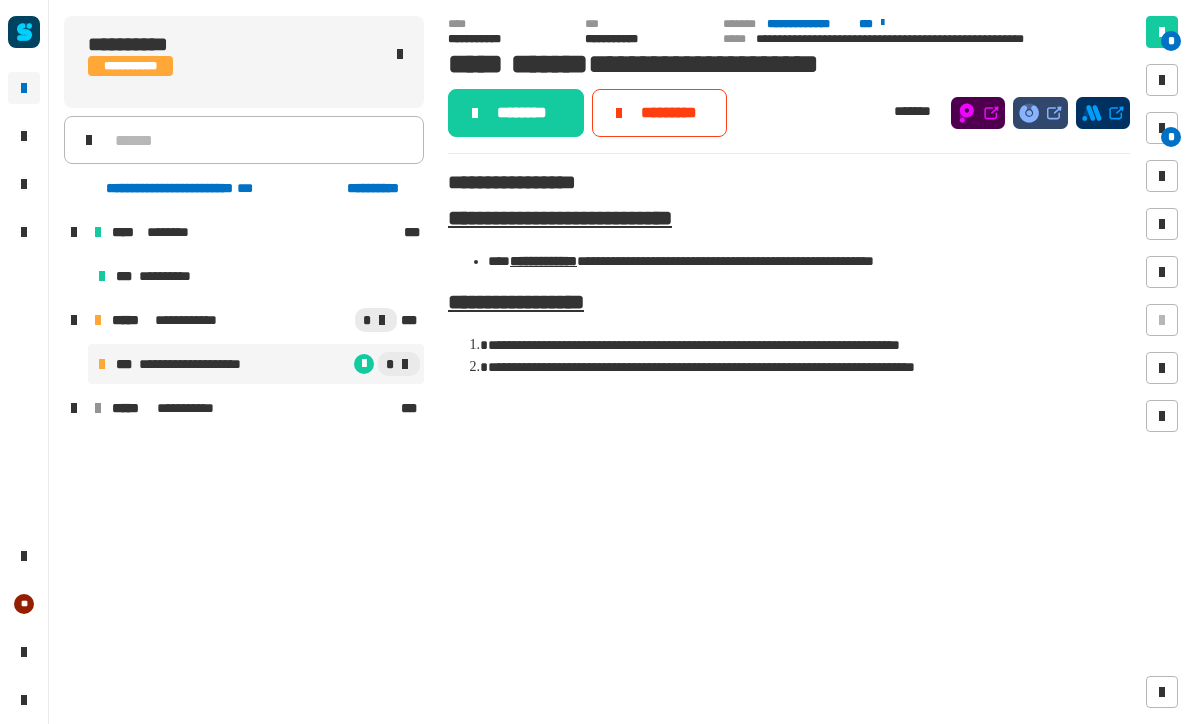 click on "********" 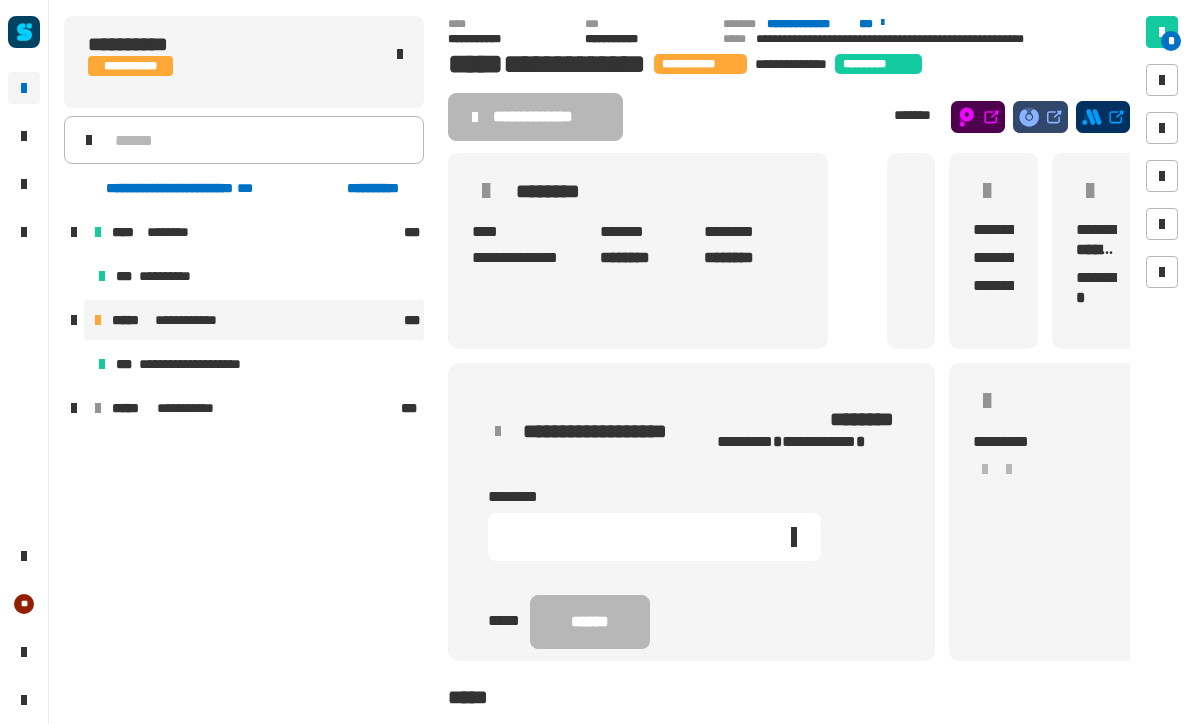 click 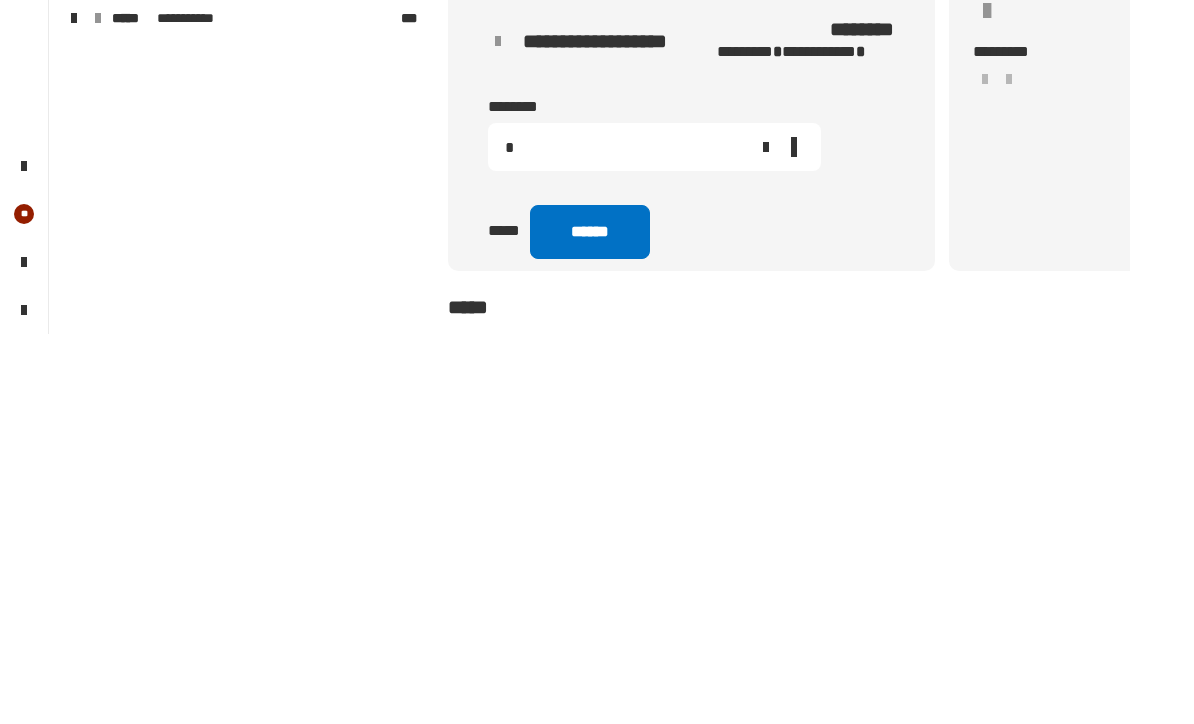 type on "*" 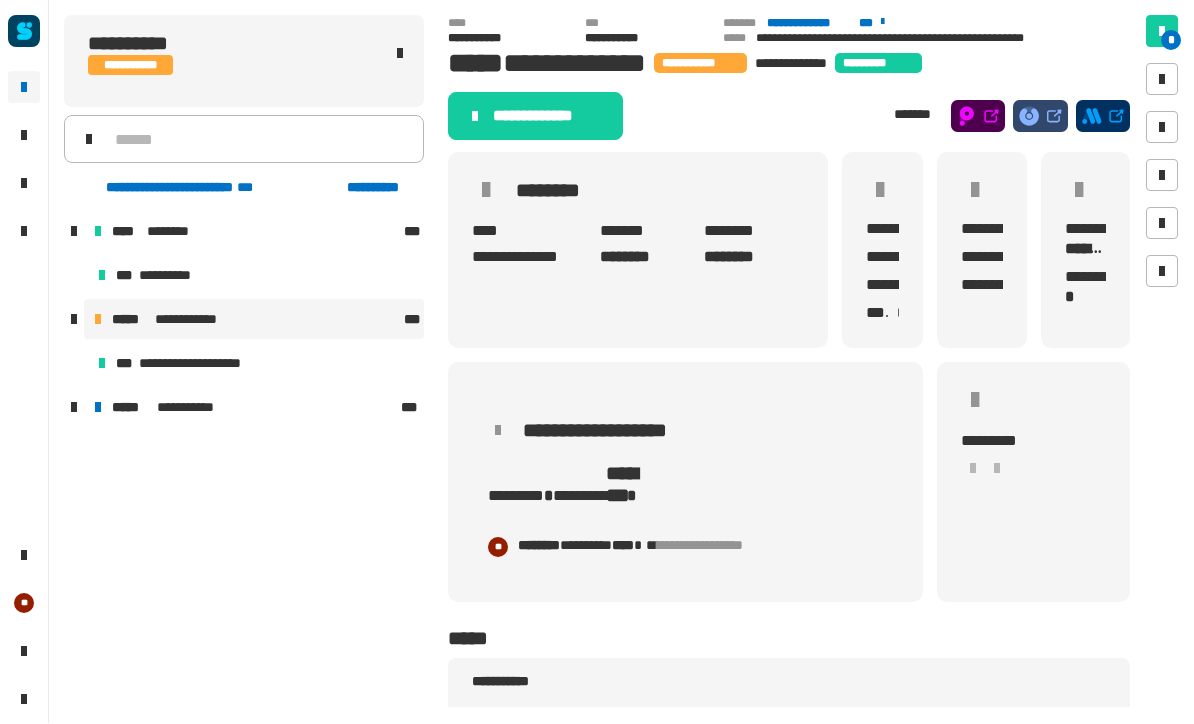 click on "**********" 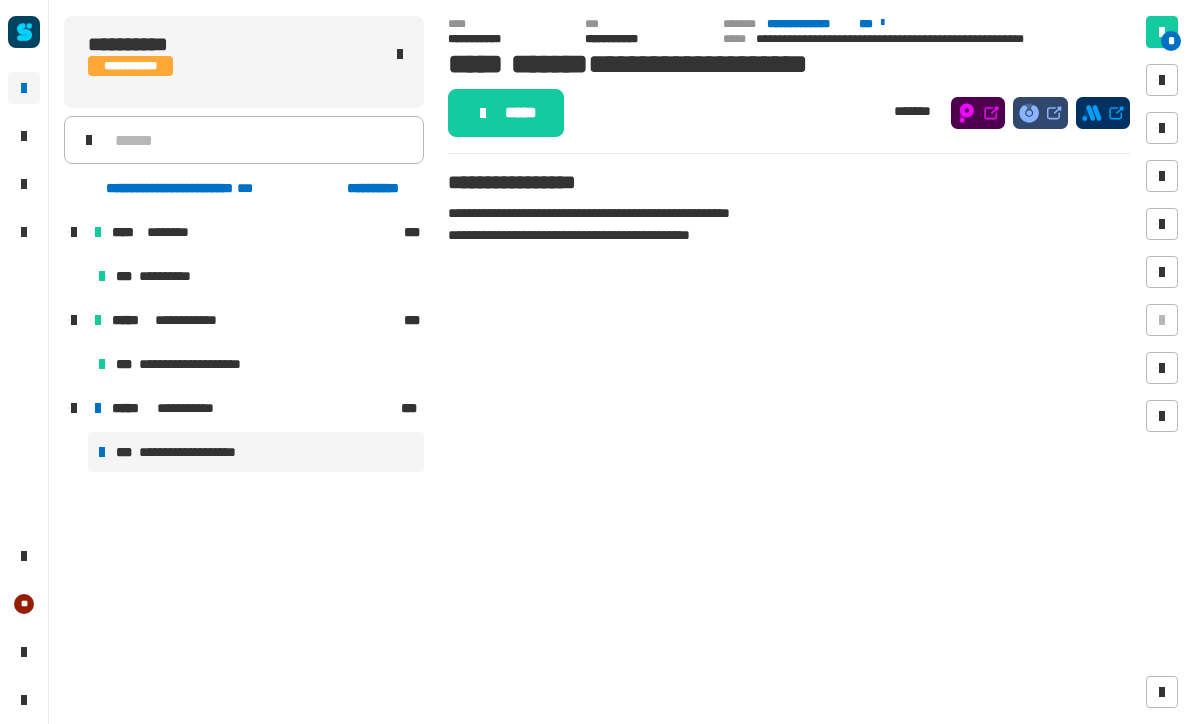 click on "*****" 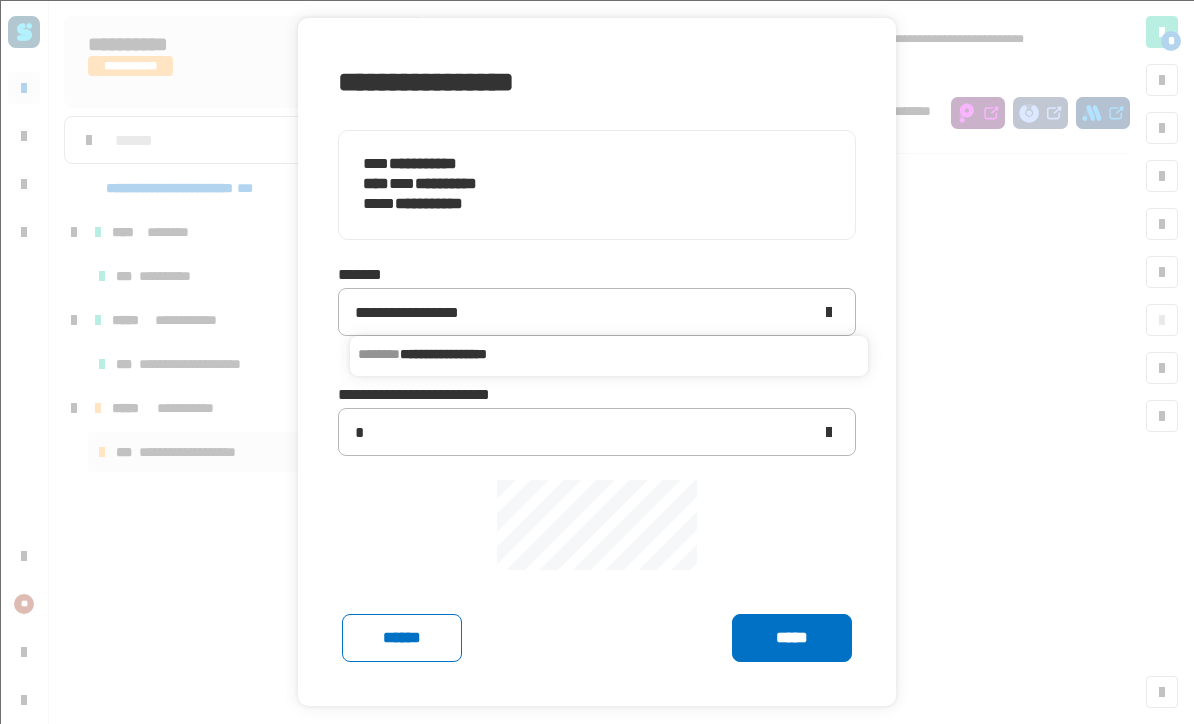 click on "******" 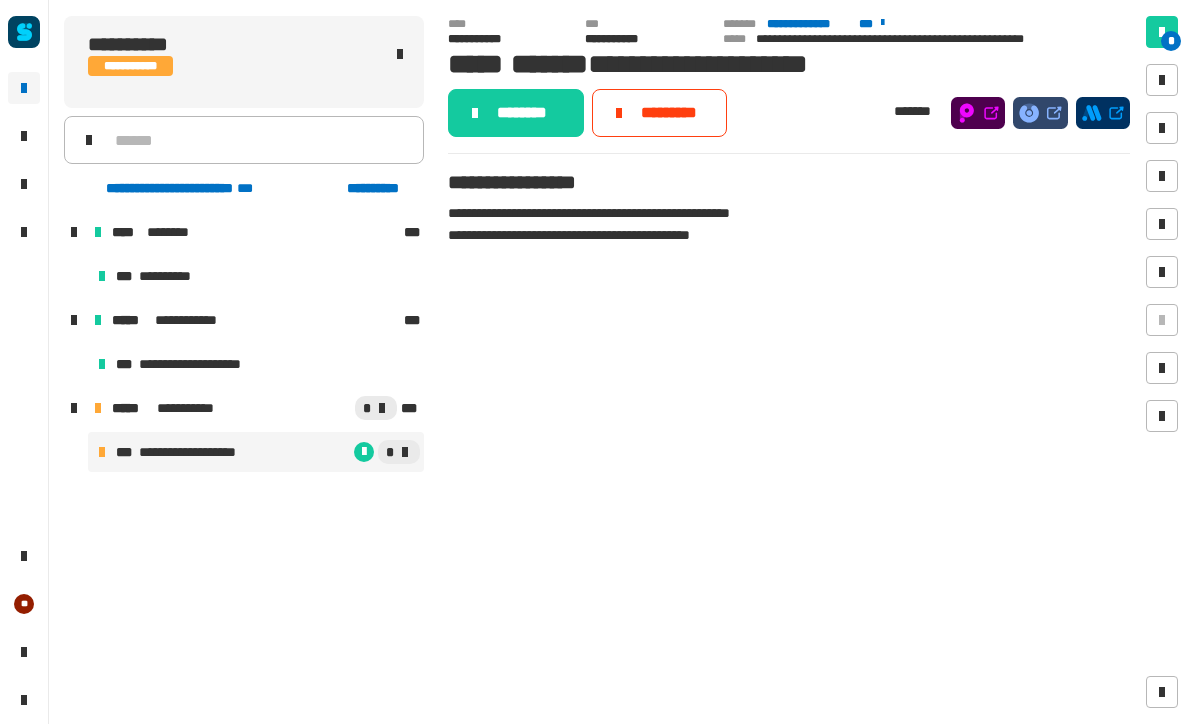 click on "********" 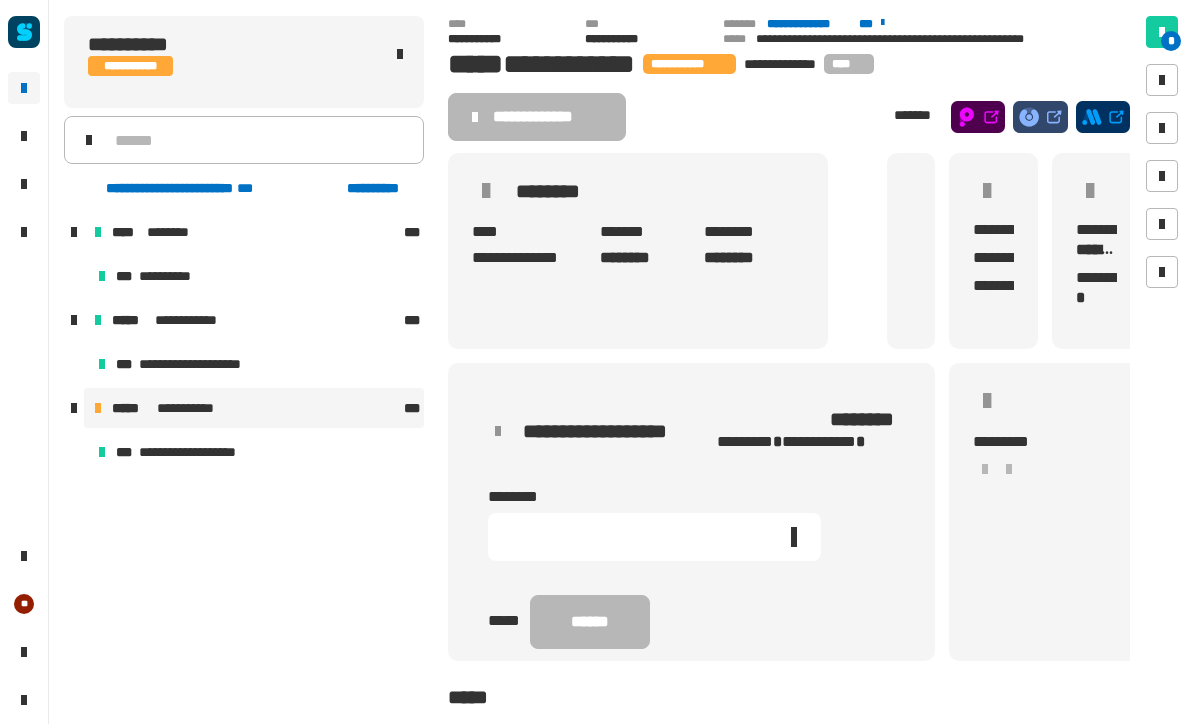 click 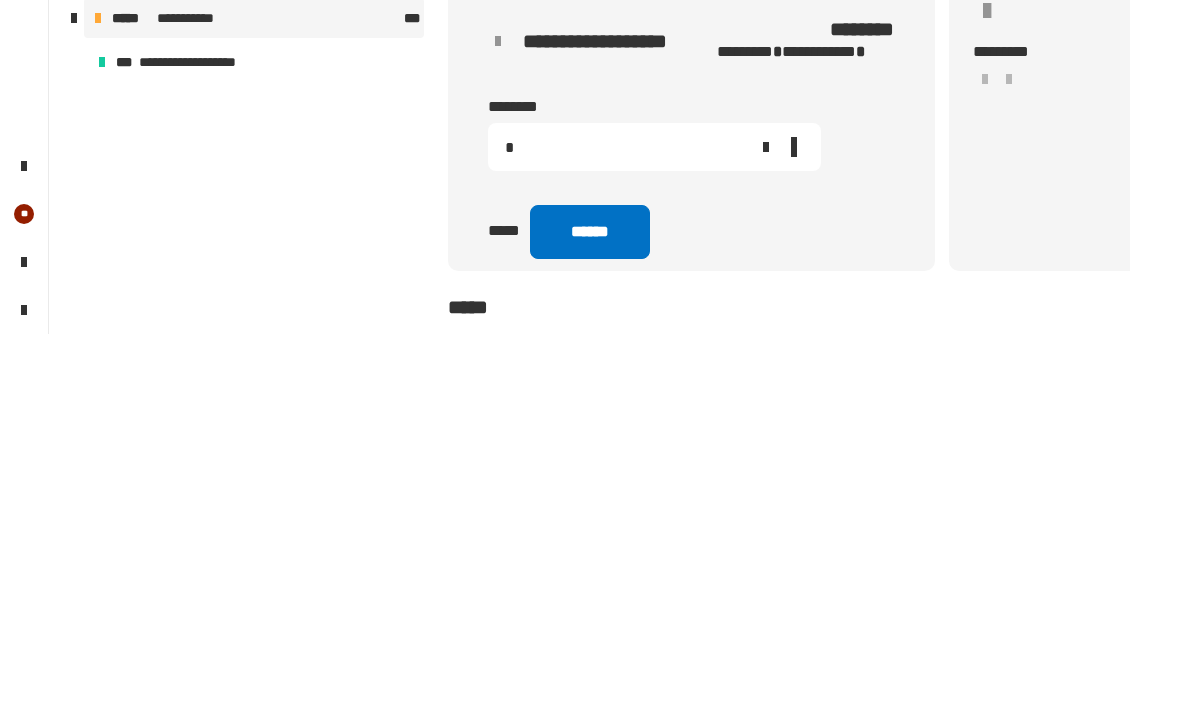type on "*" 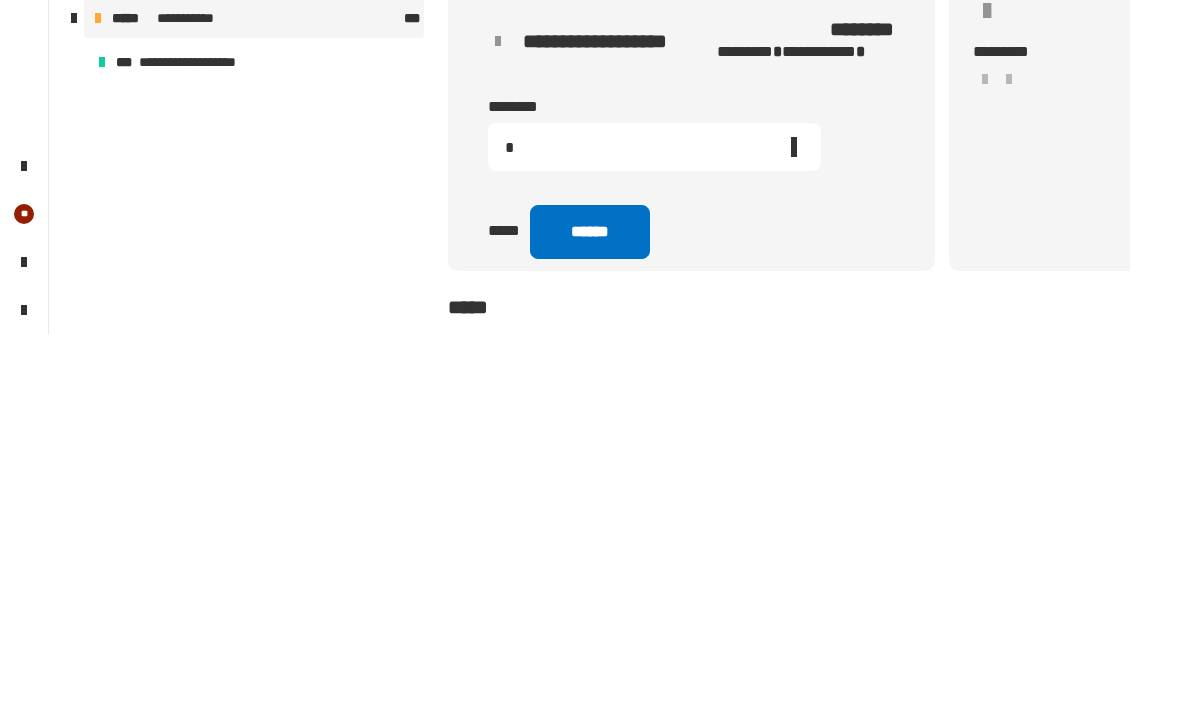 type 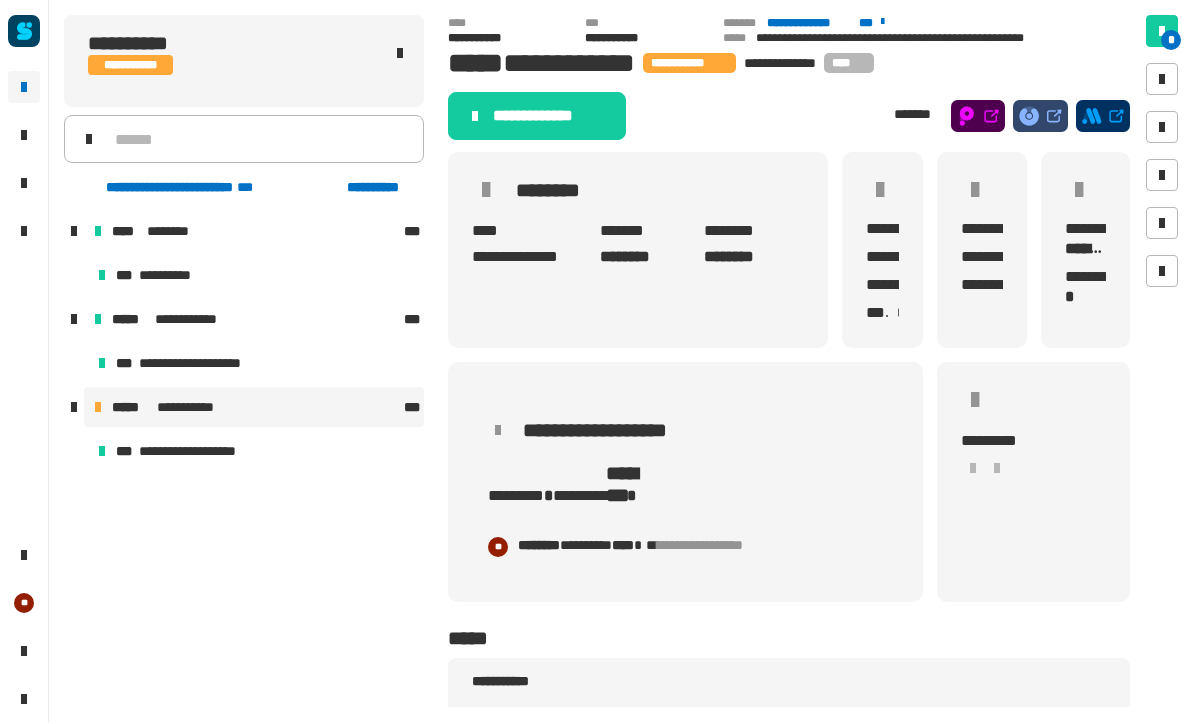 click on "**********" 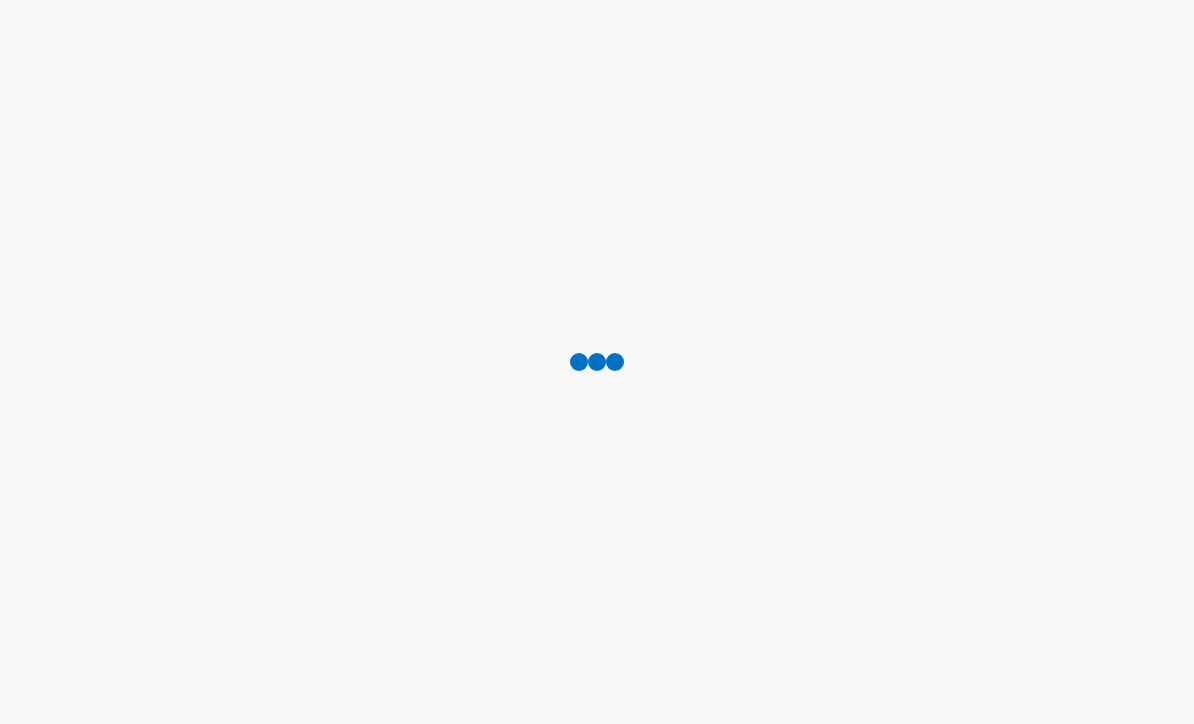 scroll, scrollTop: 0, scrollLeft: 0, axis: both 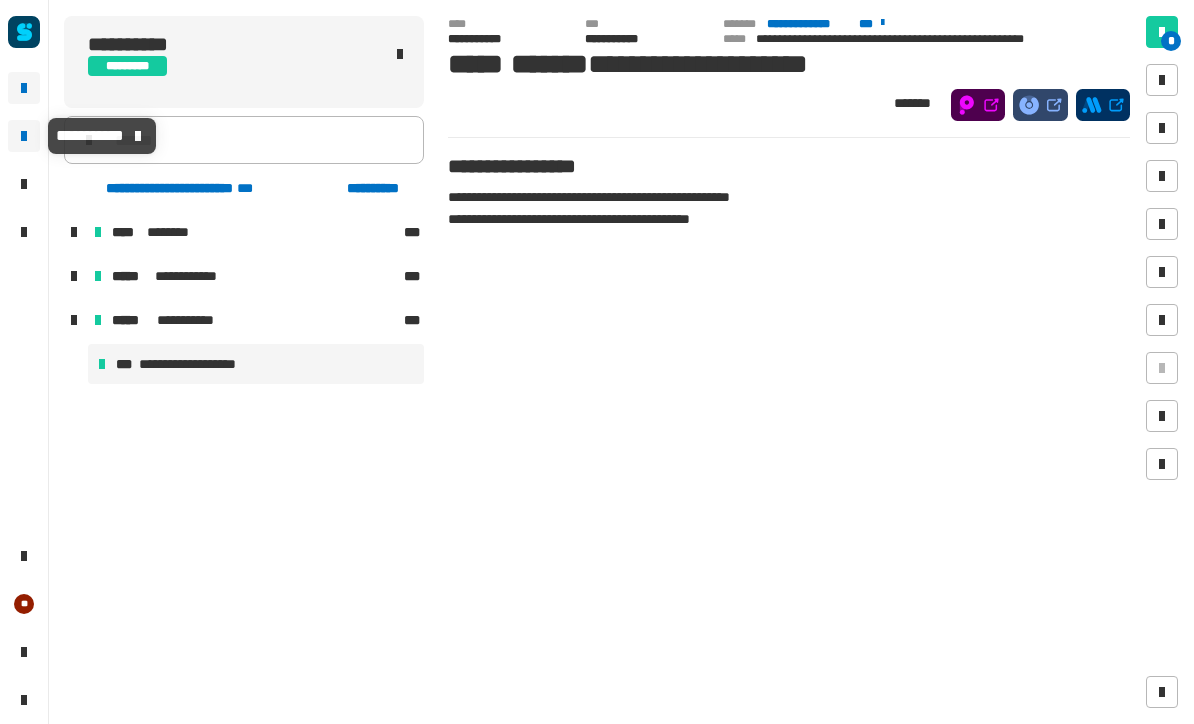 click 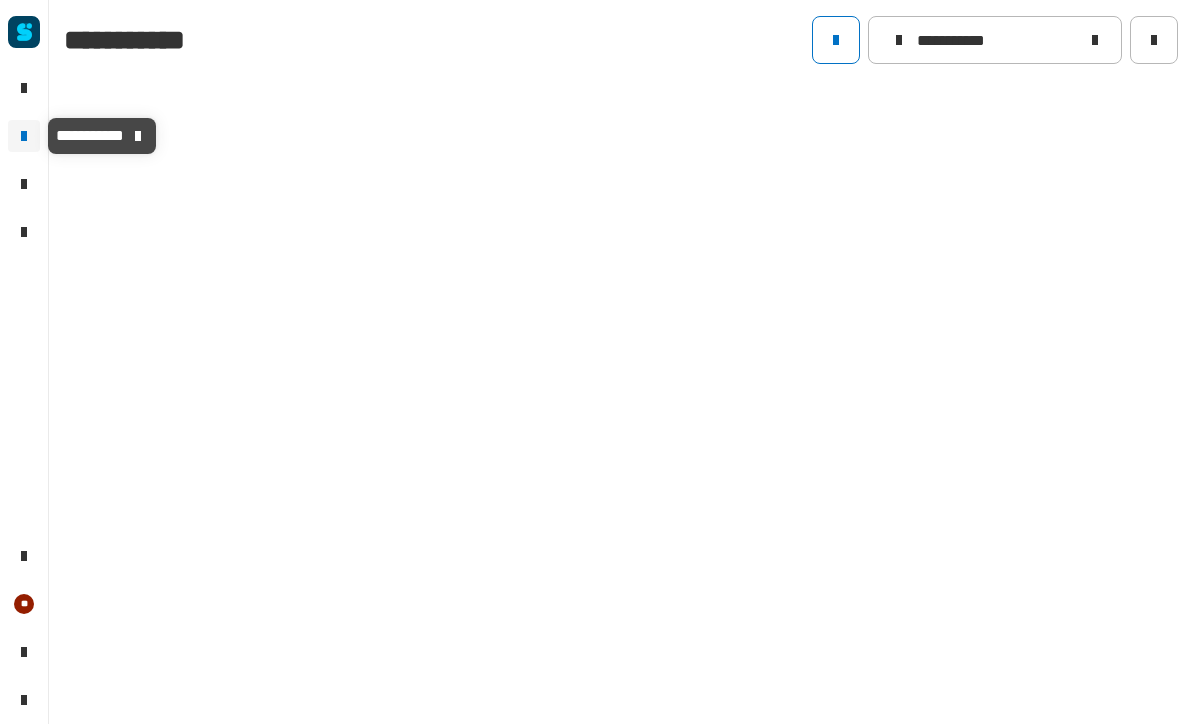 type on "**********" 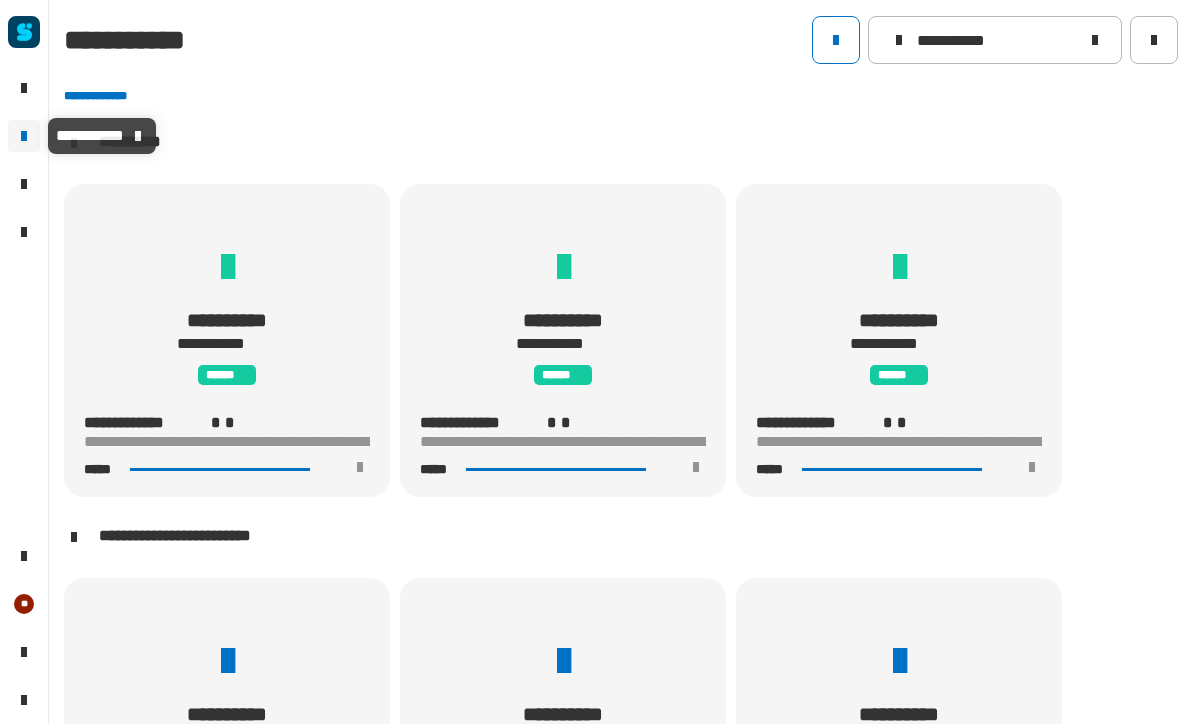 scroll, scrollTop: 0, scrollLeft: 0, axis: both 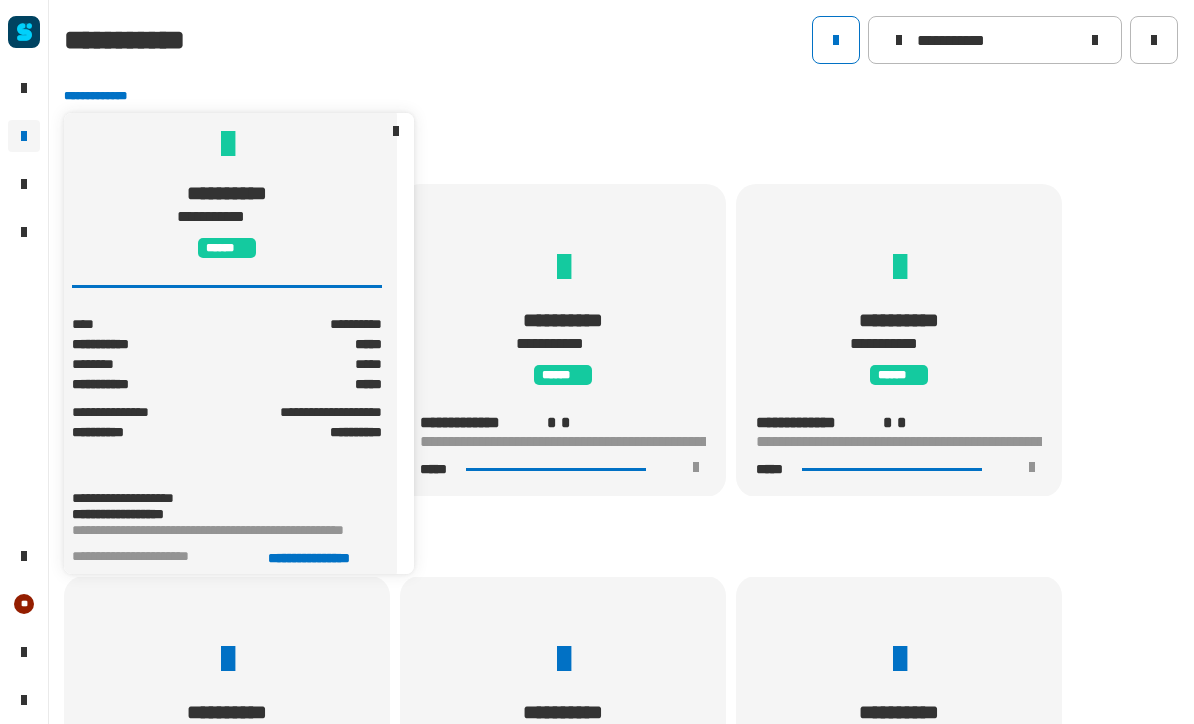 click on "**********" 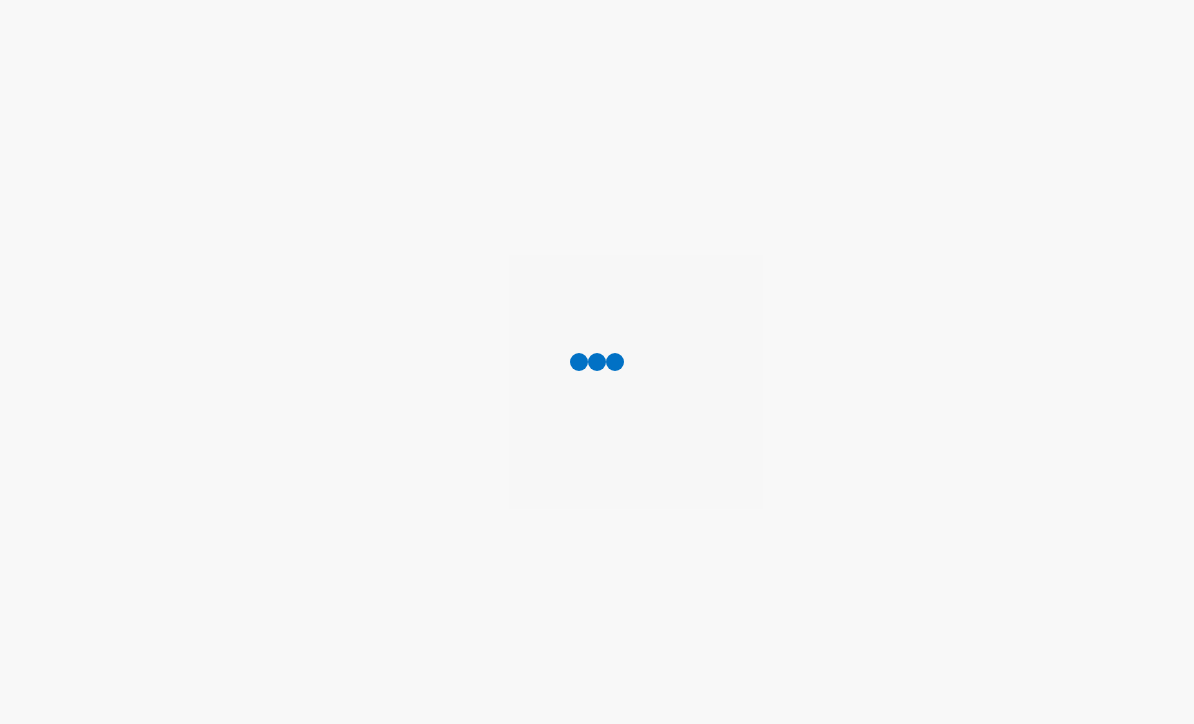 scroll, scrollTop: 0, scrollLeft: 0, axis: both 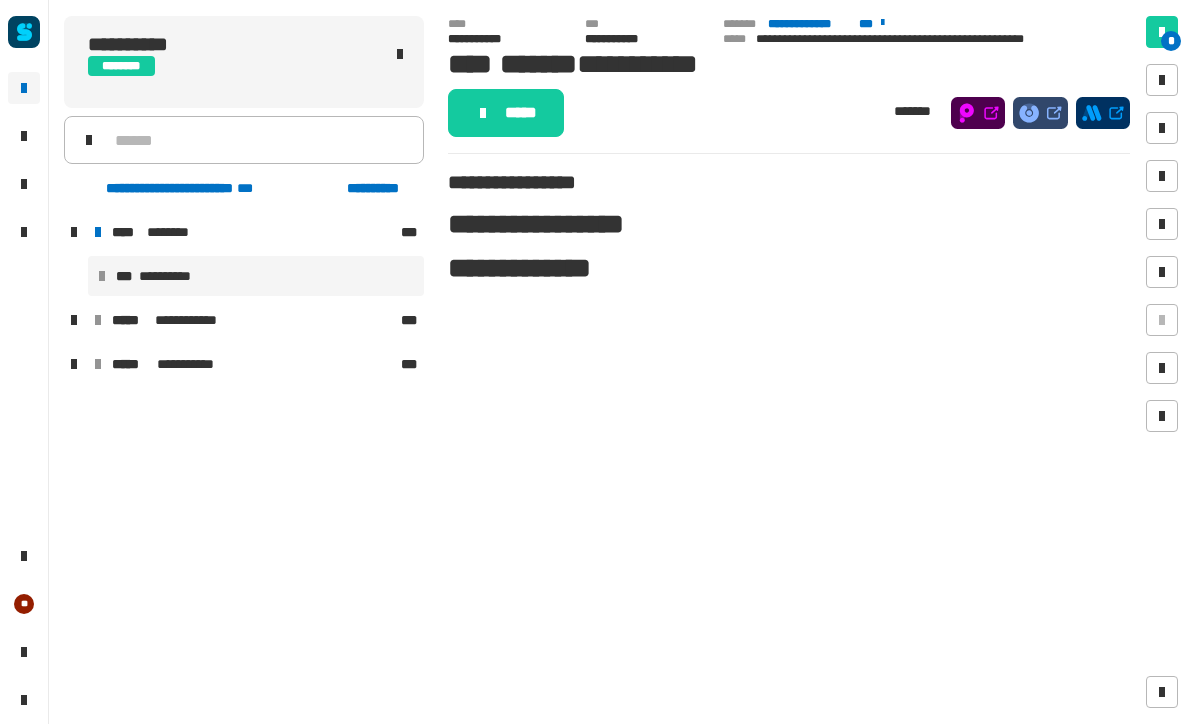 click on "*****" 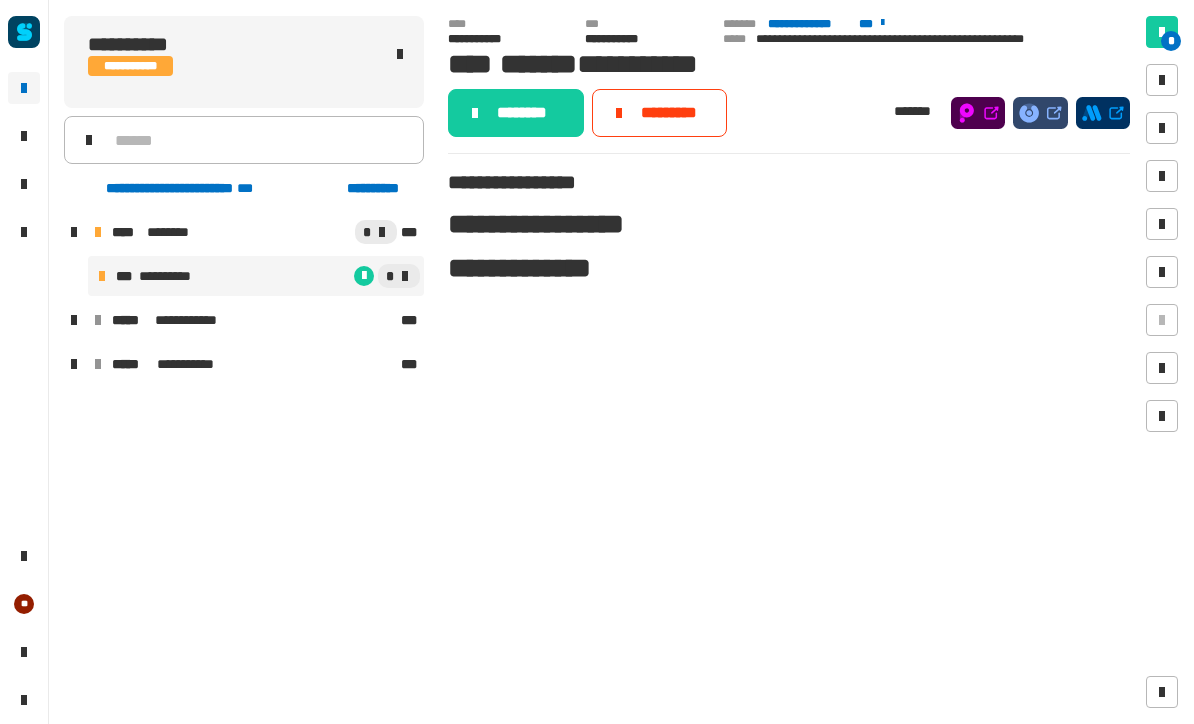 click on "********" 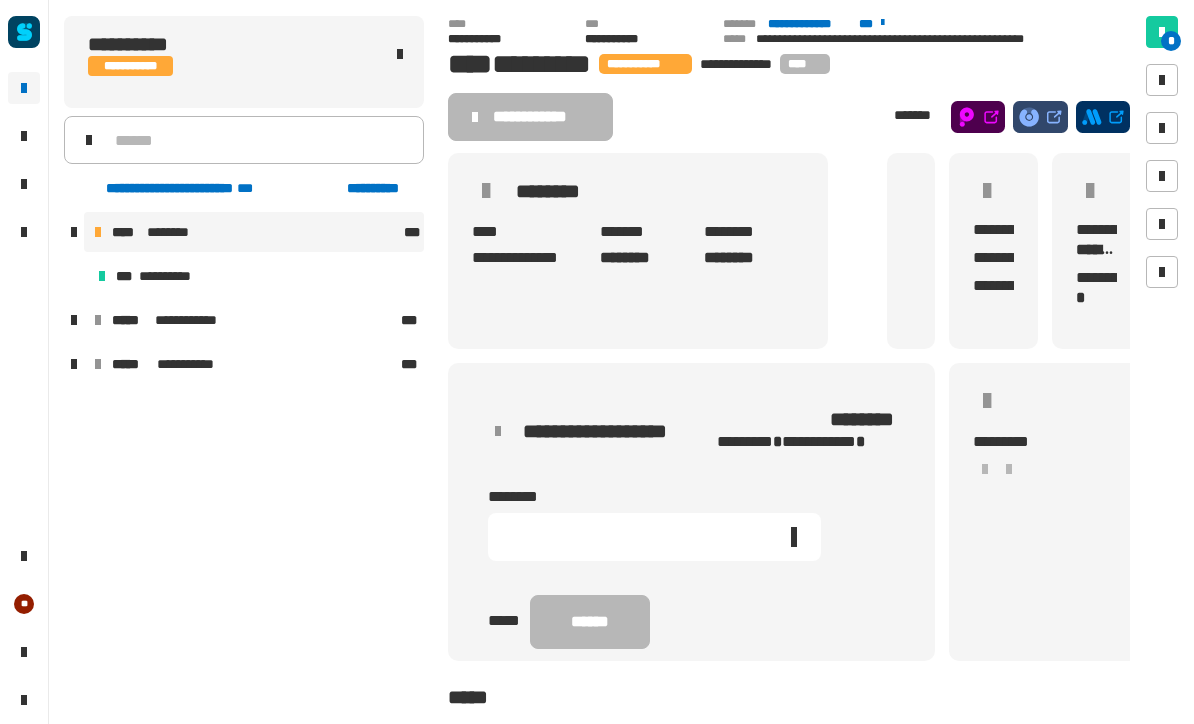 click on "**********" 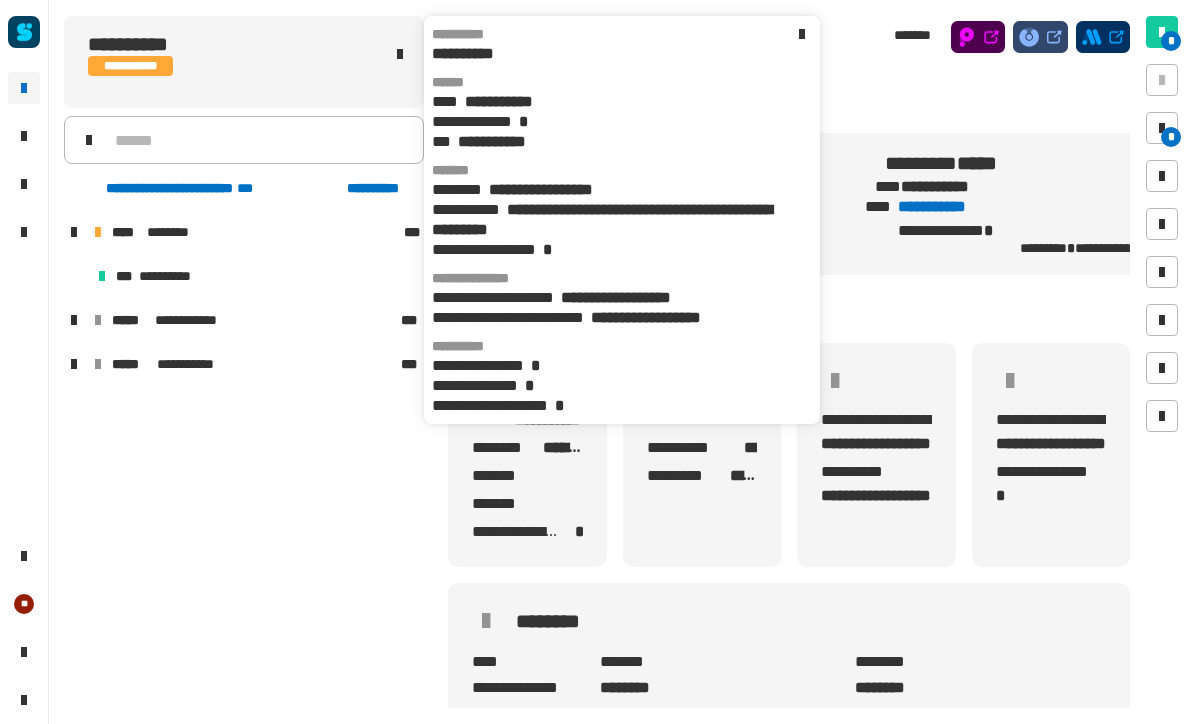 scroll, scrollTop: 0, scrollLeft: 12, axis: horizontal 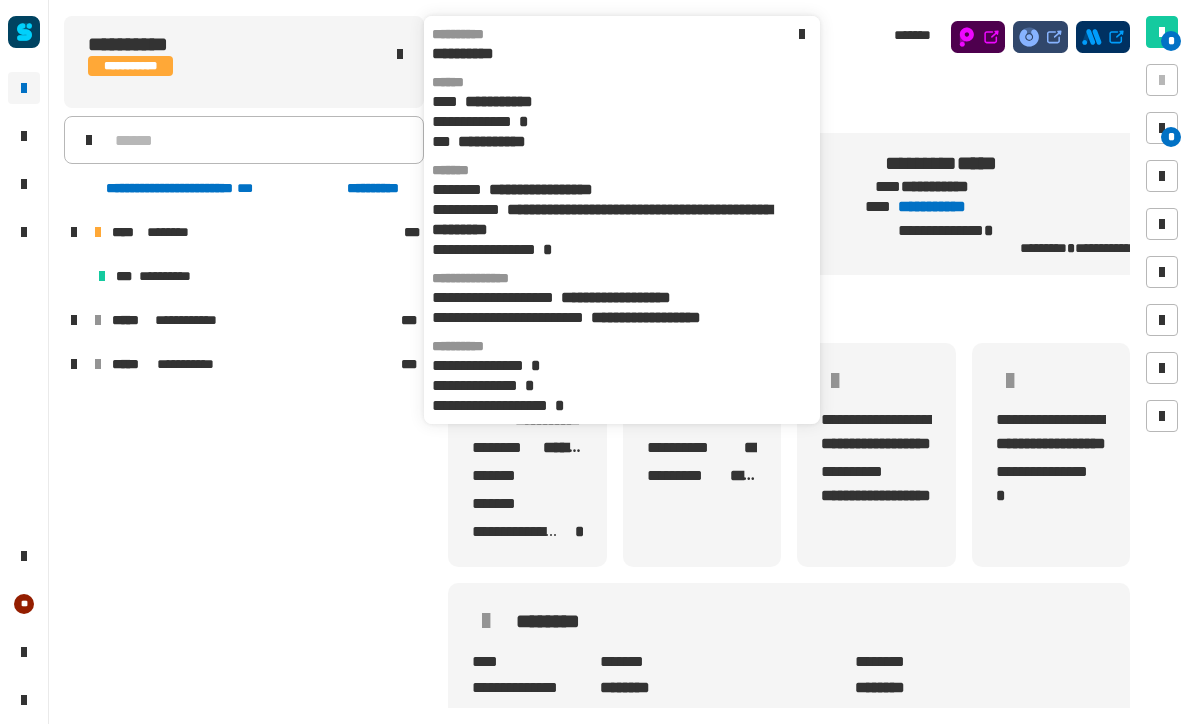 click on "**********" 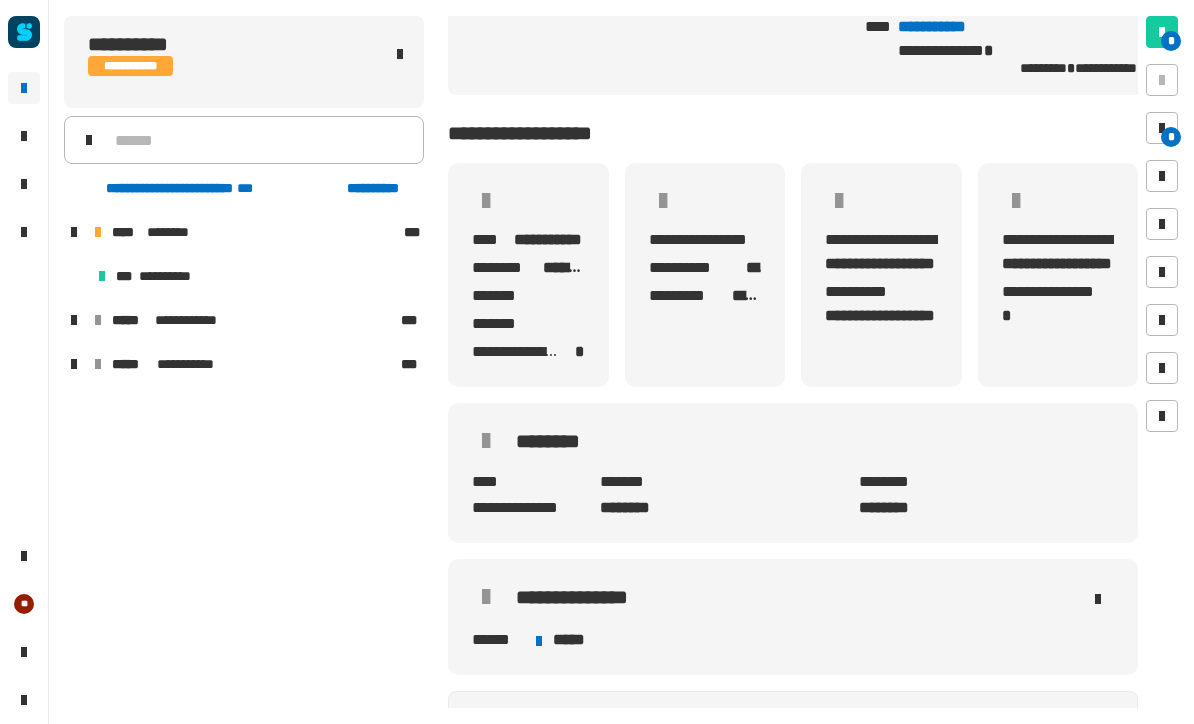 scroll, scrollTop: 178, scrollLeft: 0, axis: vertical 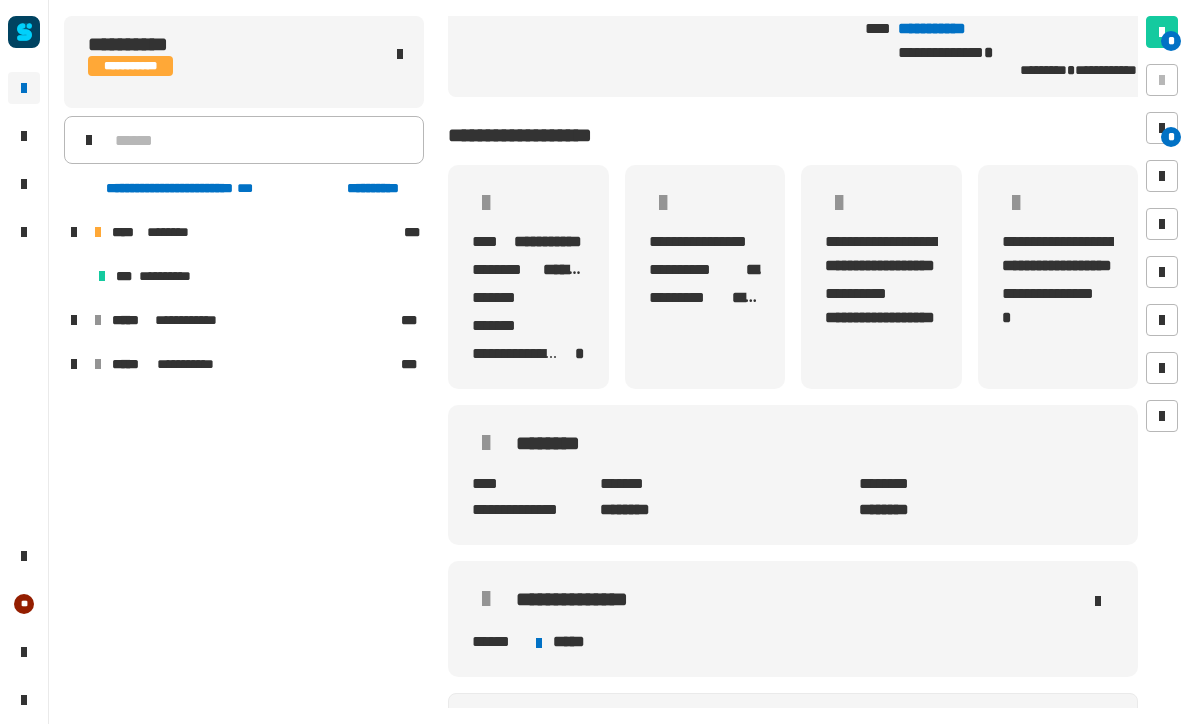 click on "**** ******** ***" at bounding box center [254, 232] 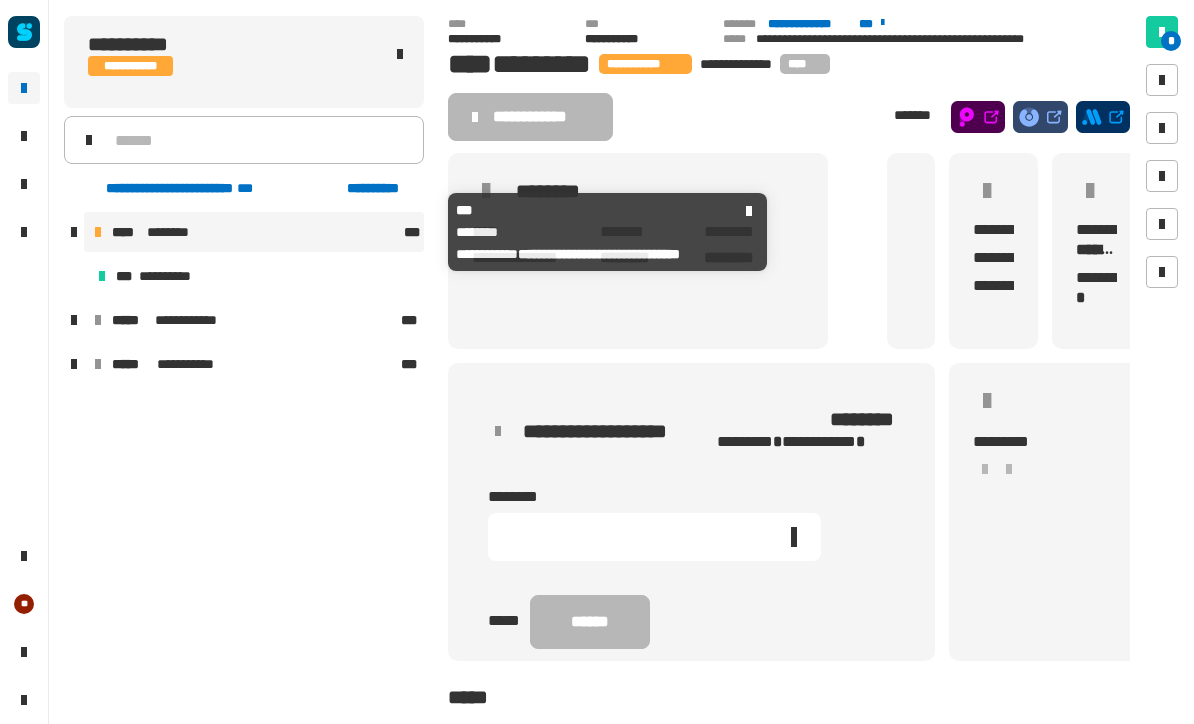 click 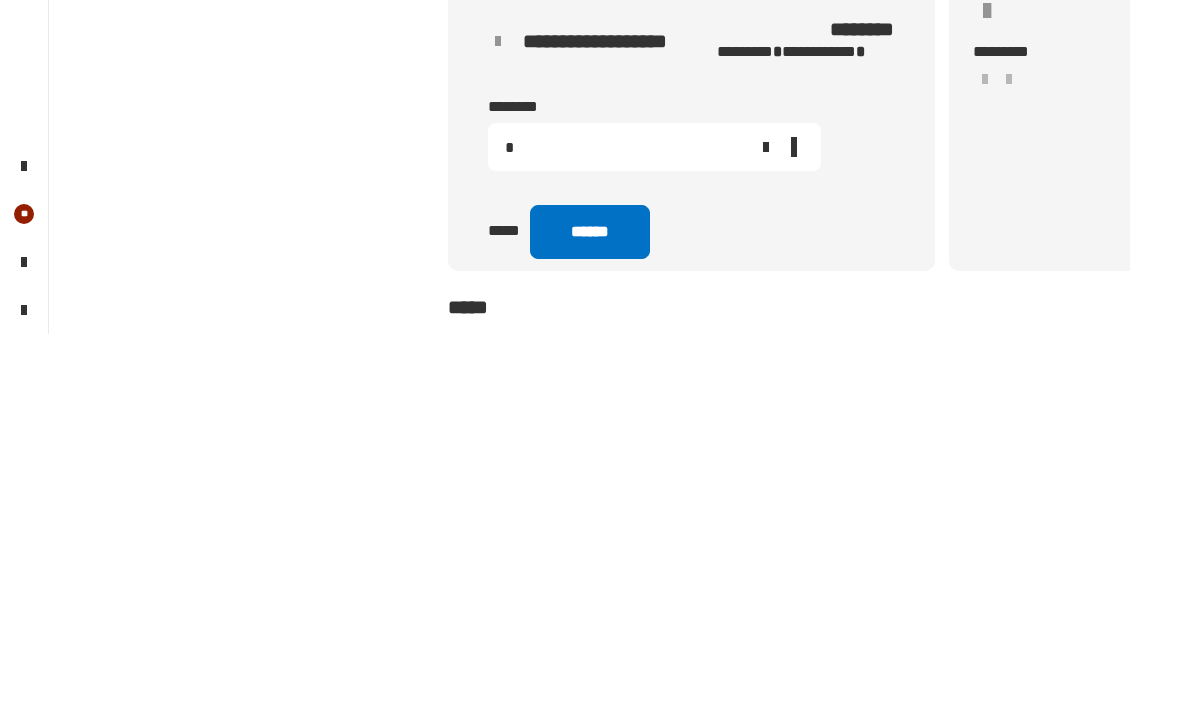 type on "*" 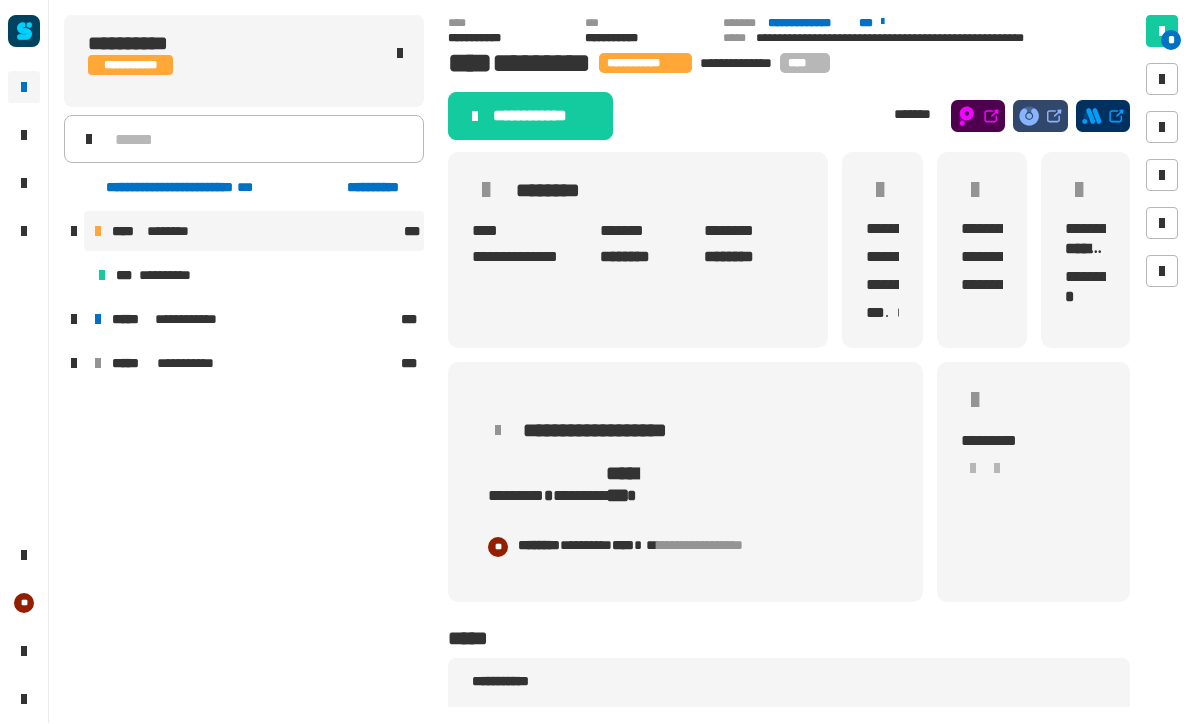 click on "**********" 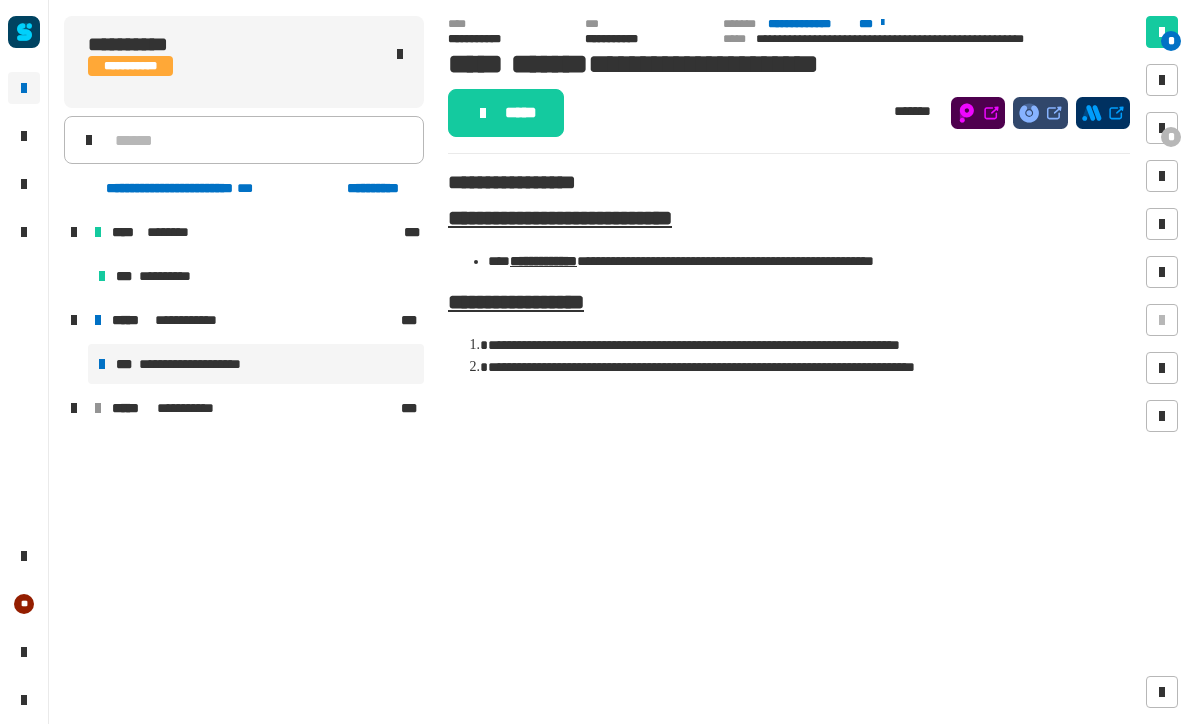 click on "**********" at bounding box center [256, 276] 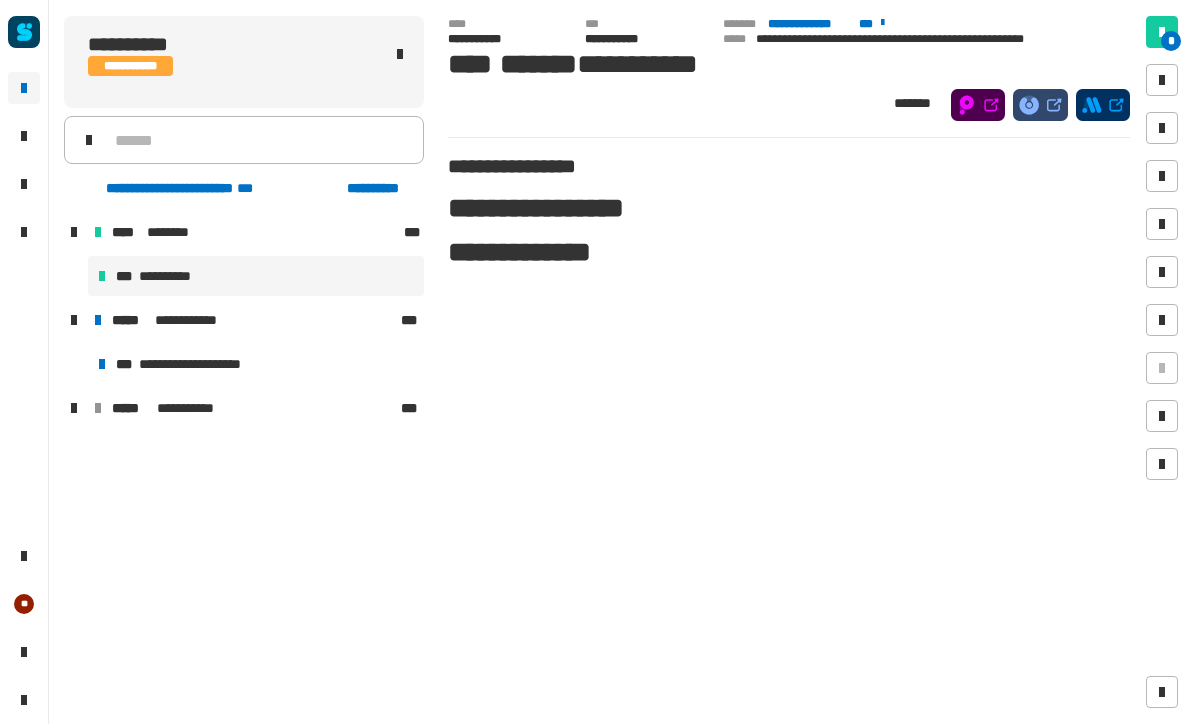 click on "**********" at bounding box center [256, 364] 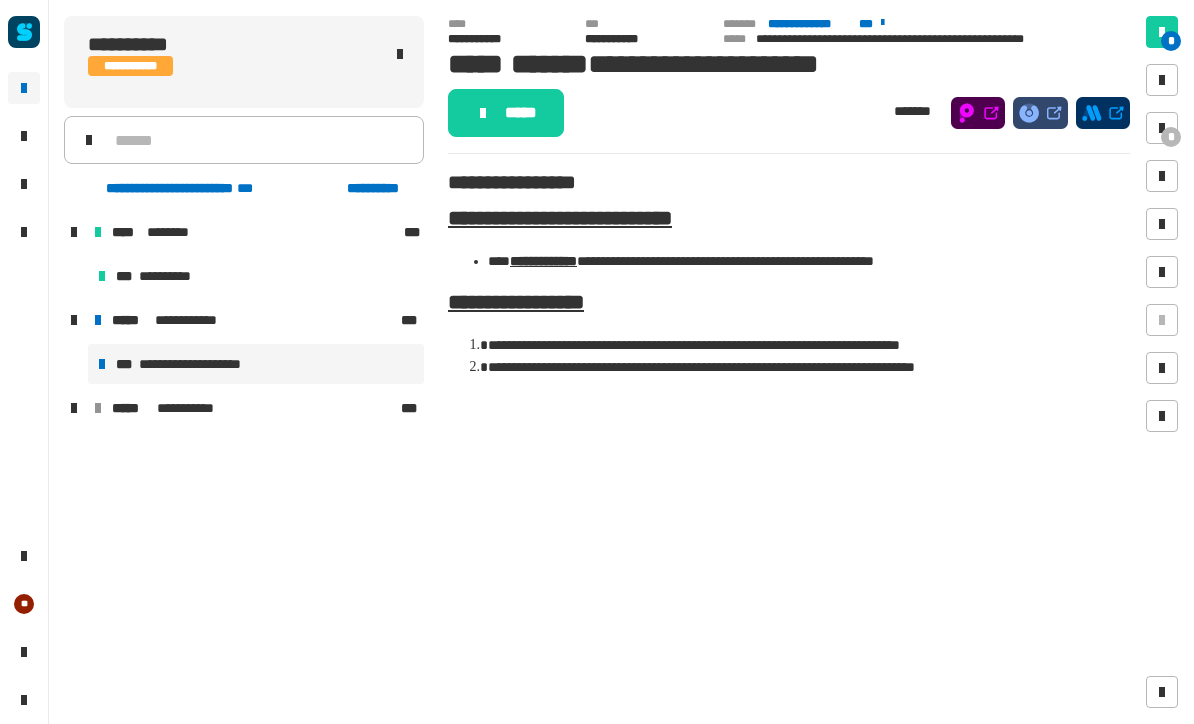 click on "*****" 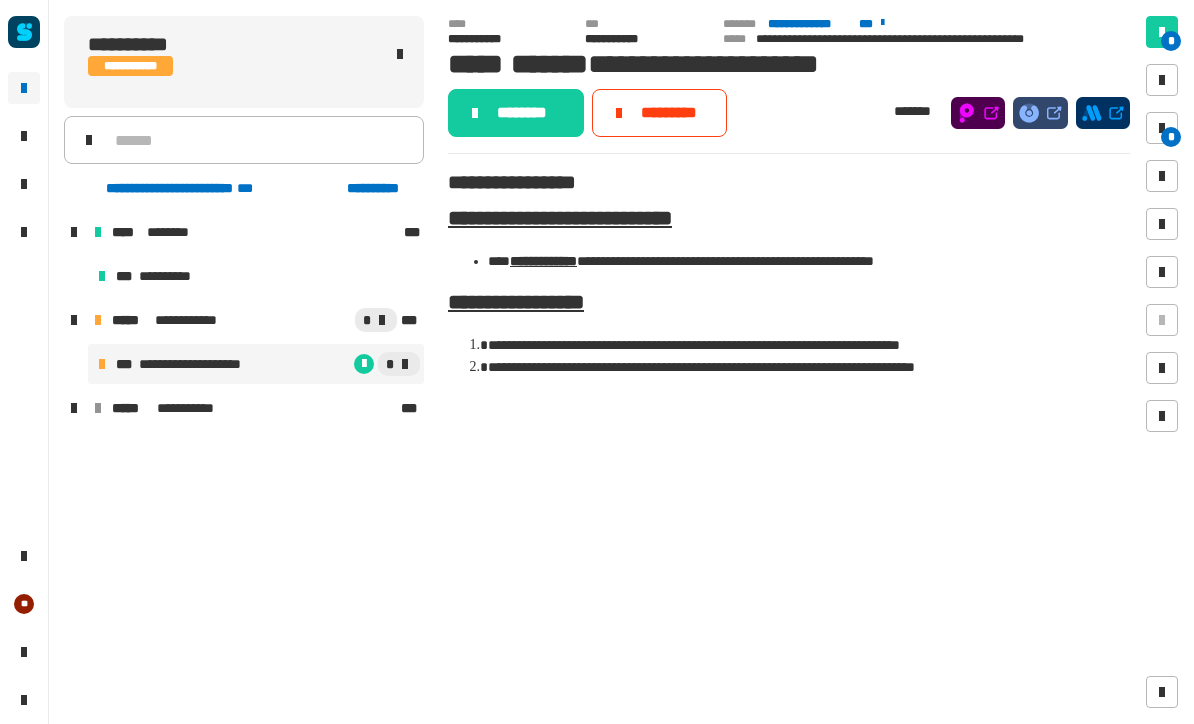 click on "********" 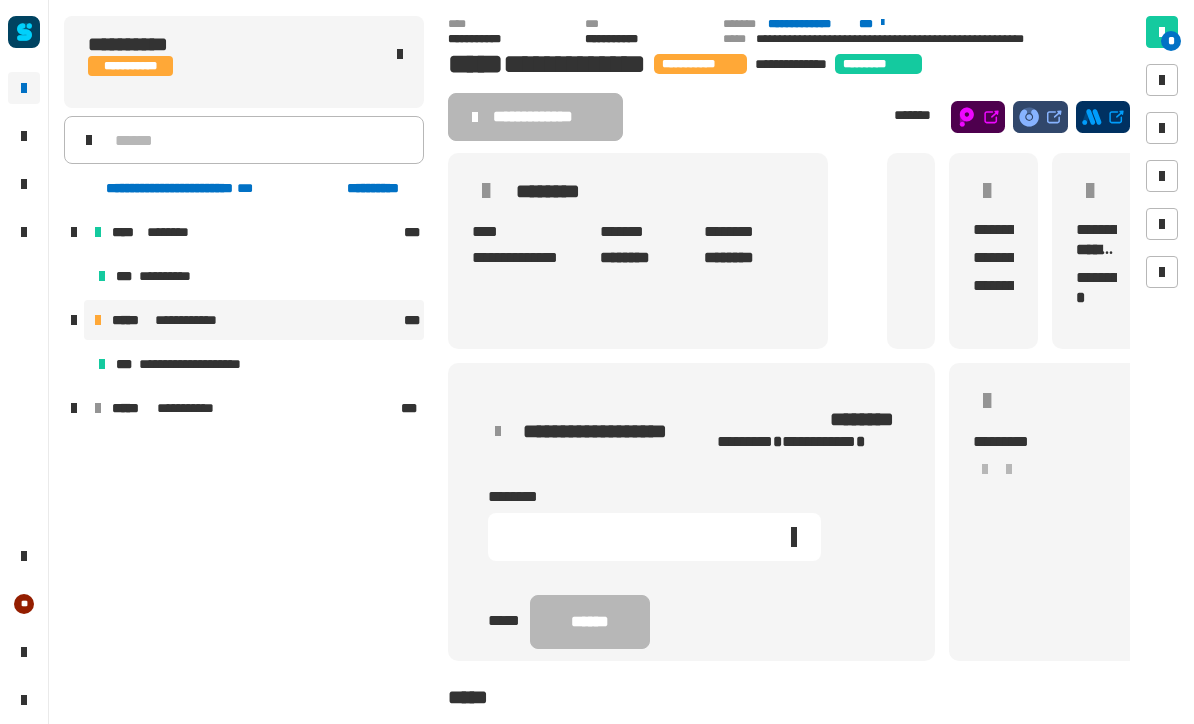 click 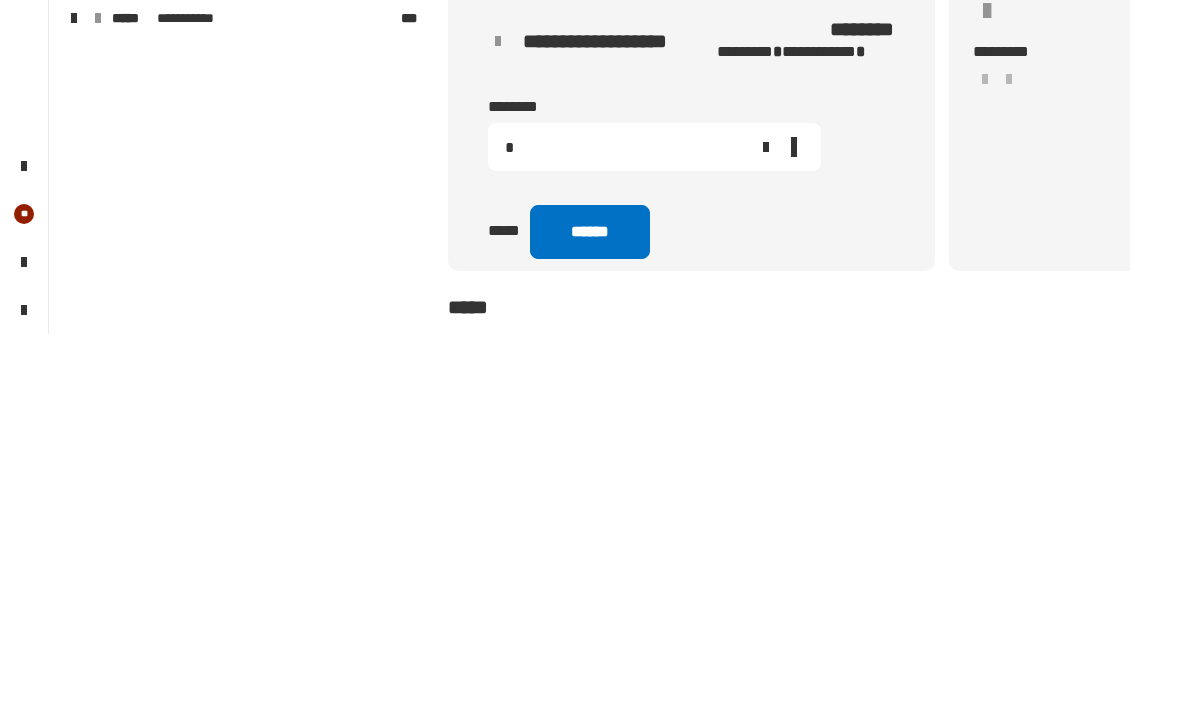 type on "*" 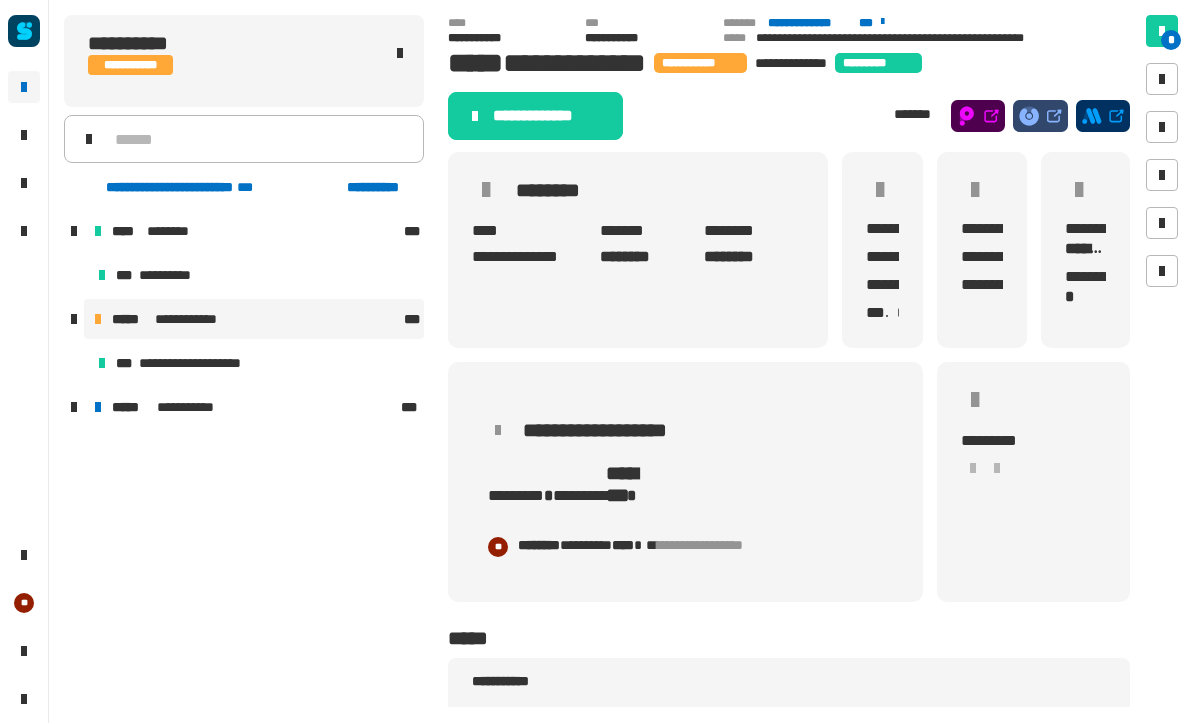 click on "**********" 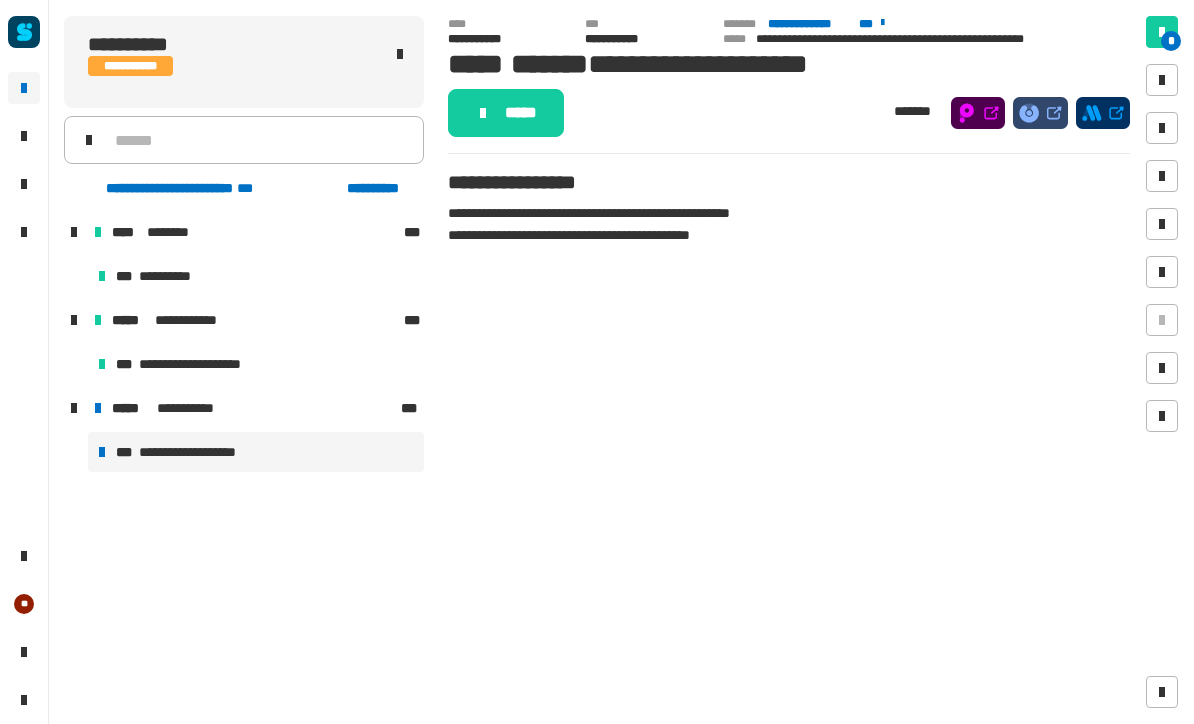 click on "*****" 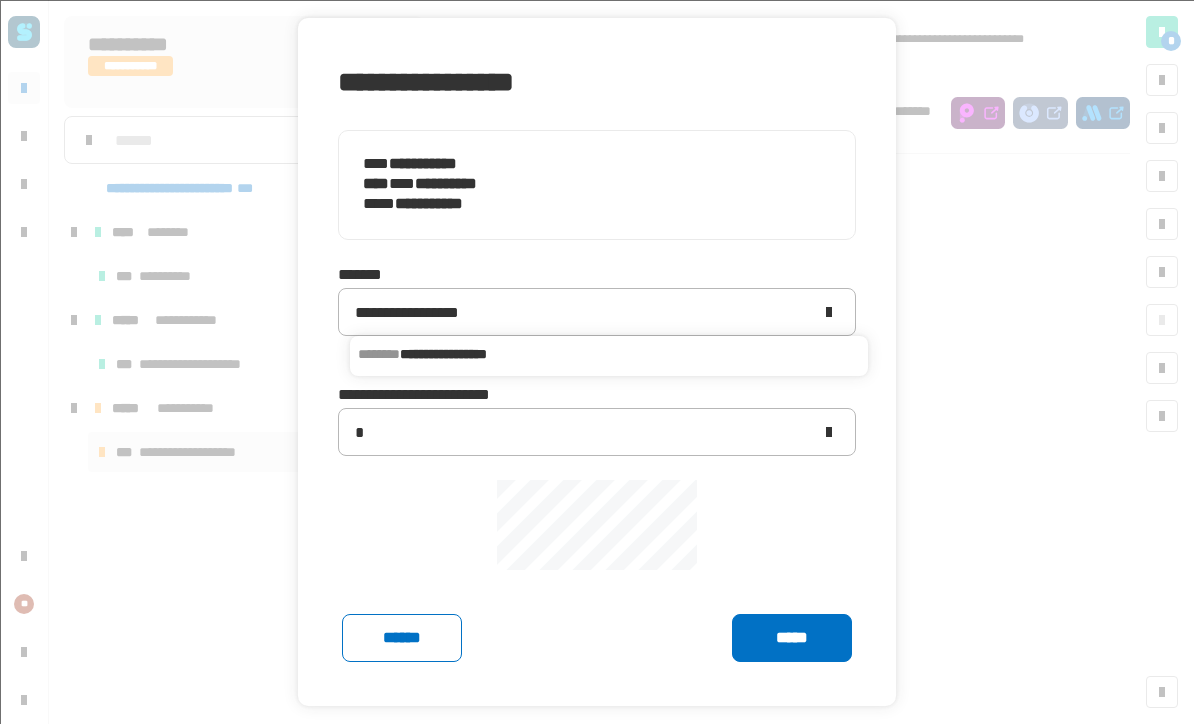 click on "******" 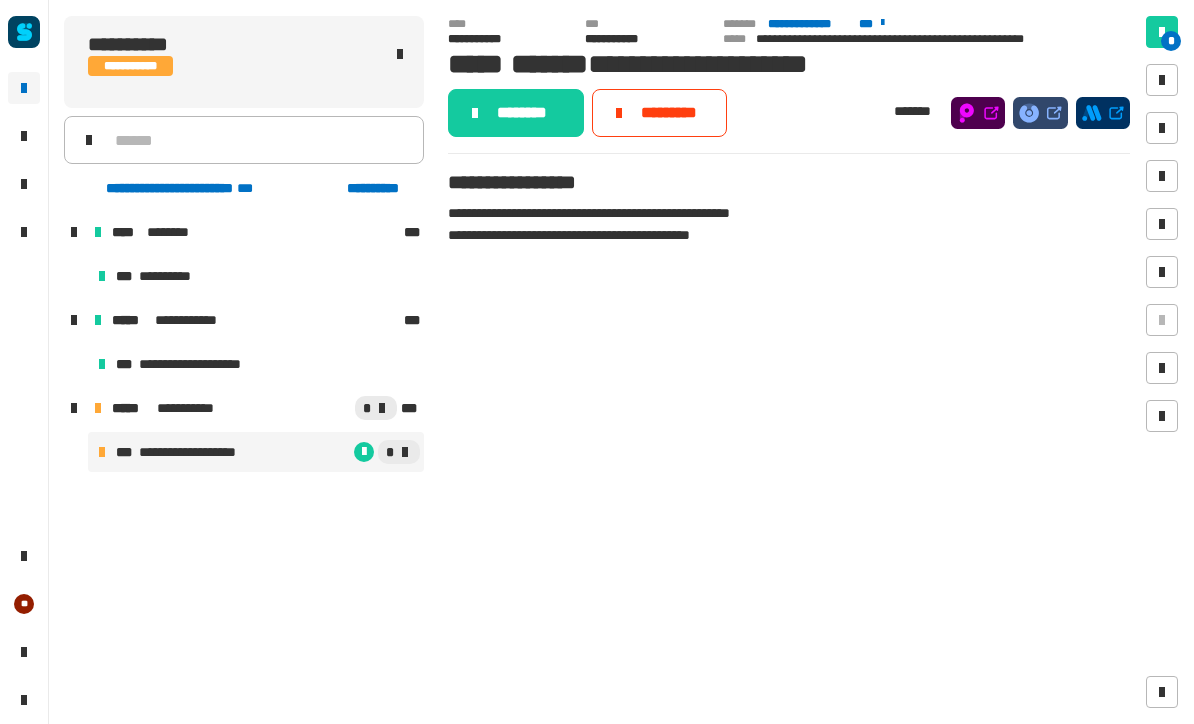 click on "********" 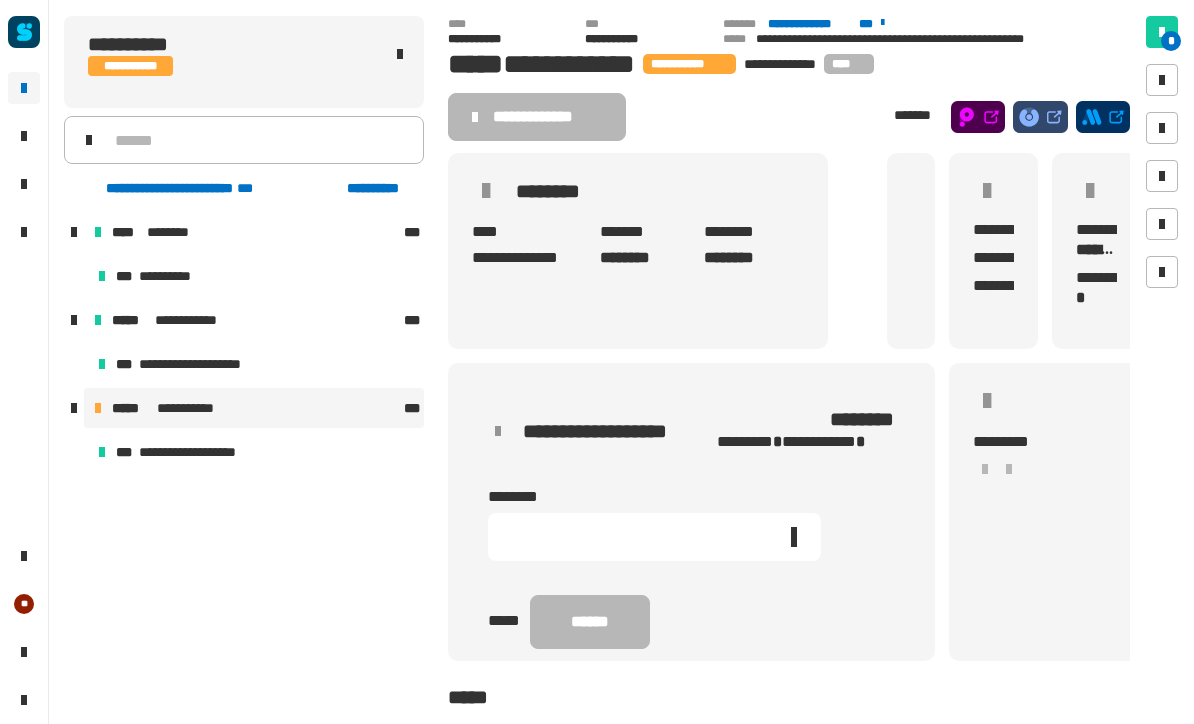 click 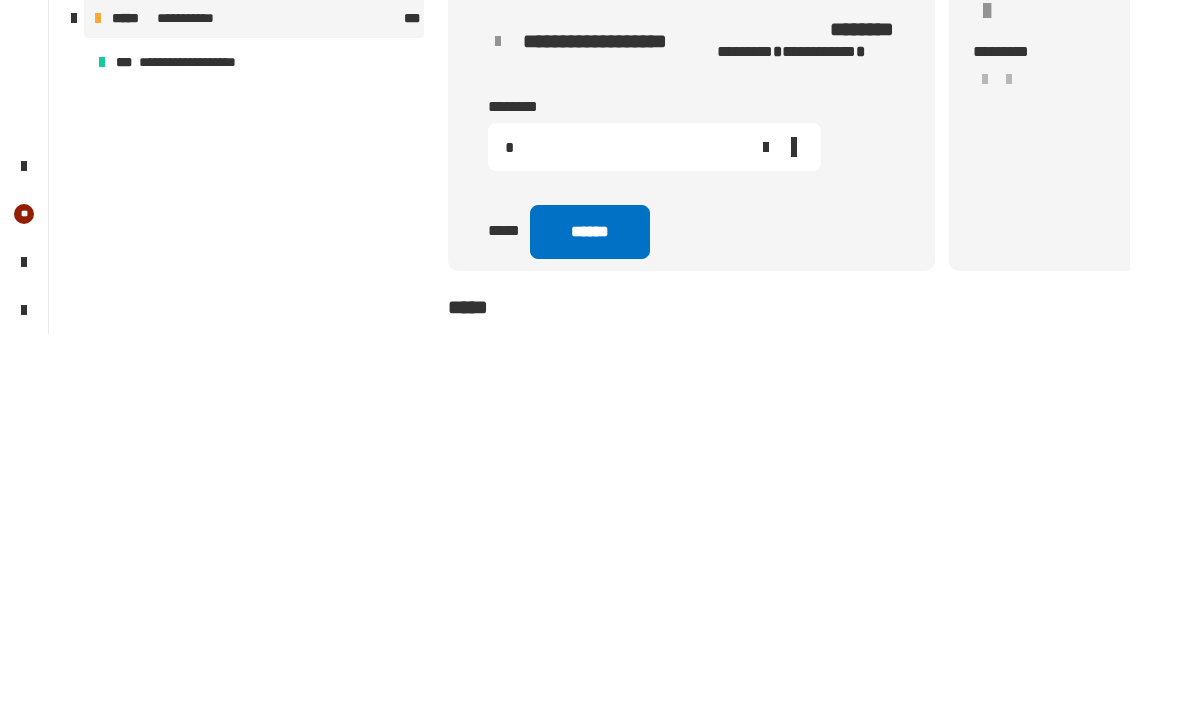 type on "*" 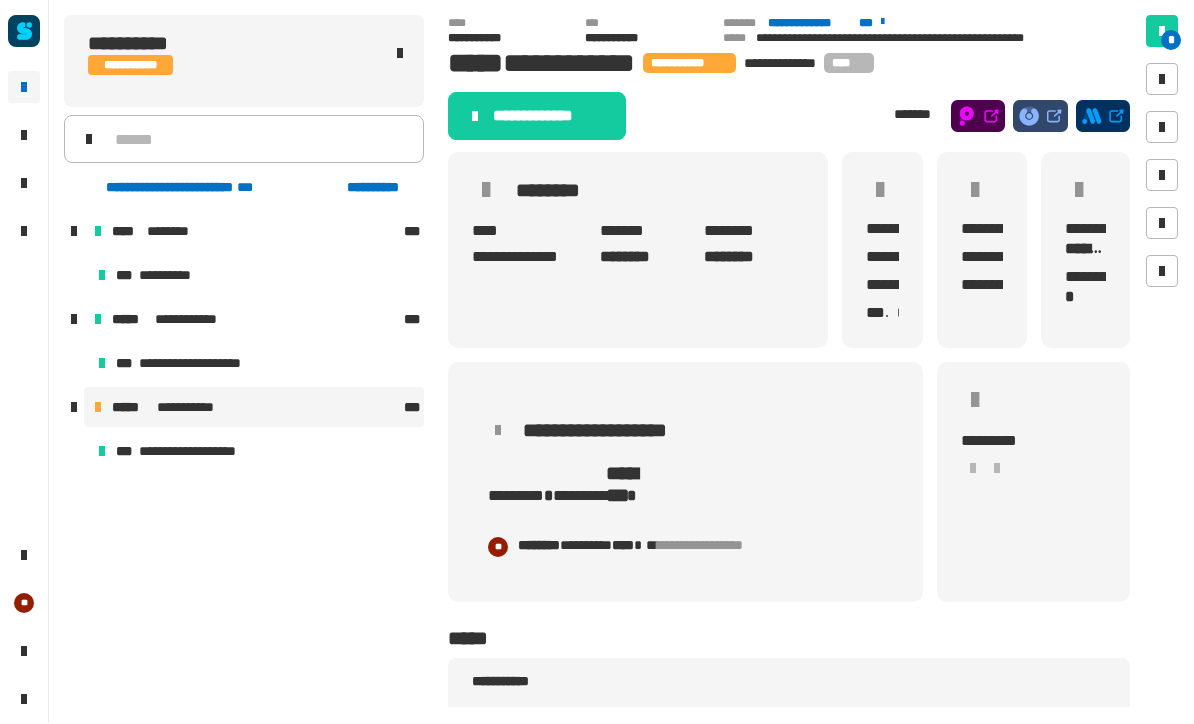 click on "**********" 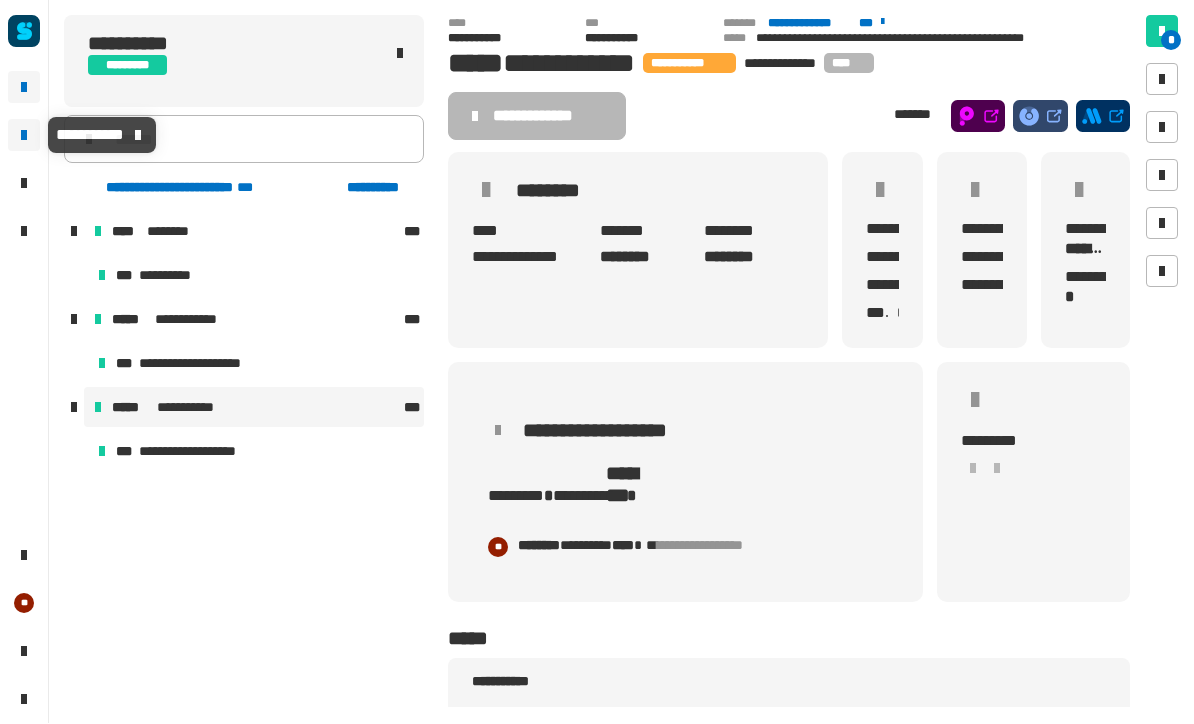 click 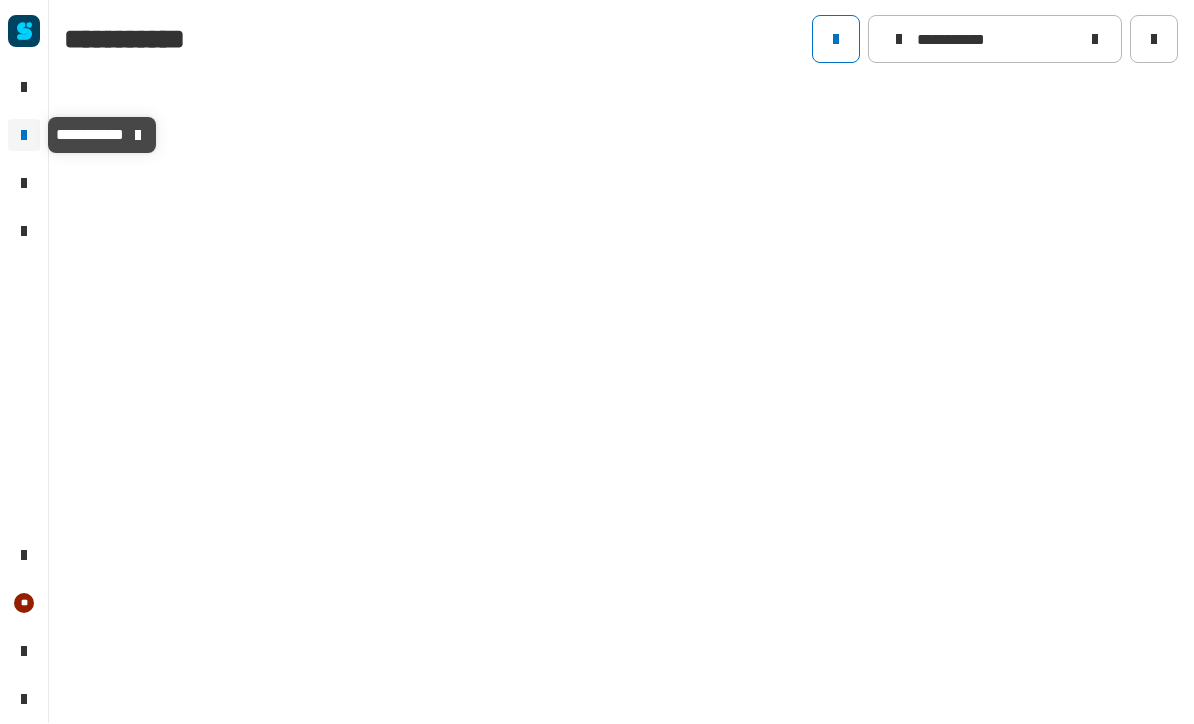 type on "**********" 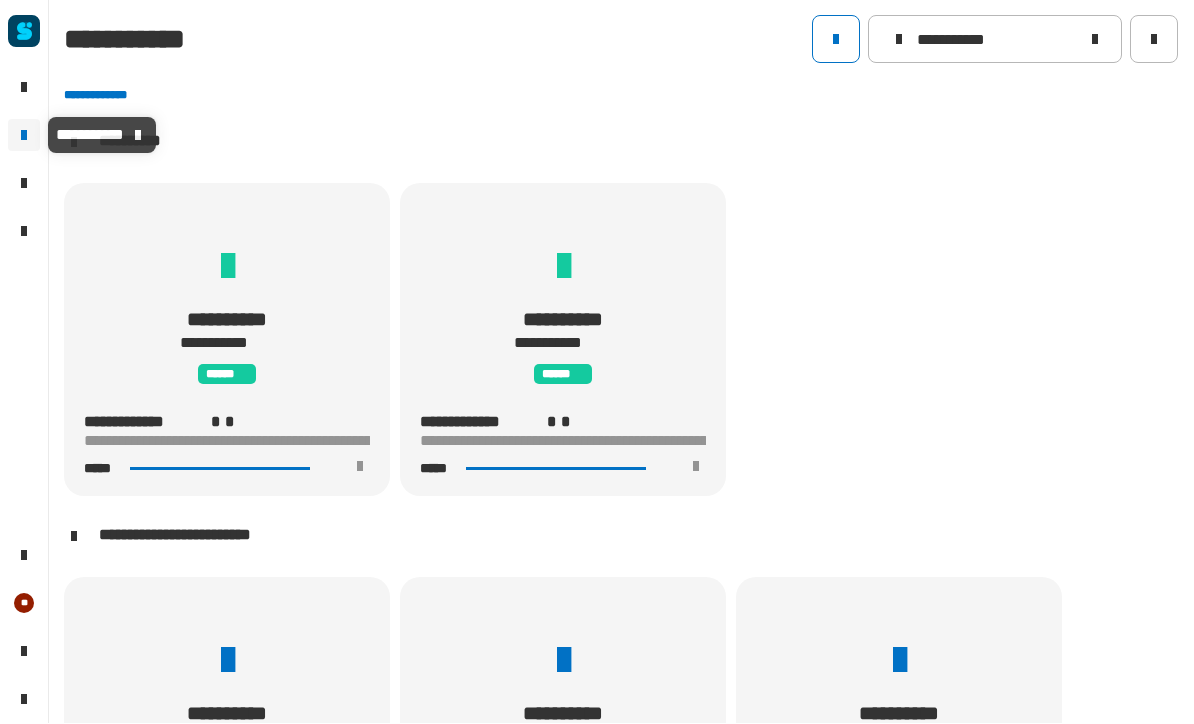 scroll, scrollTop: 0, scrollLeft: 0, axis: both 